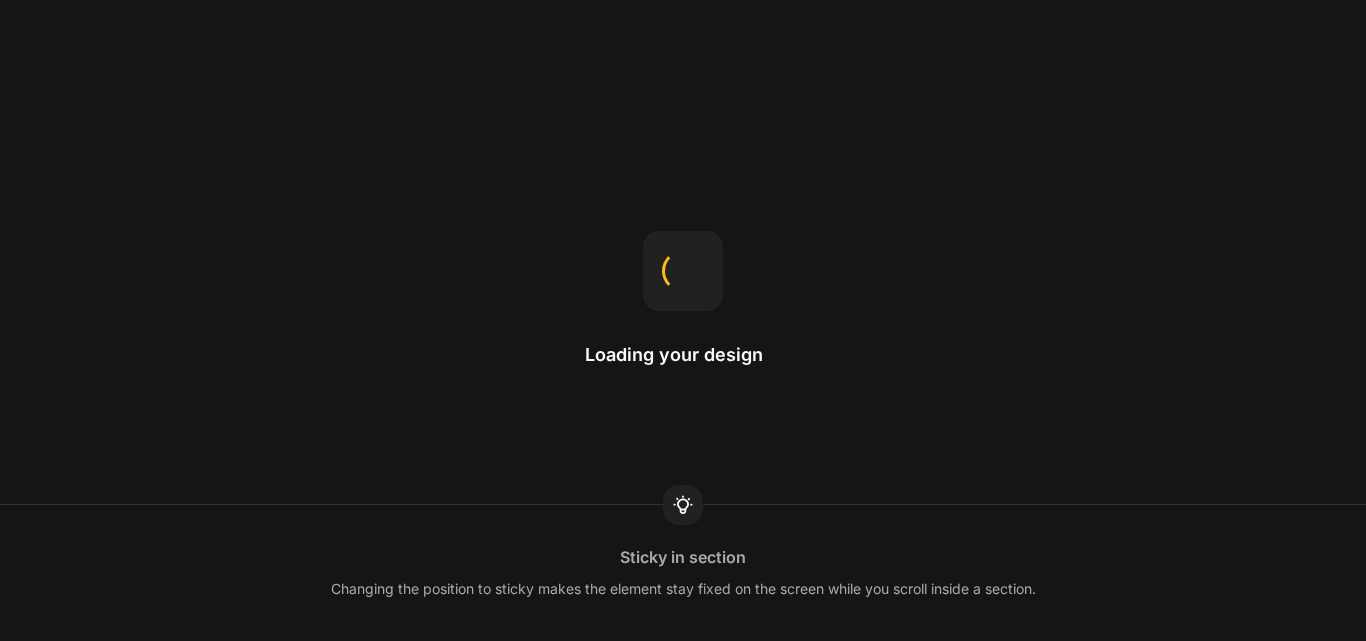 scroll, scrollTop: 0, scrollLeft: 0, axis: both 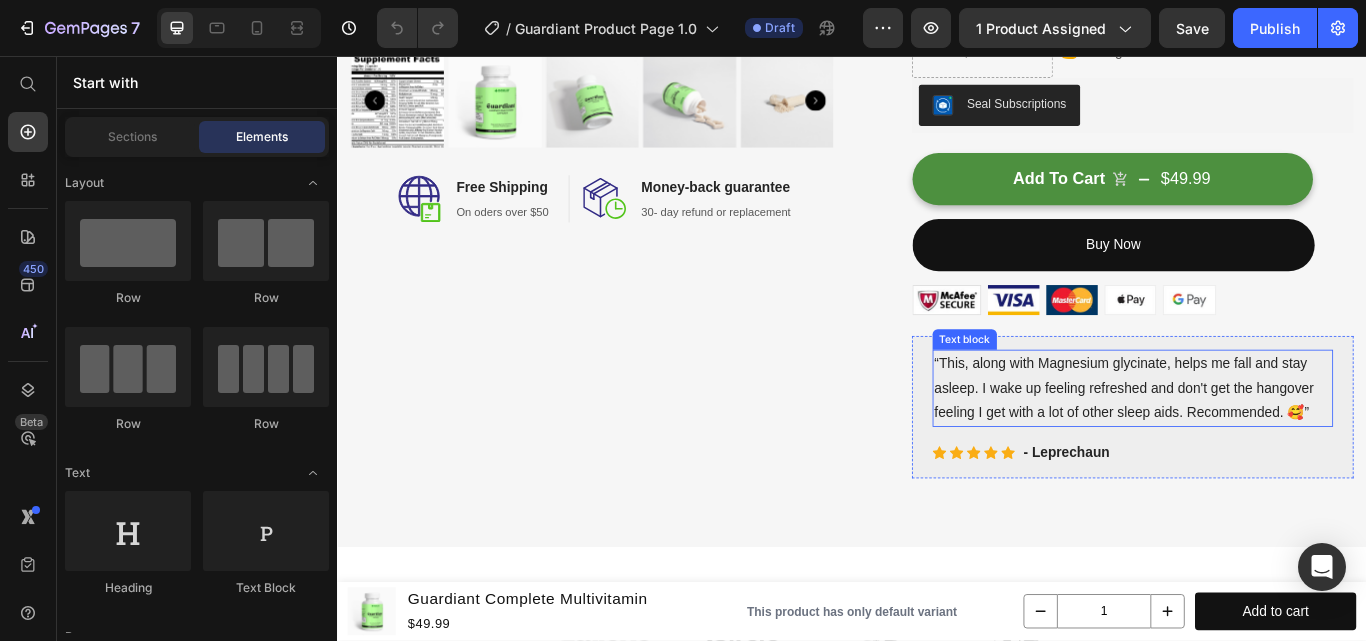 click on "“This, along with Magnesium glycinate, helps me fall and stay asleep. I wake up feeling refreshed and don't get the hangover feeling I get with a lot of other sleep aids. Recommended. 🥰”" at bounding box center (1264, 444) 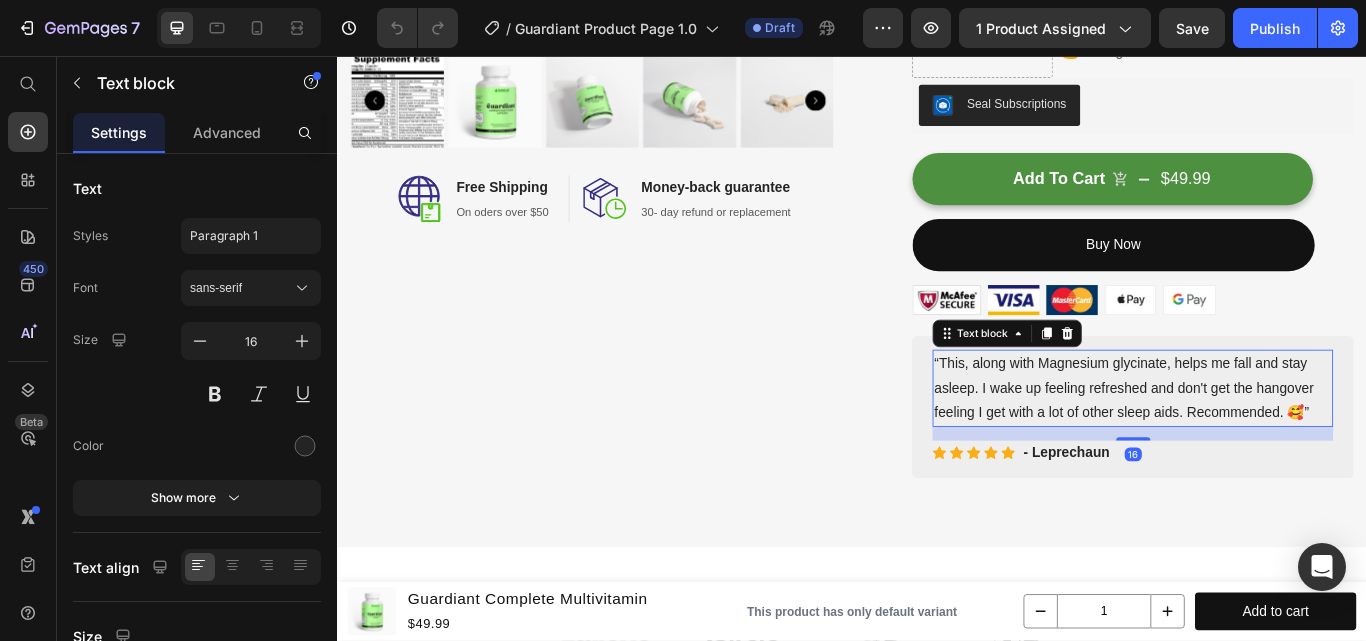 click on "“This, along with Magnesium glycinate, helps me fall and stay asleep. I wake up feeling refreshed and don't get the hangover feeling I get with a lot of other sleep aids. Recommended. 🥰”" at bounding box center (1264, 444) 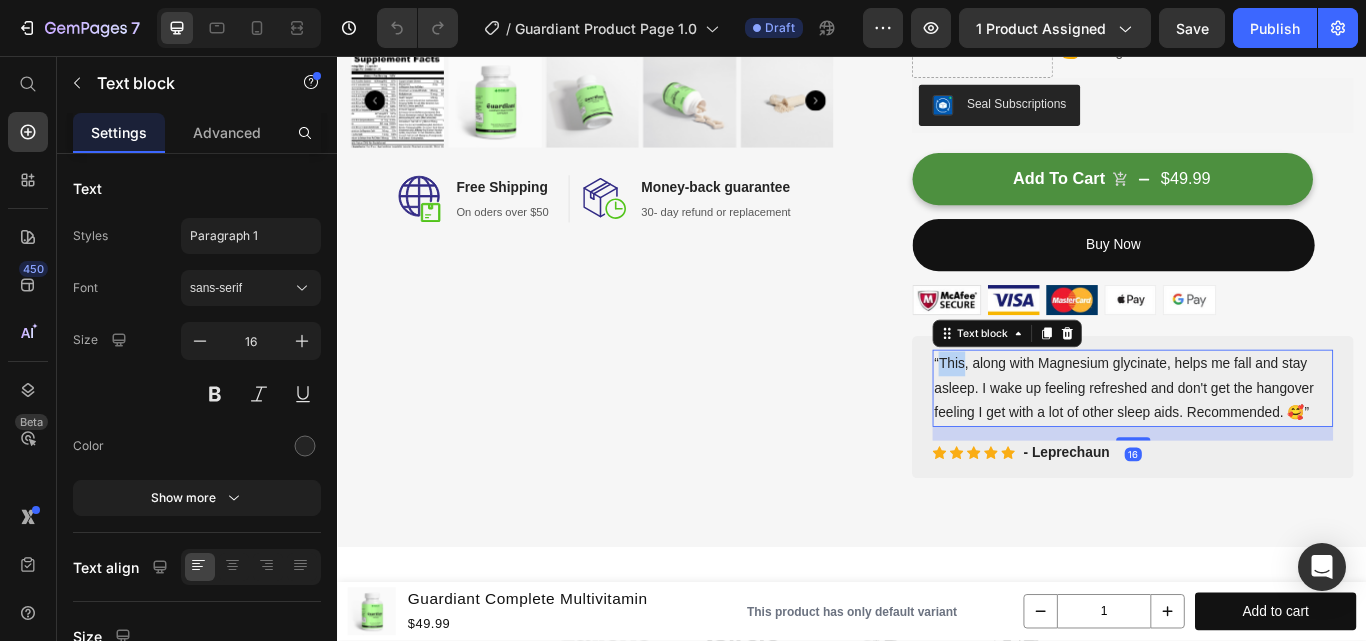 click on "“This, along with Magnesium glycinate, helps me fall and stay asleep. I wake up feeling refreshed and don't get the hangover feeling I get with a lot of other sleep aids. Recommended. 🥰”" at bounding box center (1264, 444) 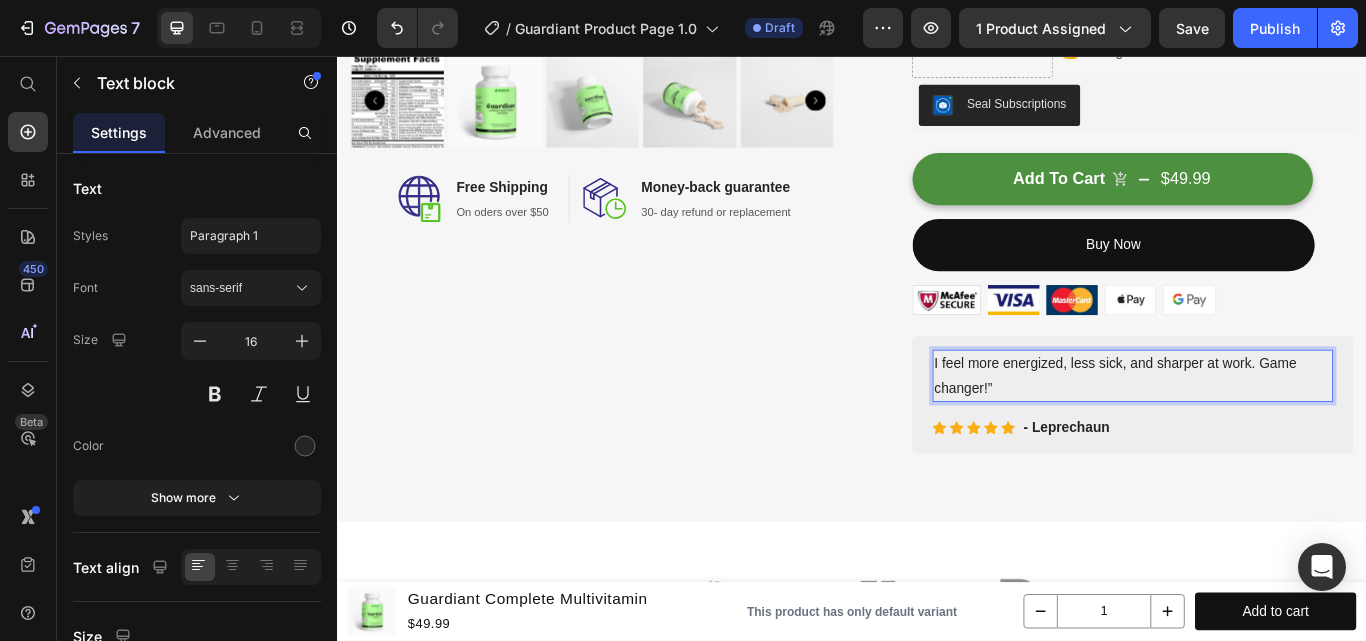 click on "I feel more energized, less sick, and sharper at work. Game changer!”" at bounding box center (1264, 430) 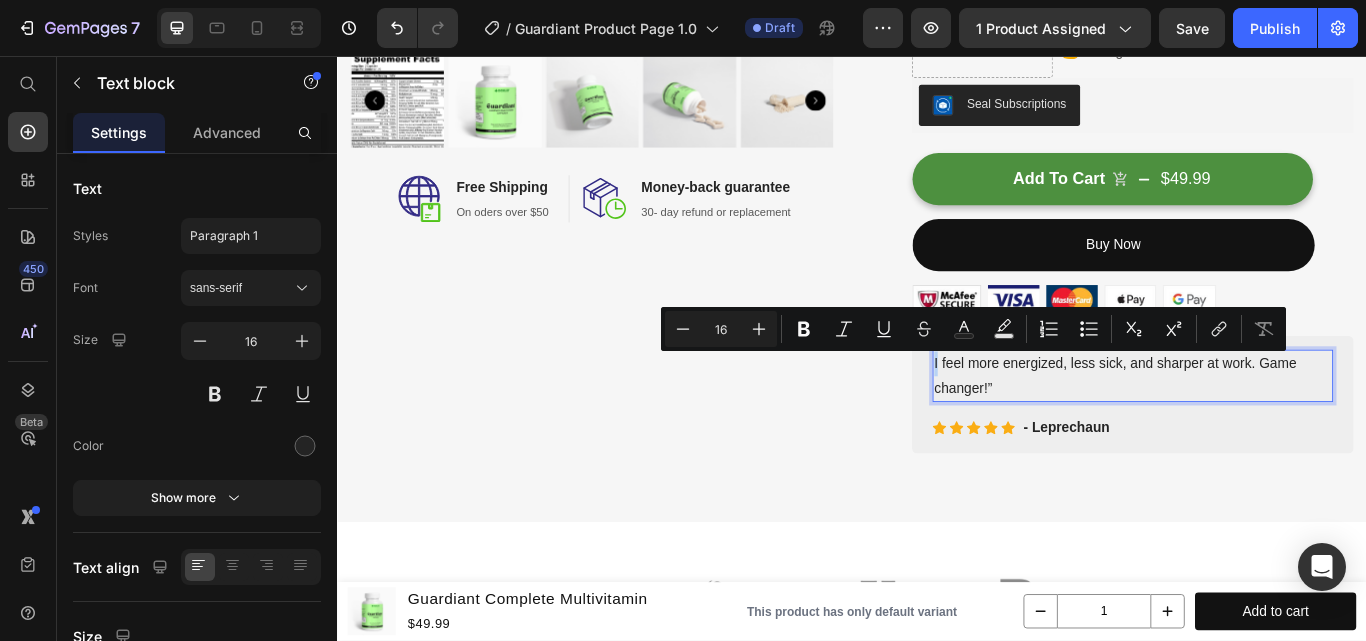click on "I feel more energized, less sick, and sharper at work. Game changer!”" at bounding box center [1264, 430] 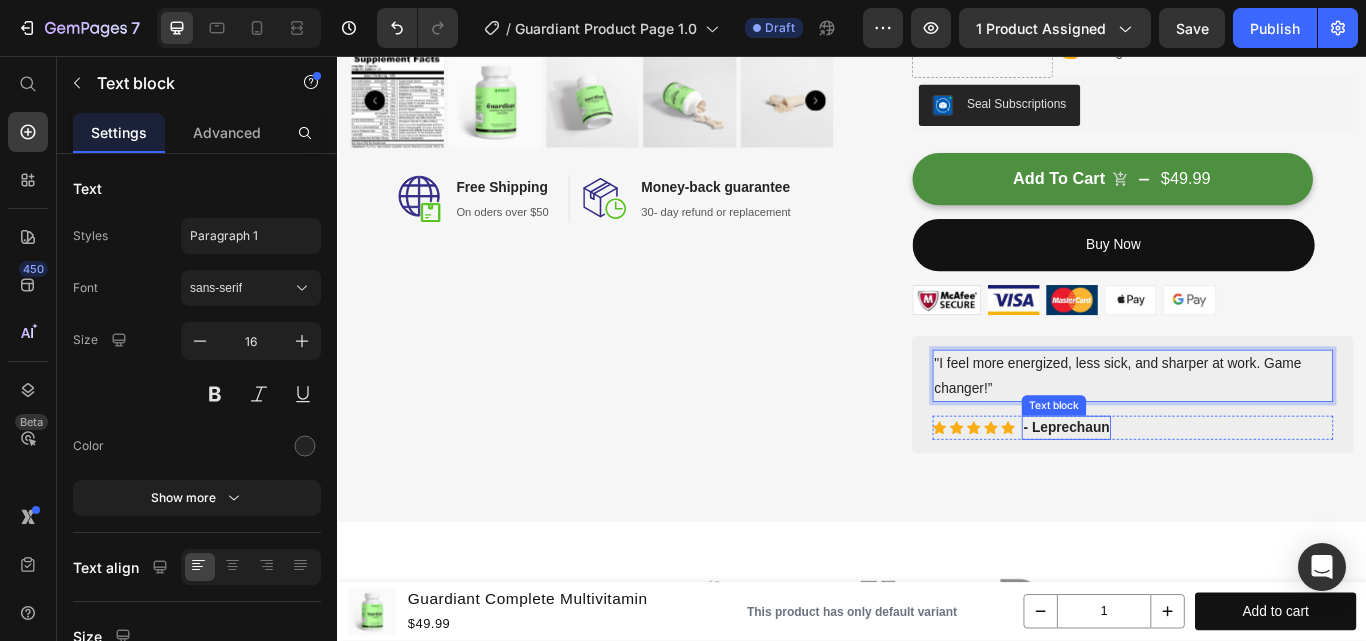 click on "- Leprechaun" at bounding box center (1187, 490) 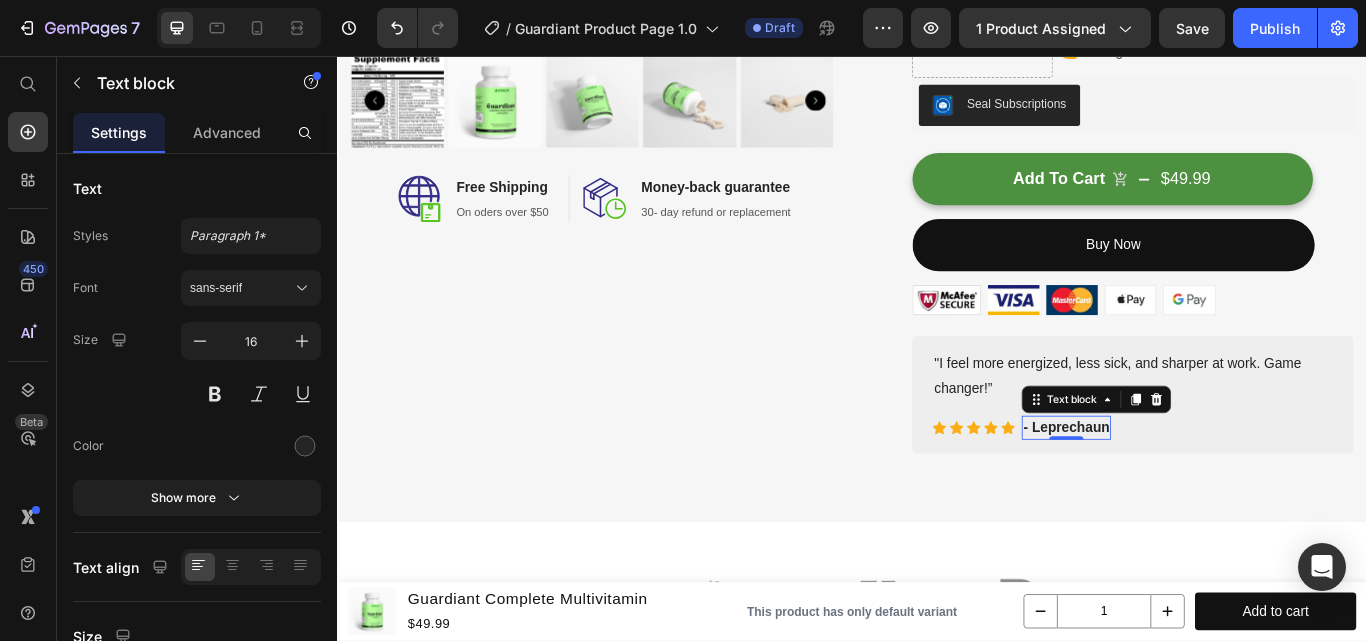 click on "- Leprechaun" at bounding box center (1187, 490) 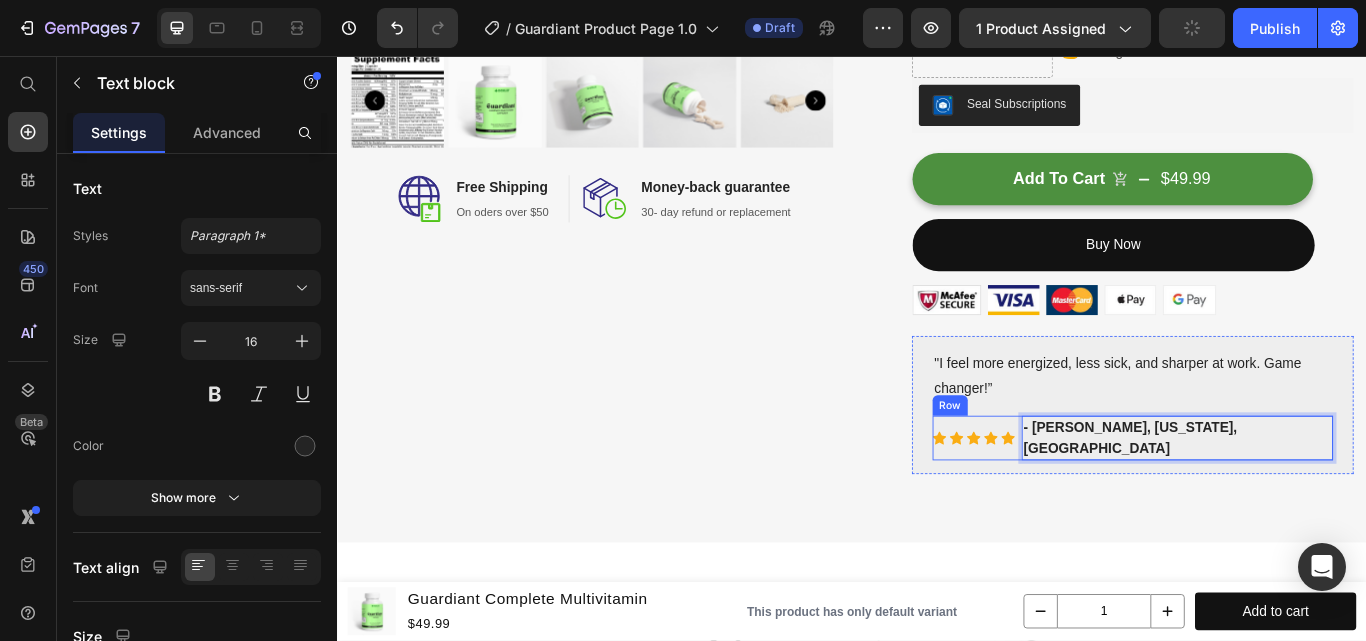 click on "Product Images Image Free Shipping Heading On oders over $50 Text block Row Image Money-back guarantee Heading 30- day refund or replacement Text block Row Row Row" at bounding box center [637, 10] 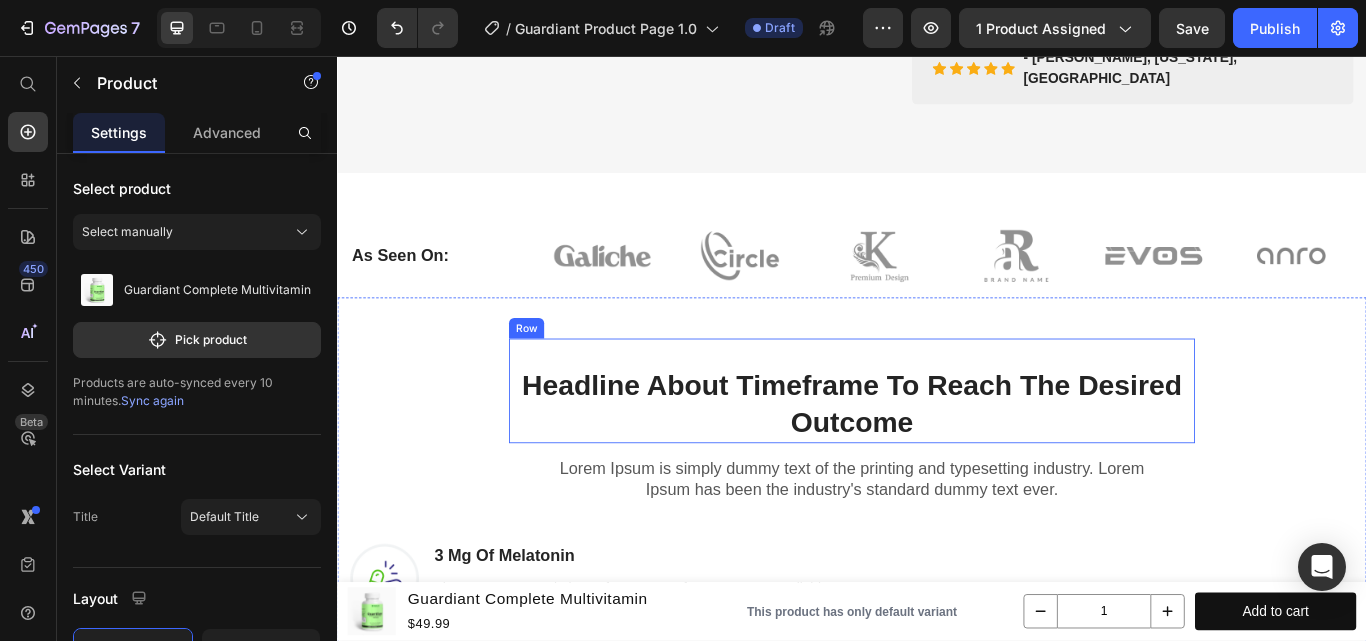 scroll, scrollTop: 1100, scrollLeft: 0, axis: vertical 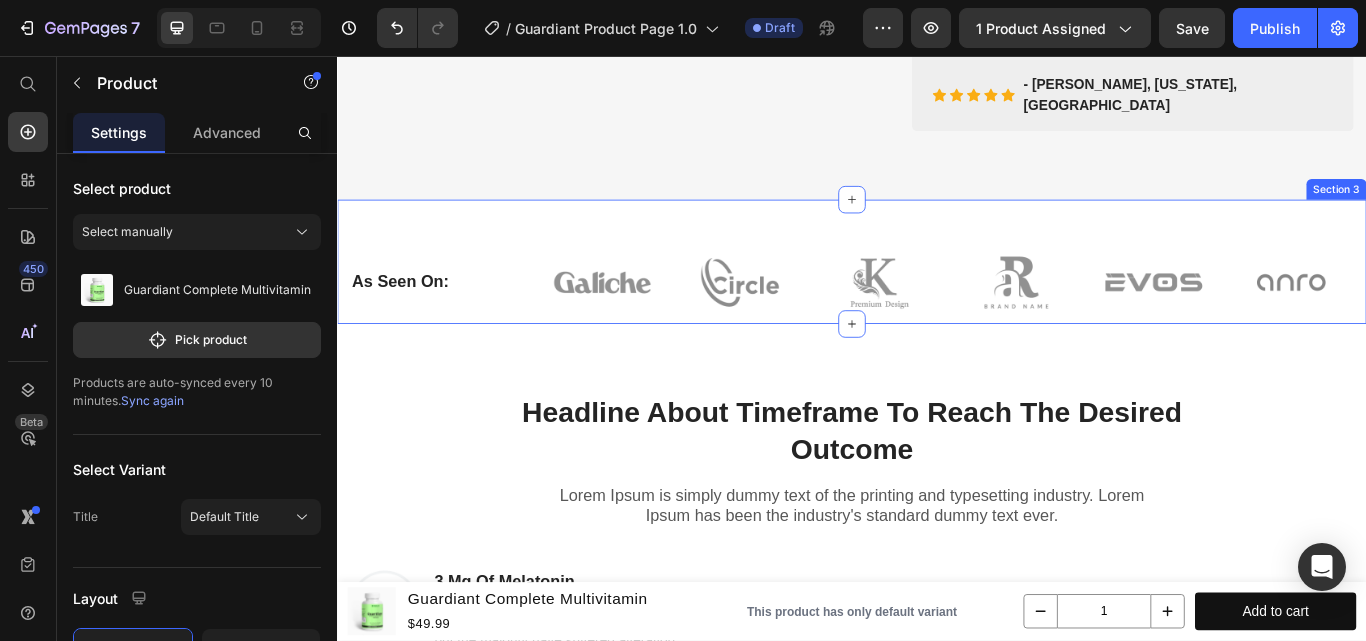 click on "As Seen On: Heading Image Image Image Image Image Image Row Row Section 3" at bounding box center (937, 296) 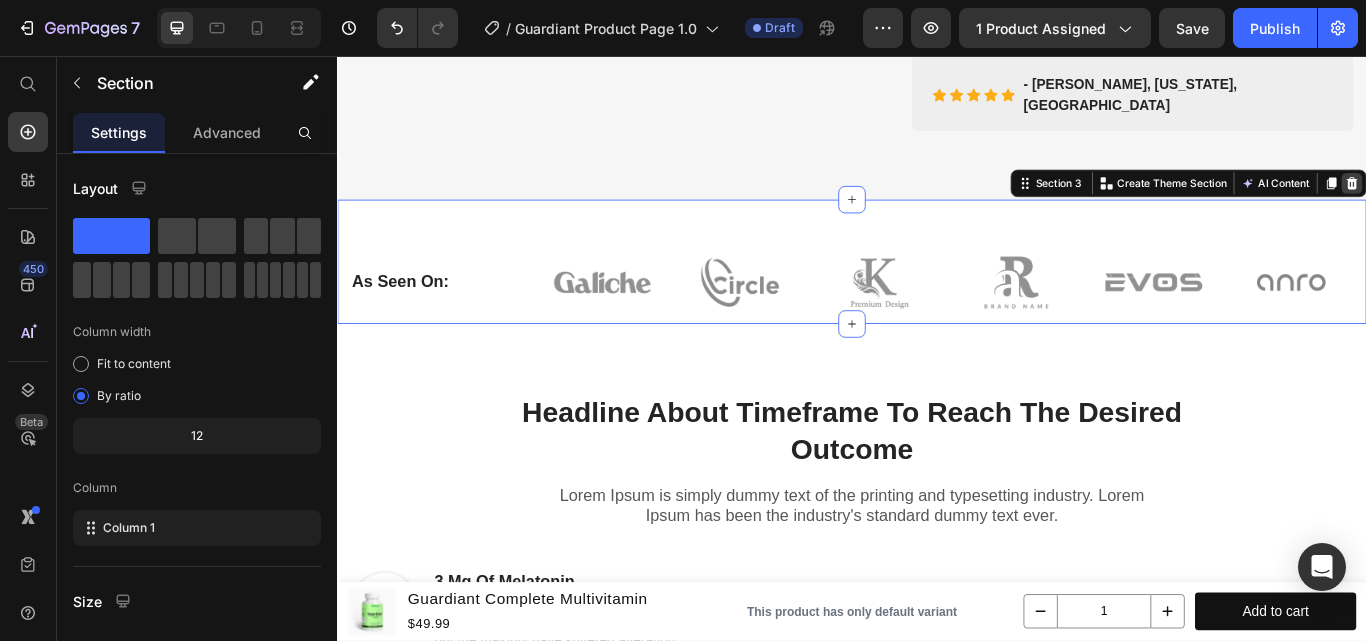 click 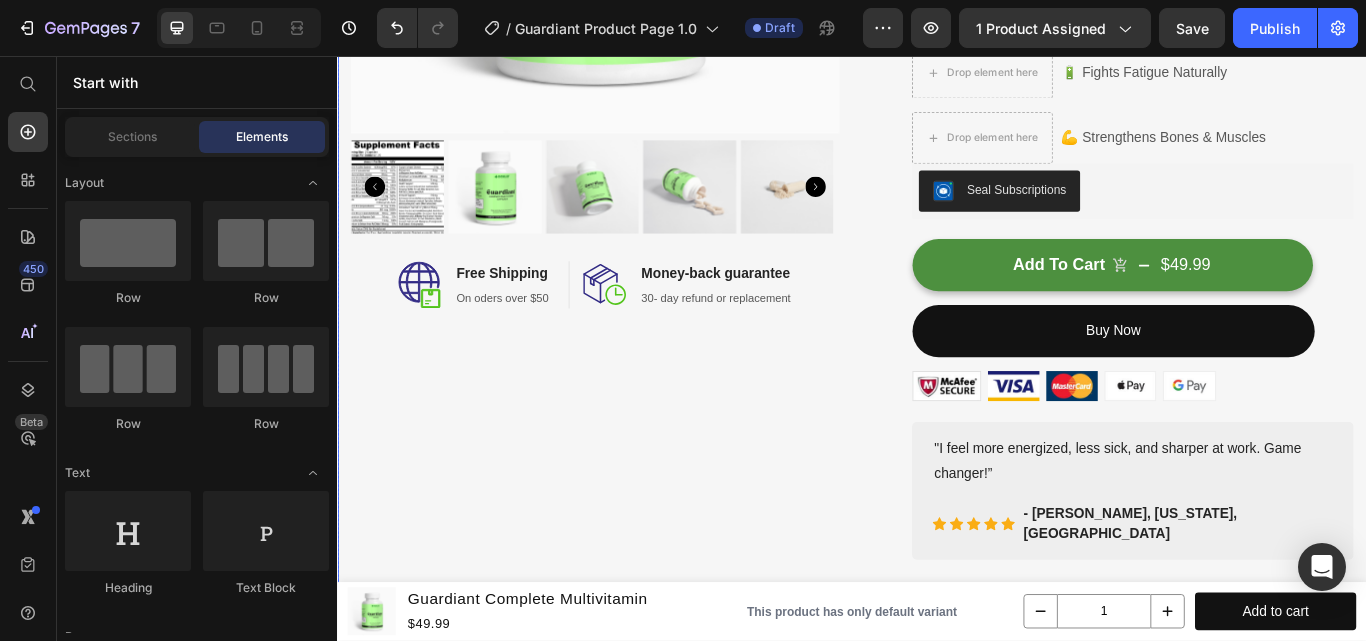 scroll, scrollTop: 700, scrollLeft: 0, axis: vertical 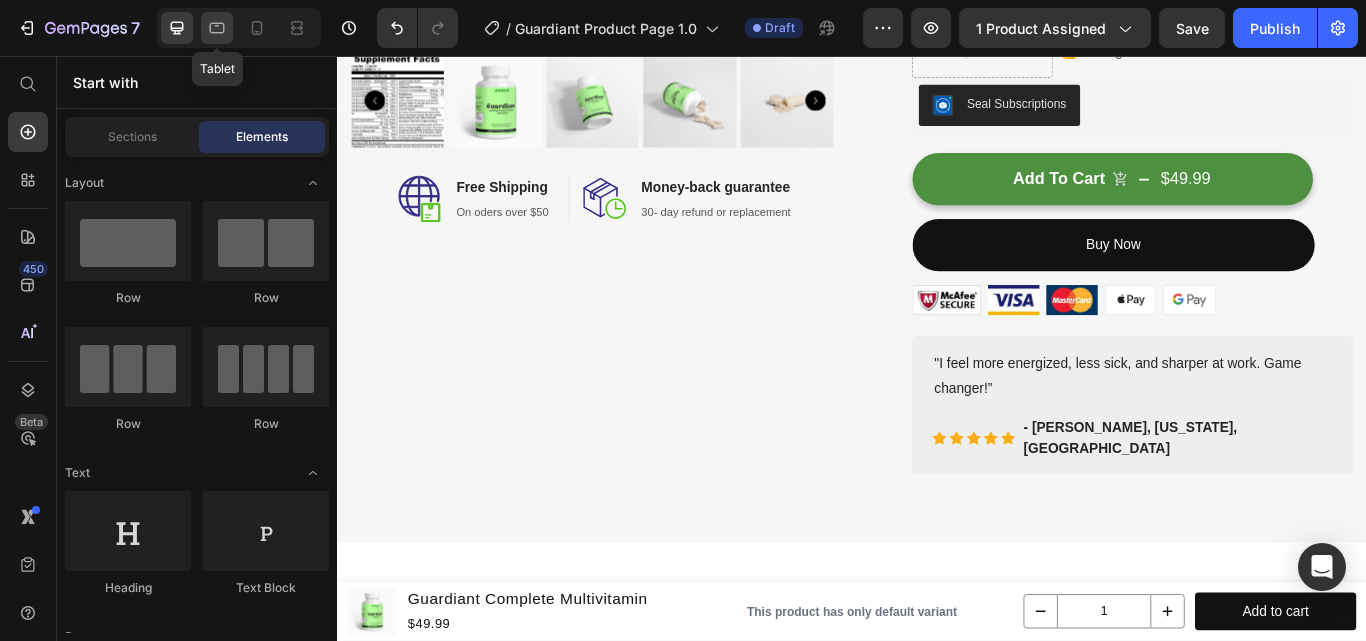 click 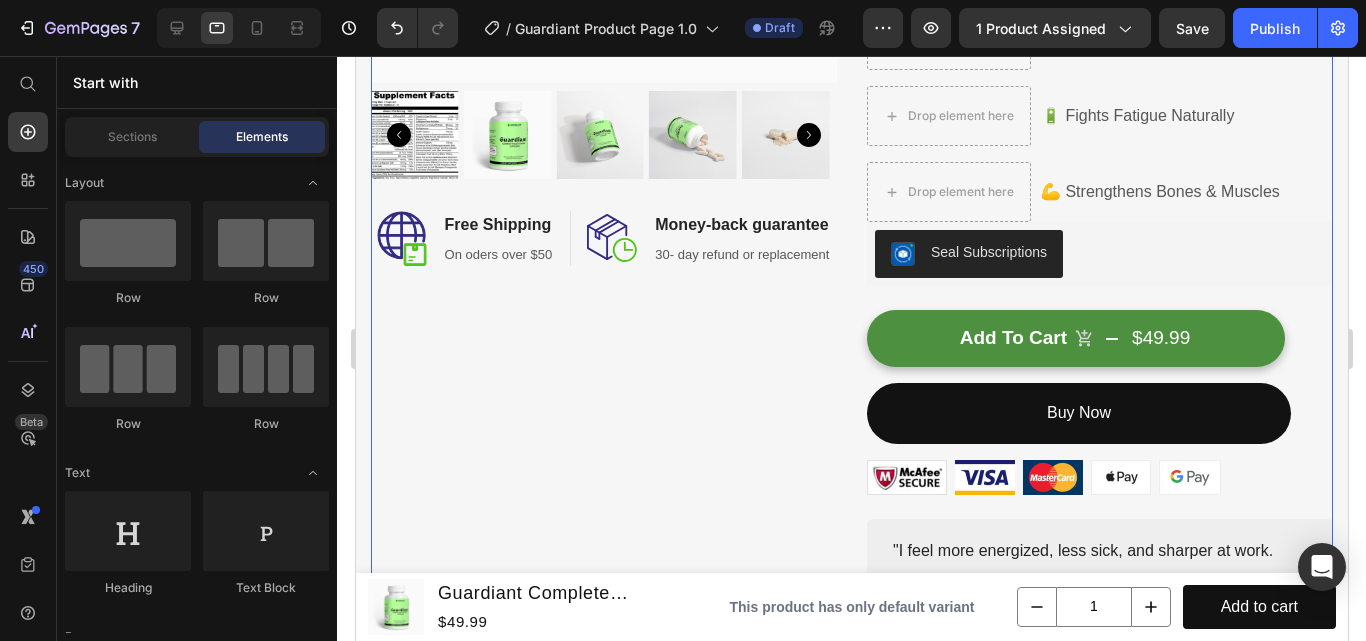 scroll, scrollTop: 700, scrollLeft: 0, axis: vertical 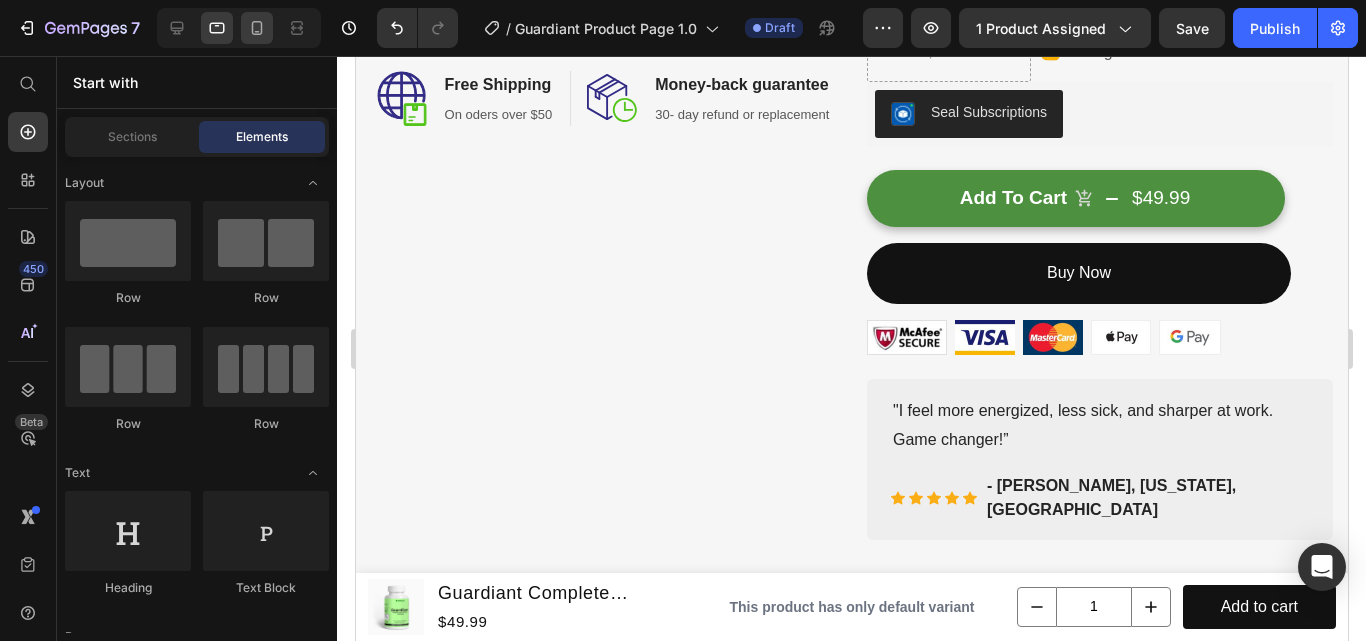 click 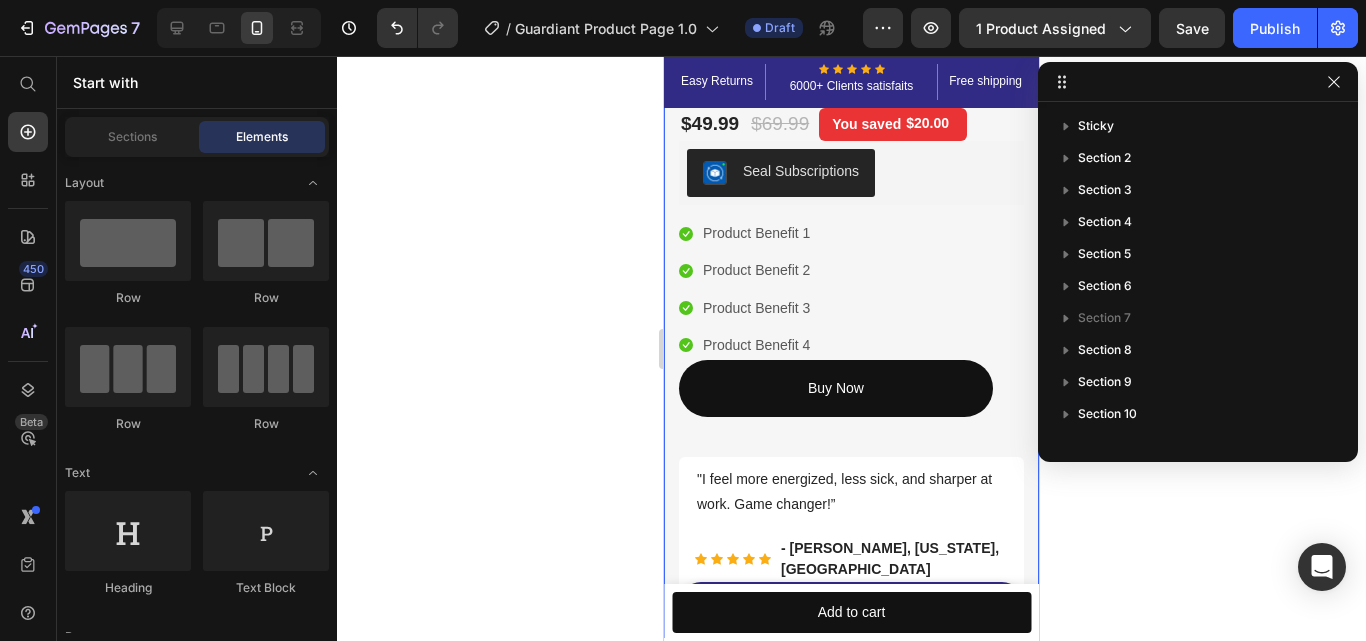 scroll, scrollTop: 700, scrollLeft: 0, axis: vertical 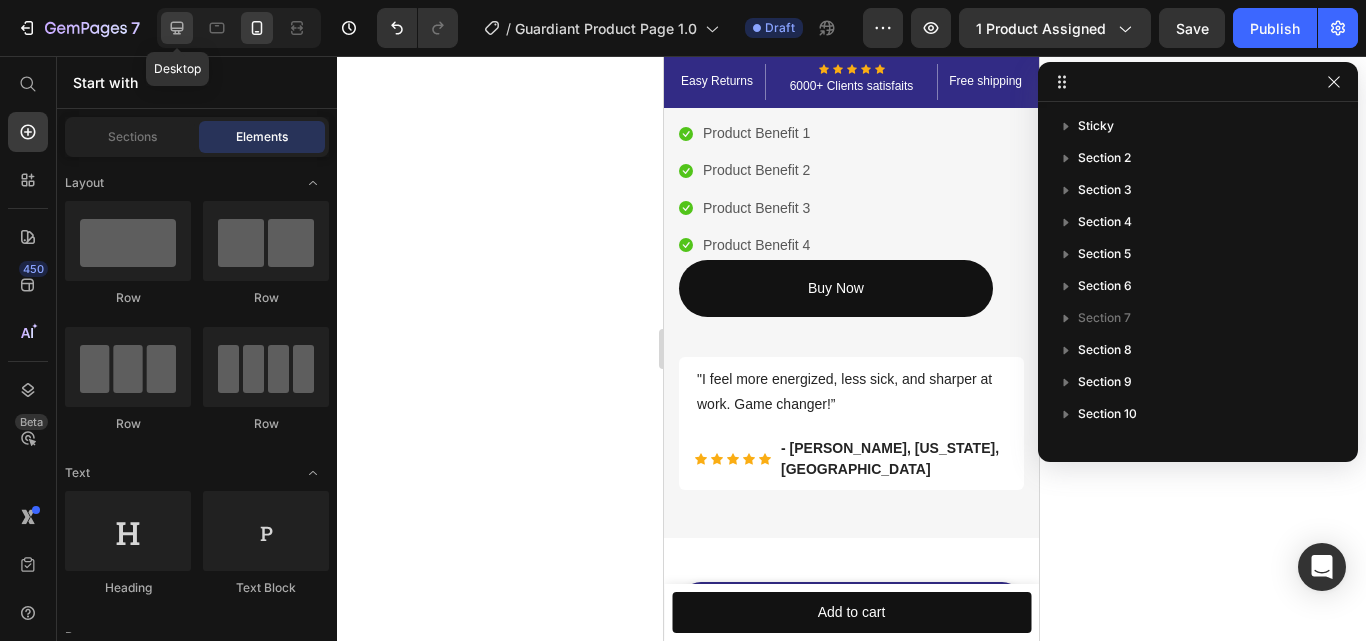click 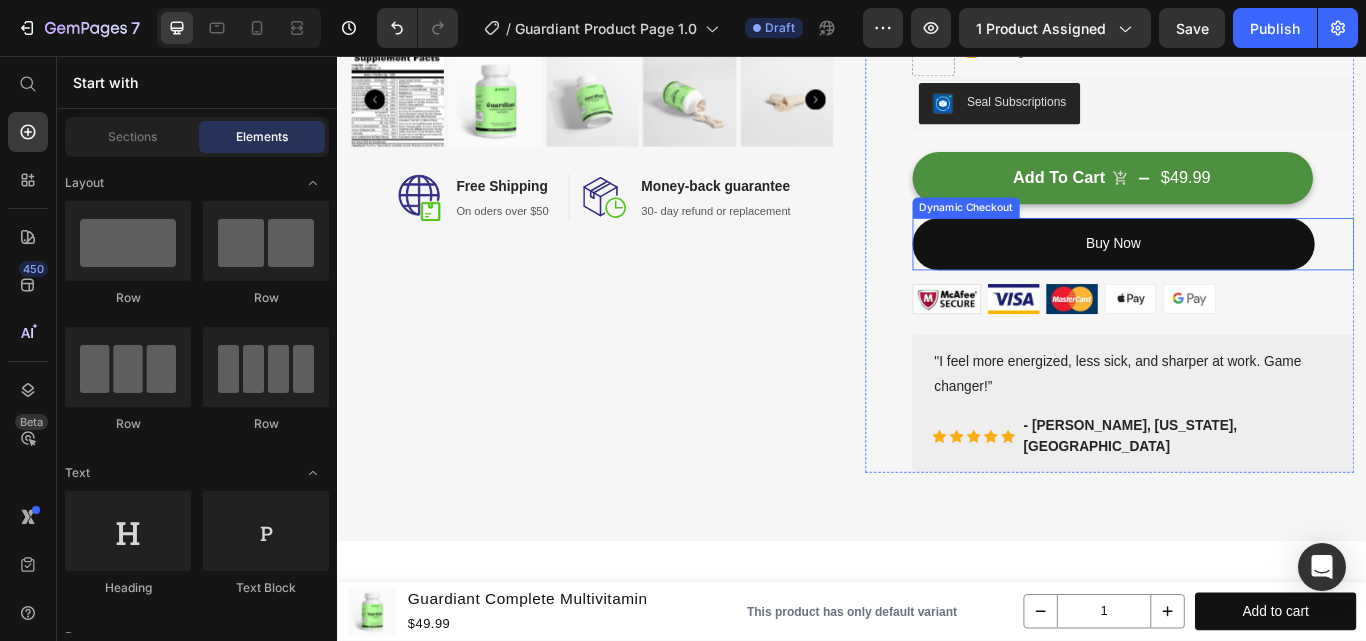 scroll, scrollTop: 402, scrollLeft: 0, axis: vertical 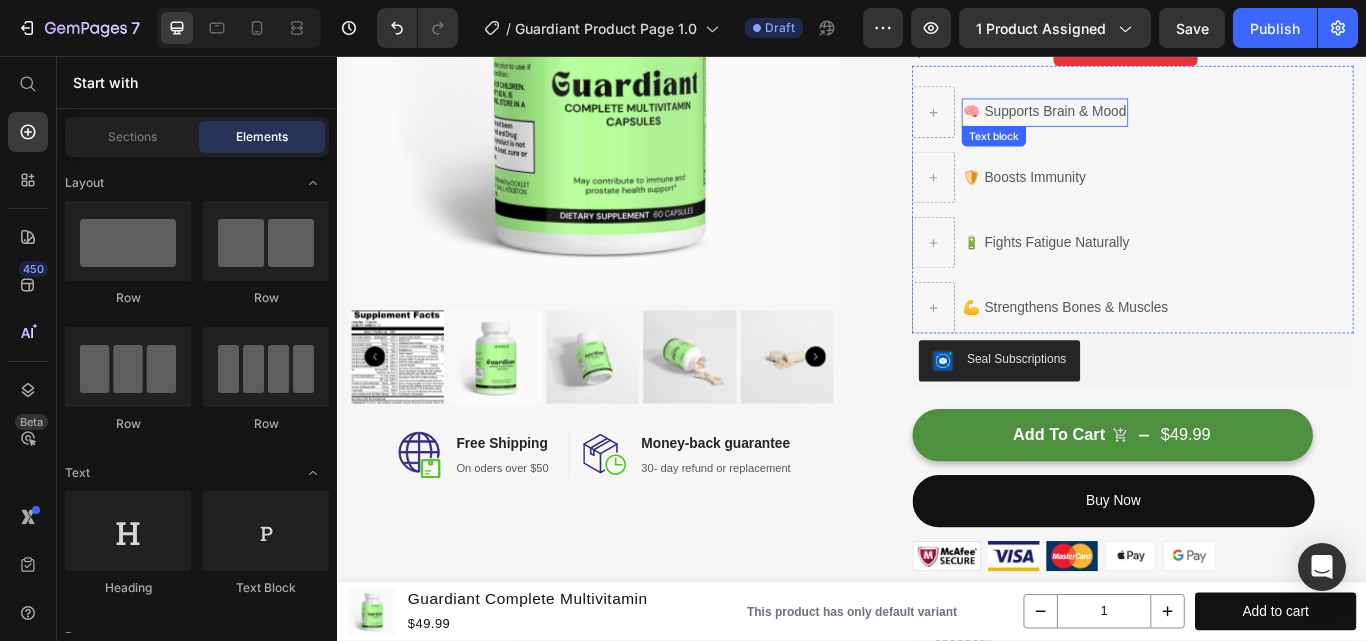 click on "🧠 Supports Brain & Mood" at bounding box center (1162, 122) 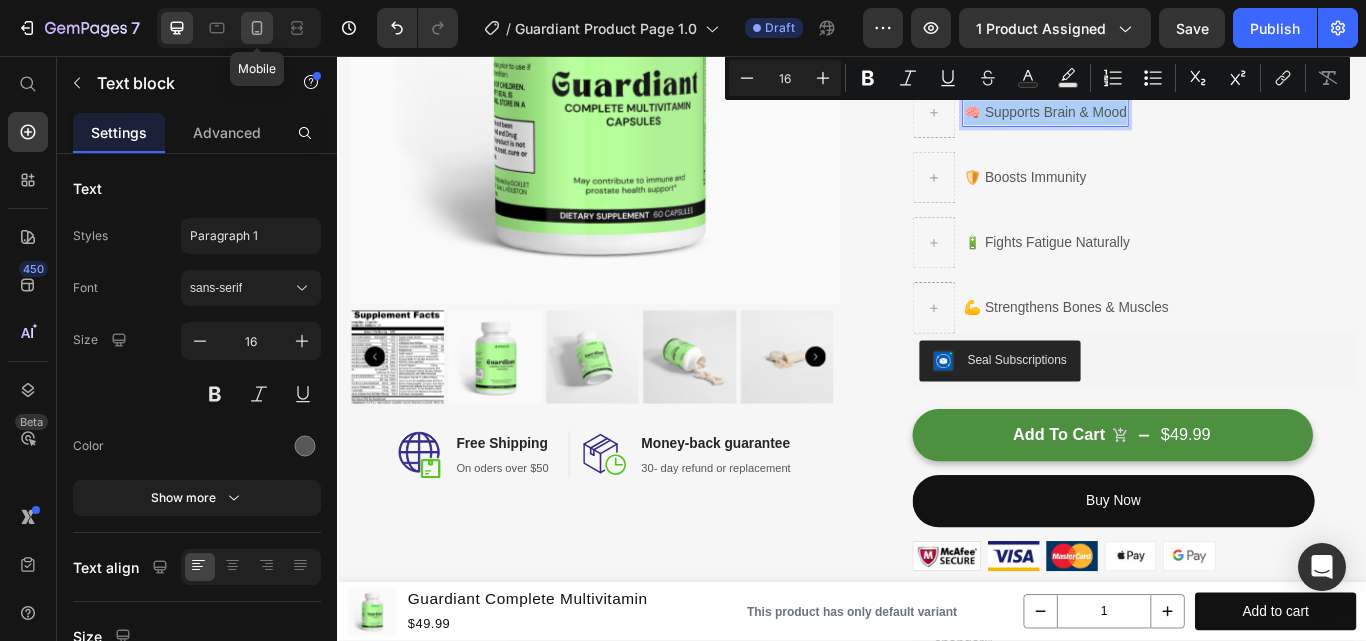 drag, startPoint x: 269, startPoint y: 27, endPoint x: 685, endPoint y: 205, distance: 452.48206 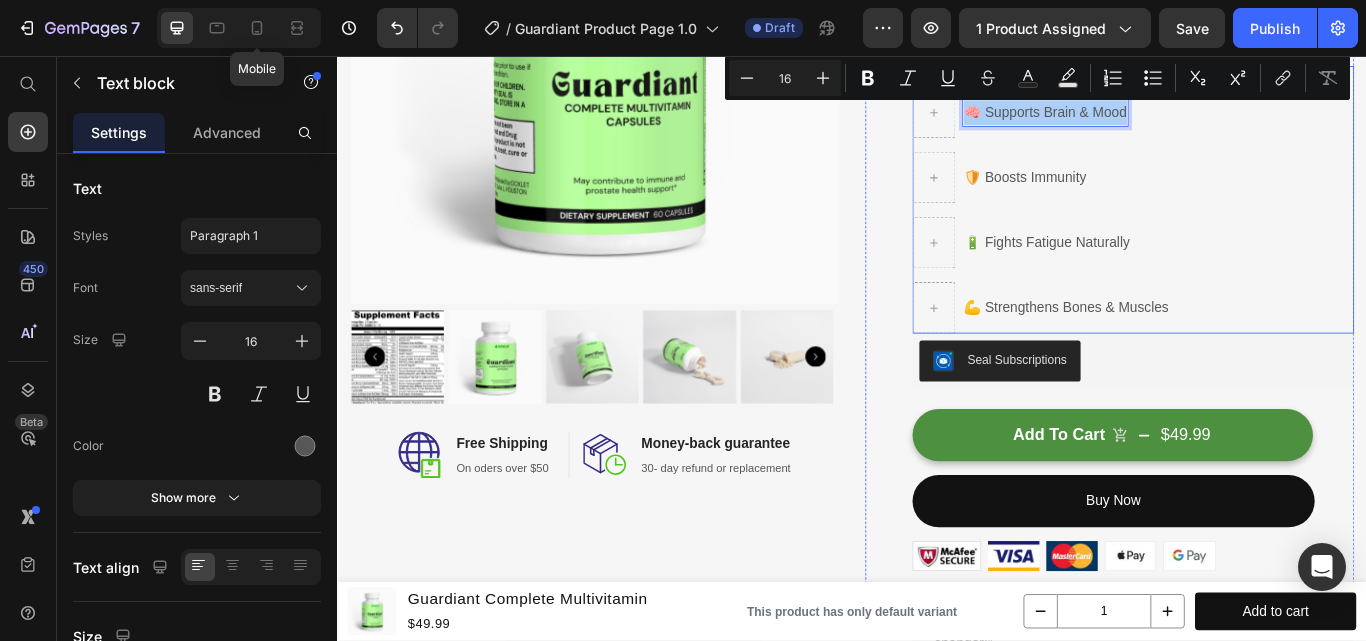 type on "14" 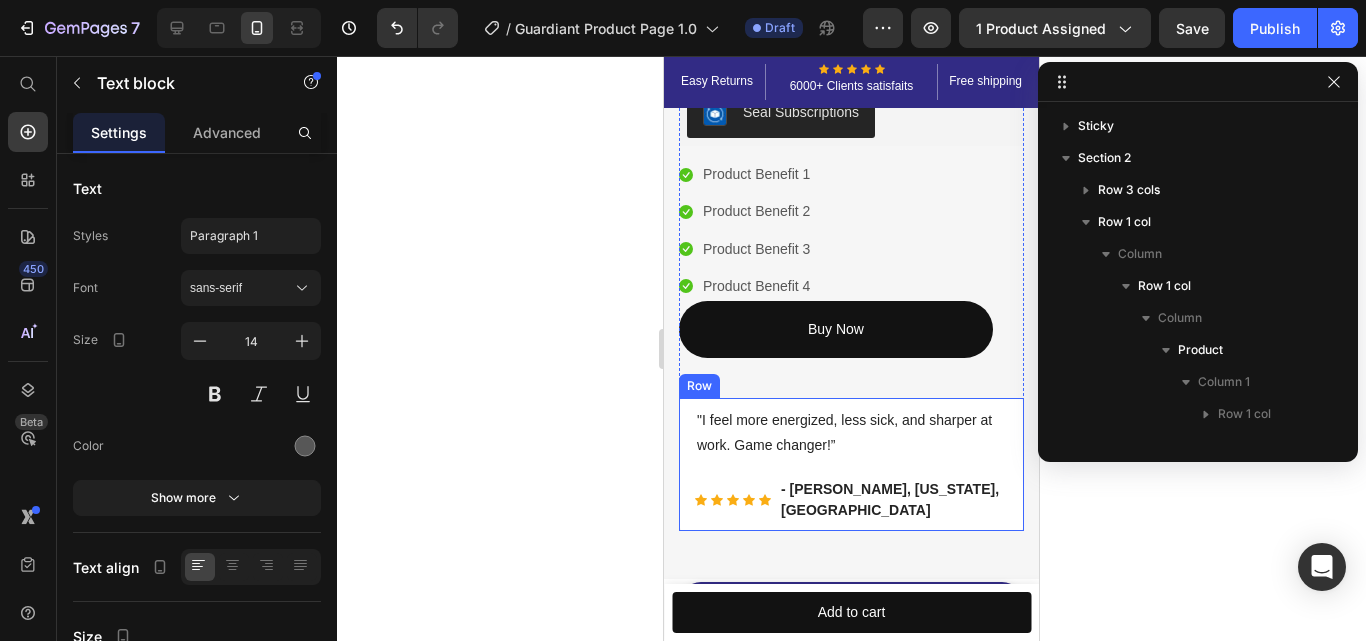scroll, scrollTop: 532, scrollLeft: 0, axis: vertical 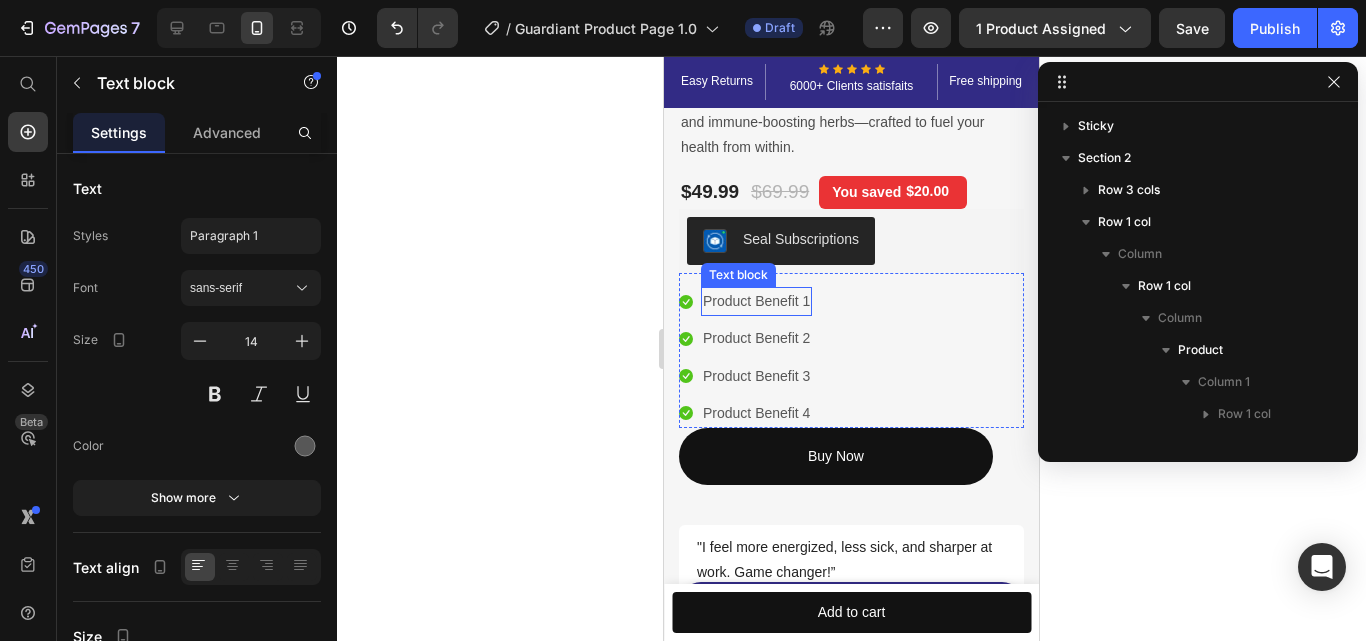 click on "Product Benefit 1" at bounding box center (756, 301) 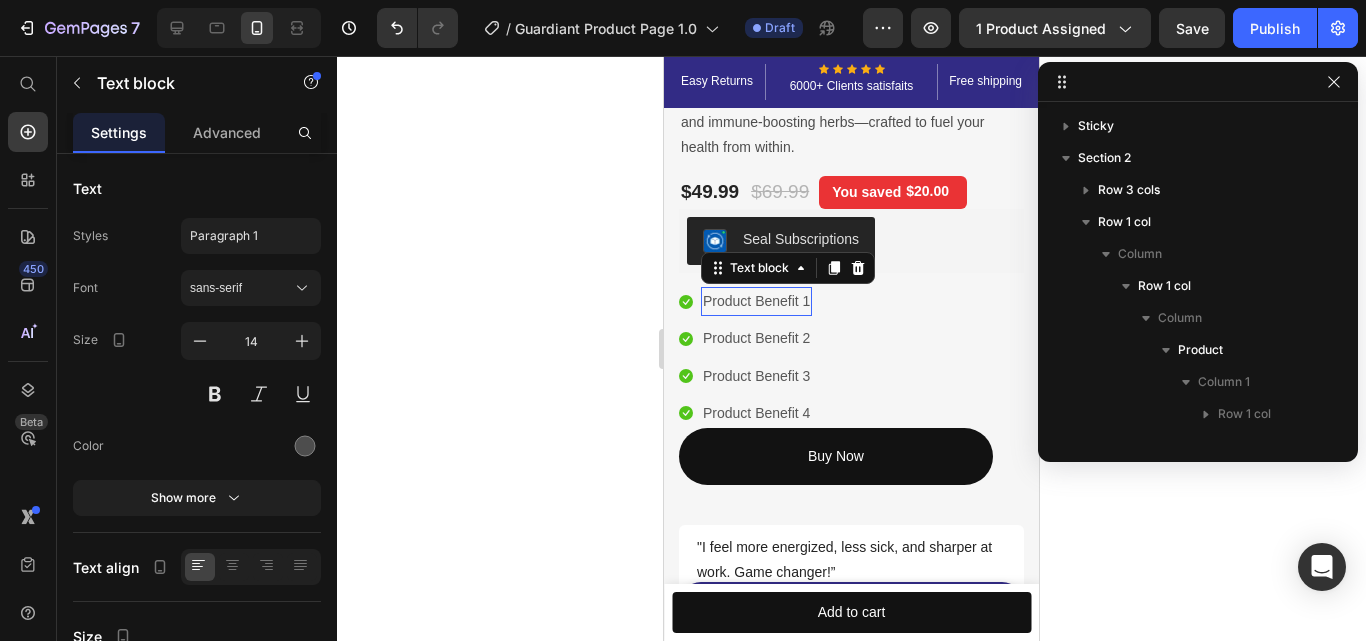 scroll, scrollTop: 667, scrollLeft: 0, axis: vertical 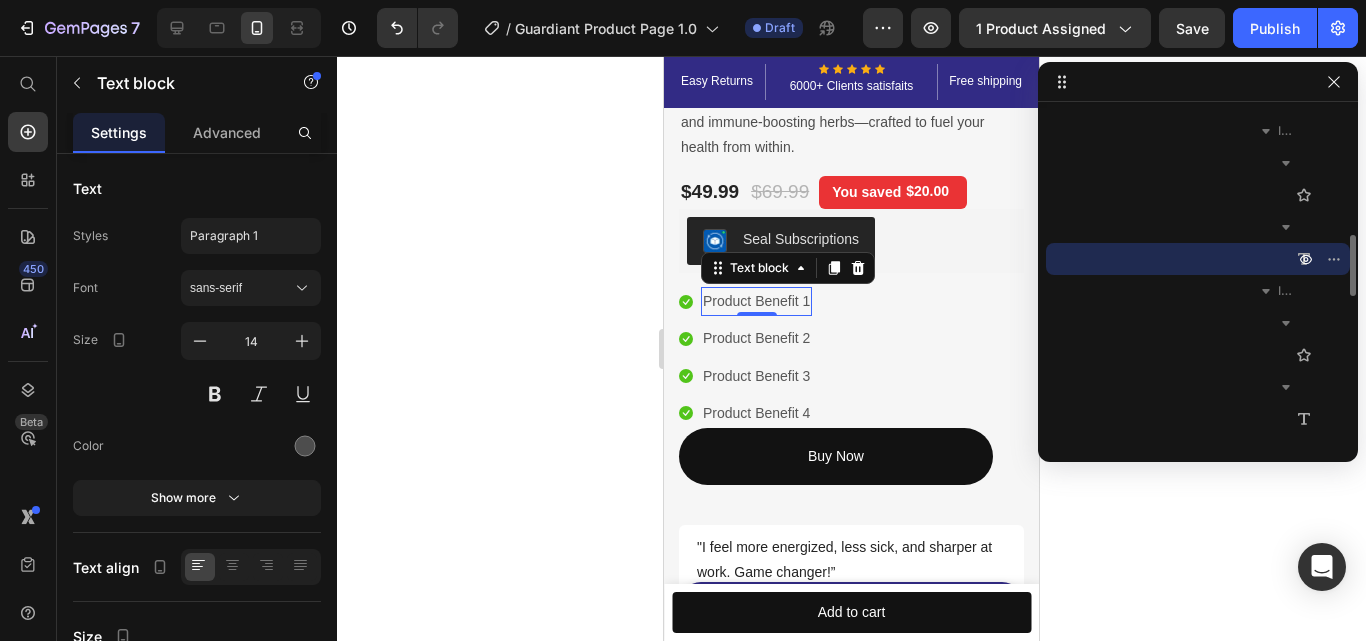 click on "Product Benefit 1" at bounding box center (756, 301) 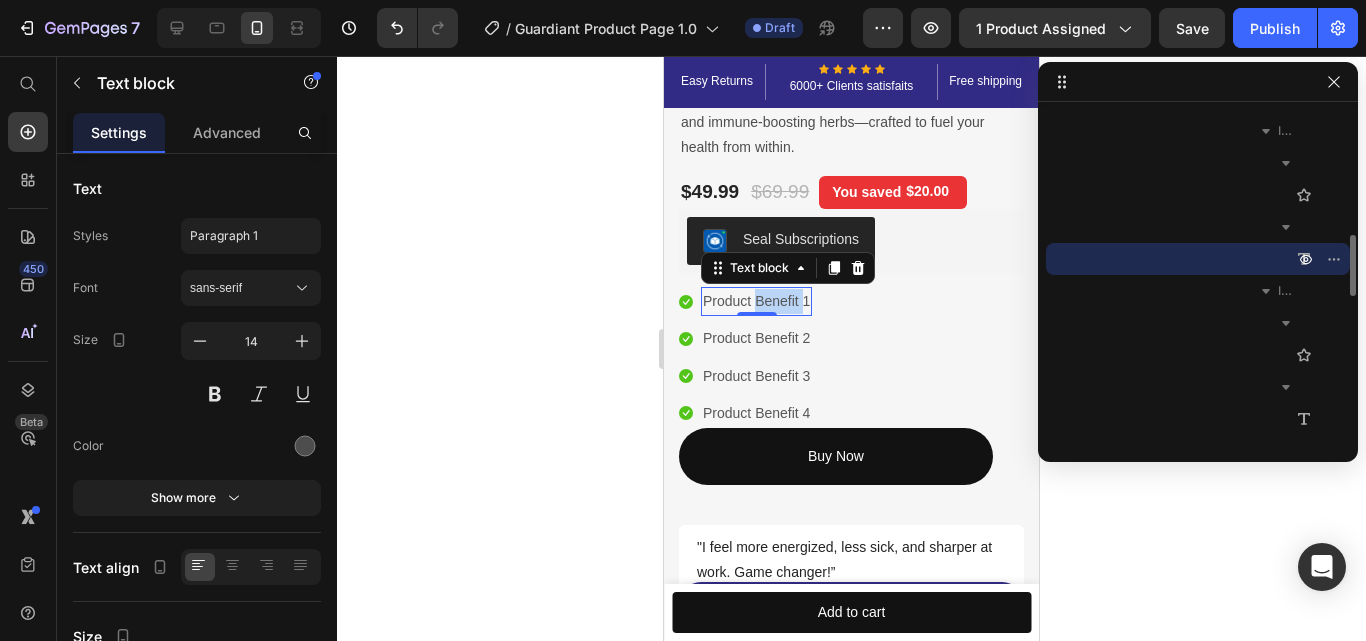 click on "Product Benefit 1" at bounding box center [756, 301] 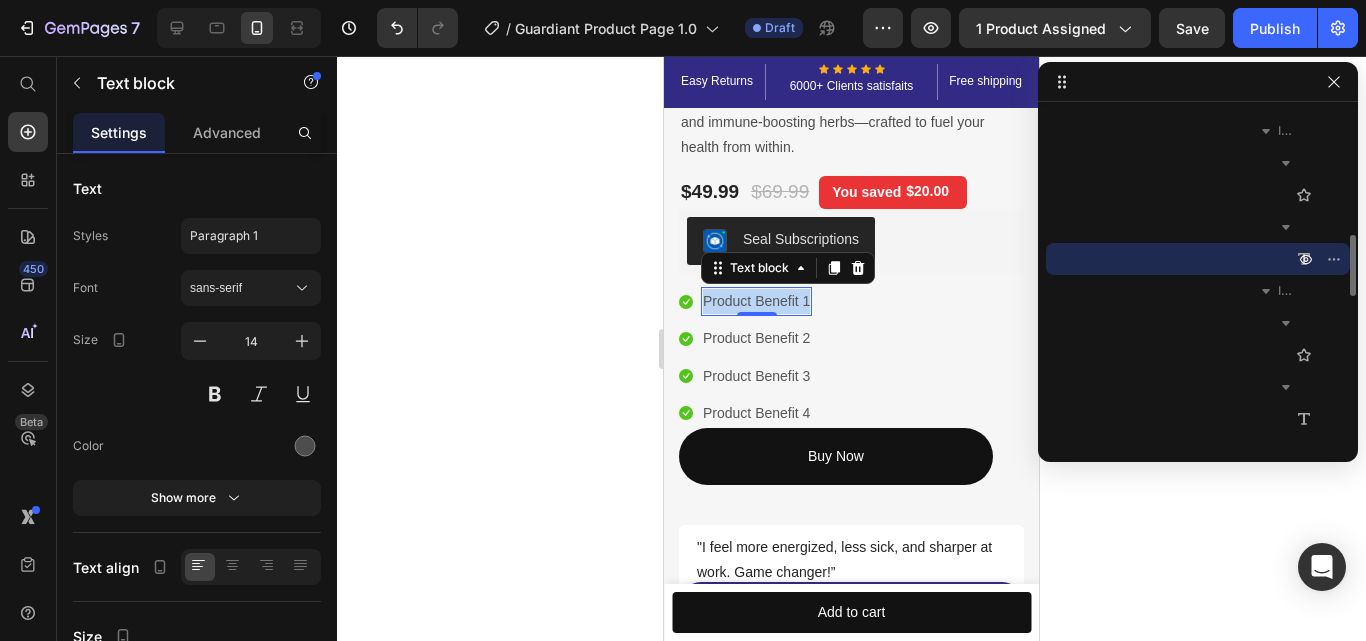 click on "Product Benefit 1" at bounding box center (756, 301) 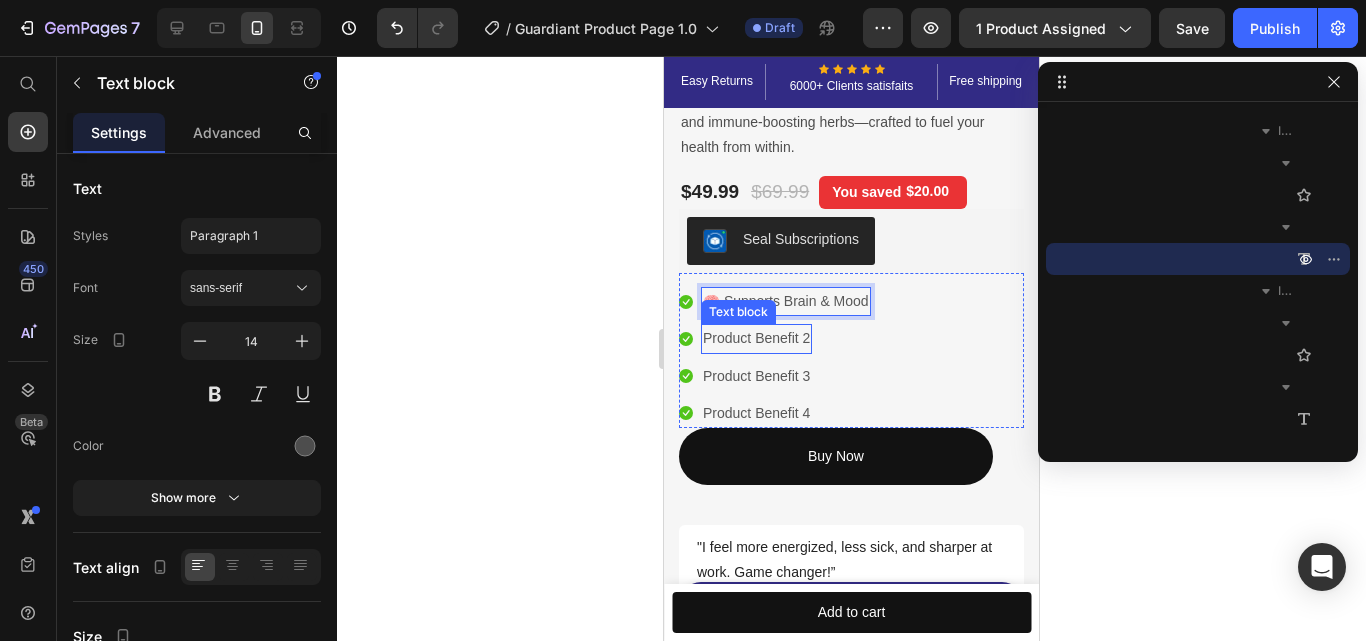 click on "Product Benefit 2" at bounding box center (756, 338) 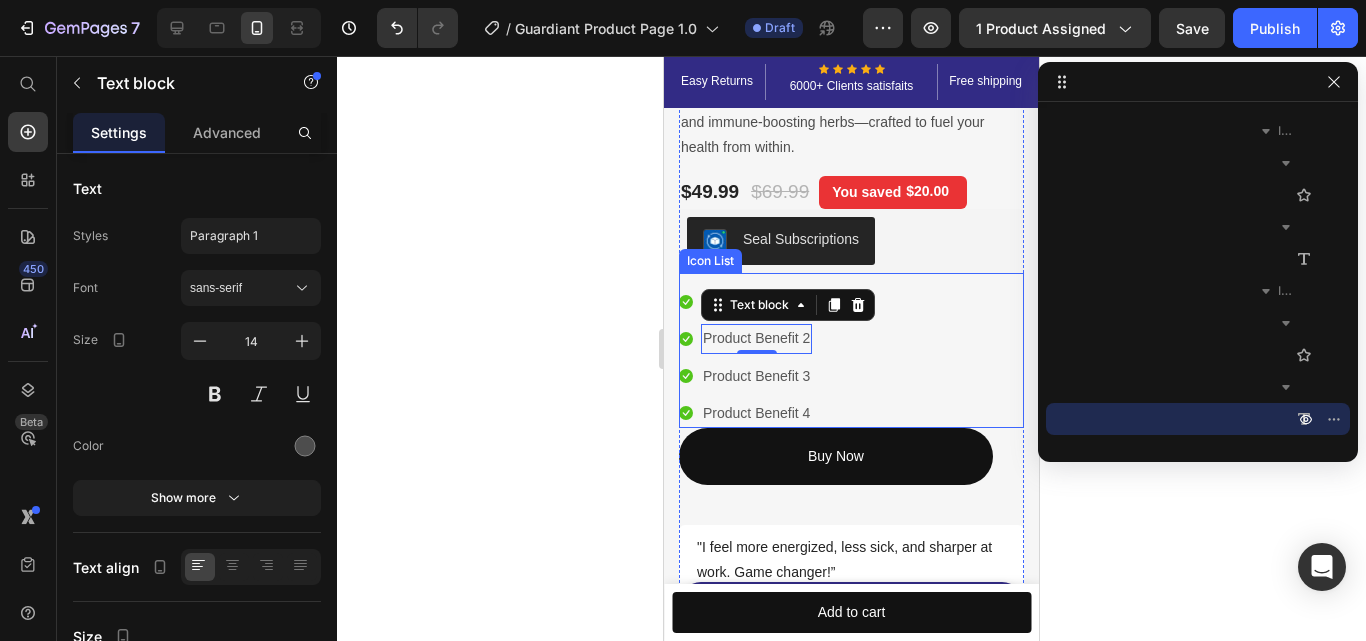 click on "Icon 🧠 Supports Brain & Mood Text block" at bounding box center [775, 301] 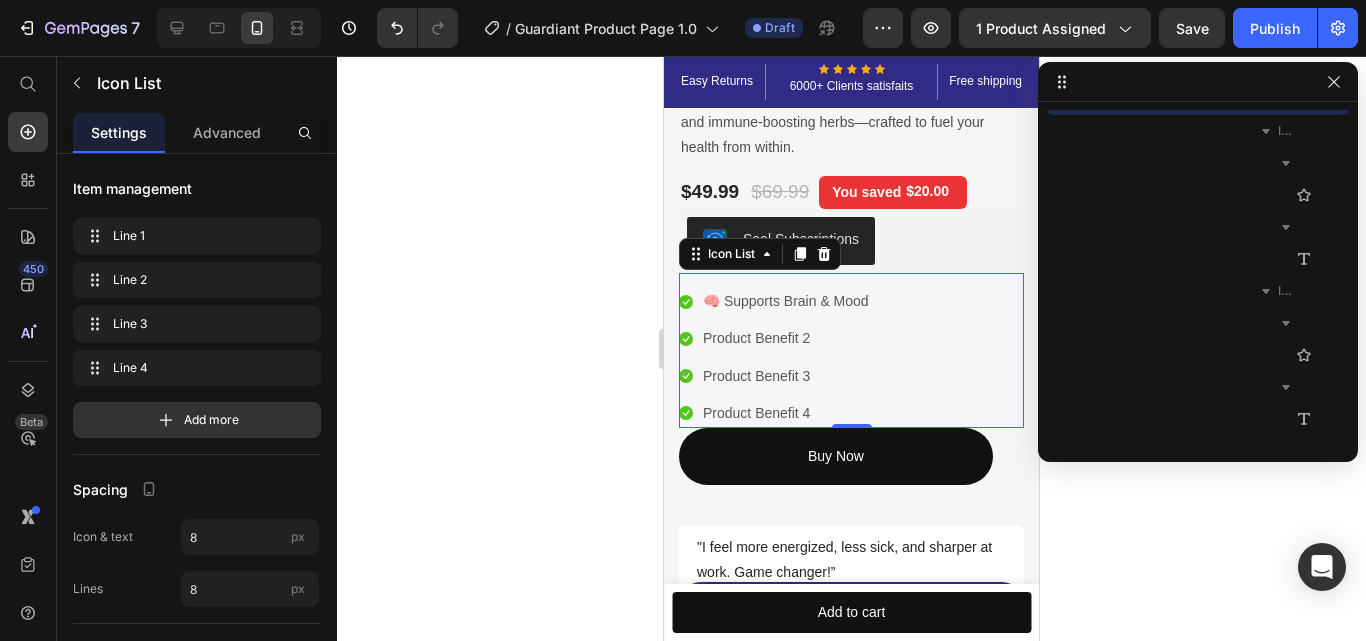 scroll, scrollTop: 507, scrollLeft: 0, axis: vertical 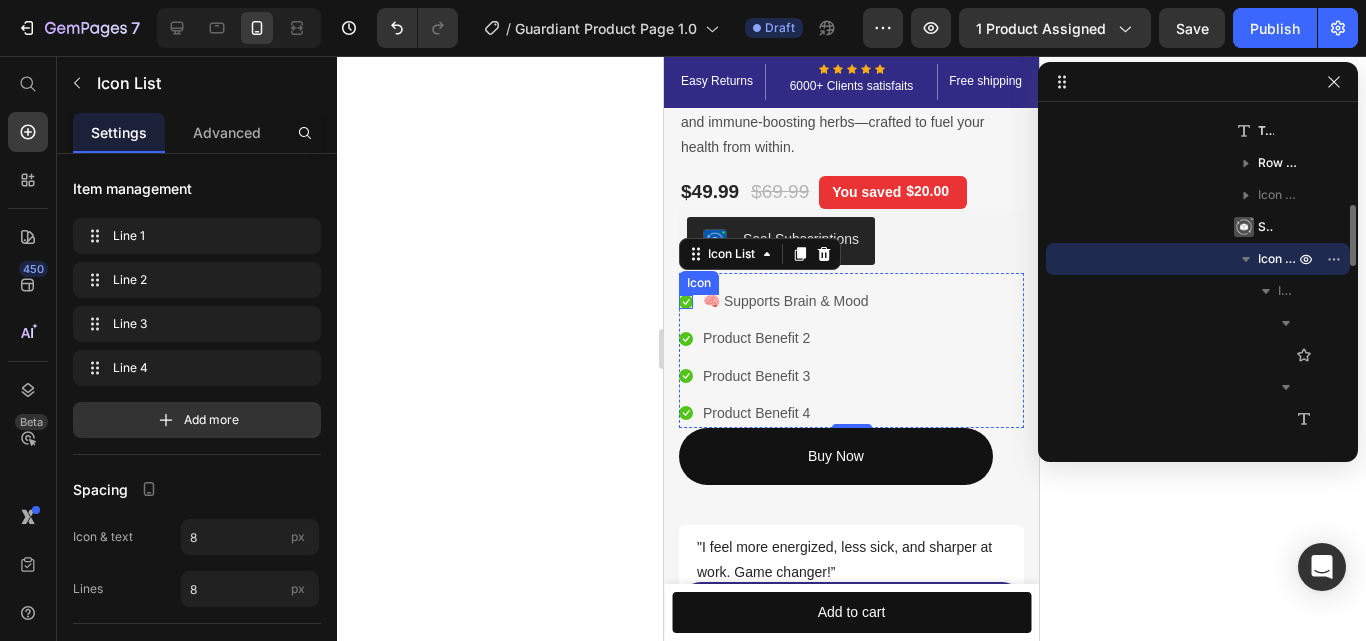 click 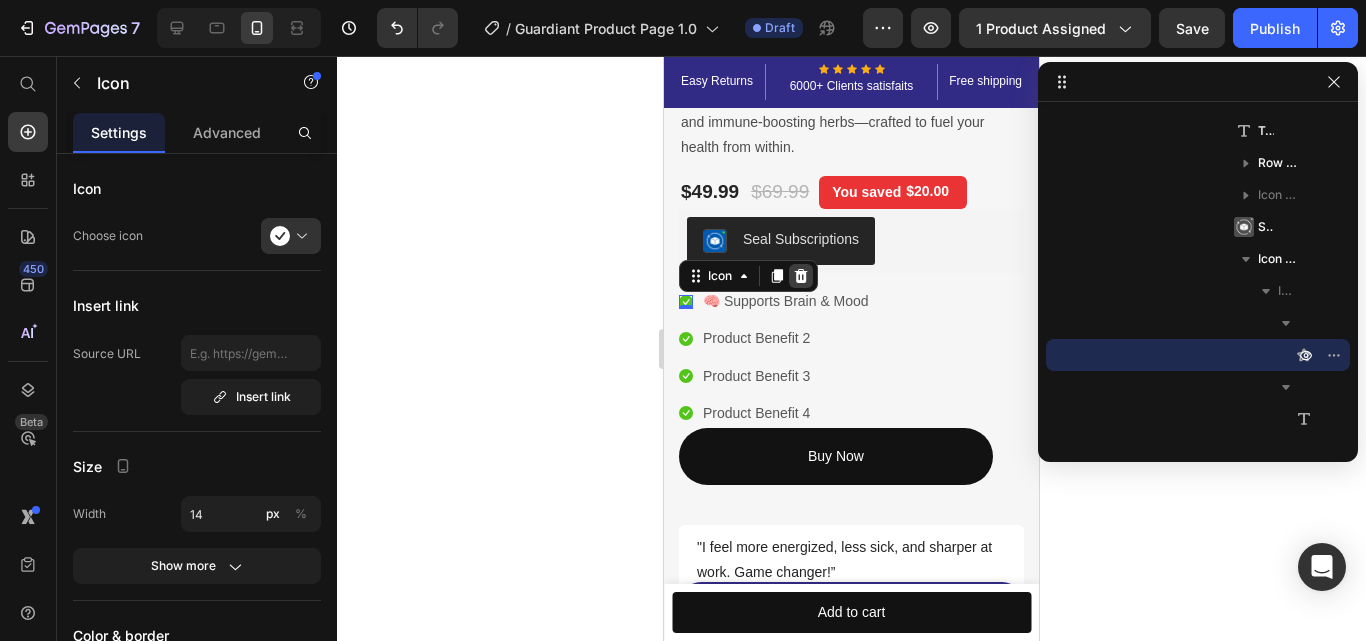 click 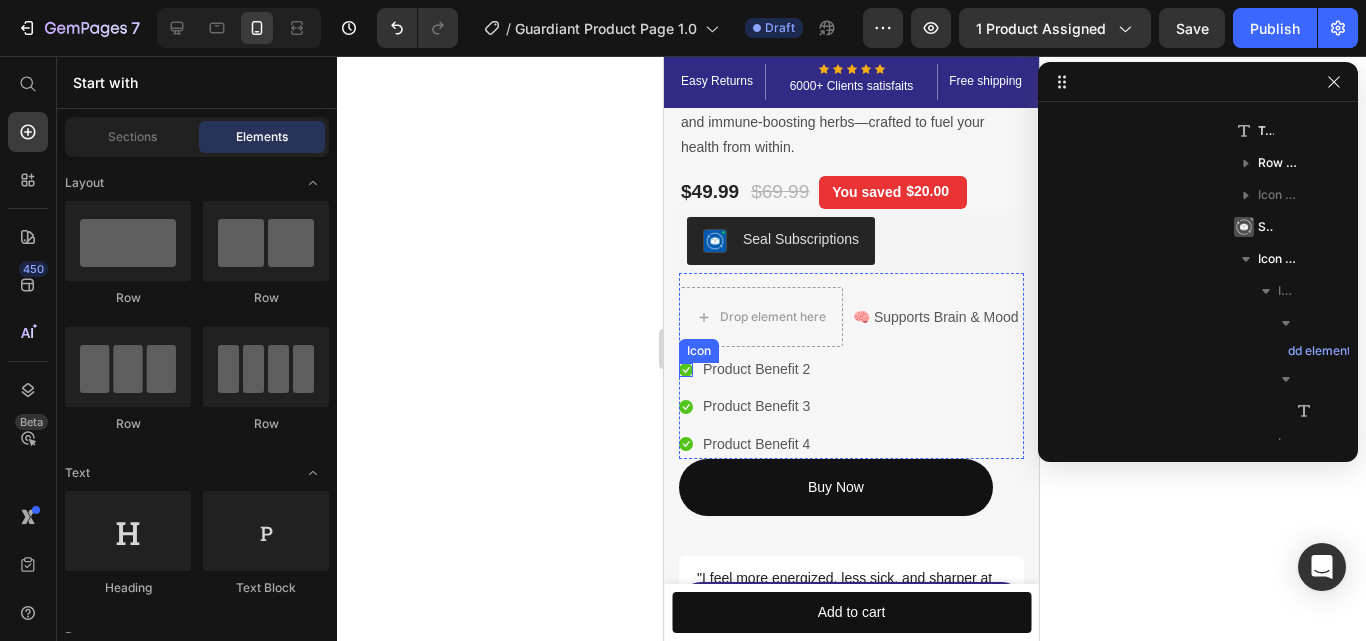 click 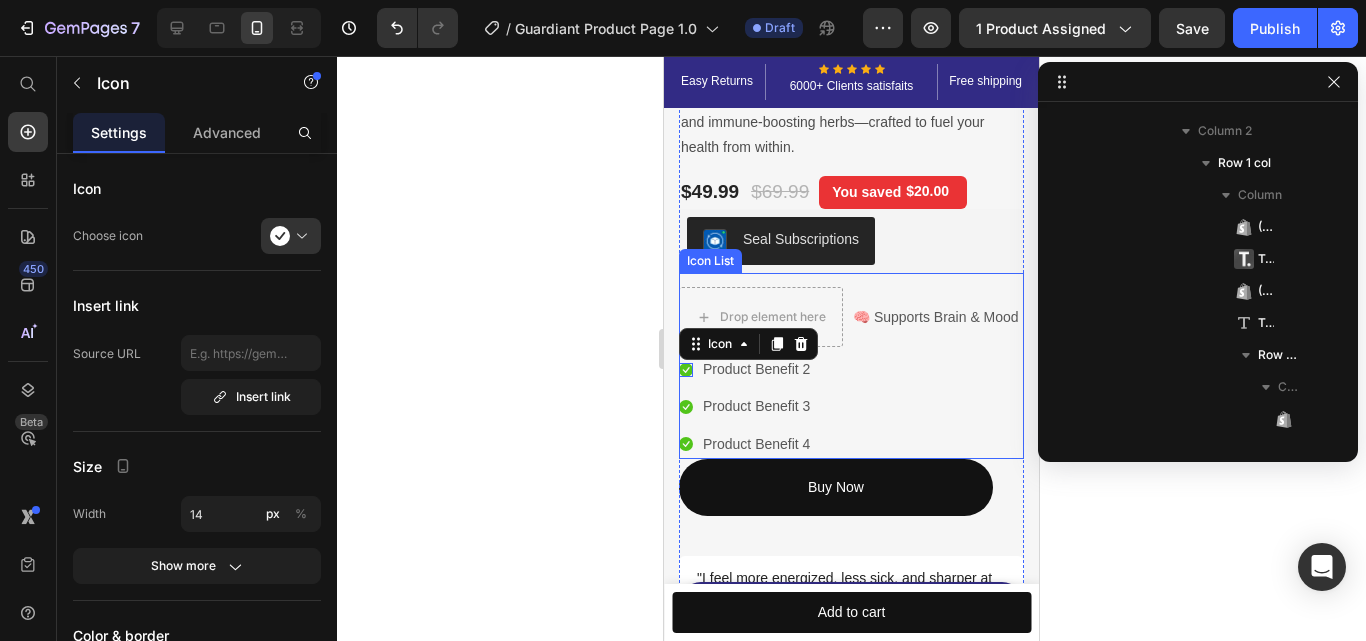 scroll, scrollTop: 1139, scrollLeft: 0, axis: vertical 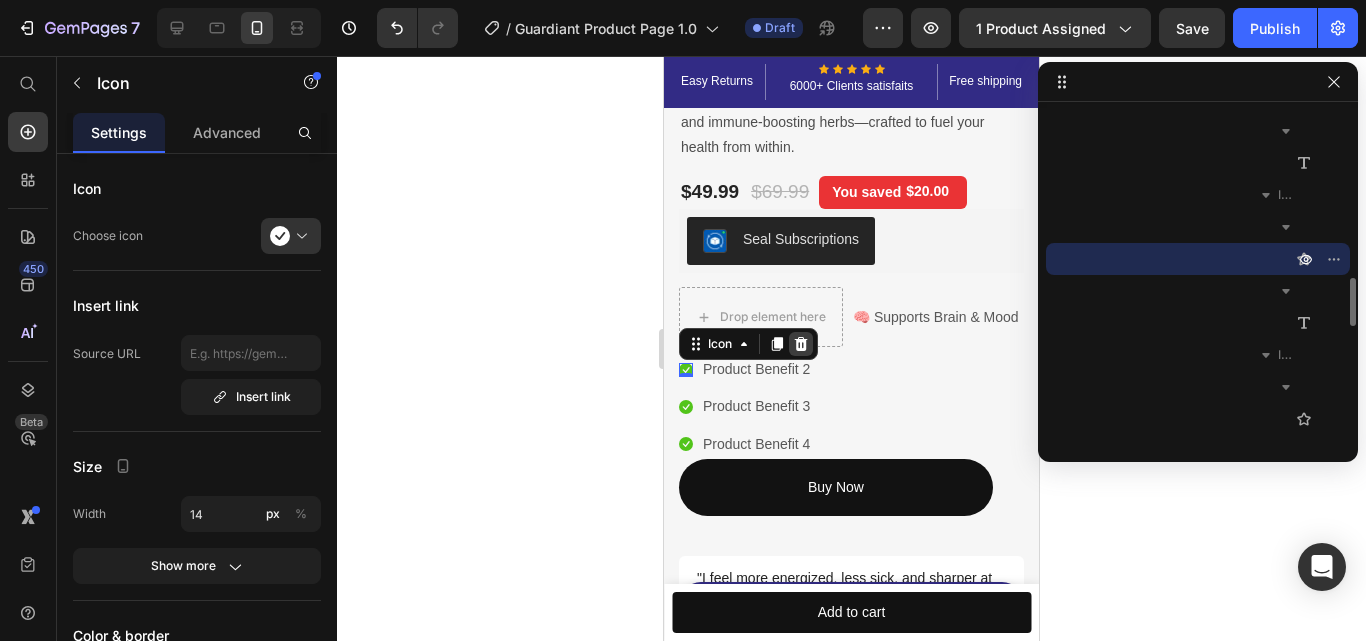click 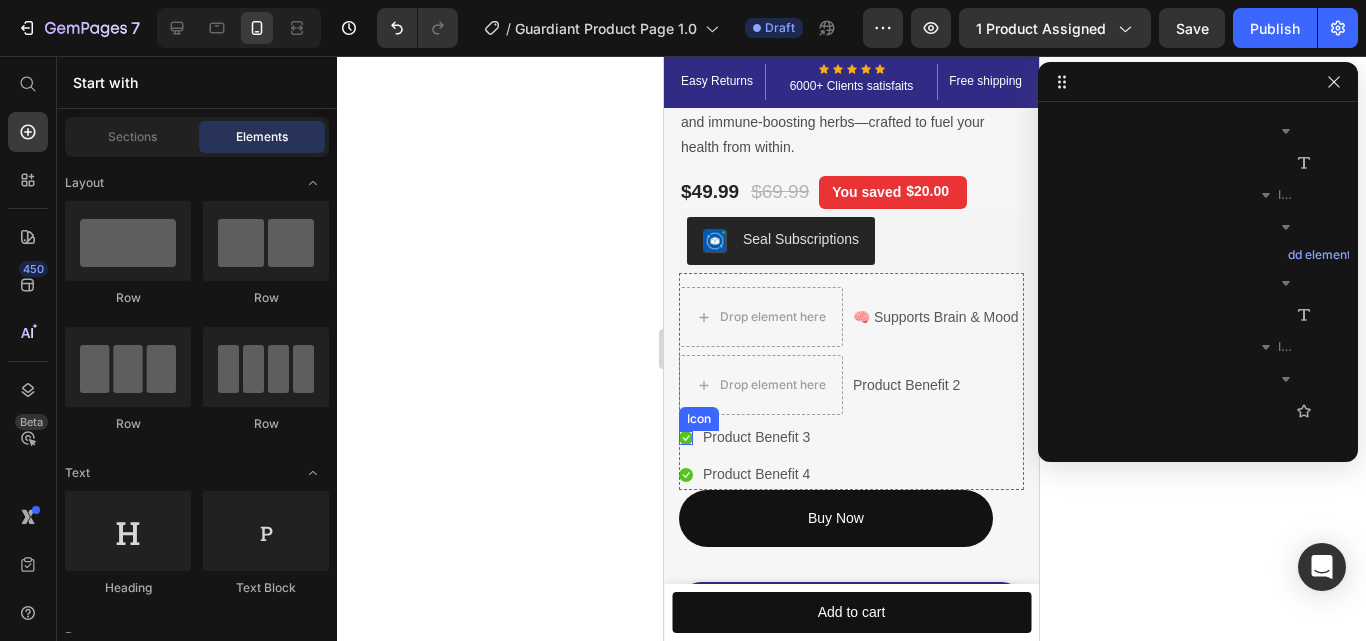 click 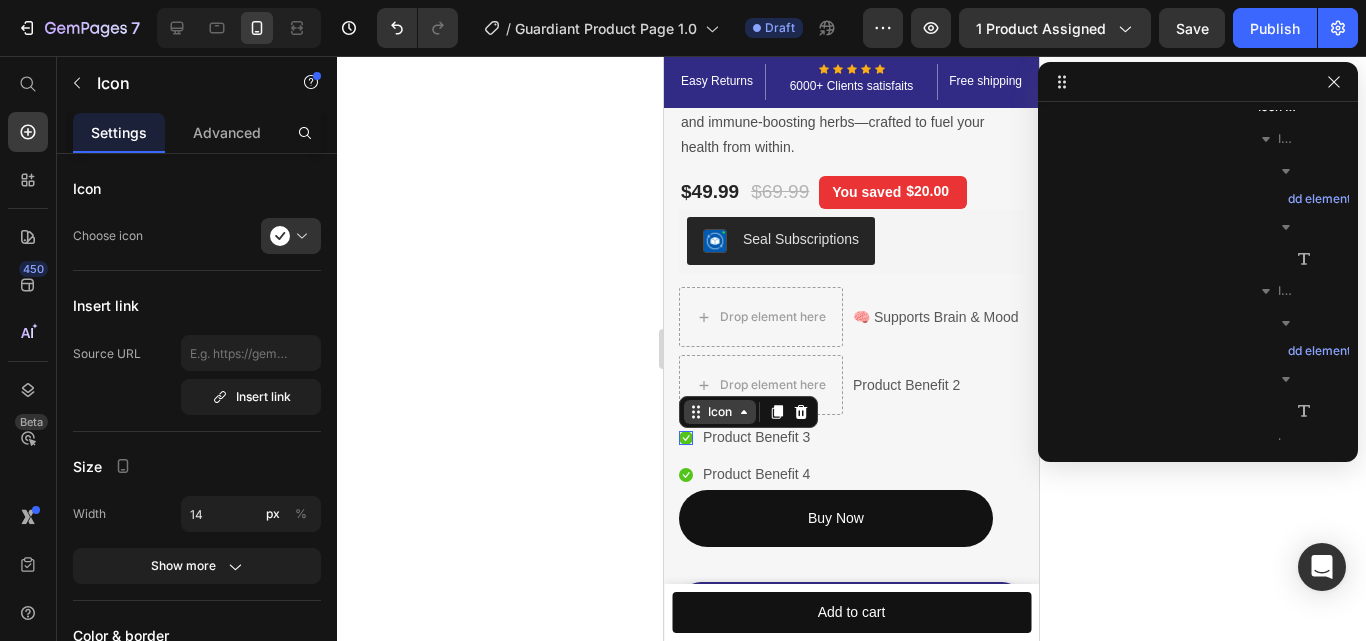 scroll, scrollTop: 1387, scrollLeft: 0, axis: vertical 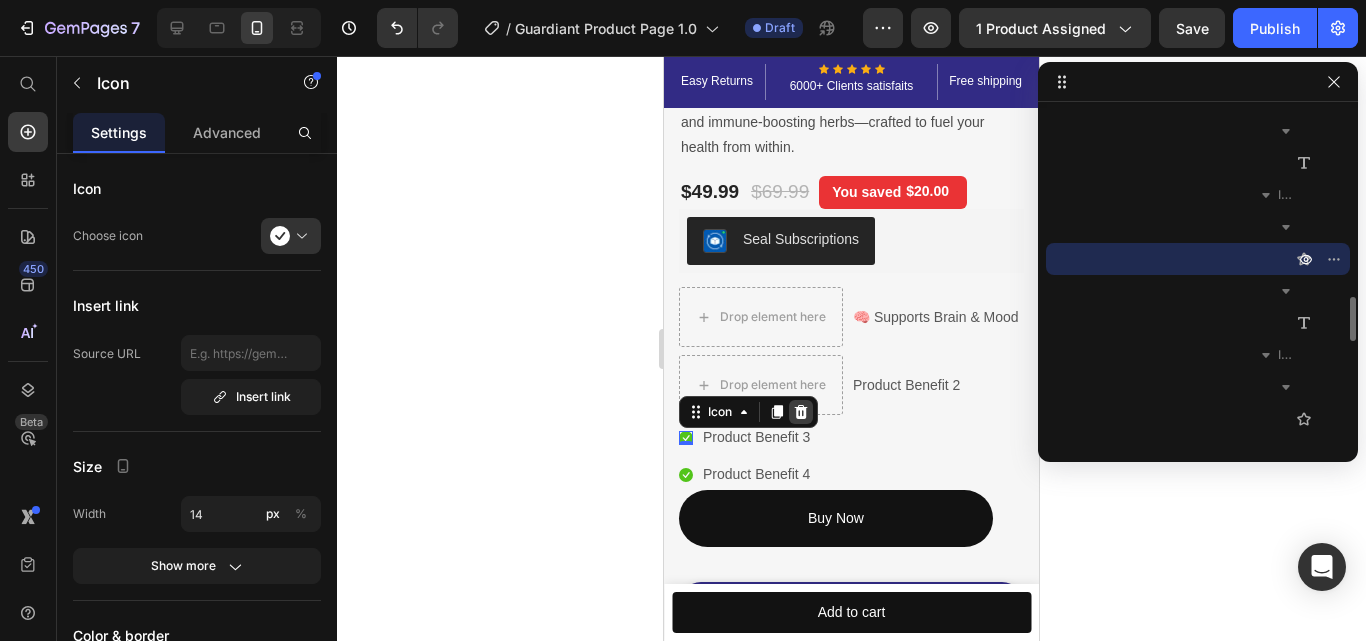 click at bounding box center [801, 412] 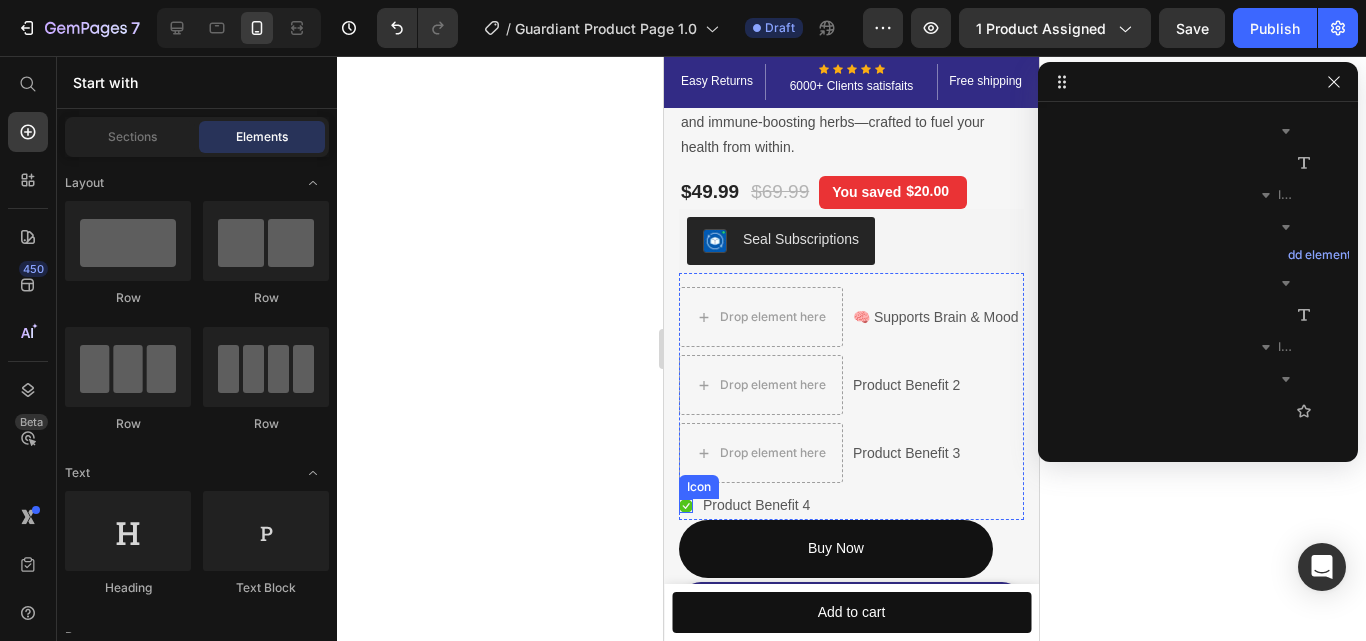 click 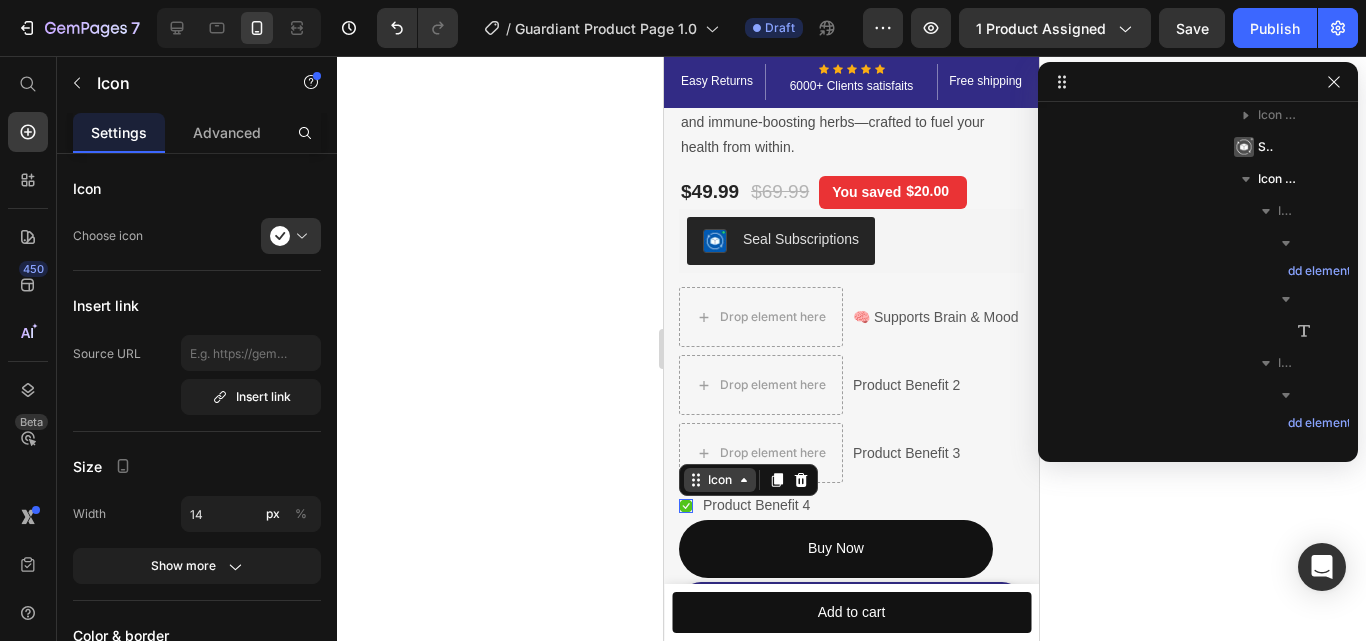 scroll, scrollTop: 1859, scrollLeft: 0, axis: vertical 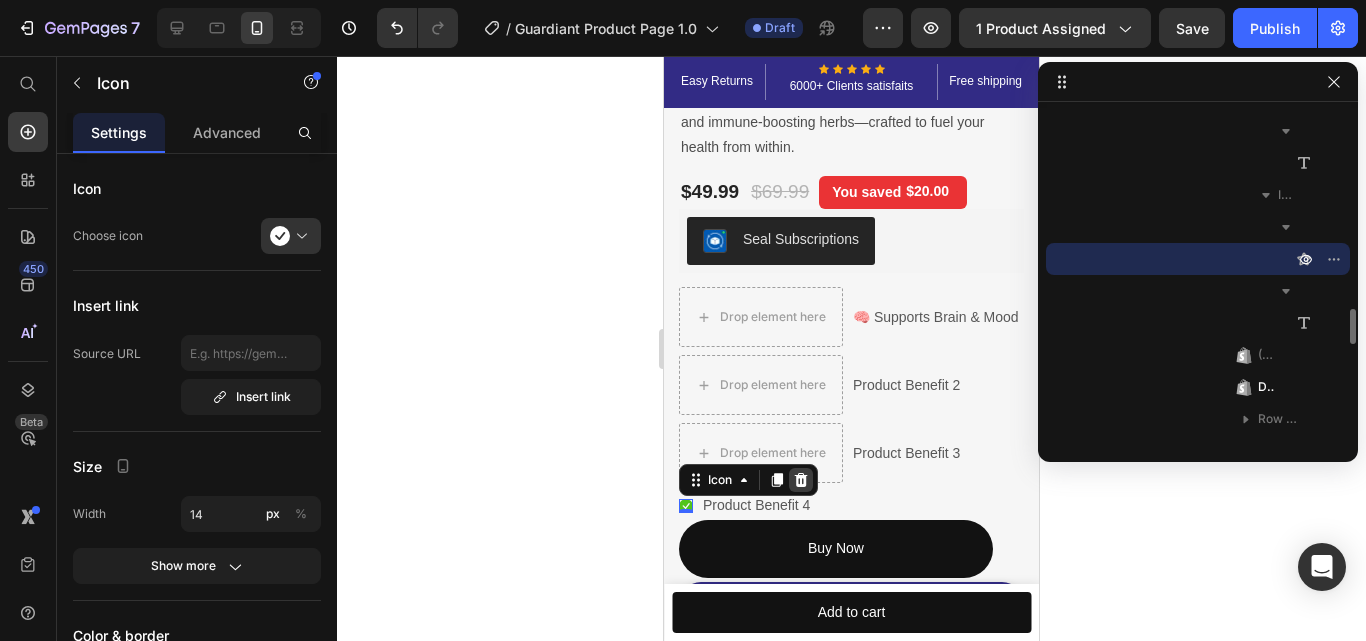 click 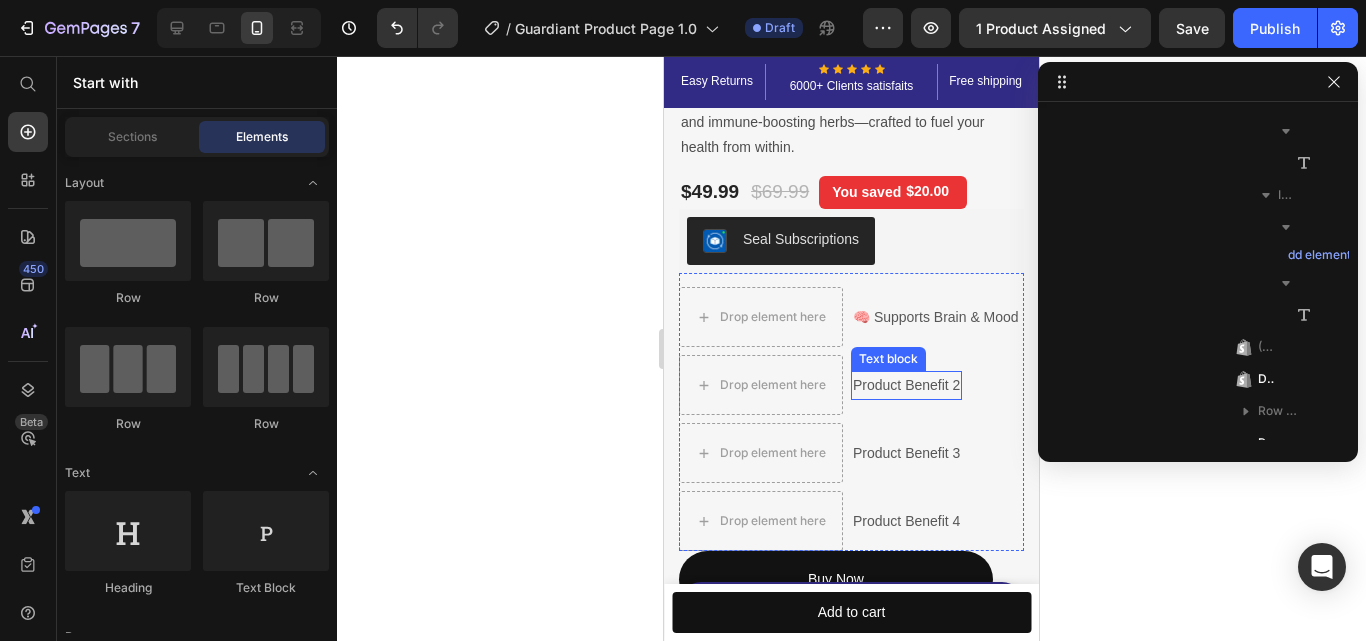 click on "Product Benefit 2" at bounding box center (906, 385) 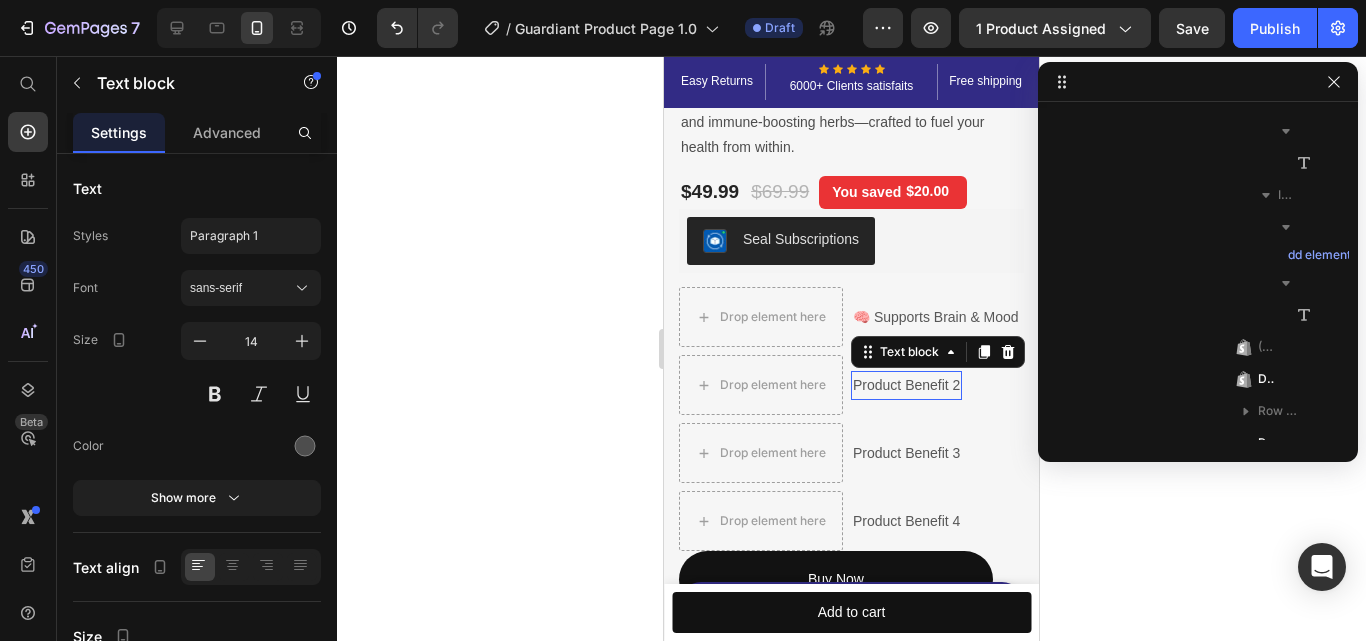 click on "Product Benefit 2" at bounding box center (906, 385) 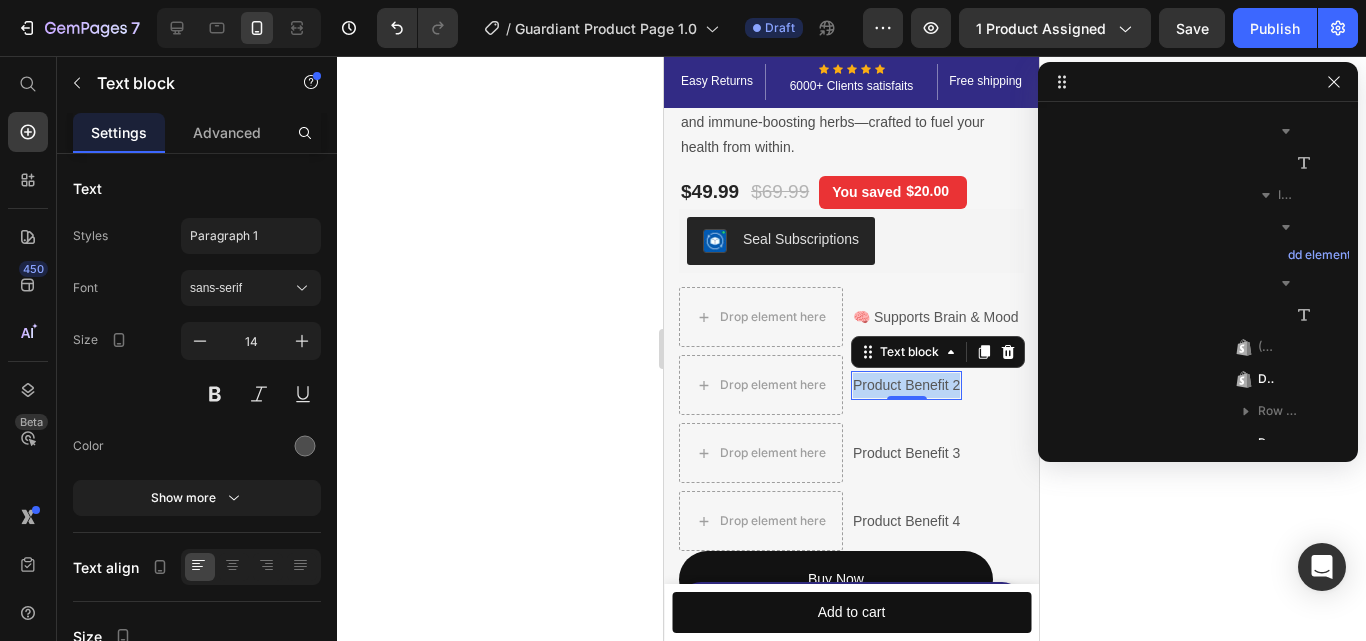scroll, scrollTop: 1611, scrollLeft: 0, axis: vertical 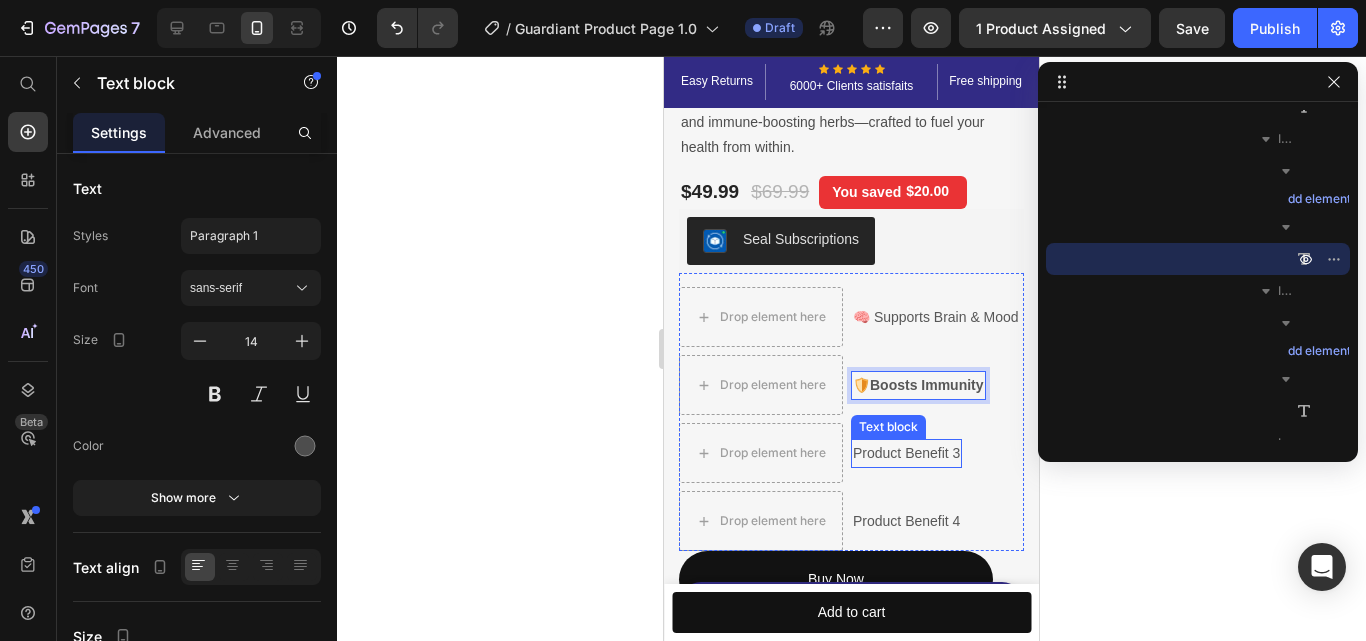 click on "Product Benefit 3" at bounding box center (906, 453) 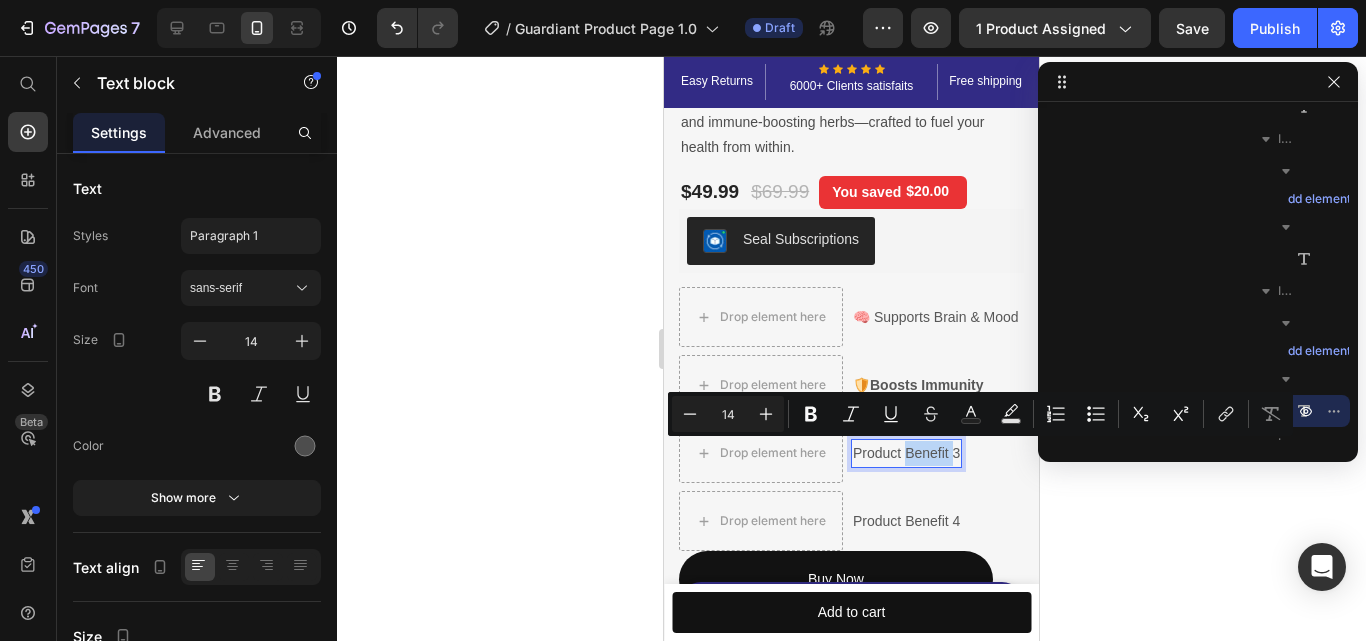 click on "Product Benefit 3" at bounding box center [906, 453] 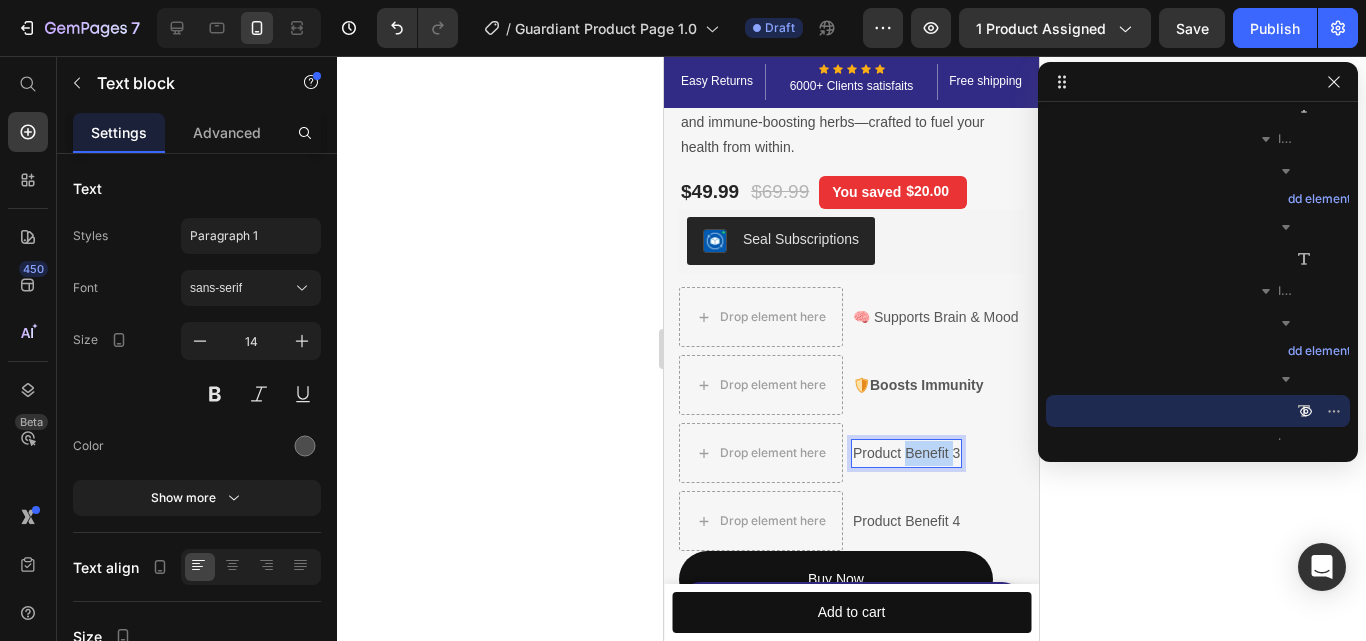 click on "Product Benefit 3" at bounding box center (906, 453) 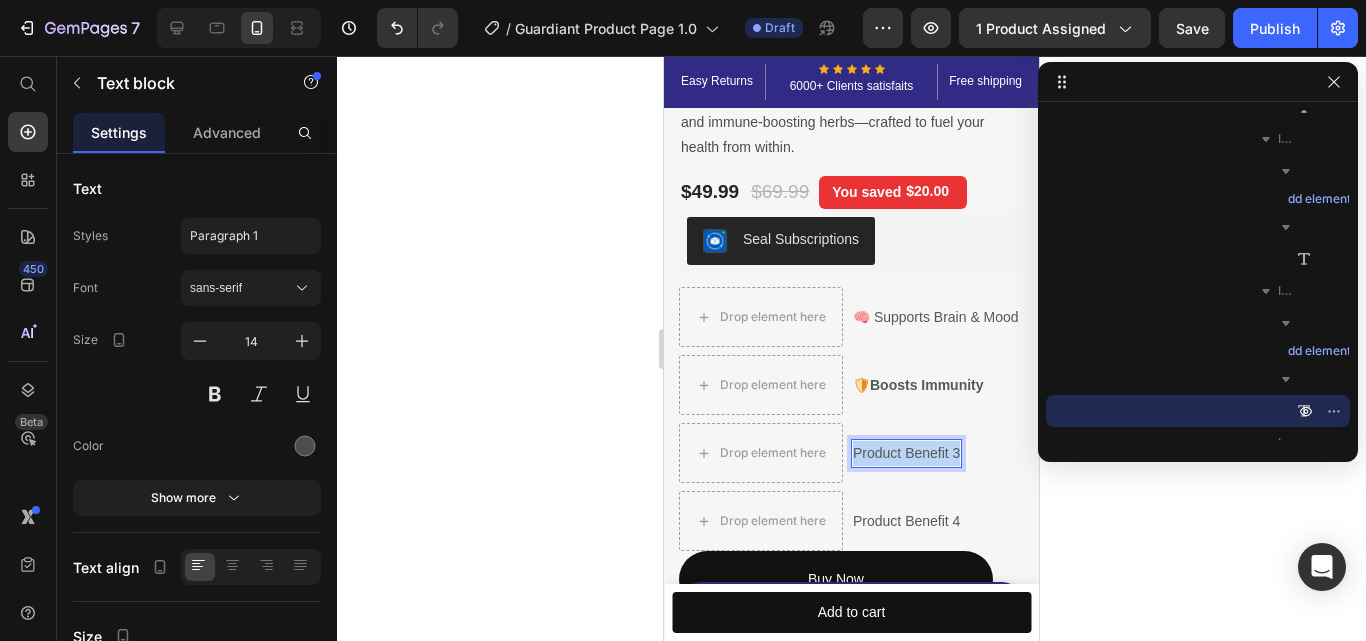 click on "Product Benefit 3" at bounding box center [906, 453] 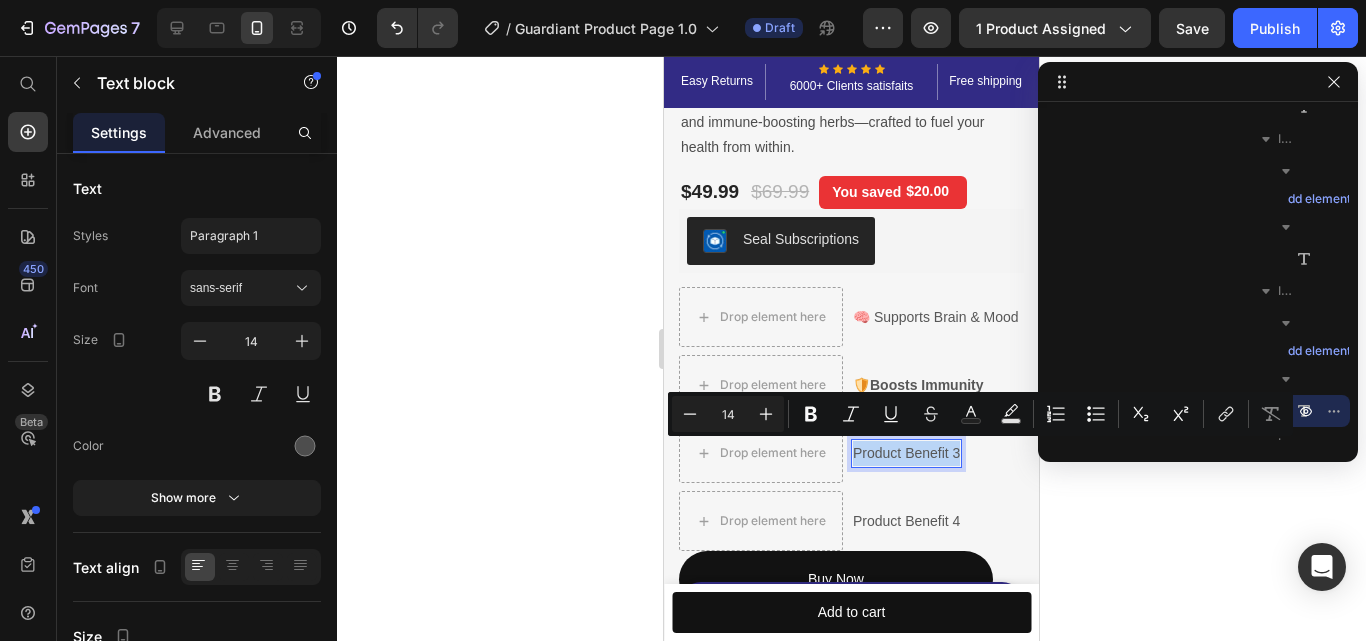 scroll, scrollTop: 519, scrollLeft: 0, axis: vertical 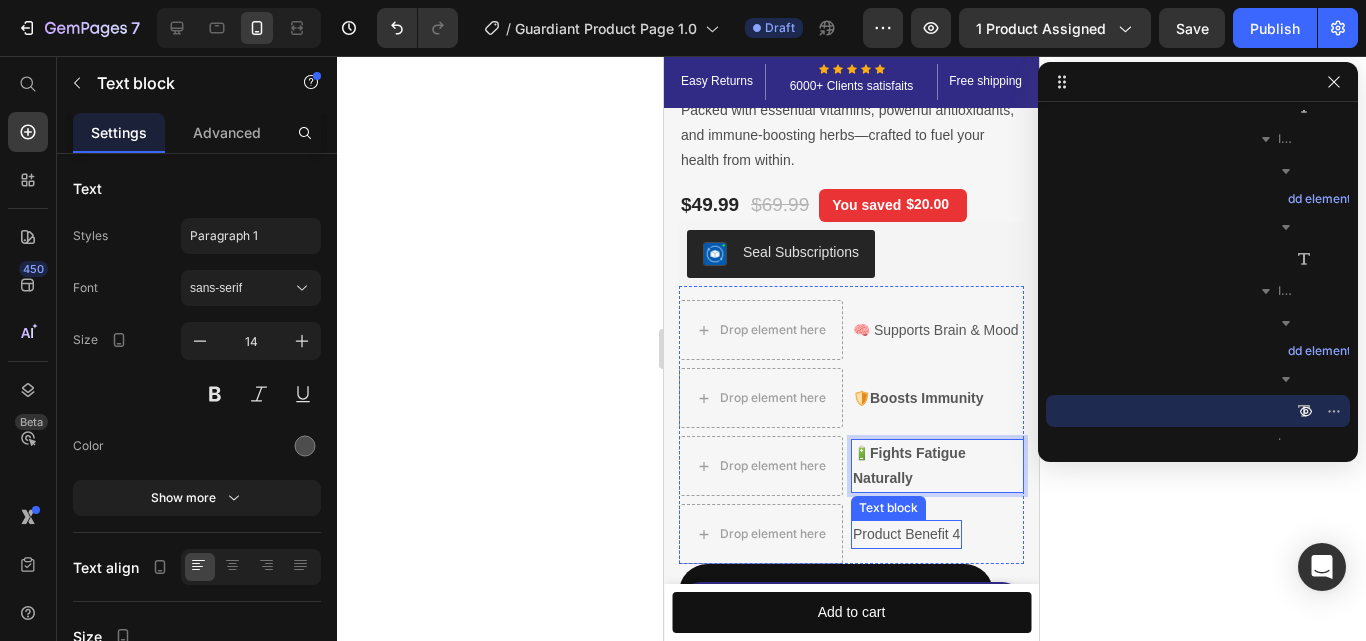click on "Product Benefit 4" at bounding box center (906, 534) 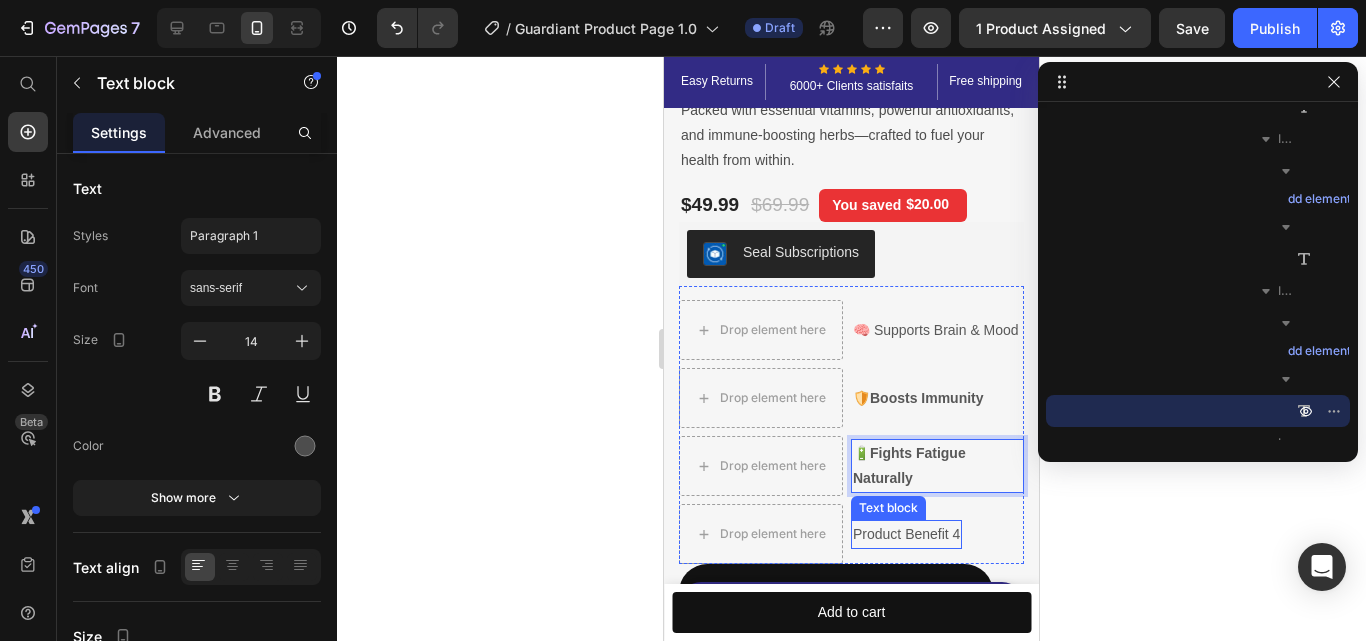click on "Product Benefit 4" at bounding box center [906, 534] 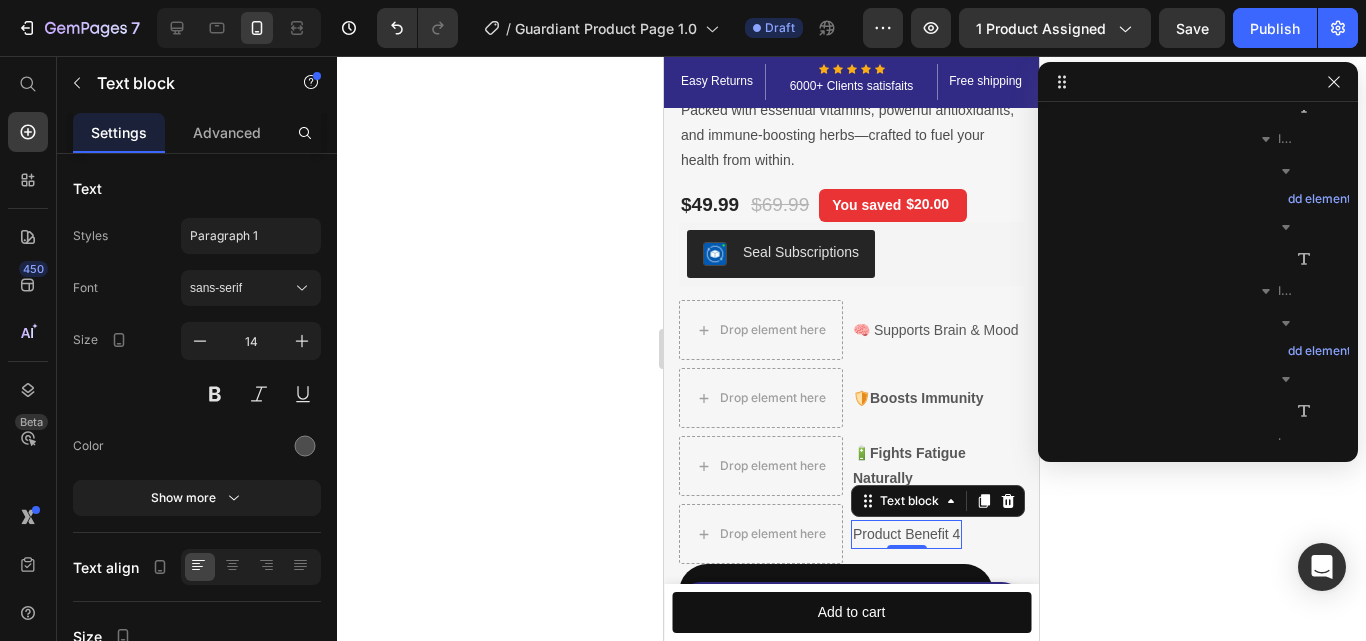 scroll, scrollTop: 1915, scrollLeft: 0, axis: vertical 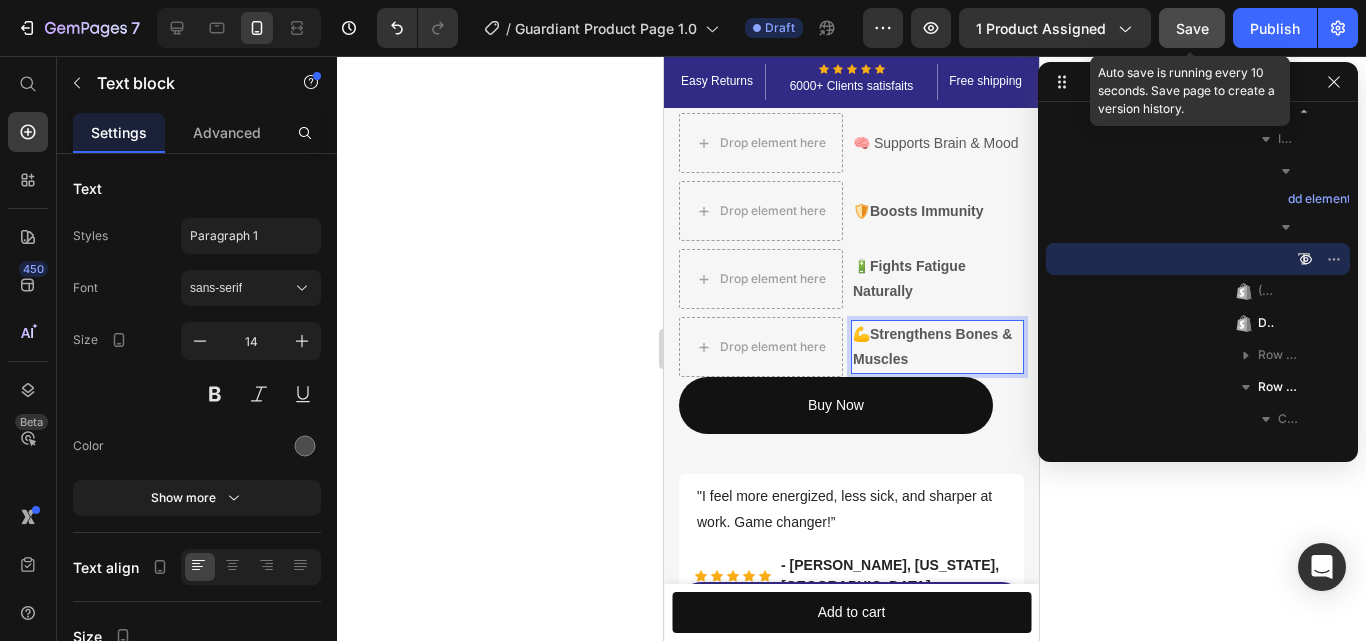 click on "Save" at bounding box center (1192, 28) 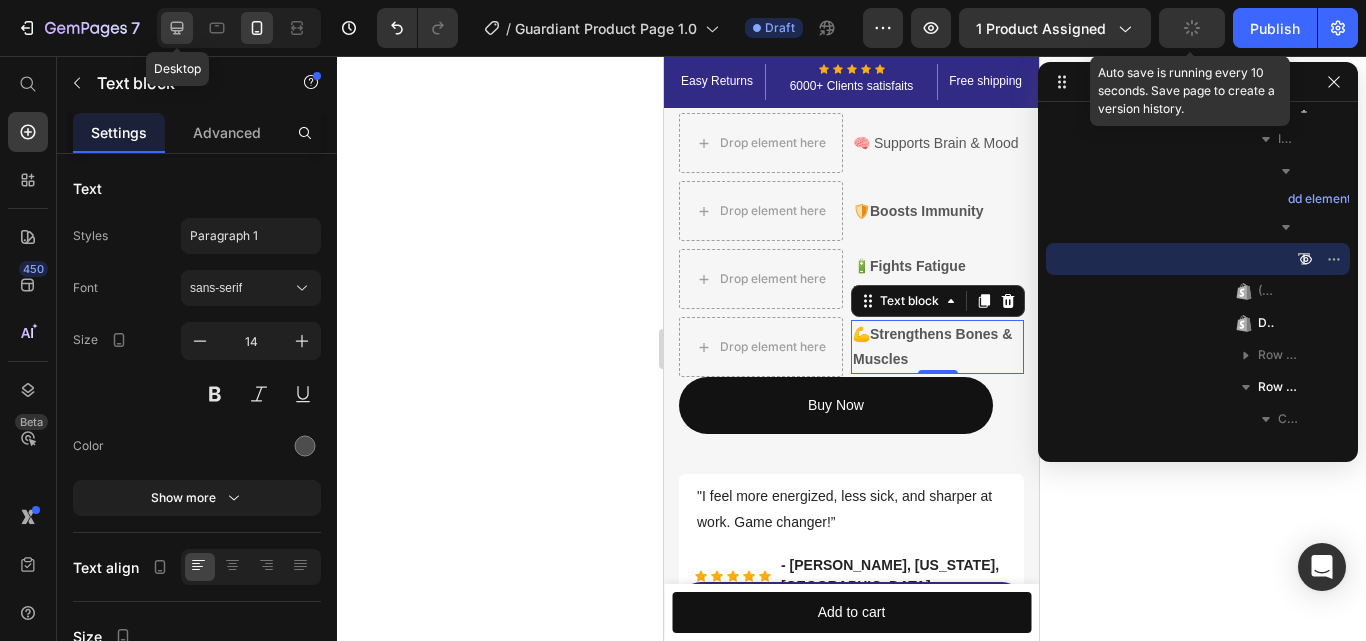 click 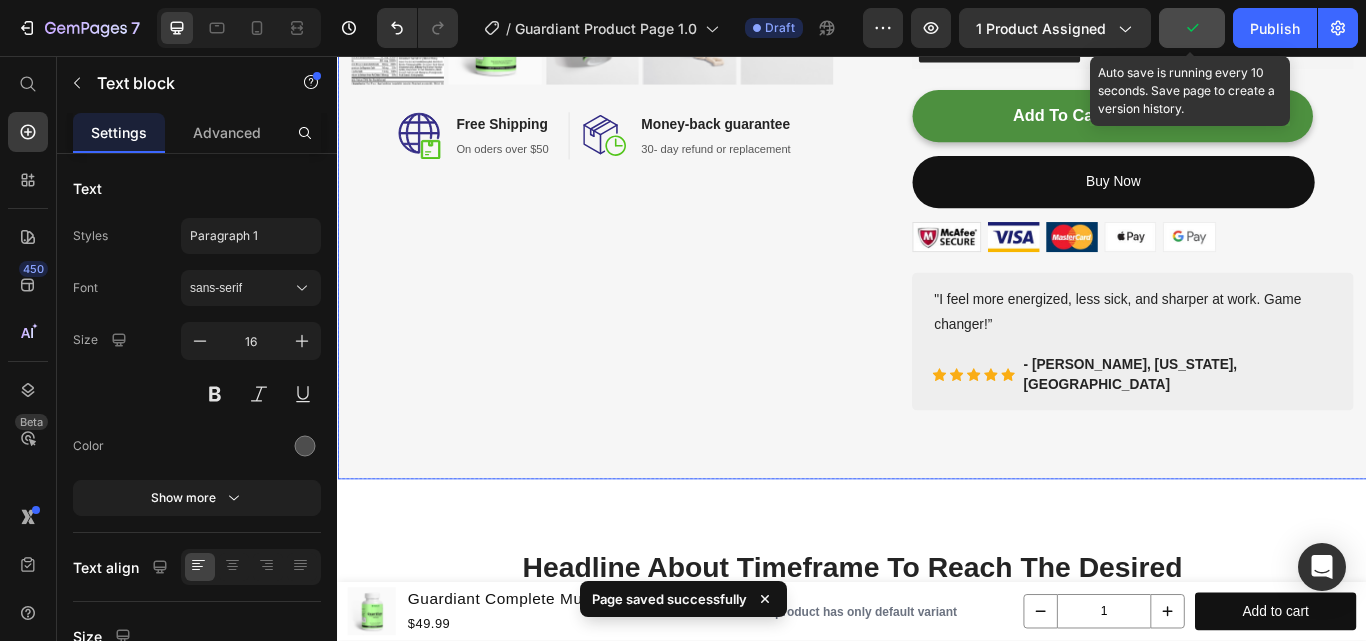 scroll, scrollTop: 874, scrollLeft: 0, axis: vertical 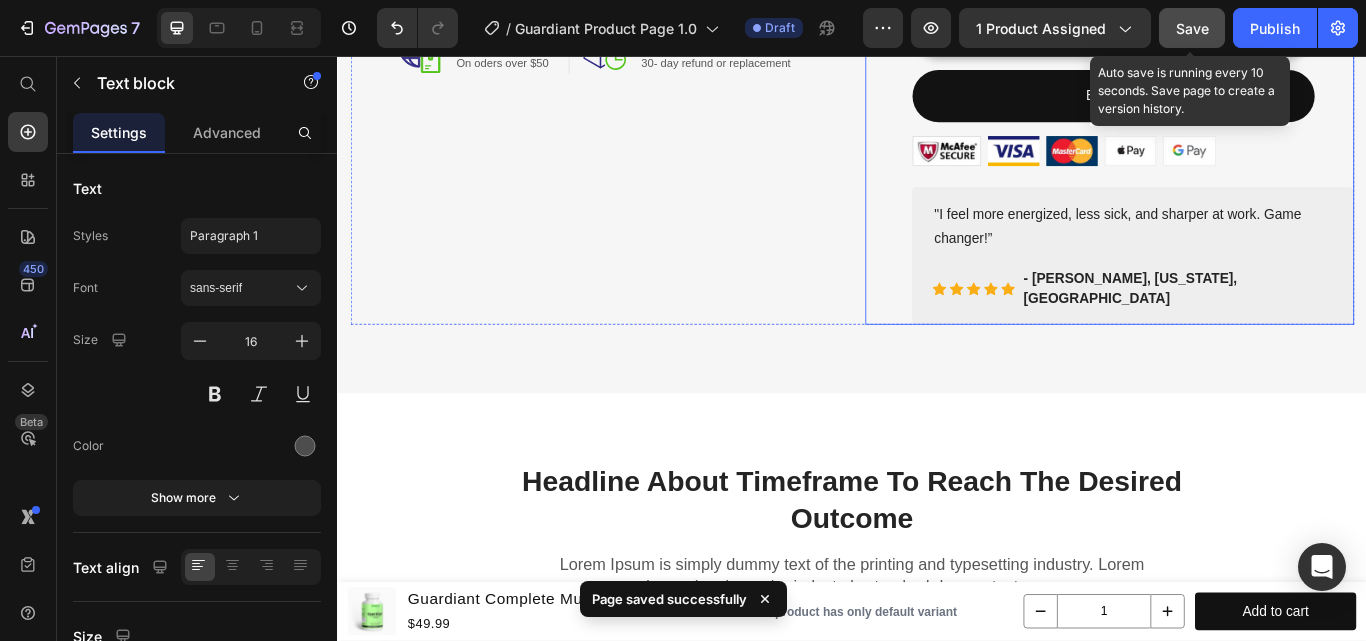 click on "(P) Images & Gallery Trustoo Trustoo Guardiant Complete Multivitamin (P) Title Packed with essential vitamins, powerful antioxidants, and immune-boosting herbs—crafted to fuel your health from within. Text Block $49.99 (P) Price $69.99 (P) Price You saved $20.00 Product Tag Row
🧠 Supports Brain & Mood Text block
🛡️ Boosts Immunity Text block
🔋 Fights Fatigue Naturally Text block
💪 Strengthens Bones & Muscles Text block Icon List Seal Subscriptions Seal Subscriptions
🧠 Supports Brain & Mood Text block
🛡️  Boosts Immunity Text block
🔋  Fights Fatigue Naturally Text block
💪  Strengthens Bones & Muscles Text block   0 Icon List Add To Cart
$49.99 (P) Cart Button Buy Now Dynamic Checkout Image Image Image Image Image Row "I feel more energized, less sick, and sharper at work. Game changer!” Text block                Icon Icon Icon Row" at bounding box center [1237, -164] 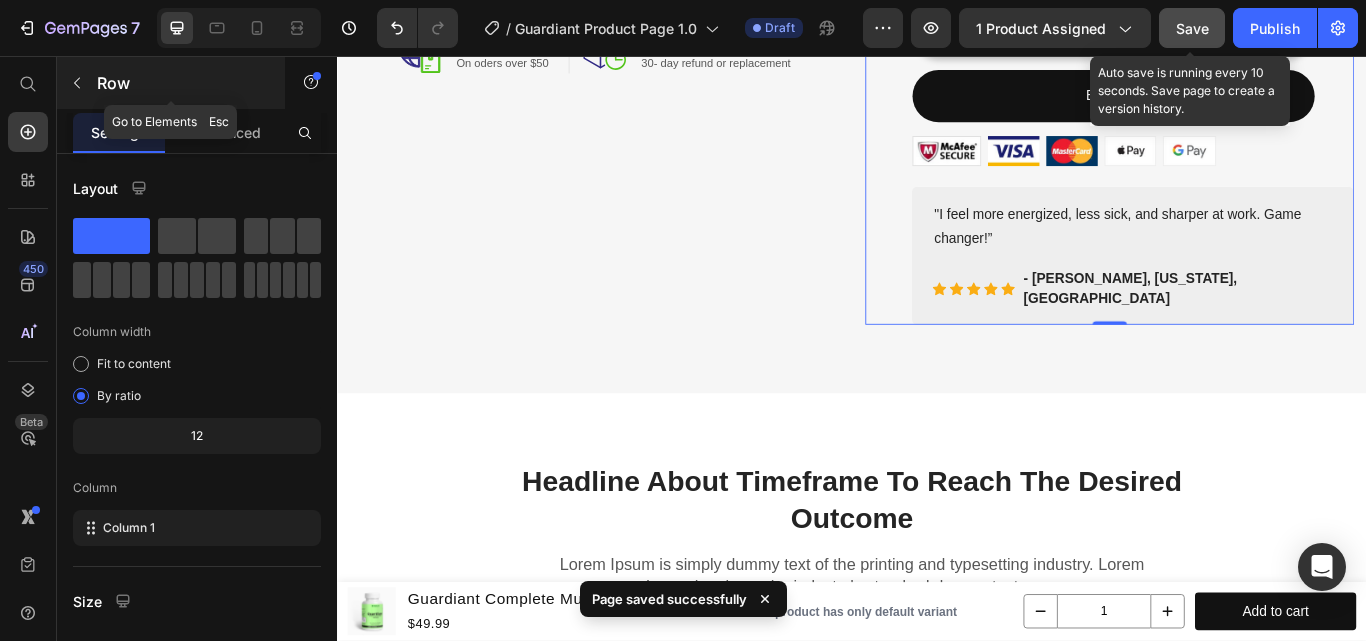 click at bounding box center (77, 83) 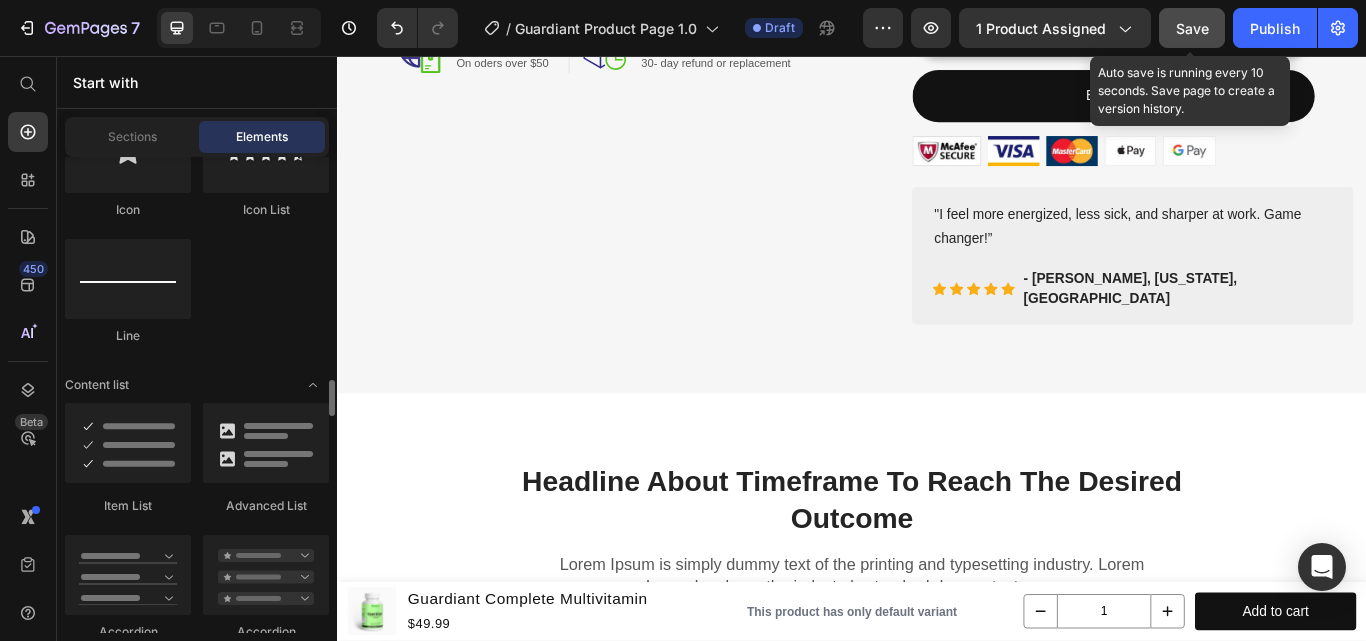 scroll, scrollTop: 1700, scrollLeft: 0, axis: vertical 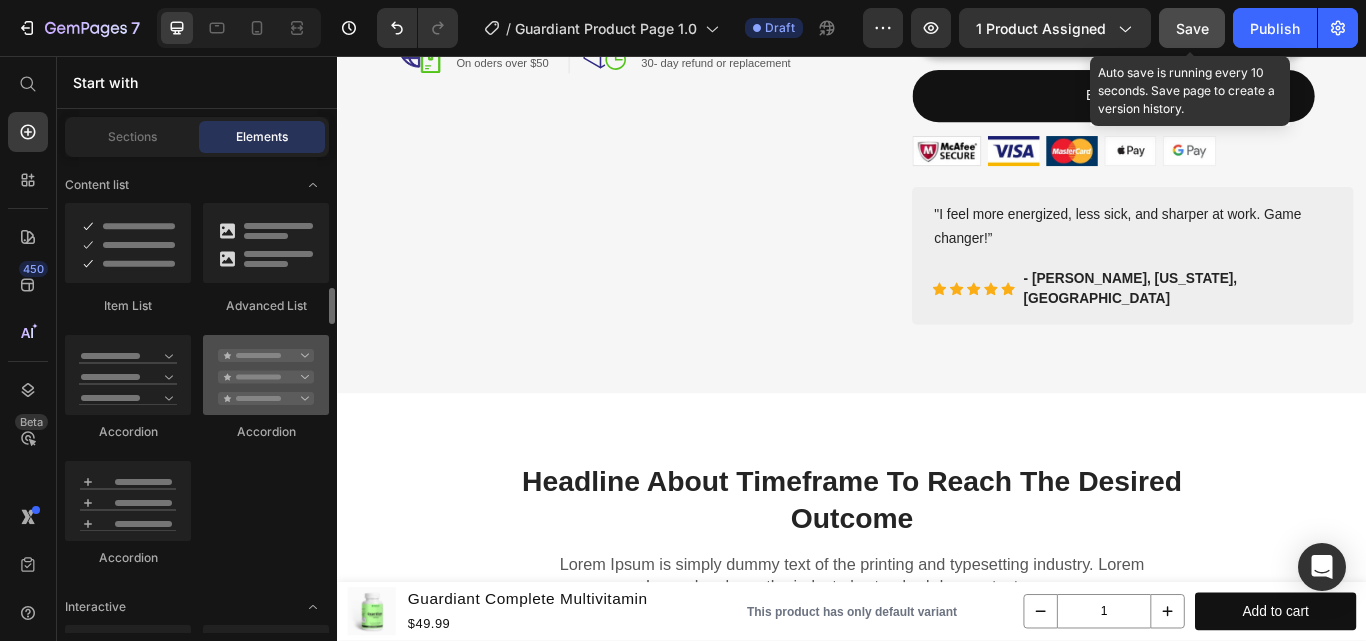 click at bounding box center [266, 375] 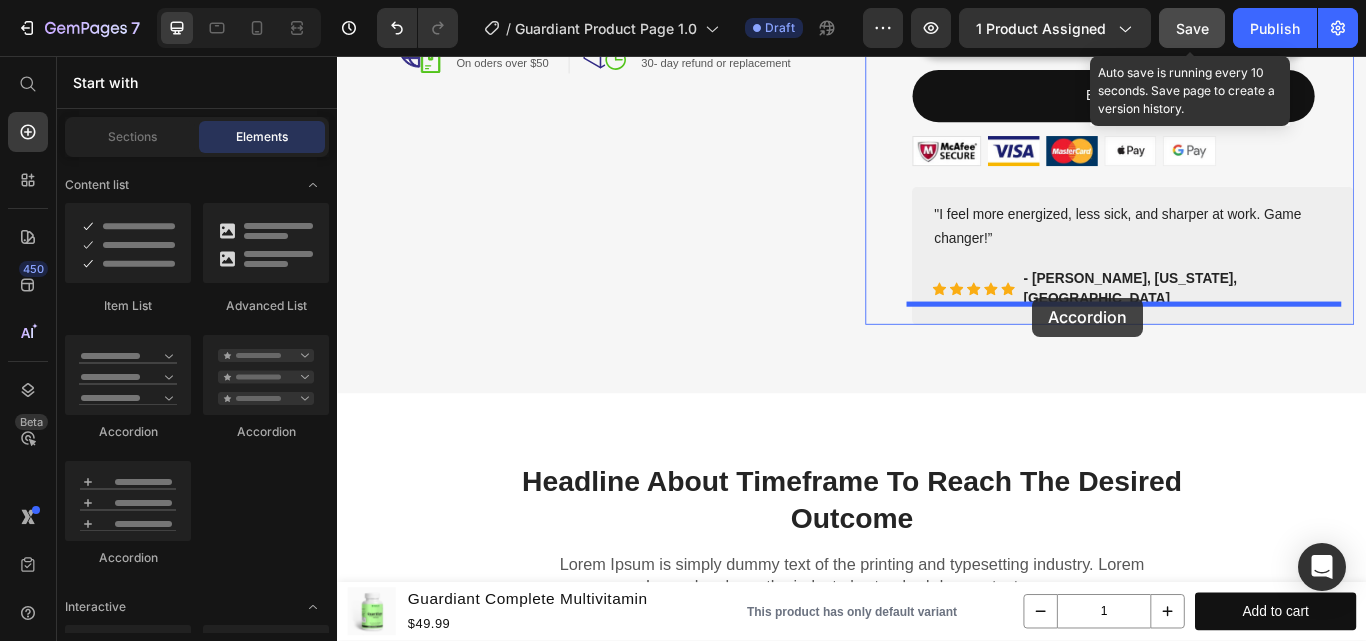 drag, startPoint x: 583, startPoint y: 435, endPoint x: 1150, endPoint y: 337, distance: 575.4068 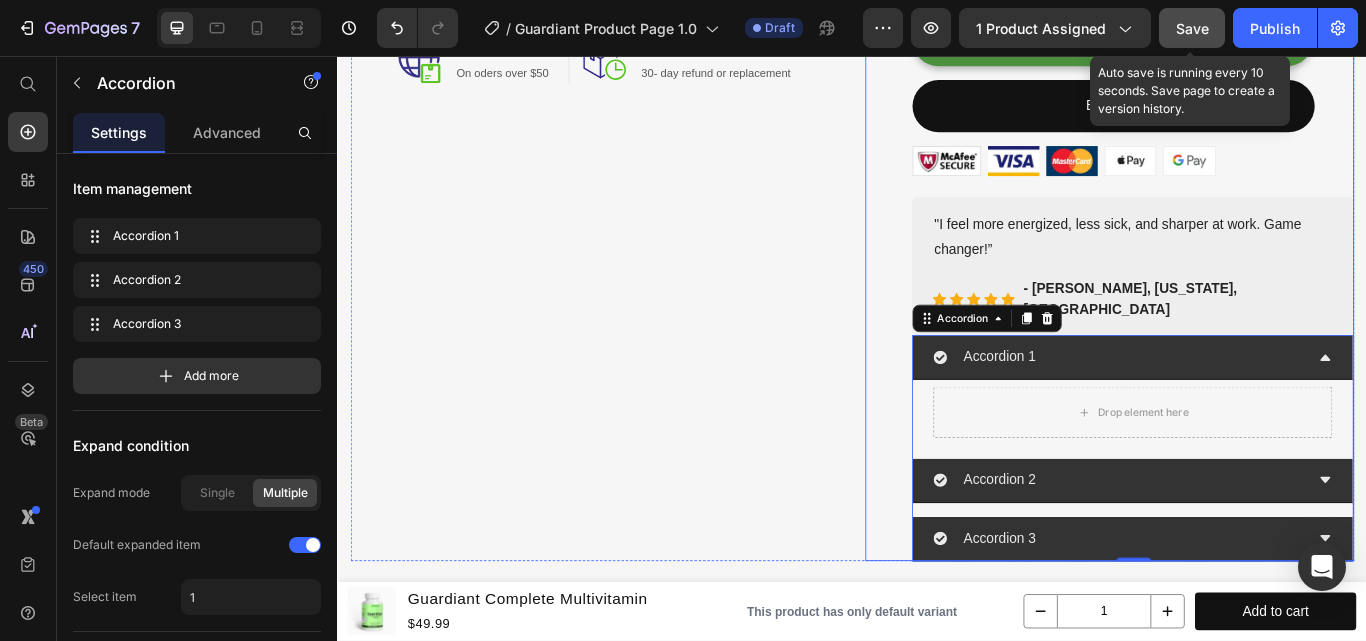 scroll, scrollTop: 974, scrollLeft: 0, axis: vertical 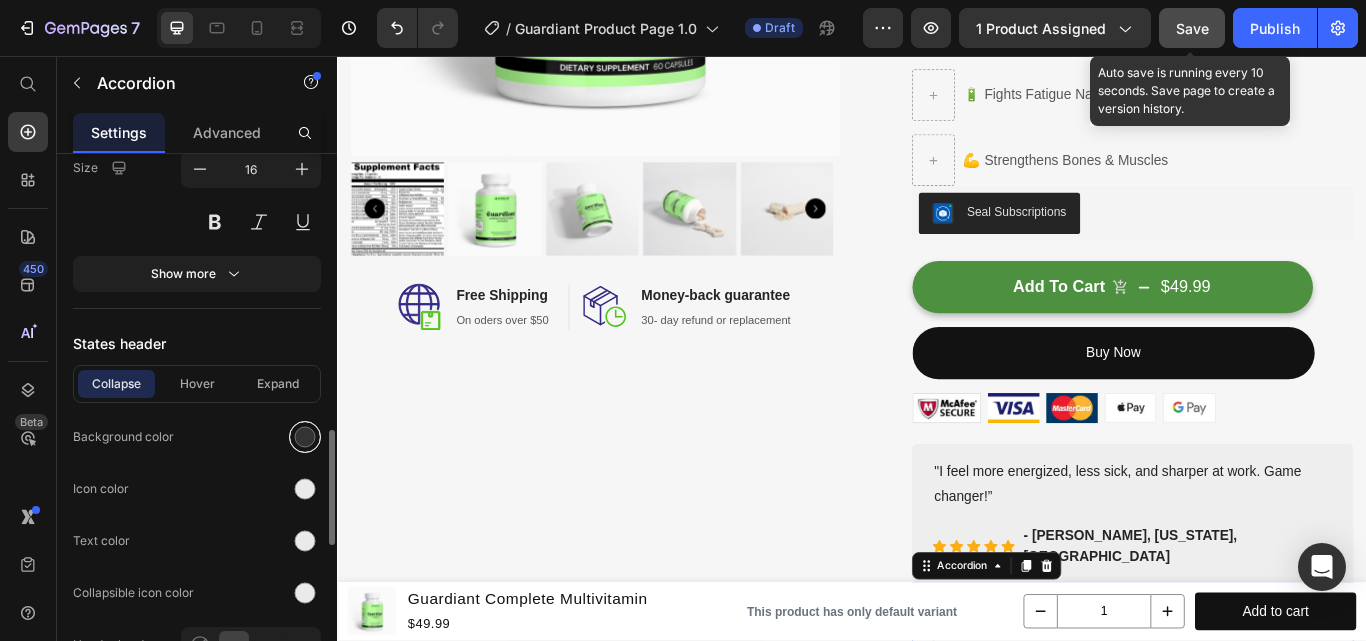click at bounding box center (305, 437) 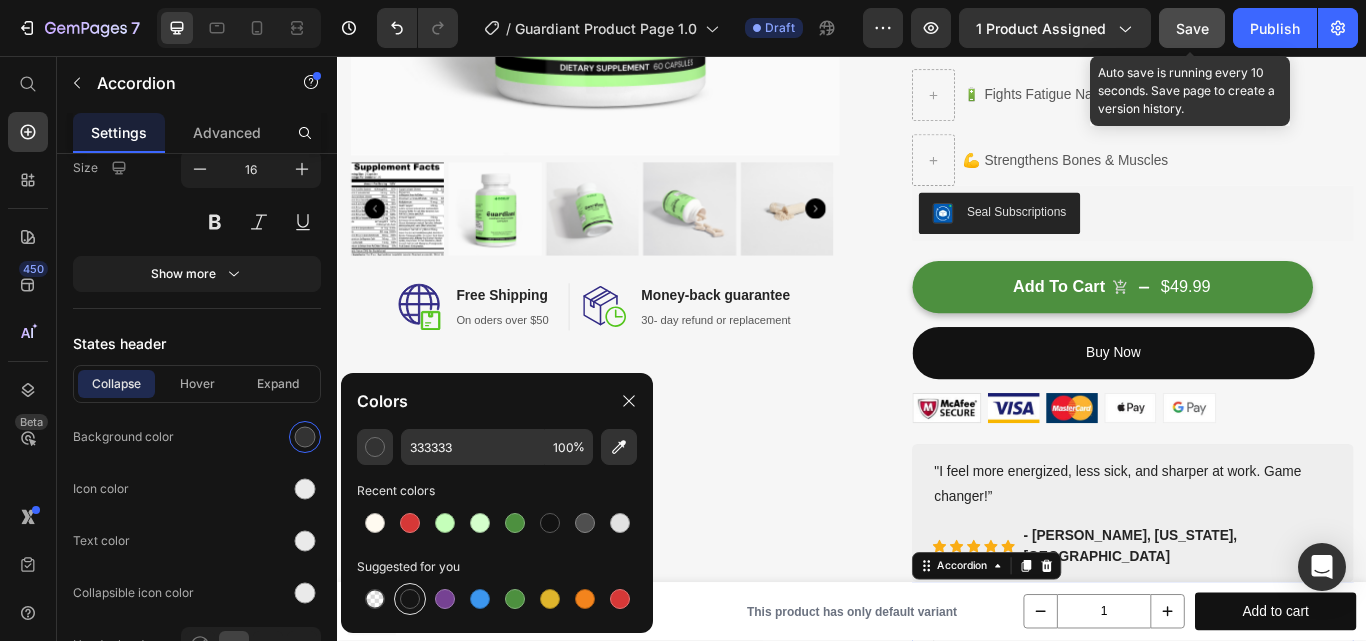 click at bounding box center (410, 599) 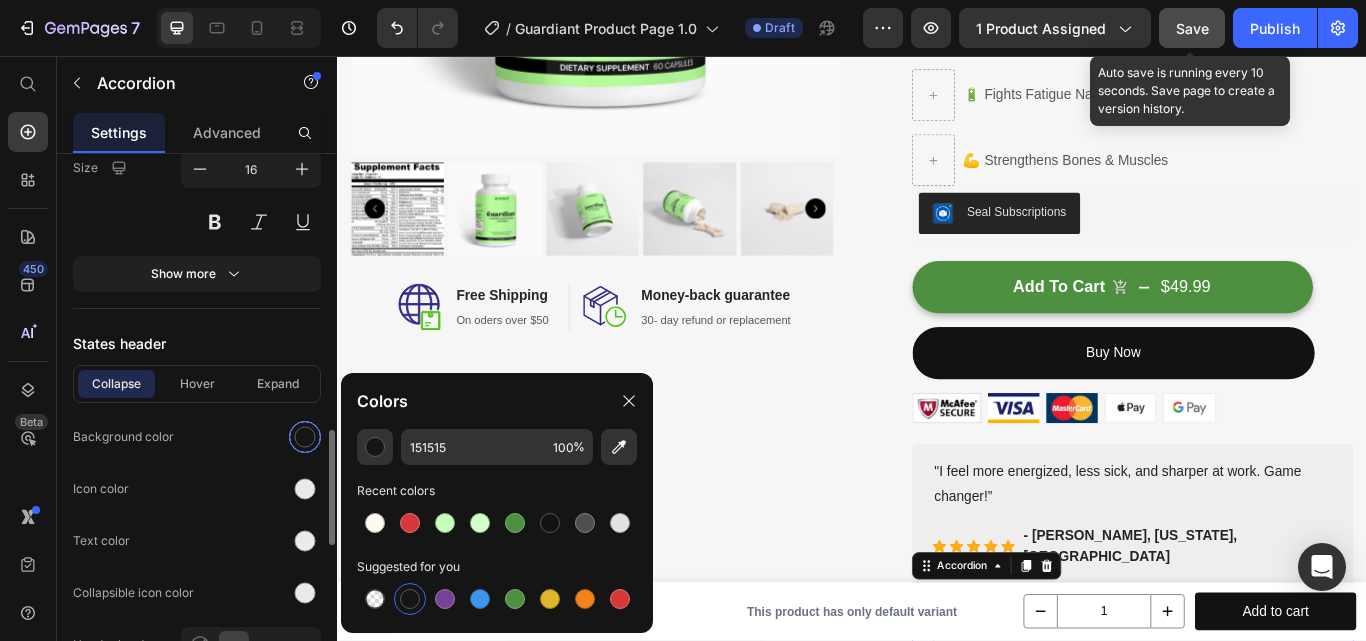 drag, startPoint x: 236, startPoint y: 438, endPoint x: 313, endPoint y: 432, distance: 77.23341 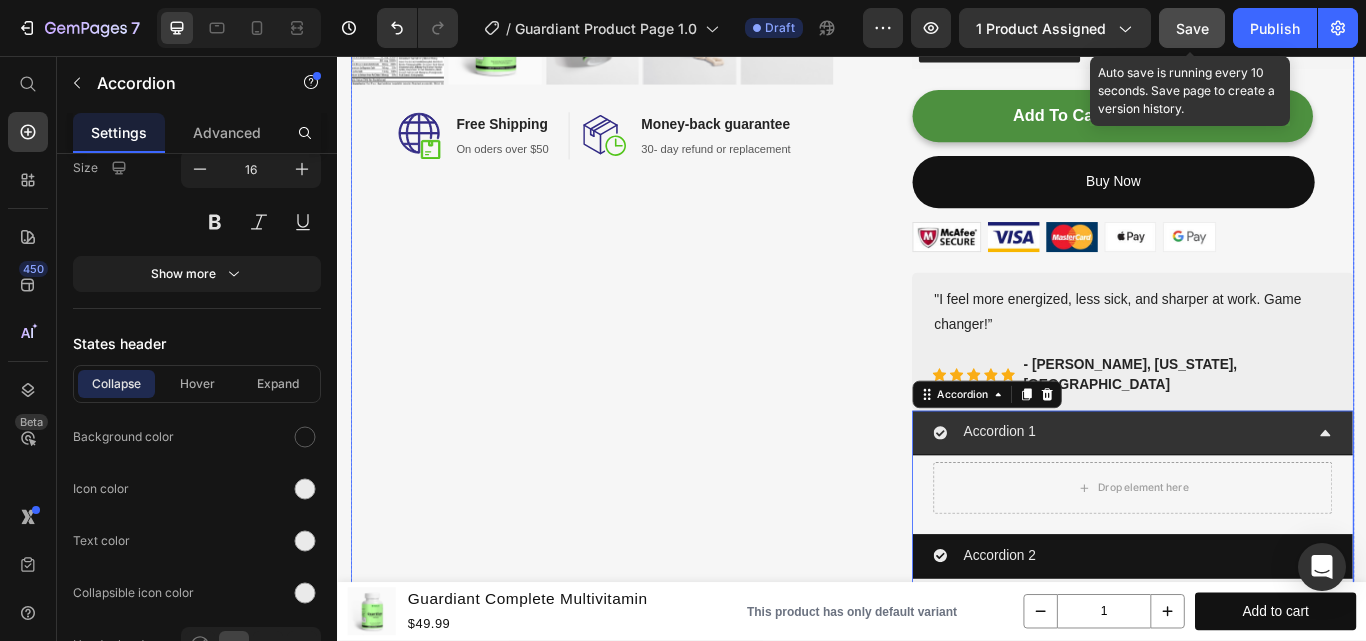 scroll, scrollTop: 974, scrollLeft: 0, axis: vertical 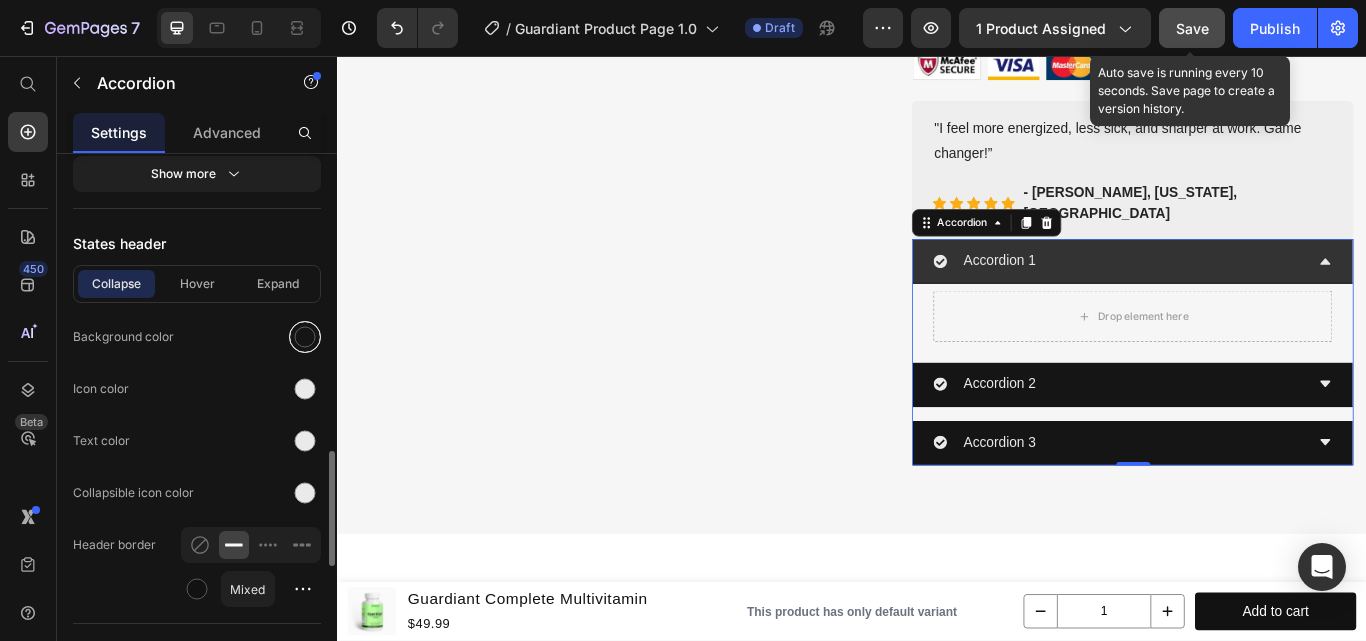 click at bounding box center (305, 337) 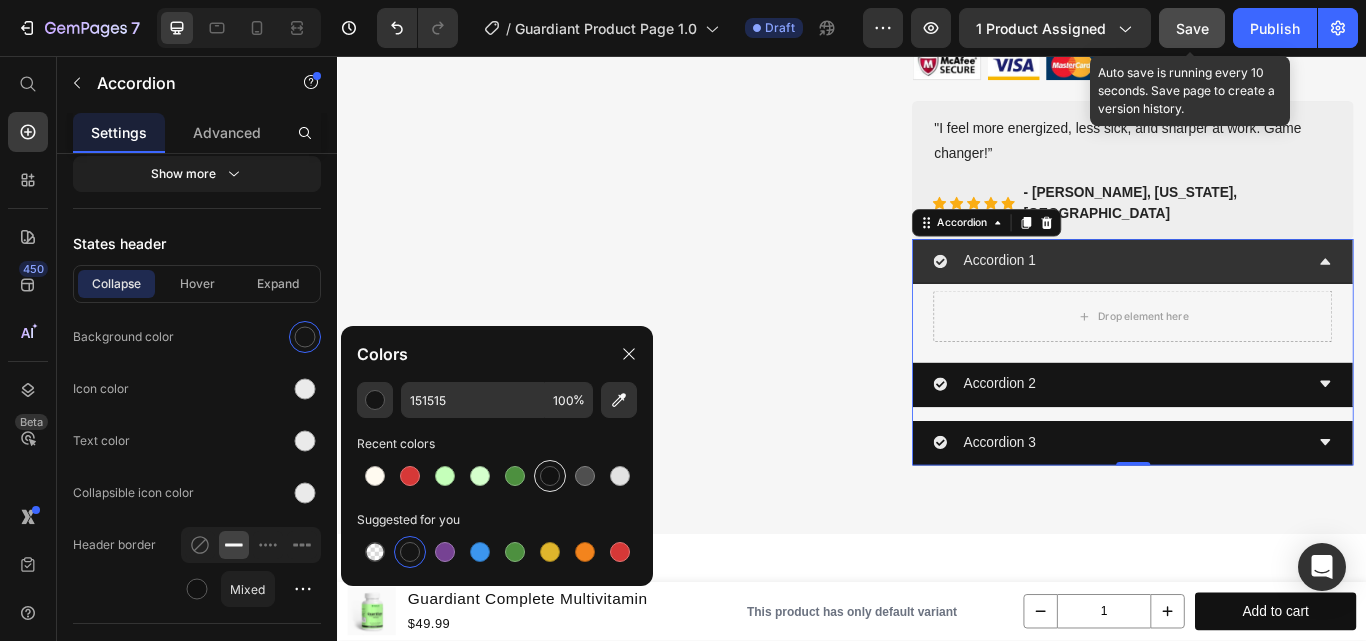 click at bounding box center [550, 476] 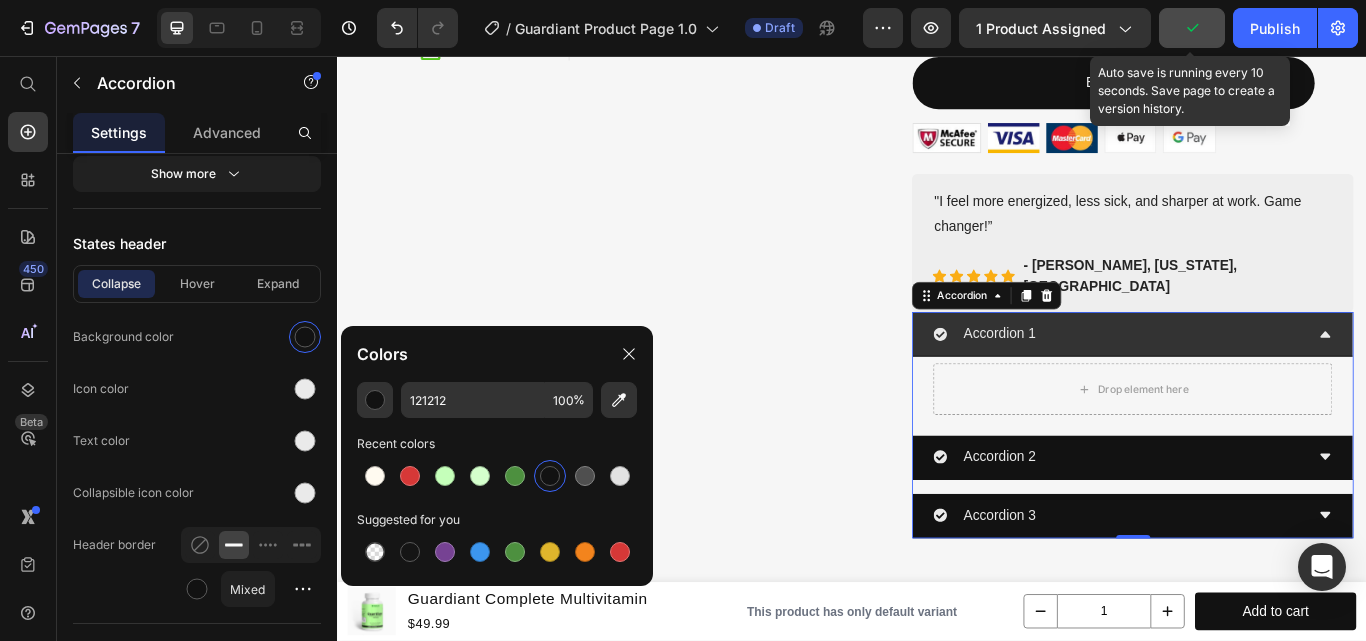 scroll, scrollTop: 774, scrollLeft: 0, axis: vertical 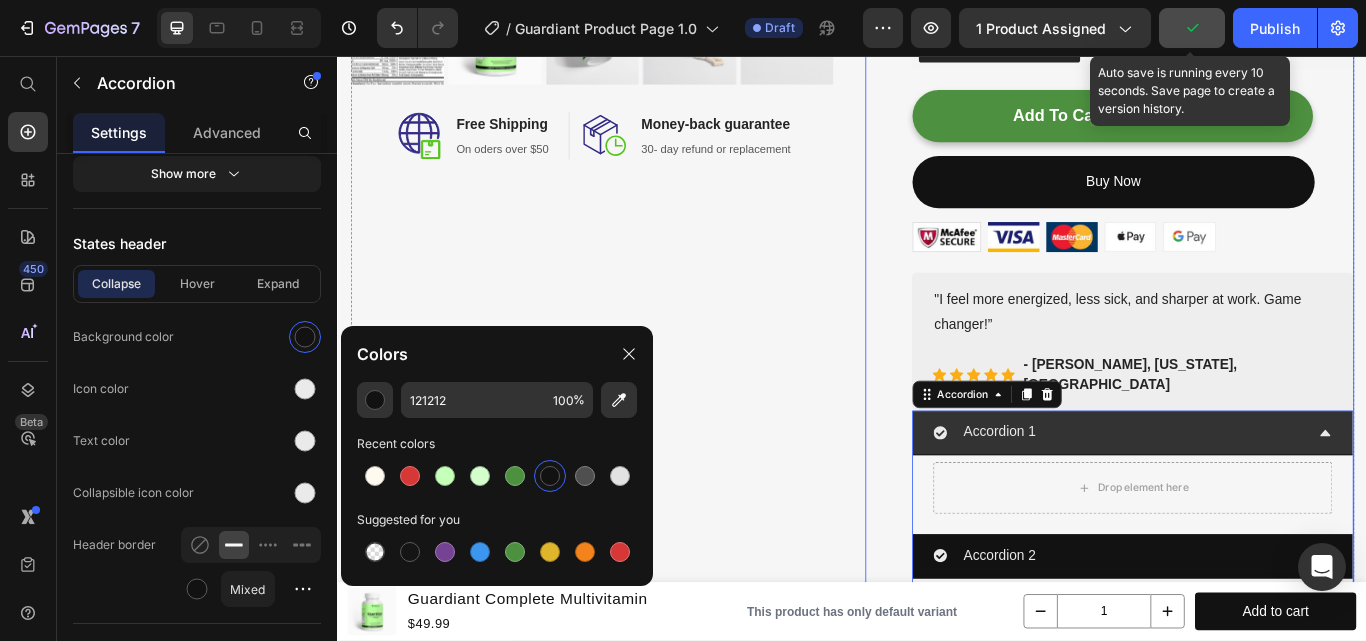 click on "(P) Images & Gallery Trustoo Trustoo Guardiant Complete Multivitamin (P) Title Packed with essential vitamins, powerful antioxidants, and immune-boosting herbs—crafted to fuel your health from within. Text Block $49.99 (P) Price $69.99 (P) Price You saved $20.00 Product Tag Row
🧠 Supports Brain & Mood Text block
🛡️ Boosts Immunity Text block
🔋 Fights Fatigue Naturally Text block
💪 Strengthens Bones & Muscles Text block Icon List Seal Subscriptions Seal Subscriptions
🧠 Supports Brain & Mood Text block
🛡️  Boosts Immunity Text block
🔋  Fights Fatigue Naturally Text block
💪  Strengthens Bones & Muscles Text block Icon List Add To Cart
$49.99 (P) Cart Button Buy Now Dynamic Checkout Image Image Image Image Image Row "I feel more energized, less sick, and sharper at work. Game changer!” Text block                Icon" at bounding box center (1237, 68) 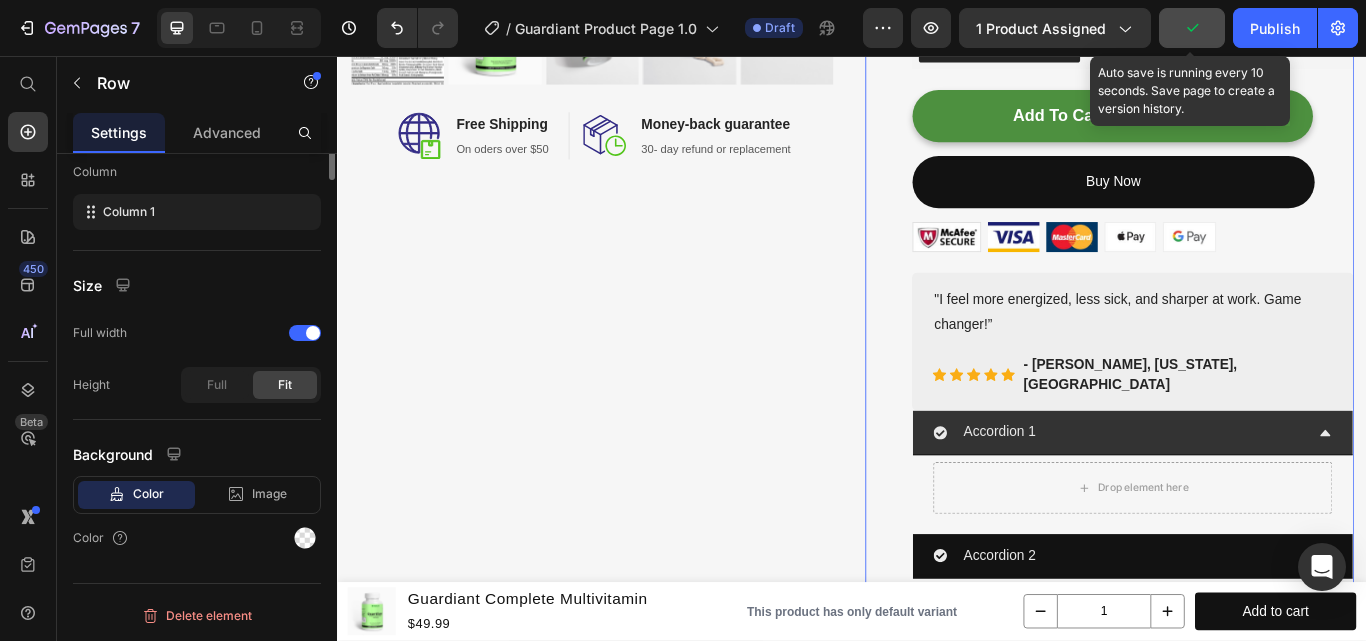scroll, scrollTop: 0, scrollLeft: 0, axis: both 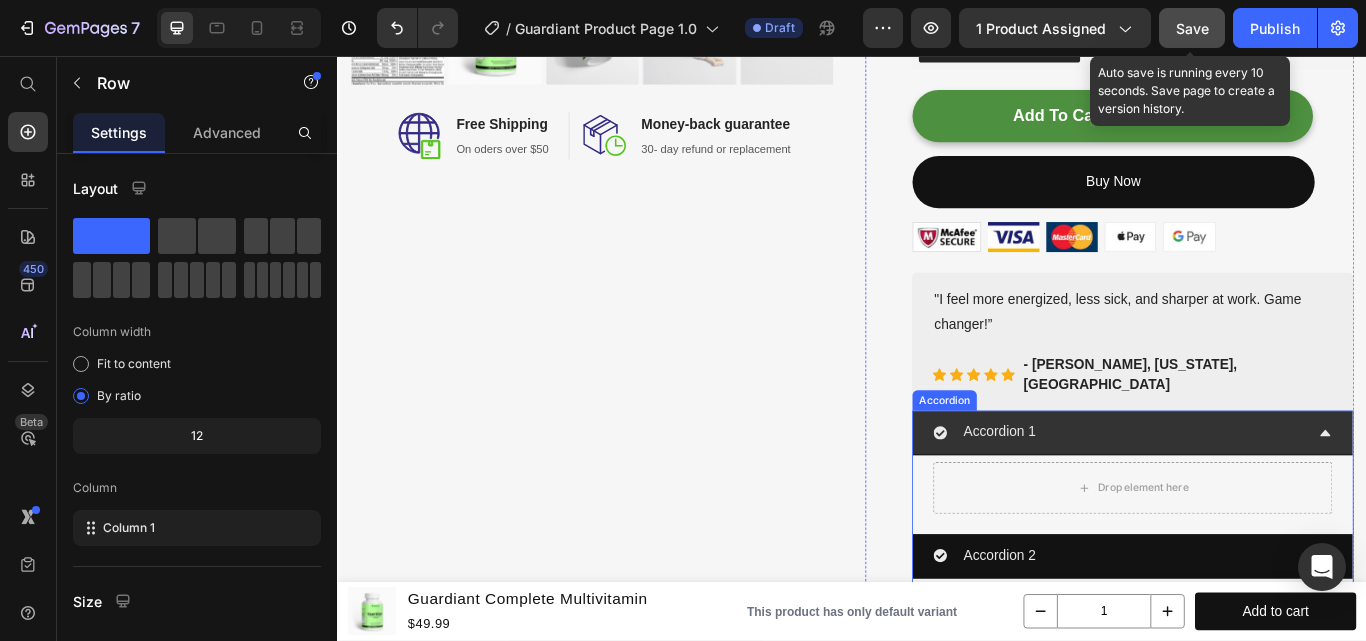 click on "Accordion 1" at bounding box center (1264, 496) 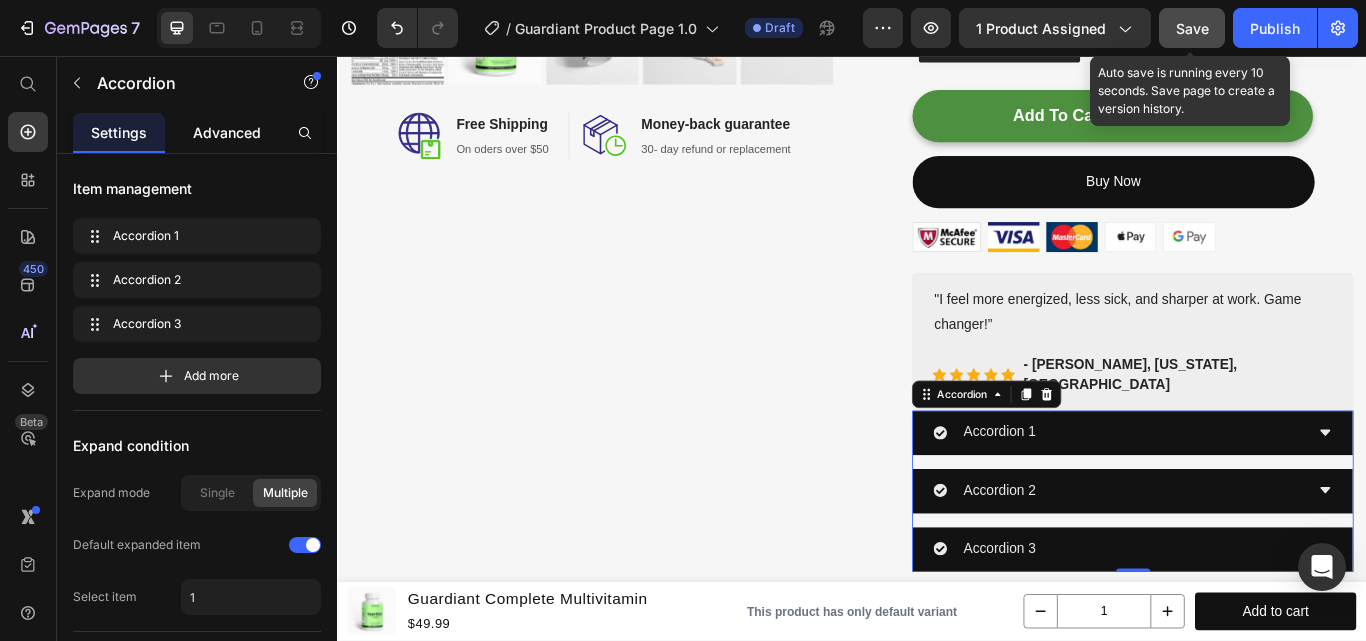 click on "Advanced" at bounding box center (227, 132) 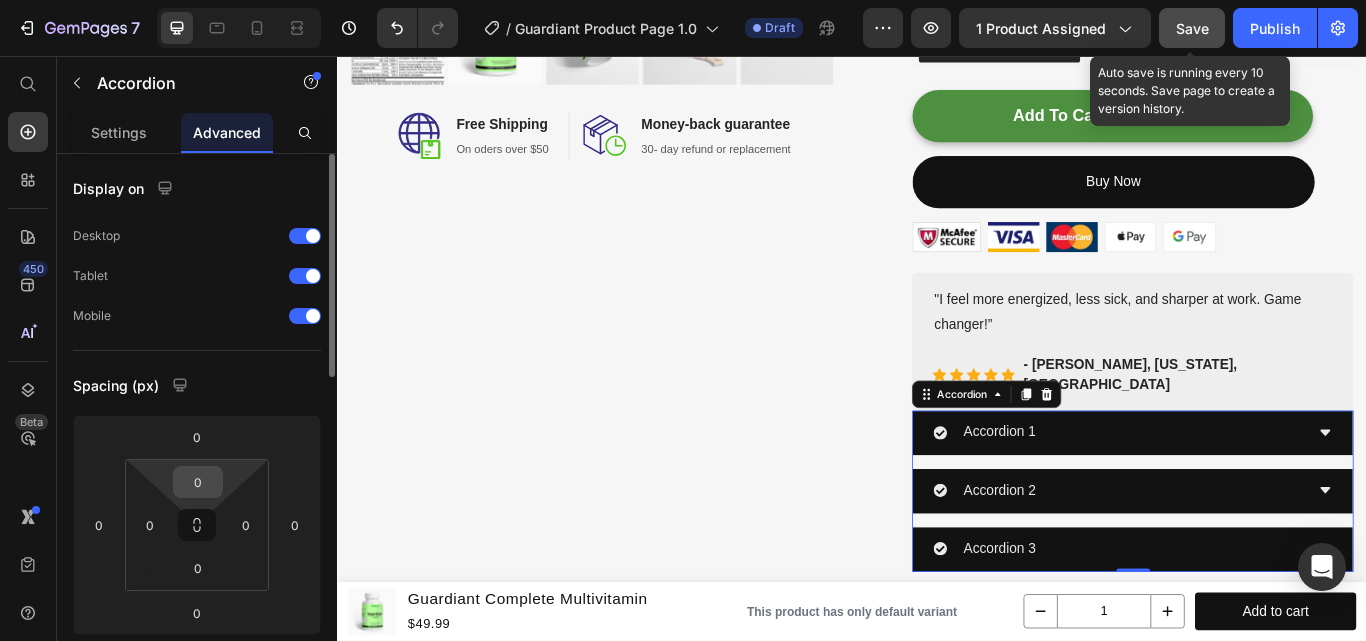 click on "0" at bounding box center (198, 482) 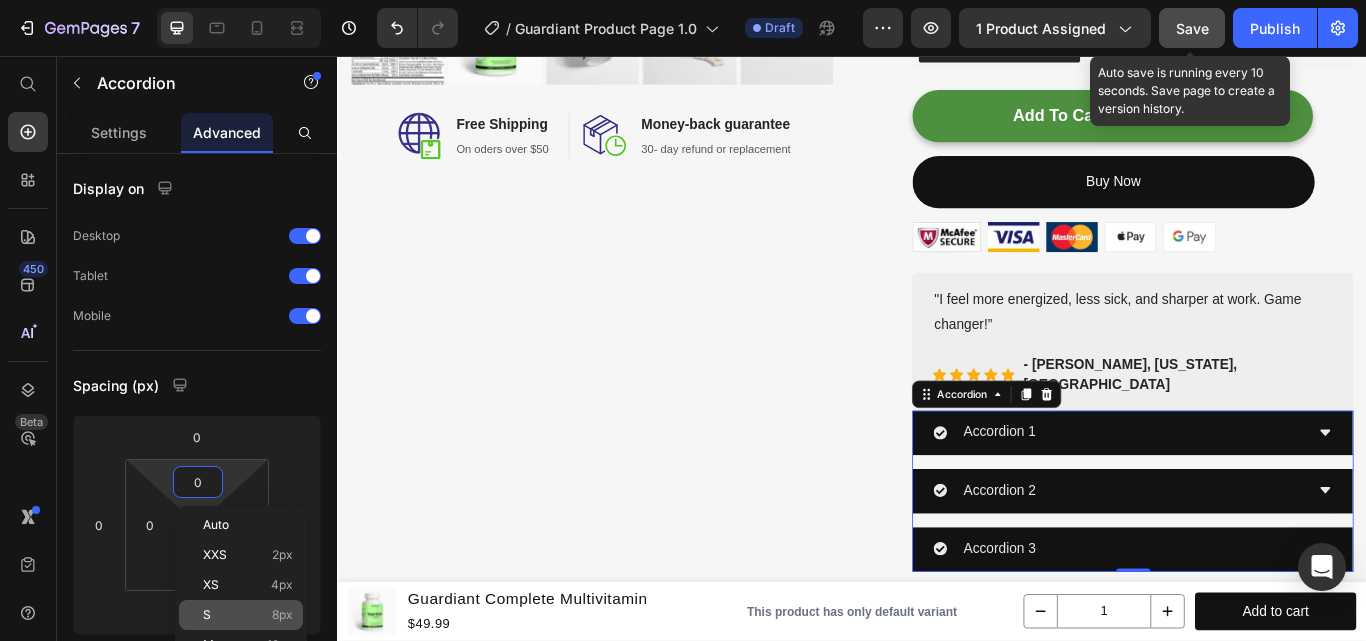 click on "S 8px" 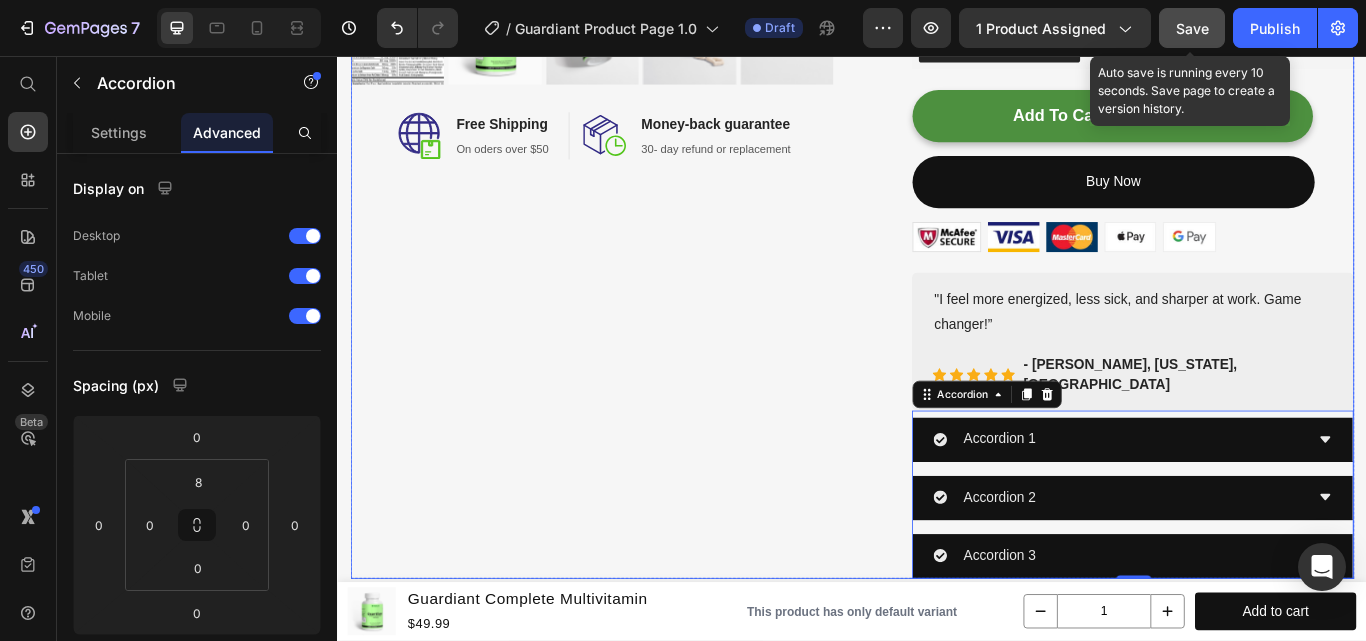 click on "Product Images Image Free Shipping Heading On oders over $50 Text block Row Image Money-back guarantee Heading 30- day refund or replacement Text block Row Row Row" at bounding box center (637, 34) 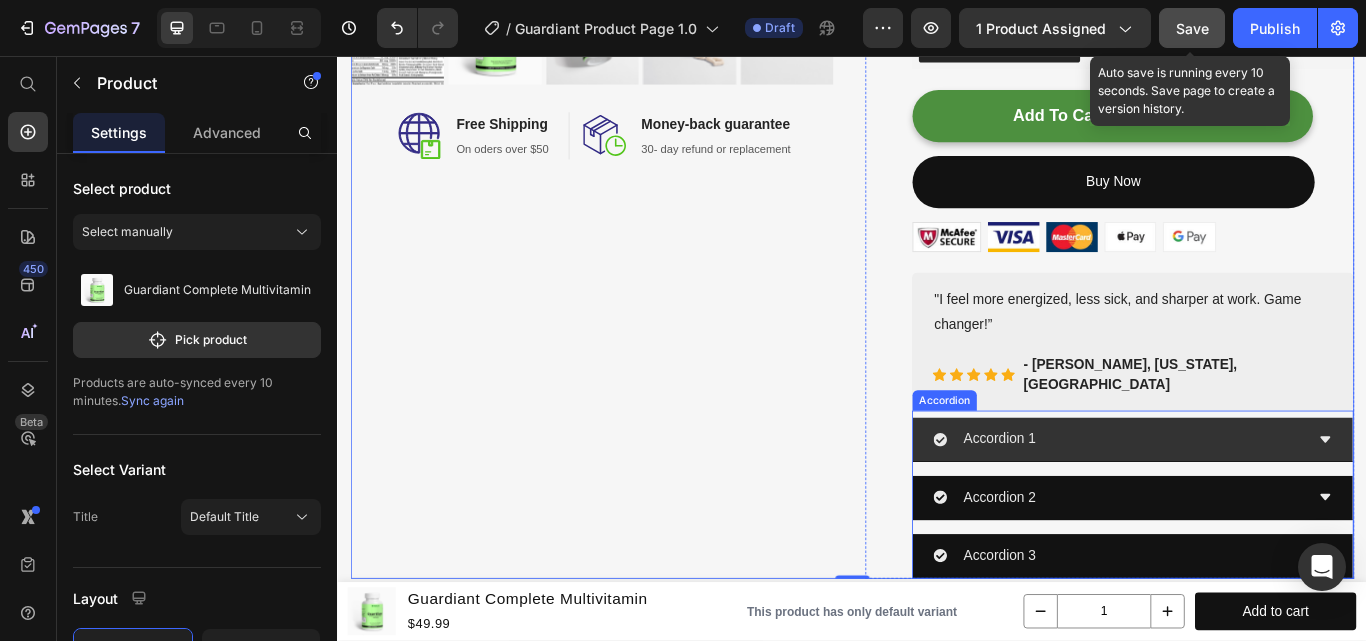 click on "Accordion 1" at bounding box center (1248, 503) 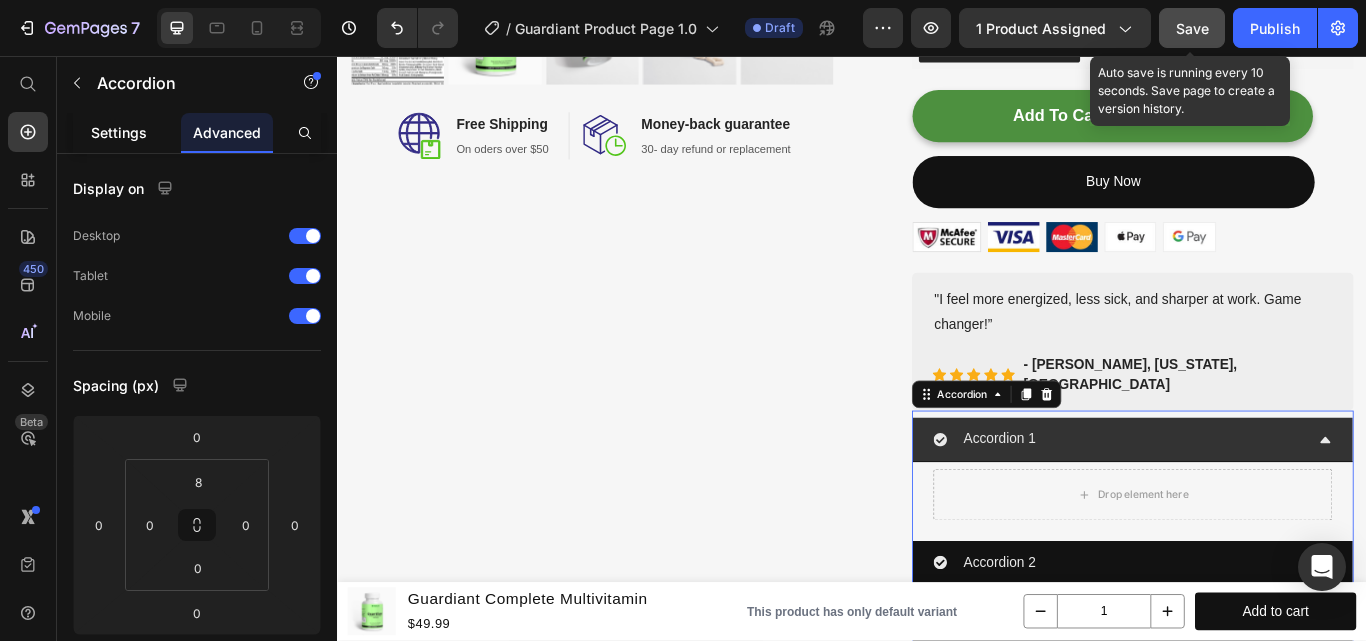 drag, startPoint x: 131, startPoint y: 128, endPoint x: 556, endPoint y: 405, distance: 507.3007 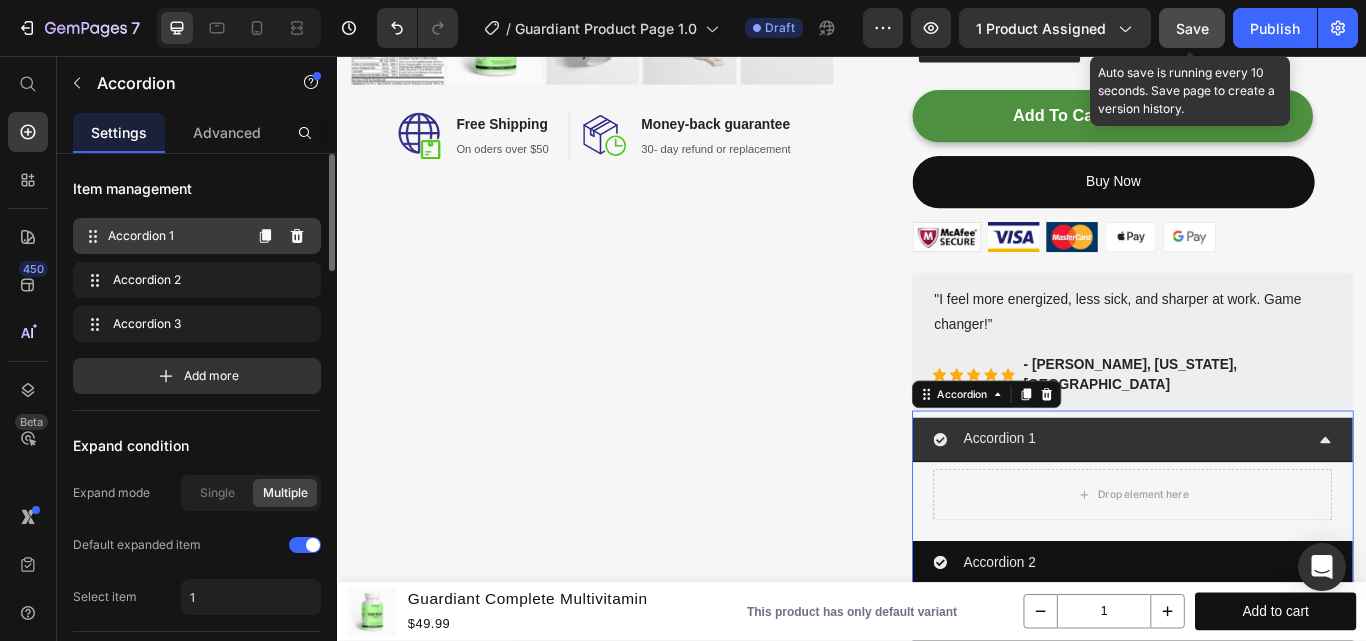 click on "Accordion 1" at bounding box center [174, 236] 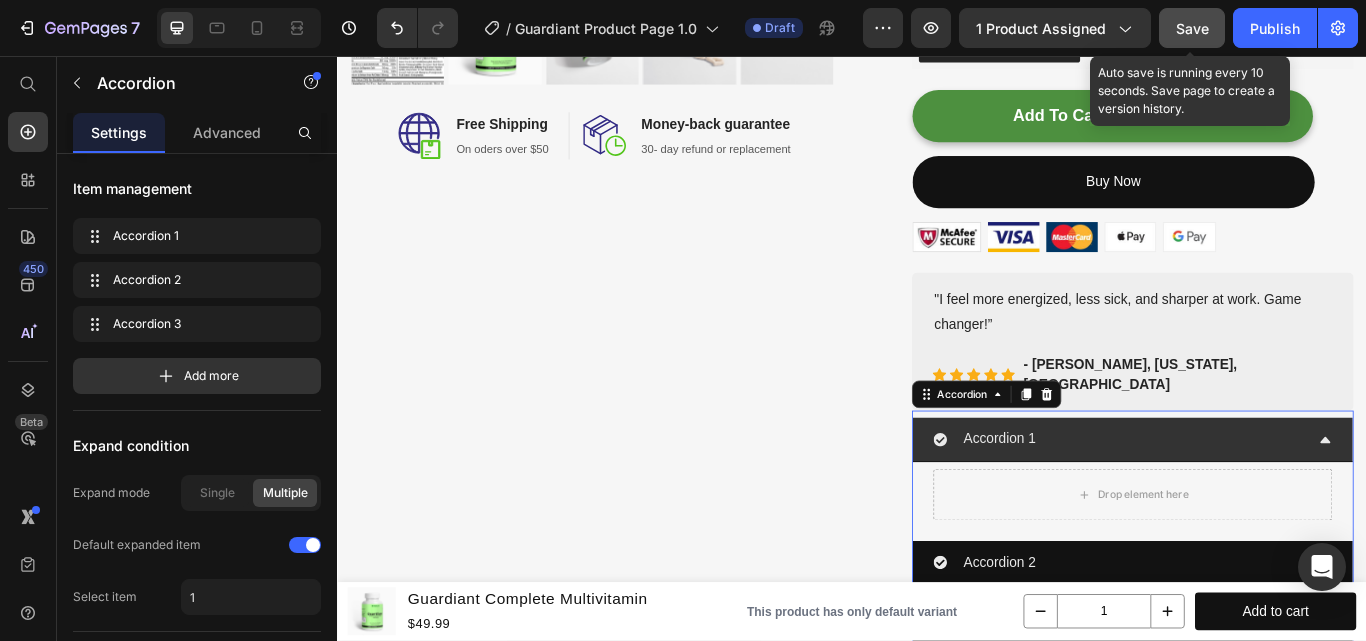 click on "Accordion 1" at bounding box center (1109, 503) 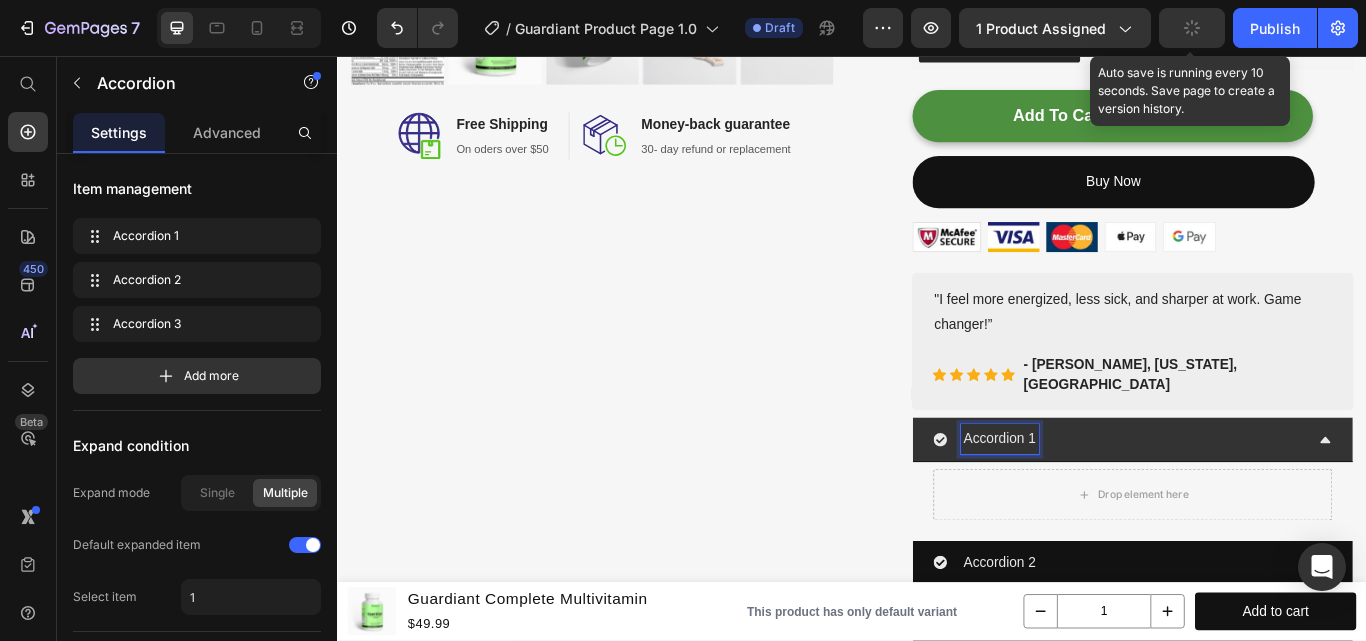 click on "Accordion 1" at bounding box center [1109, 503] 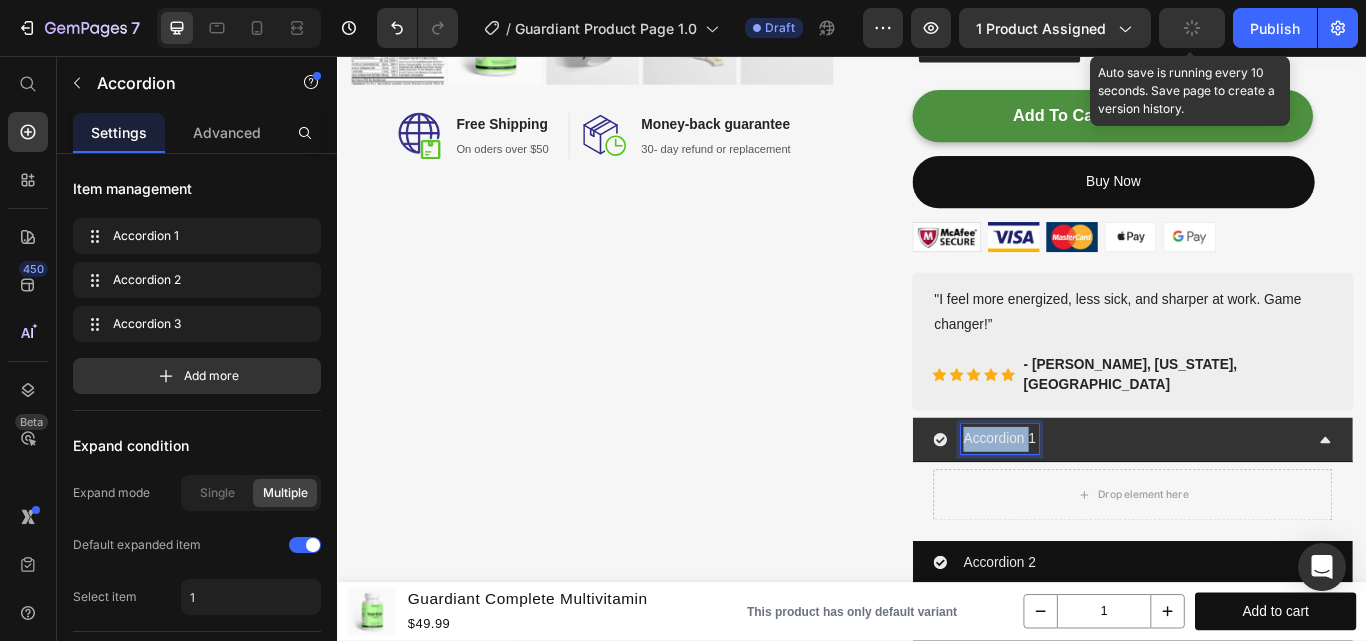 click on "Accordion 1" at bounding box center [1109, 503] 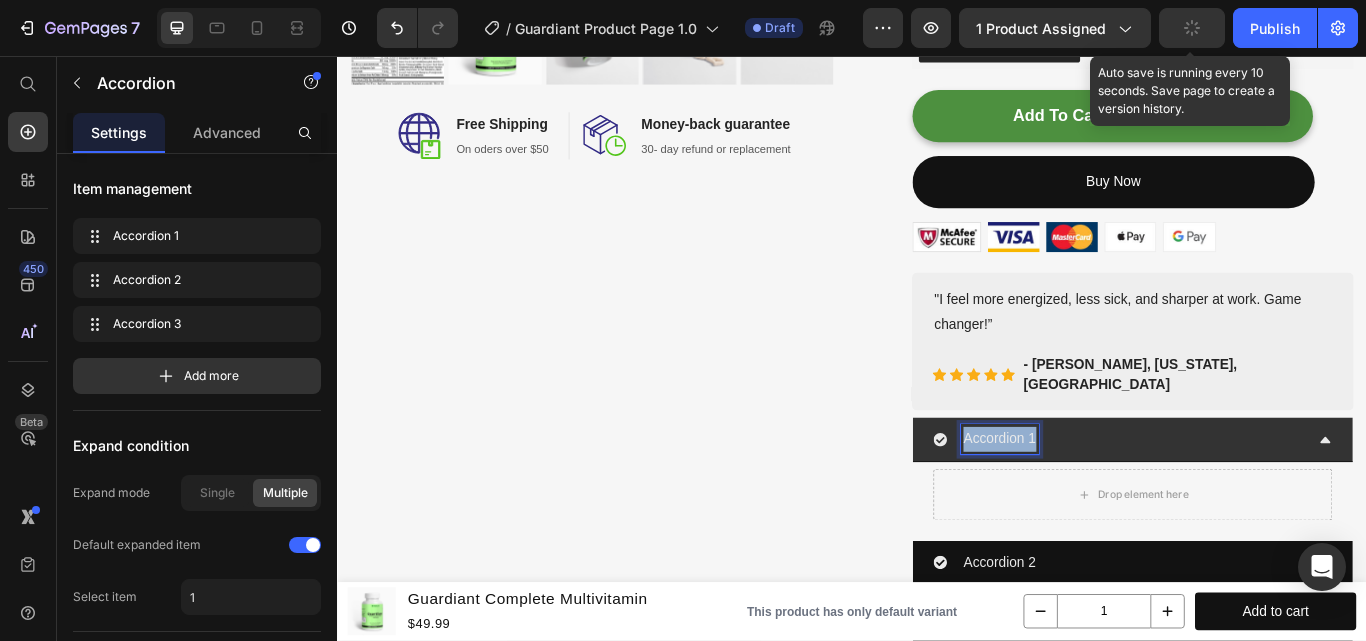 click on "Accordion 1" at bounding box center (1109, 503) 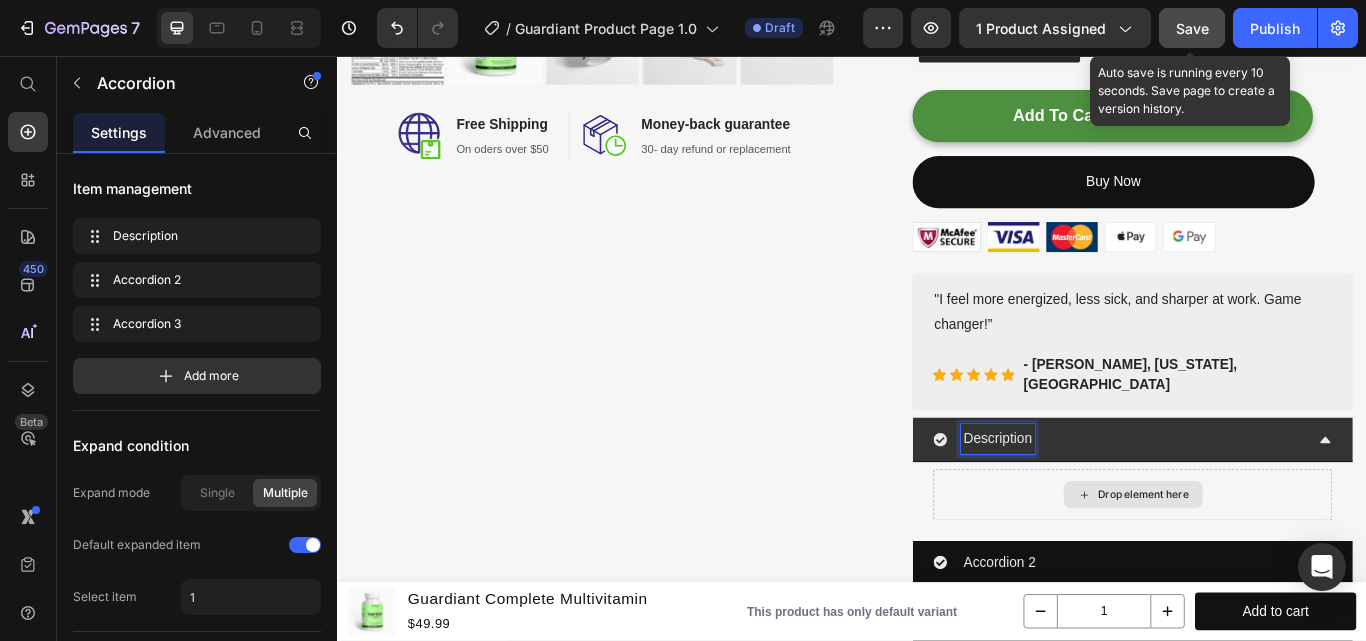 click 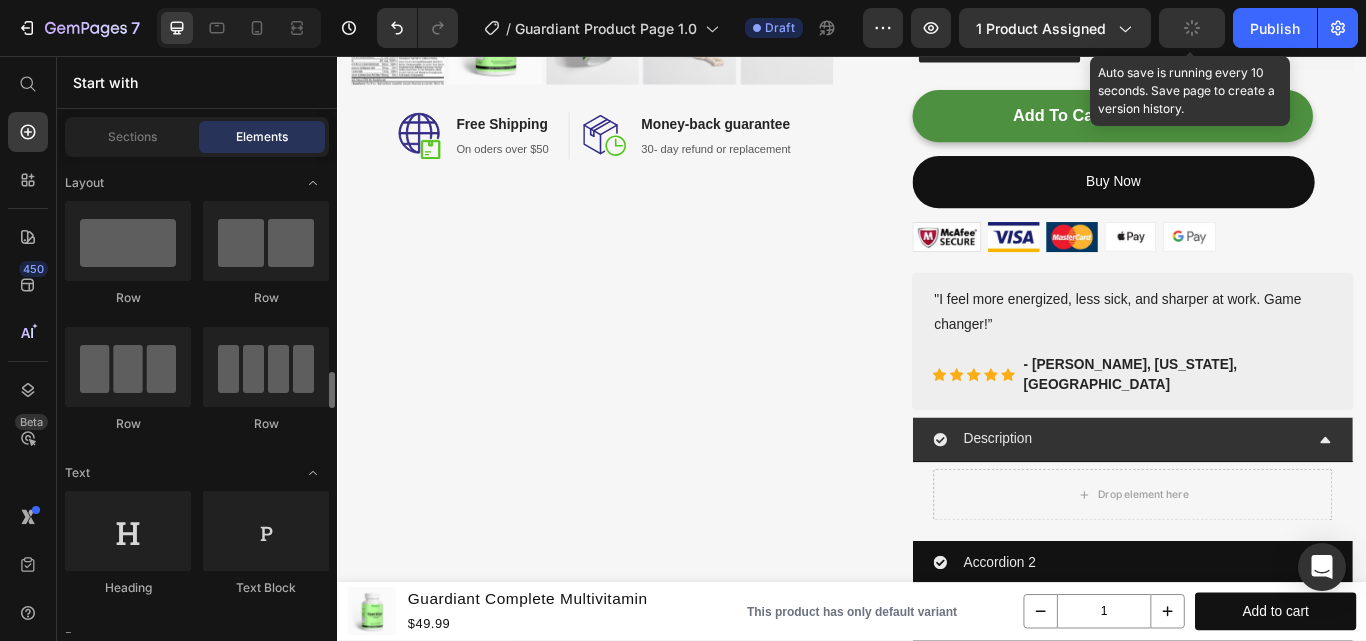 scroll, scrollTop: 200, scrollLeft: 0, axis: vertical 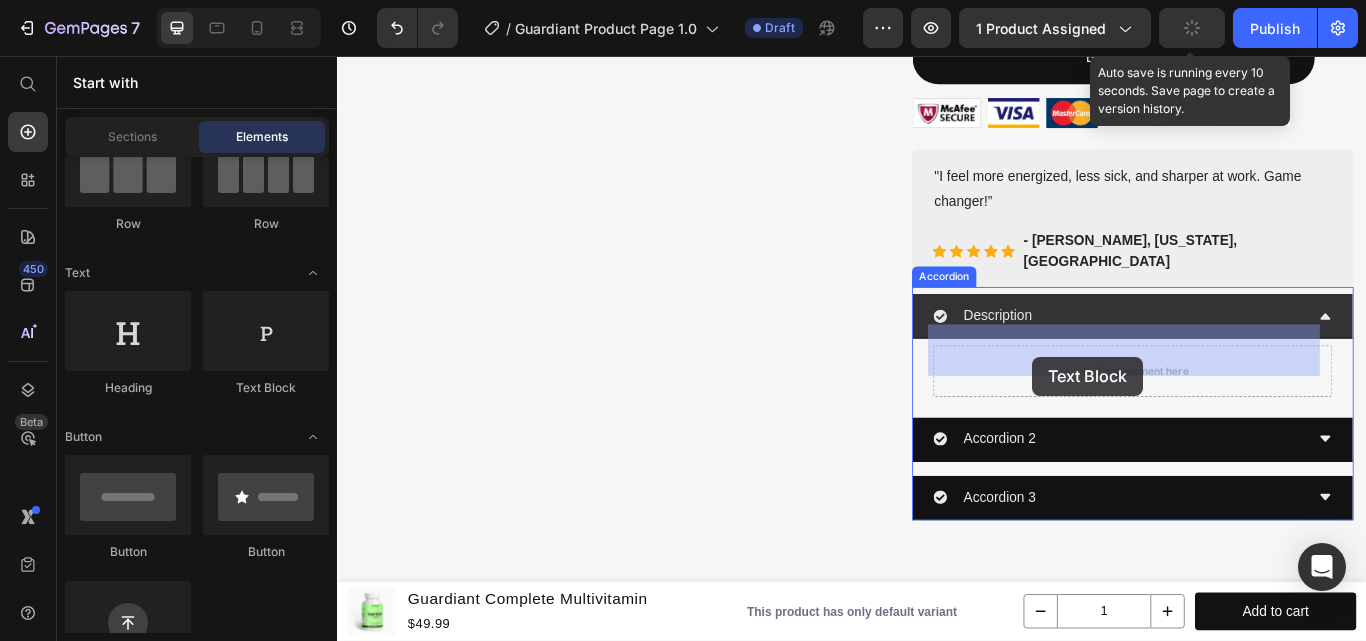 drag, startPoint x: 590, startPoint y: 418, endPoint x: 1148, endPoint y: 407, distance: 558.1084 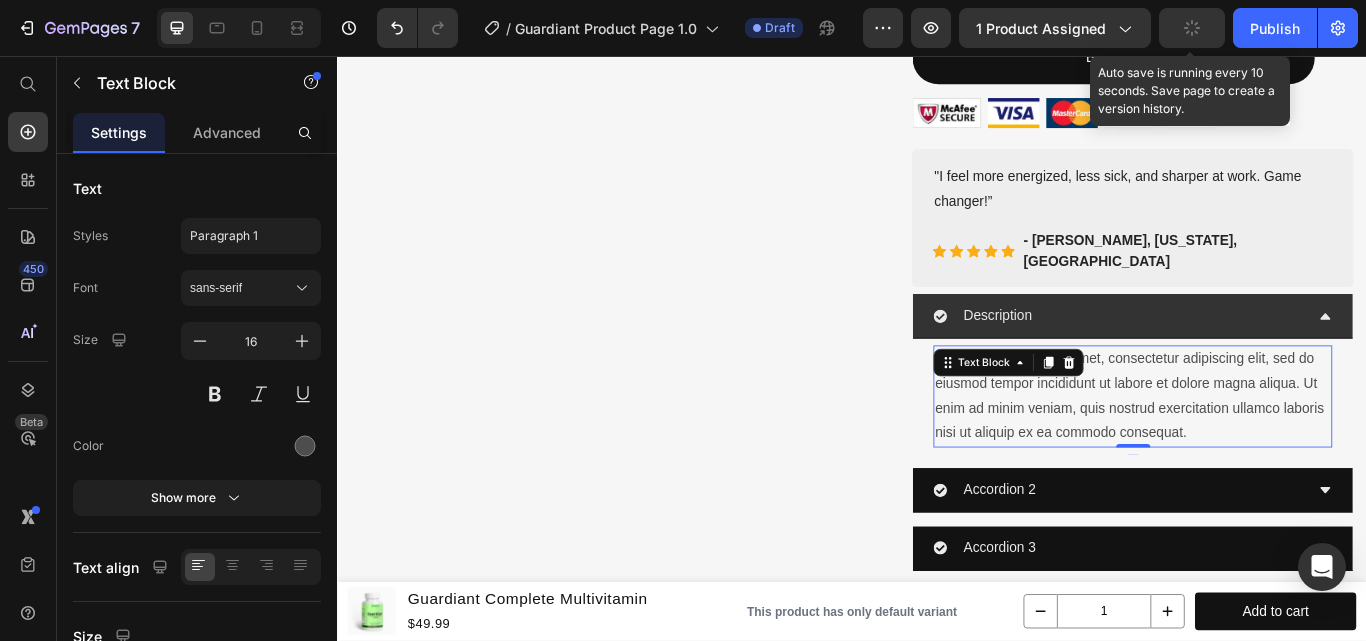 click on "Lorem ipsum dolor sit amet, consectetur adipiscing elit, sed do eiusmod tempor incididunt ut labore et dolore magna aliqua. Ut enim ad minim veniam, quis nostrud exercitation ullamco laboris nisi ut aliquip ex ea commodo consequat." at bounding box center (1264, 453) 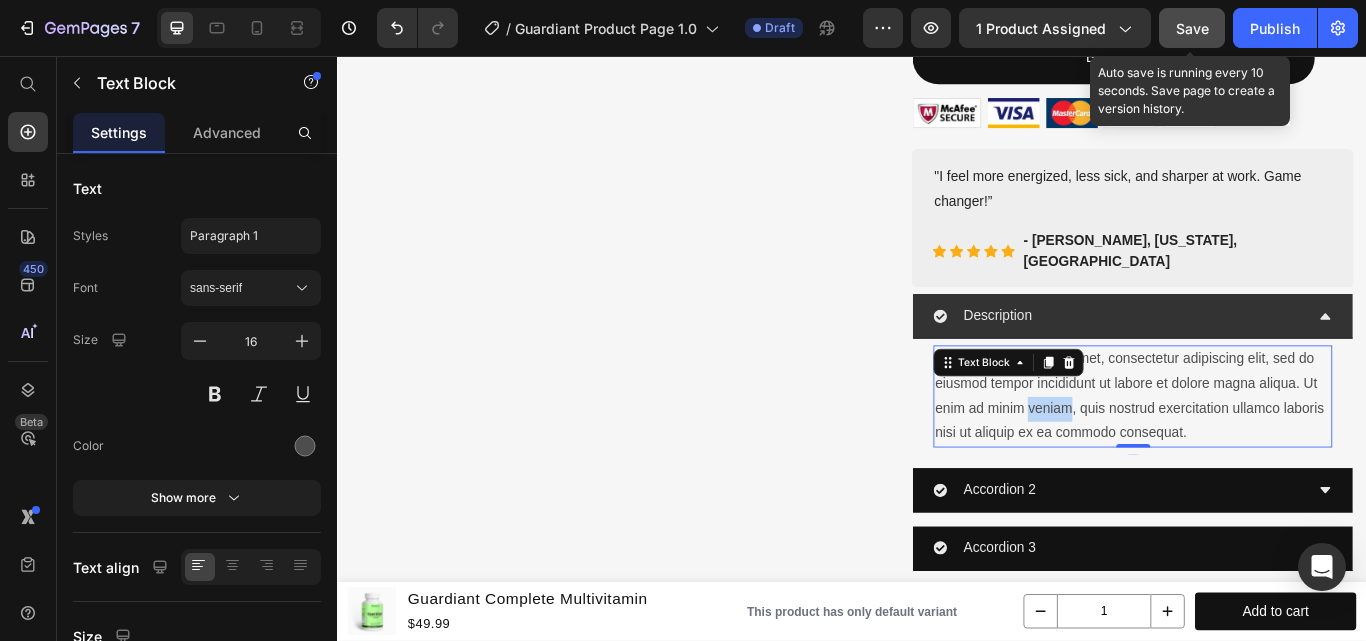 click on "Lorem ipsum dolor sit amet, consectetur adipiscing elit, sed do eiusmod tempor incididunt ut labore et dolore magna aliqua. Ut enim ad minim veniam, quis nostrud exercitation ullamco laboris nisi ut aliquip ex ea commodo consequat." at bounding box center [1264, 453] 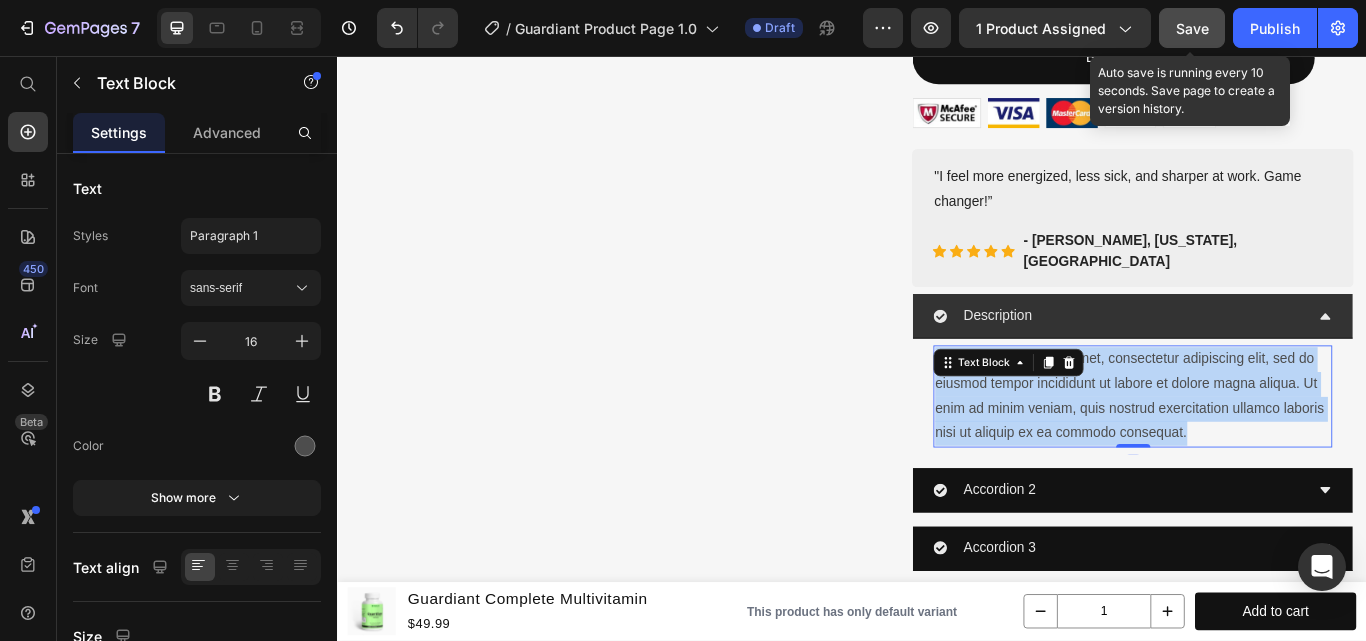 click on "Lorem ipsum dolor sit amet, consectetur adipiscing elit, sed do eiusmod tempor incididunt ut labore et dolore magna aliqua. Ut enim ad minim veniam, quis nostrud exercitation ullamco laboris nisi ut aliquip ex ea commodo consequat." at bounding box center [1264, 453] 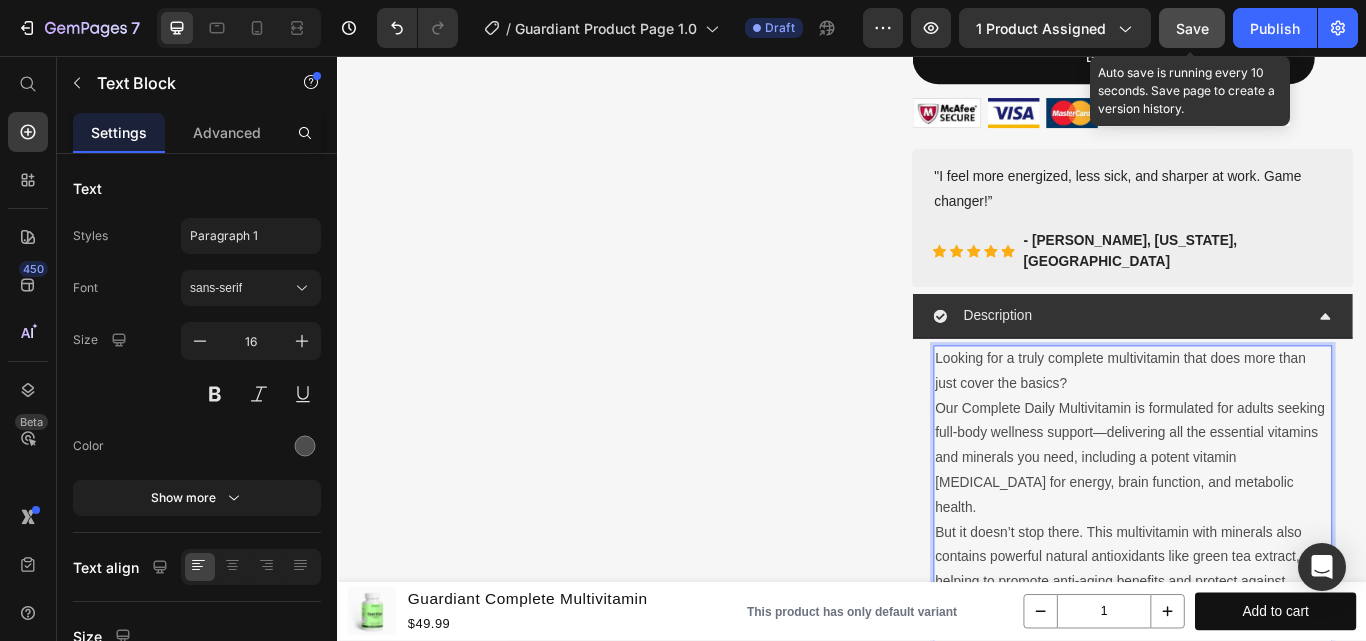 scroll, scrollTop: 1141, scrollLeft: 0, axis: vertical 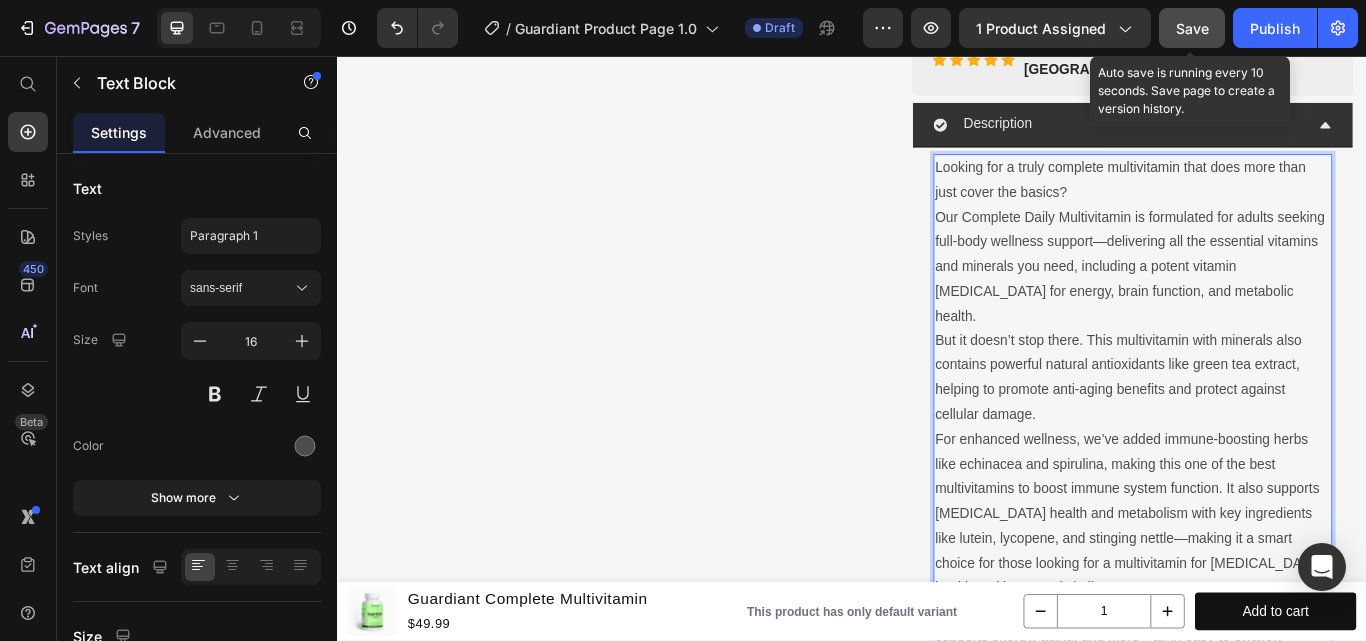 click on "Looking for a truly complete multivitamin that does more than just cover the basics? Our Complete Daily Multivitamin is formulated for adults seeking full-body wellness support—delivering all the essential vitamins and minerals you need, including a potent vitamin [MEDICAL_DATA] for energy, brain function, and metabolic health." at bounding box center (1264, 274) 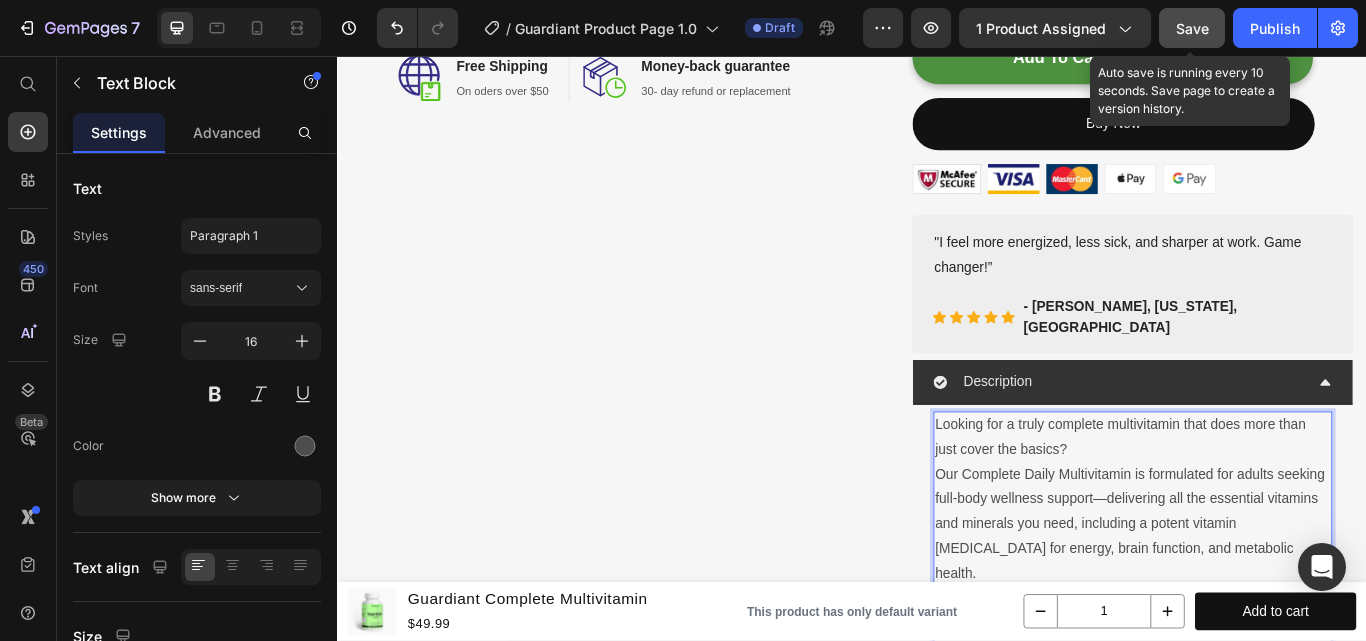 scroll, scrollTop: 900, scrollLeft: 0, axis: vertical 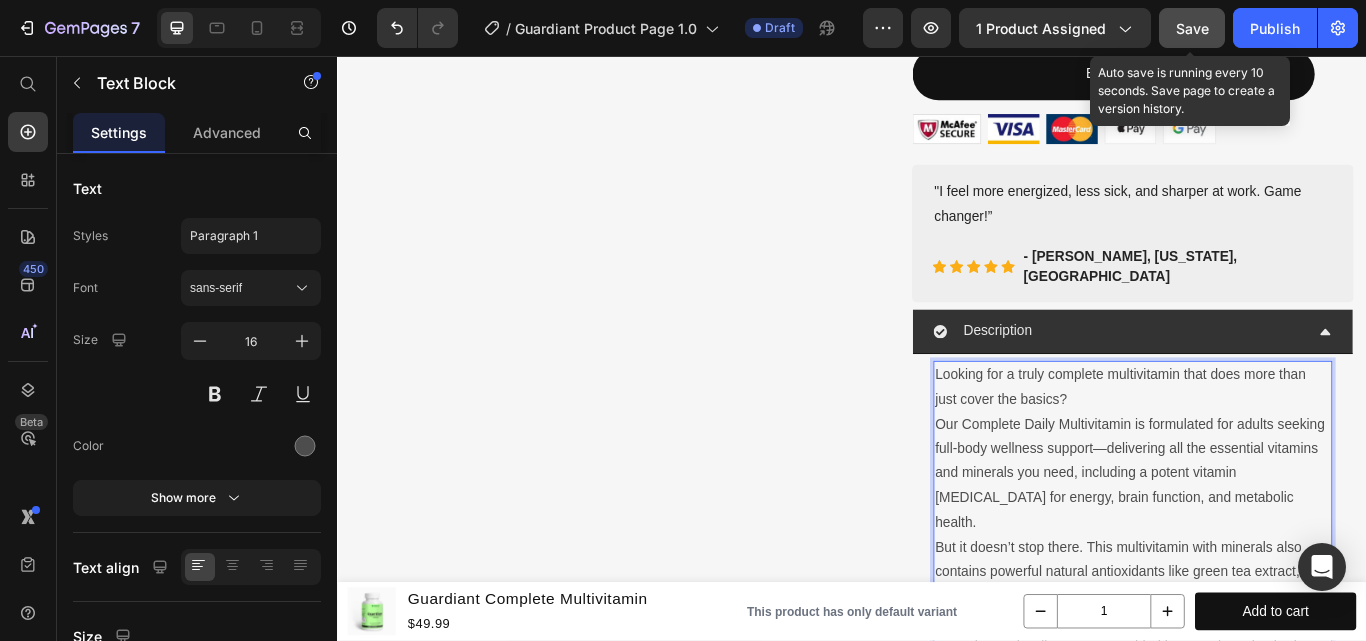 click on "Looking for a truly complete multivitamin that does more than just cover the basics? Our Complete Daily Multivitamin is formulated for adults seeking full-body wellness support—delivering all the essential vitamins and minerals you need, including a potent vitamin [MEDICAL_DATA] for energy, brain function, and metabolic health." at bounding box center [1264, 515] 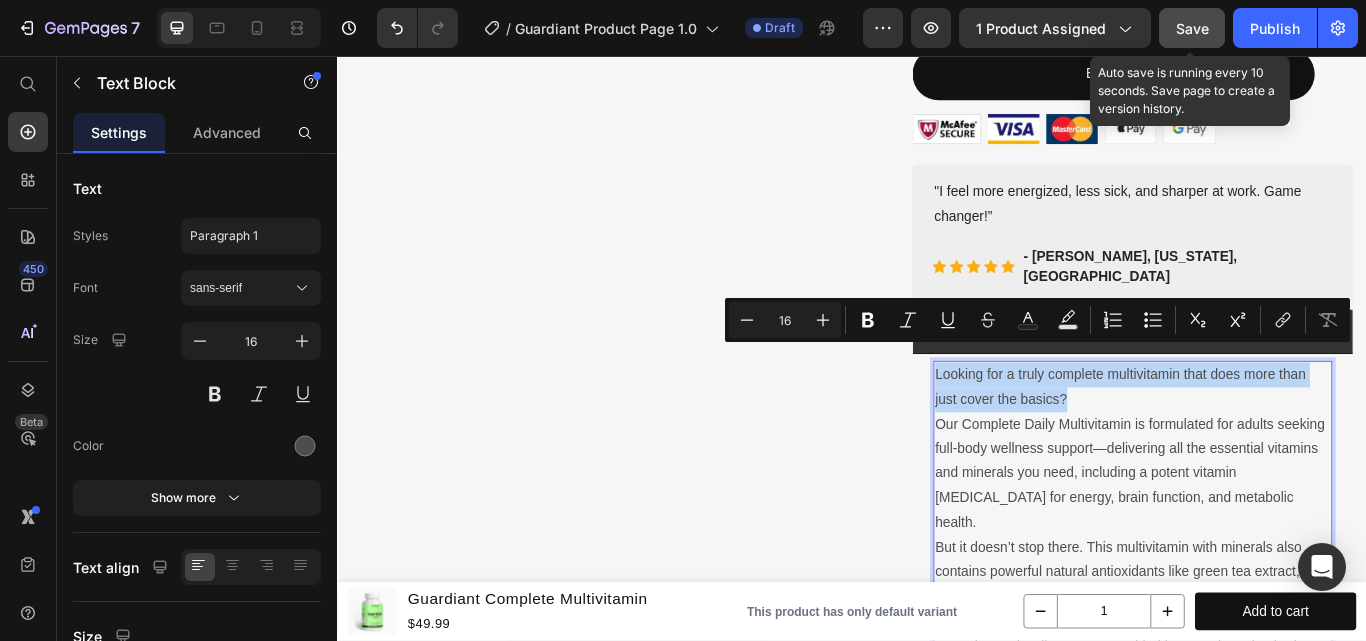 drag, startPoint x: 1184, startPoint y: 431, endPoint x: 1028, endPoint y: 407, distance: 157.83536 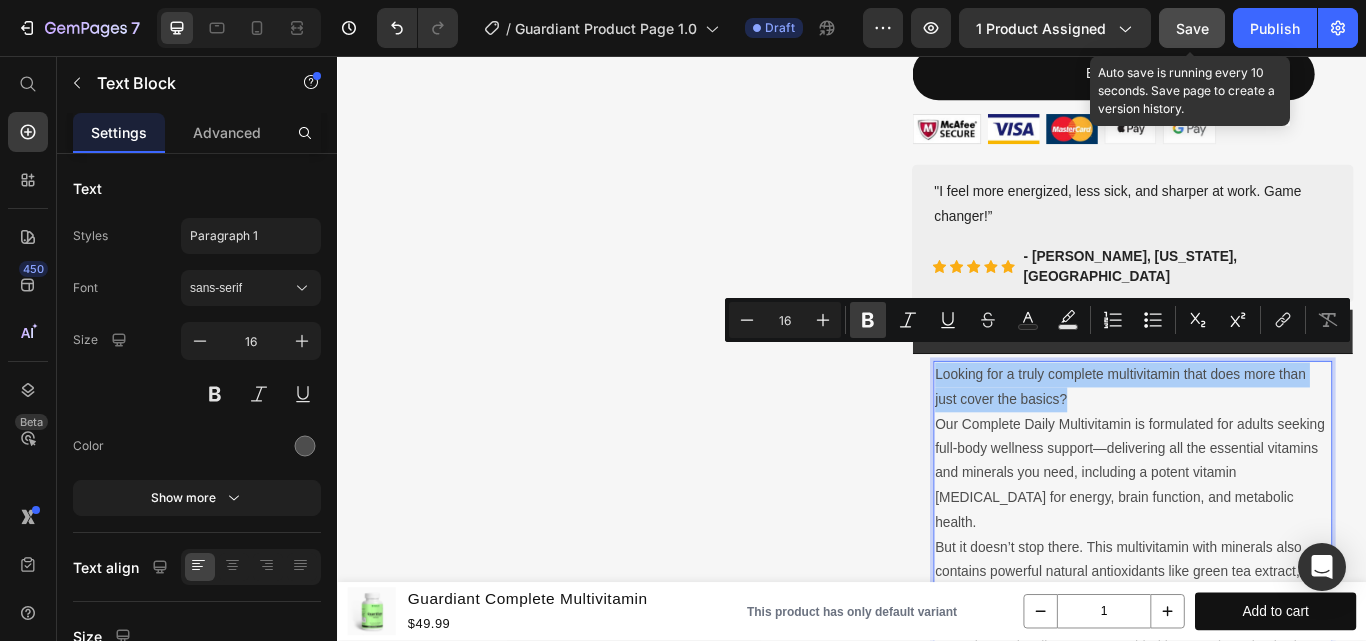 click 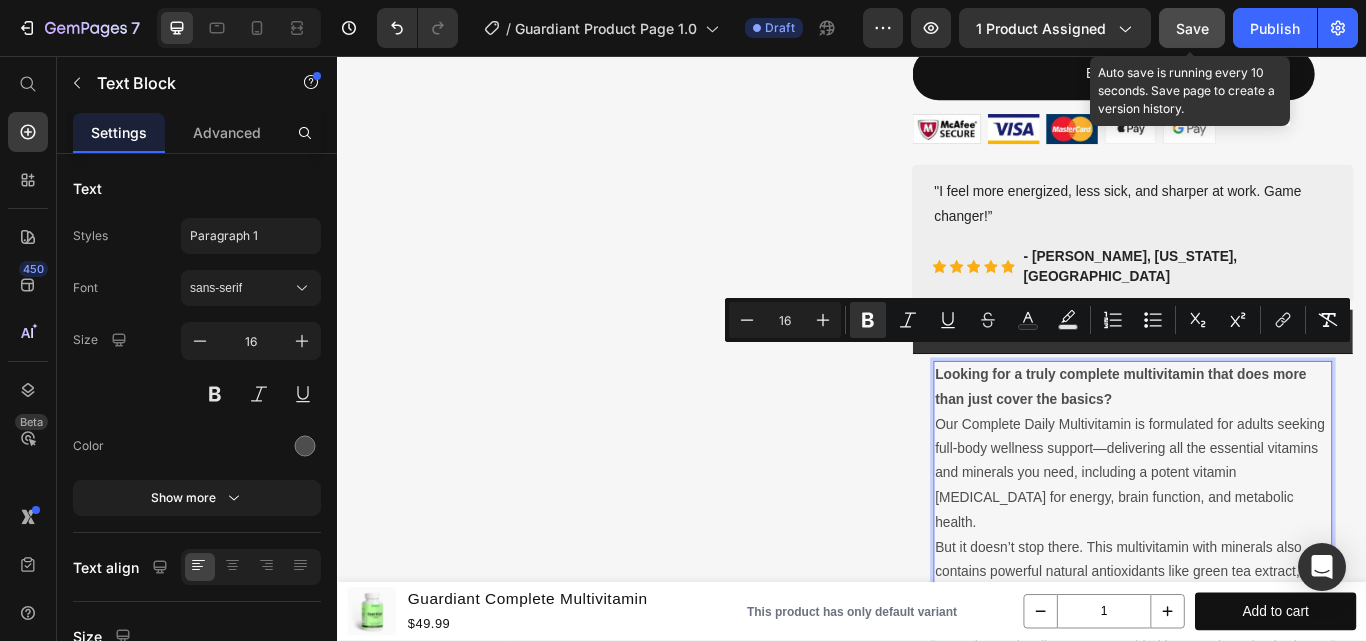 click on "Looking for a truly complete multivitamin that does more than just cover the basics? Our Complete Daily Multivitamin is formulated for adults seeking full-body wellness support—delivering all the essential vitamins and minerals you need, including a potent vitamin [MEDICAL_DATA] for energy, brain function, and metabolic health." at bounding box center (1264, 515) 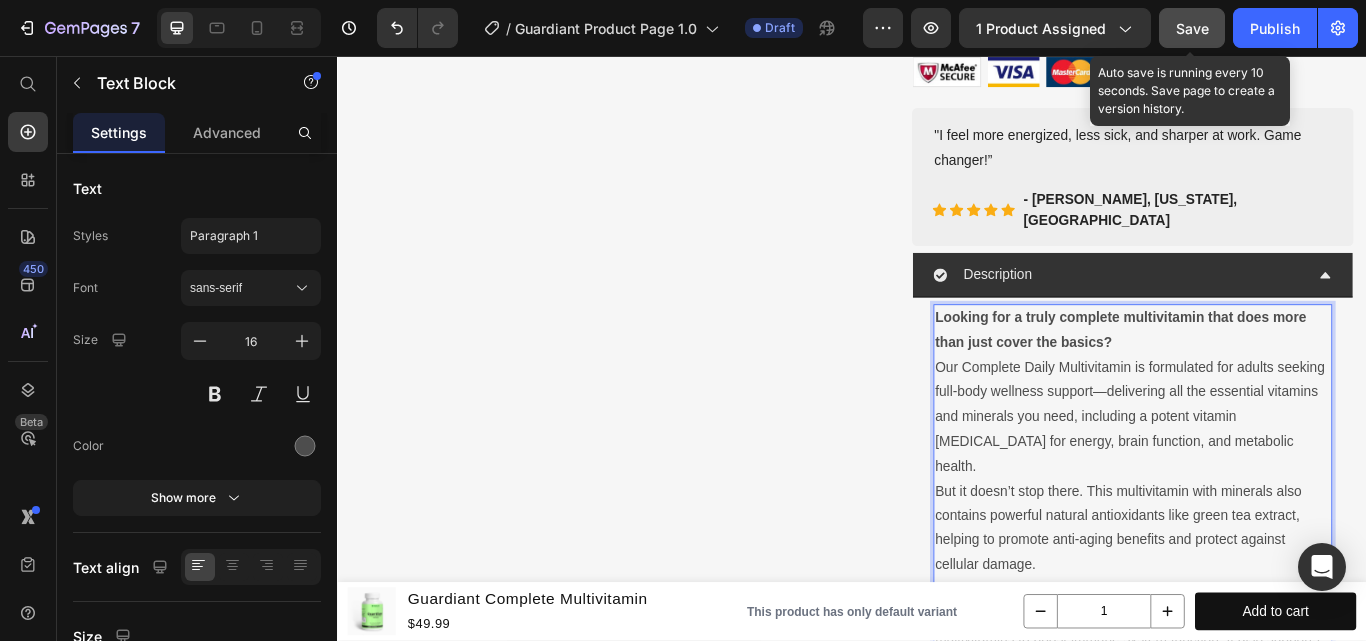 scroll, scrollTop: 1000, scrollLeft: 0, axis: vertical 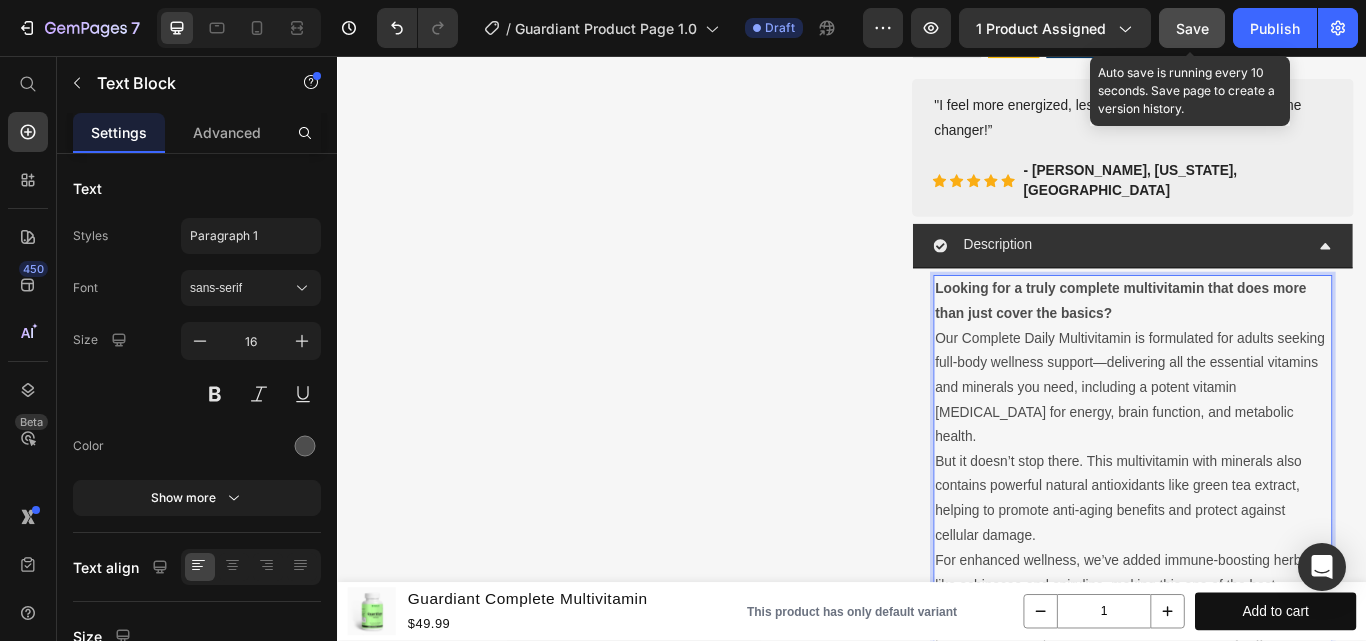 click on "But it doesn’t stop there. This multivitamin with minerals also contains powerful natural antioxidants like green tea extract, helping to promote anti-aging benefits and protect against cellular damage. For enhanced wellness, we’ve added immune-boosting herbs like echinacea and spirulina, making this one of the best multivitamins to boost immune system function. It also supports [MEDICAL_DATA] health and metabolism with key ingredients like lutein, lycopene, and stinging nettle—making it a smart choice for those looking for a multivitamin for [MEDICAL_DATA] health and increased vitality." at bounding box center [1264, 674] 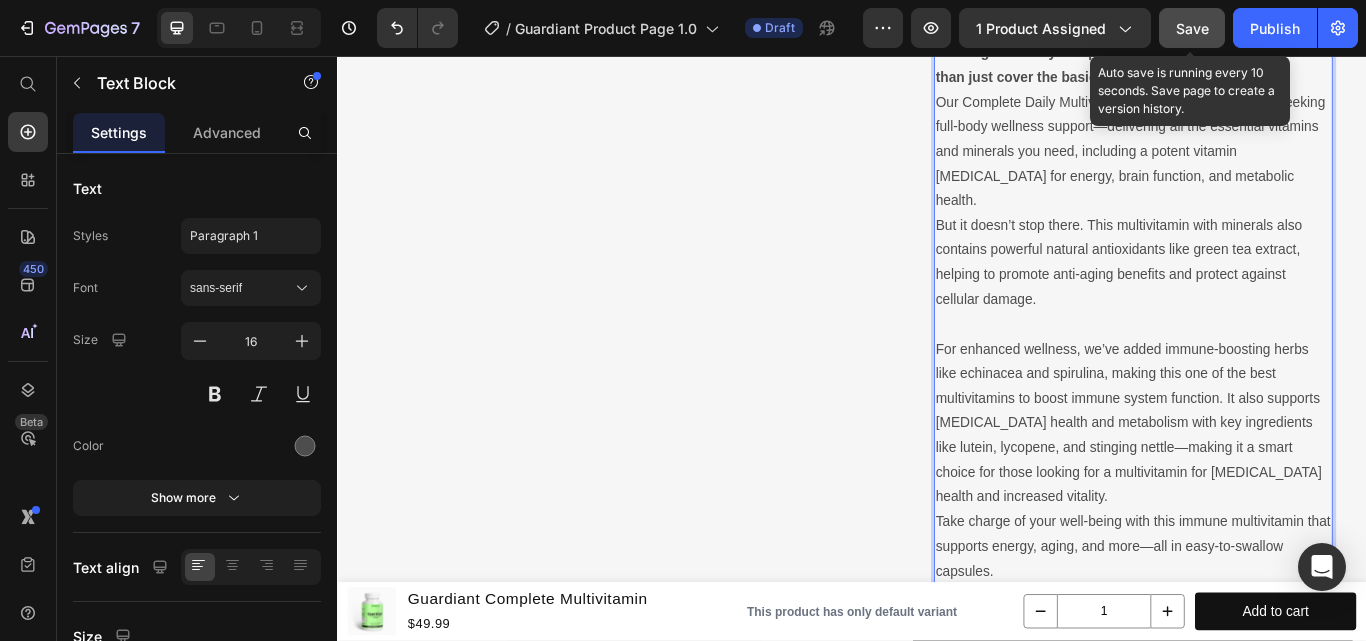 scroll, scrollTop: 1300, scrollLeft: 0, axis: vertical 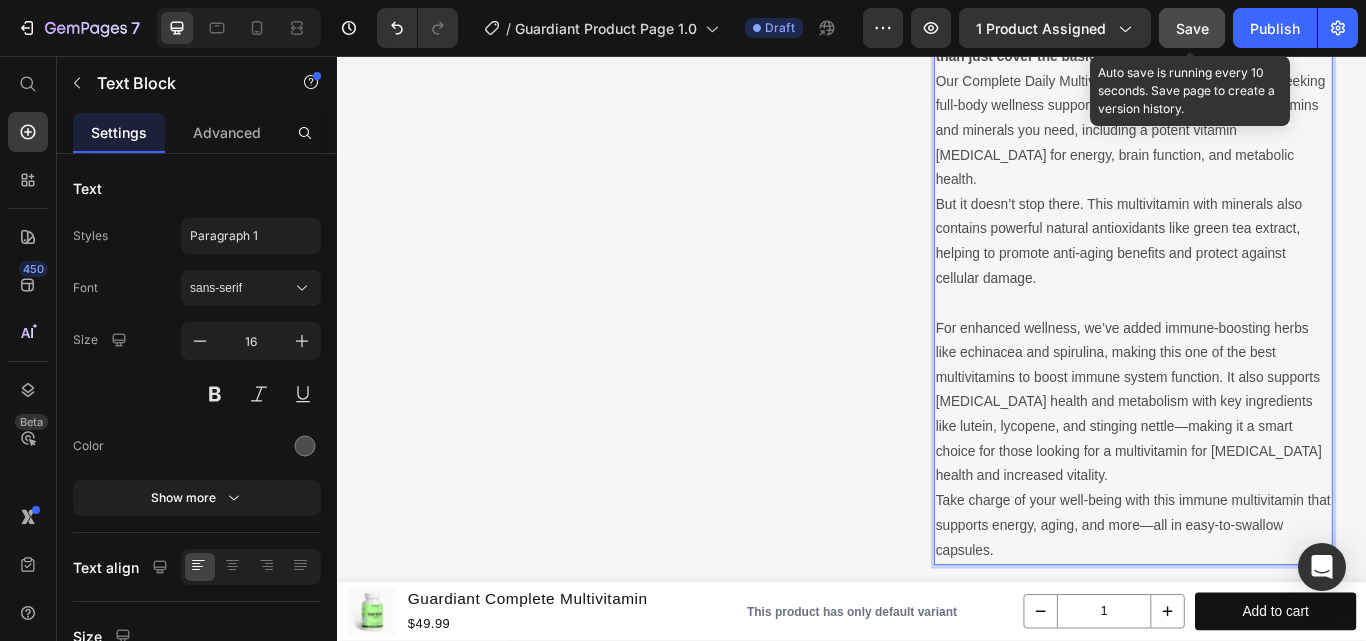 click on "⁠⁠⁠⁠⁠⁠⁠ For enhanced wellness, we’ve added immune-boosting herbs like echinacea and spirulina, making this one of the best multivitamins to boost immune system function. It also supports [MEDICAL_DATA] health and metabolism with key ingredients like lutein, lycopene, and stinging nettle—making it a smart choice for those looking for a multivitamin for [MEDICAL_DATA] health and increased vitality." at bounding box center (1264, 446) 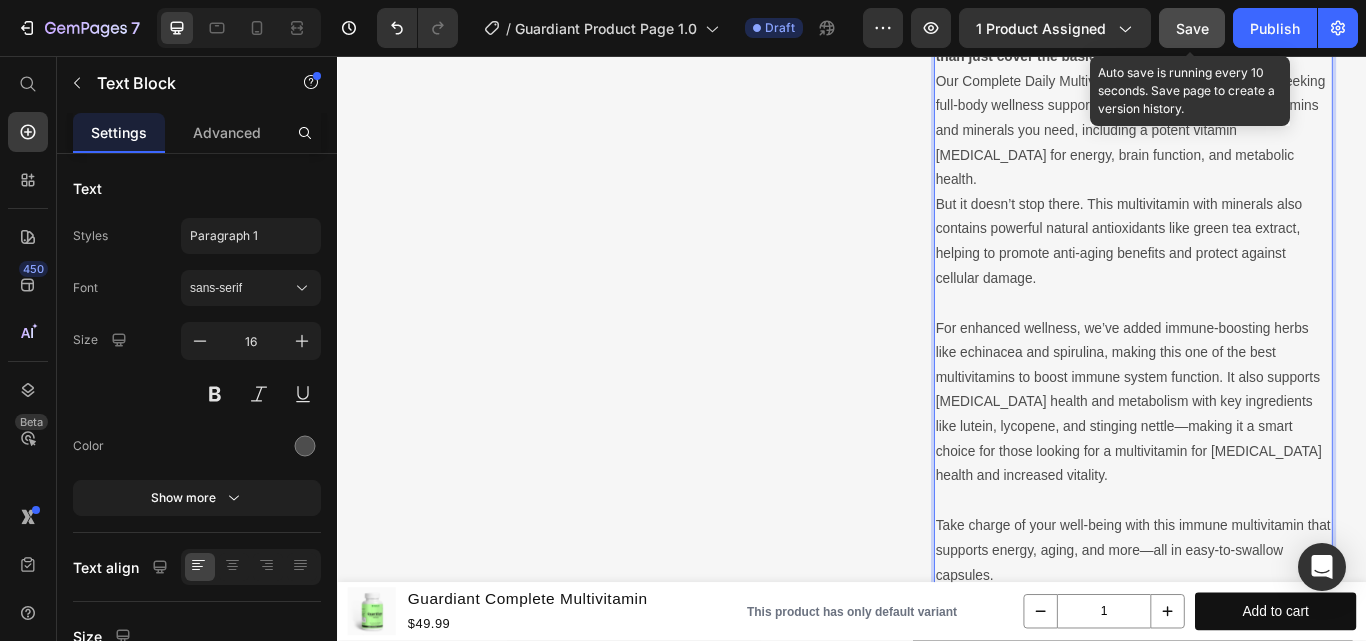 click on "Take charge of your well-being with this immune multivitamin that supports energy, aging, and more—all in easy-to-swallow capsules." at bounding box center [1264, 633] 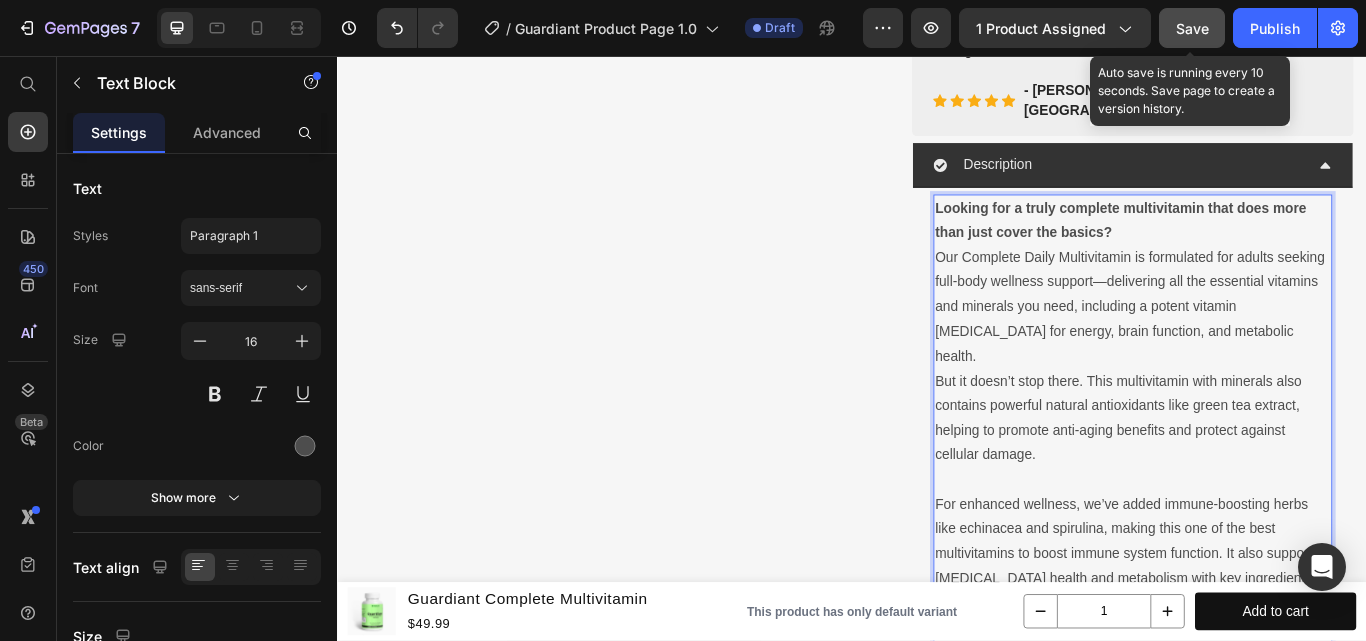 scroll, scrollTop: 900, scrollLeft: 0, axis: vertical 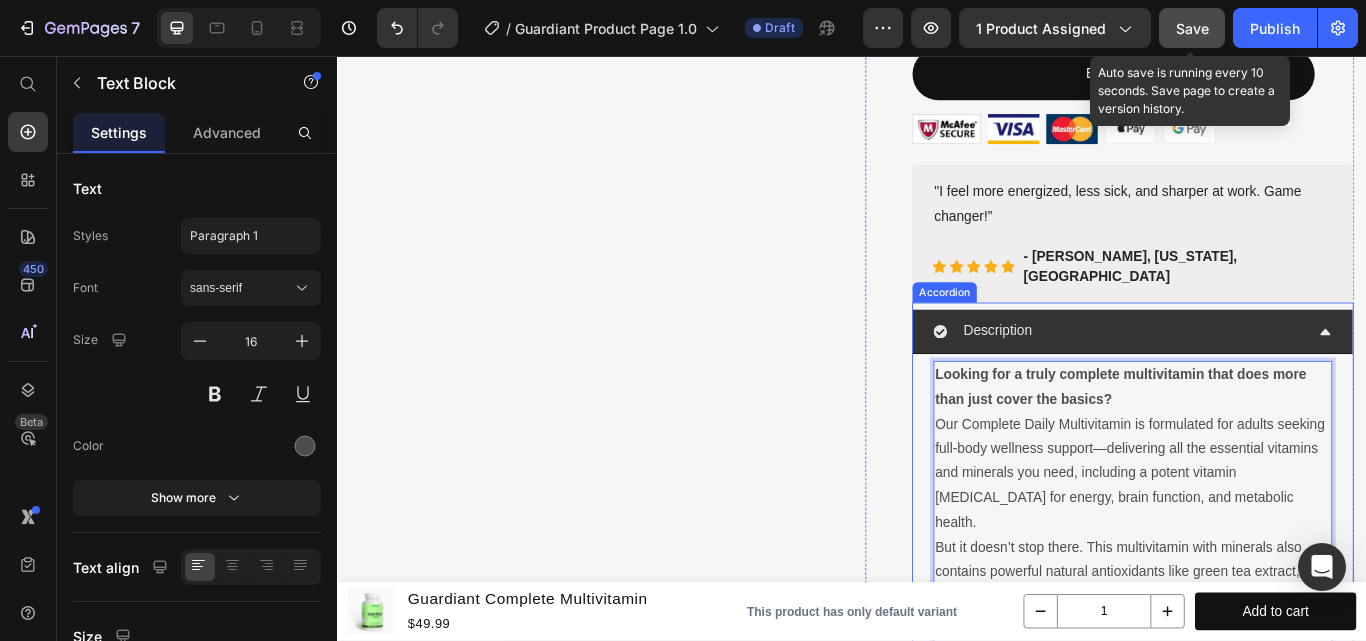 click on "Description" at bounding box center (1248, 377) 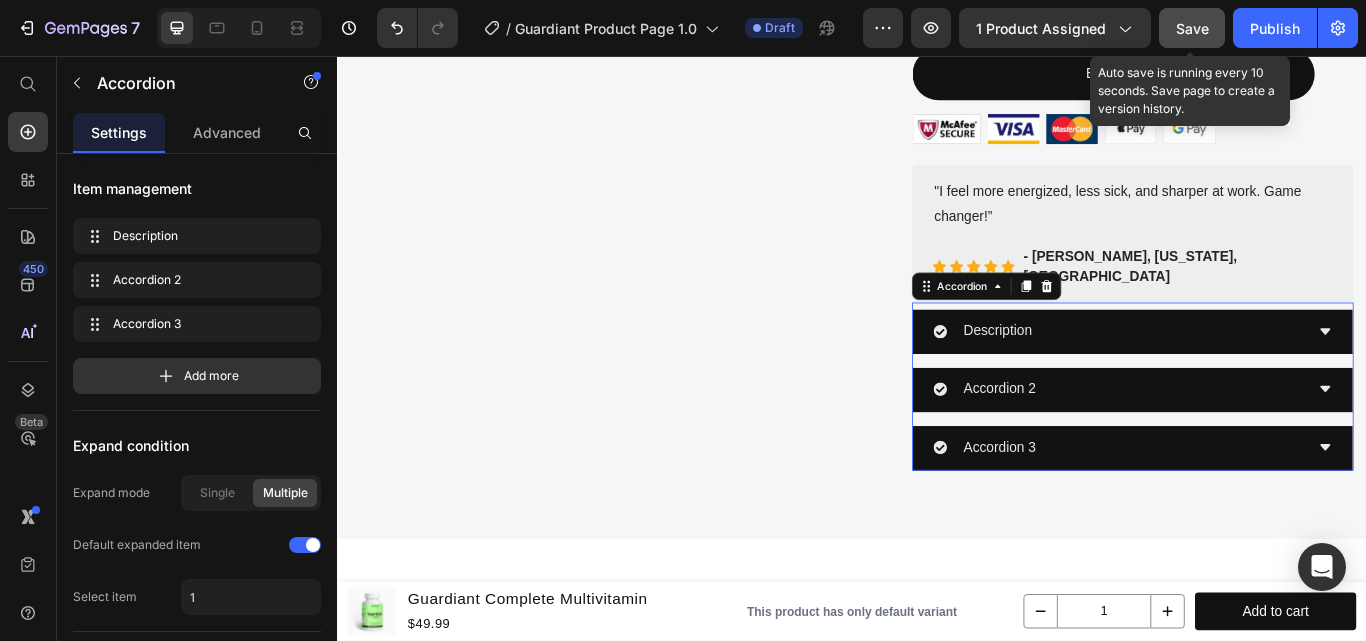 scroll, scrollTop: 0, scrollLeft: 0, axis: both 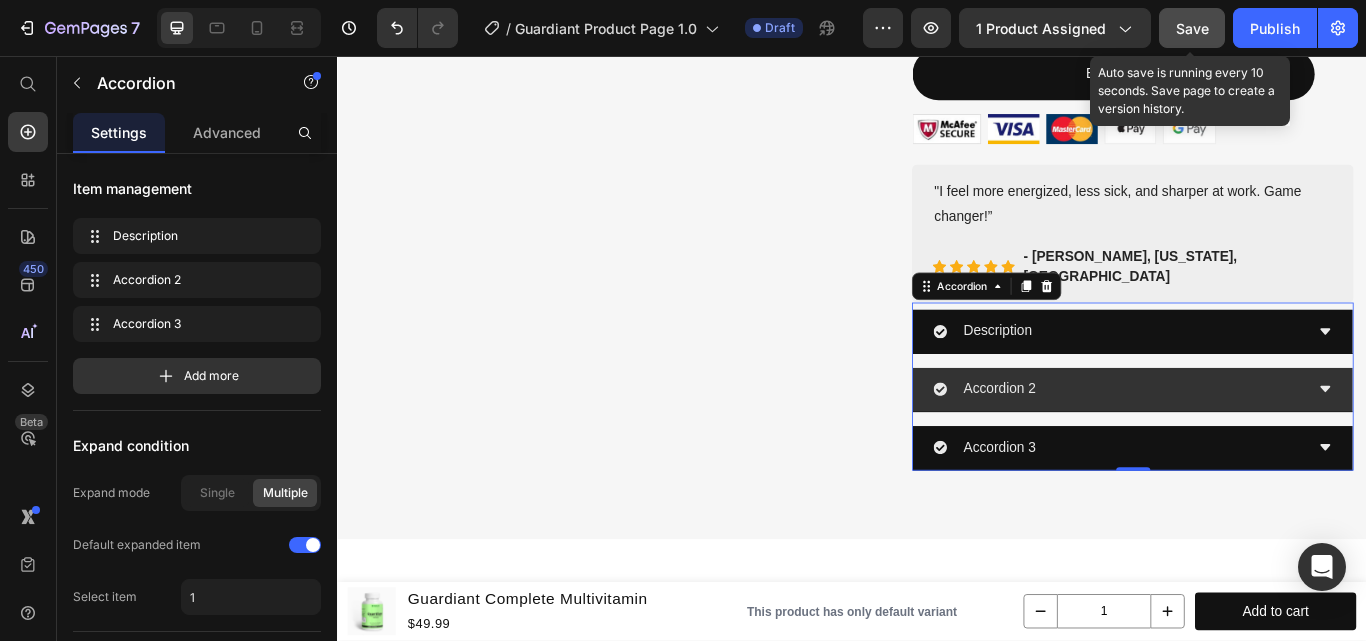 click on "Accordion 2" at bounding box center [1248, 445] 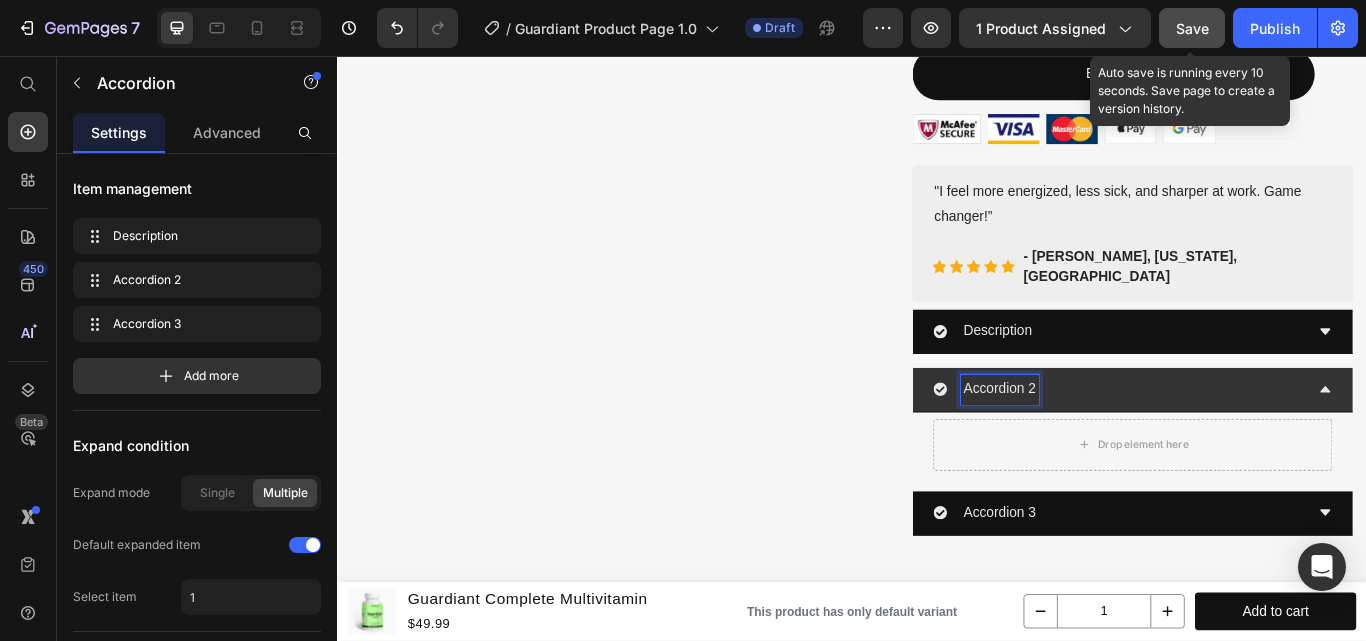 click on "Accordion 2" at bounding box center [1109, 445] 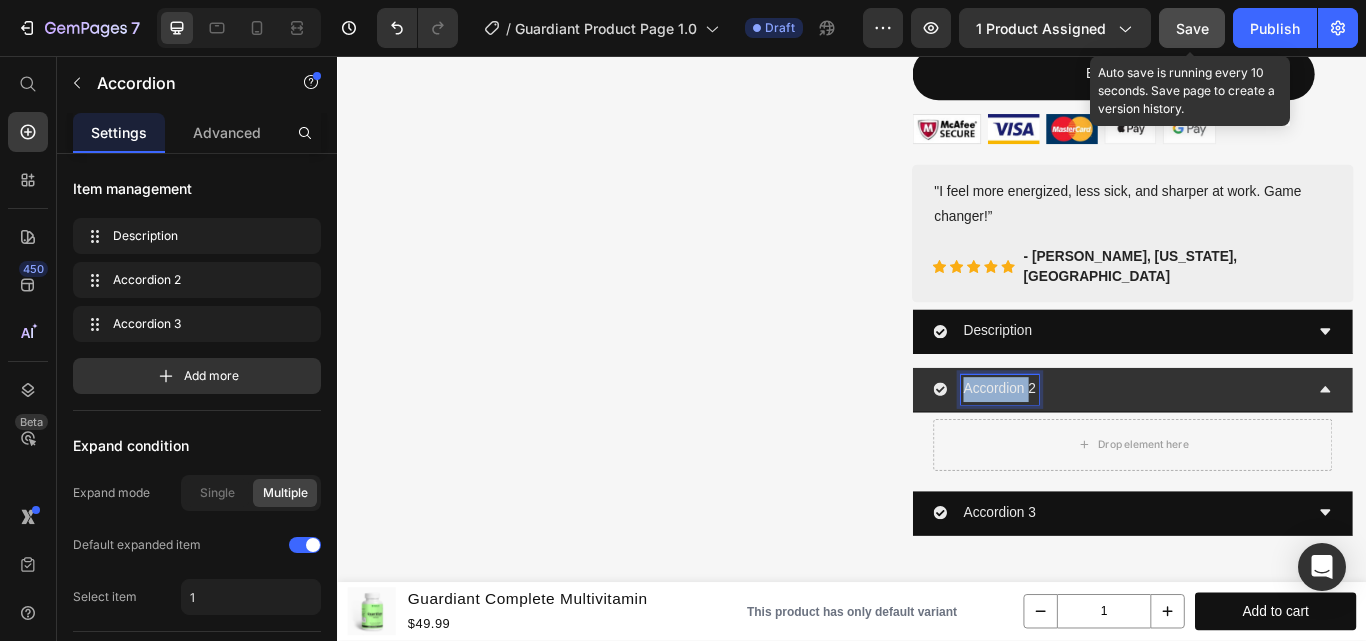 click on "Accordion 2" at bounding box center (1109, 445) 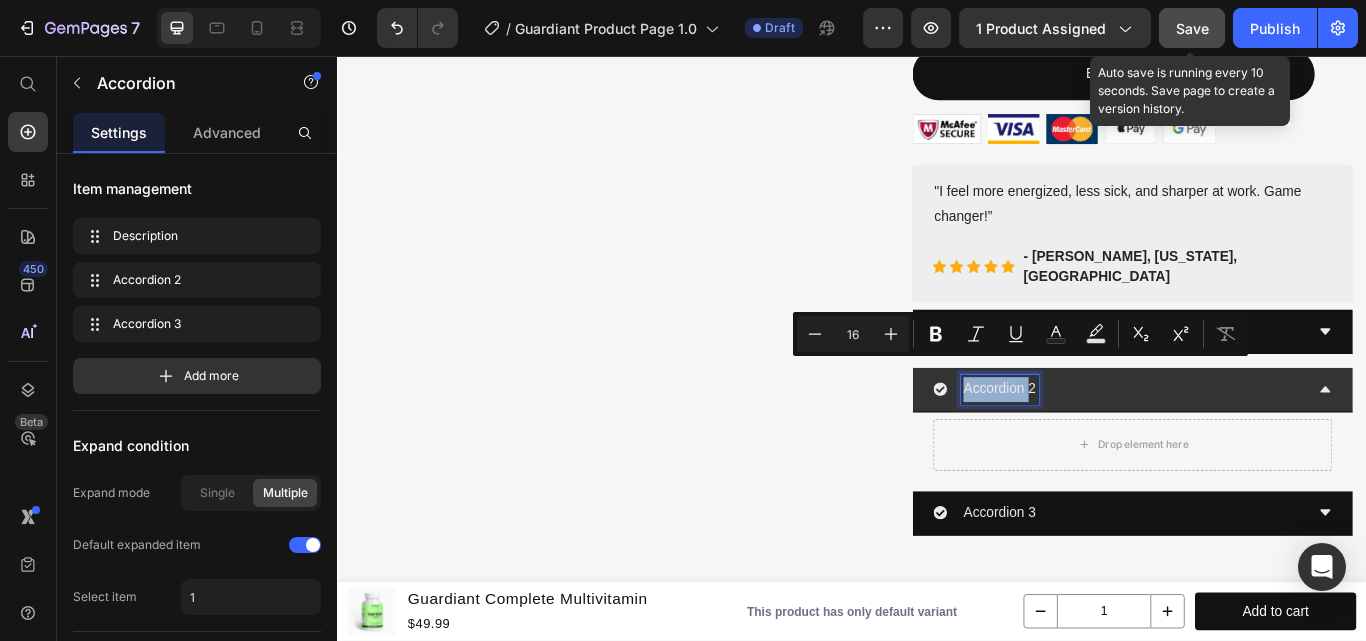 click on "Accordion 2" at bounding box center (1109, 445) 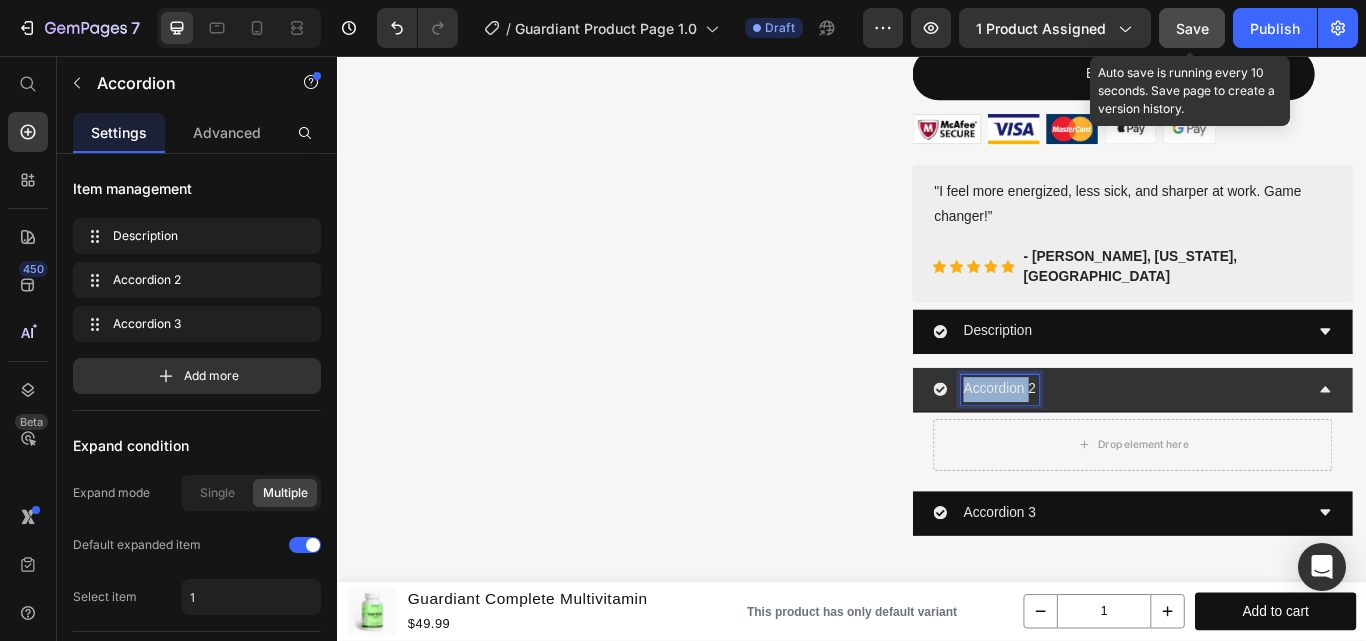 click on "Accordion 2" at bounding box center [1109, 445] 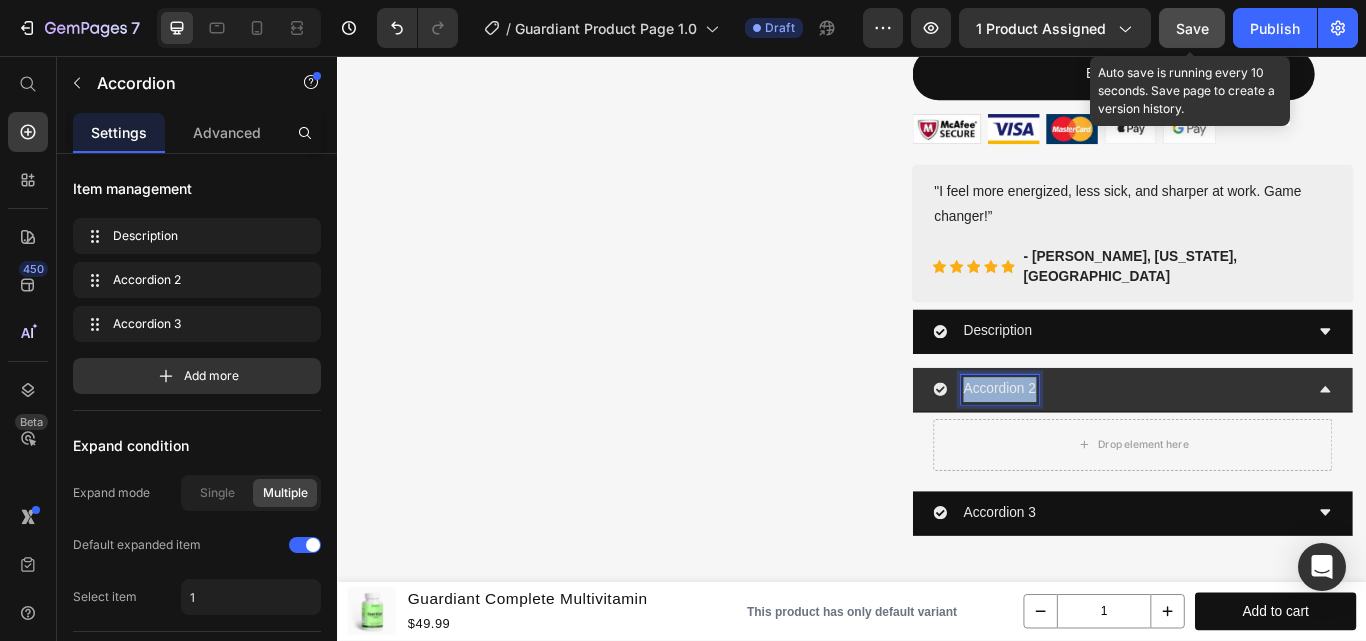 click on "Accordion 2" at bounding box center [1109, 445] 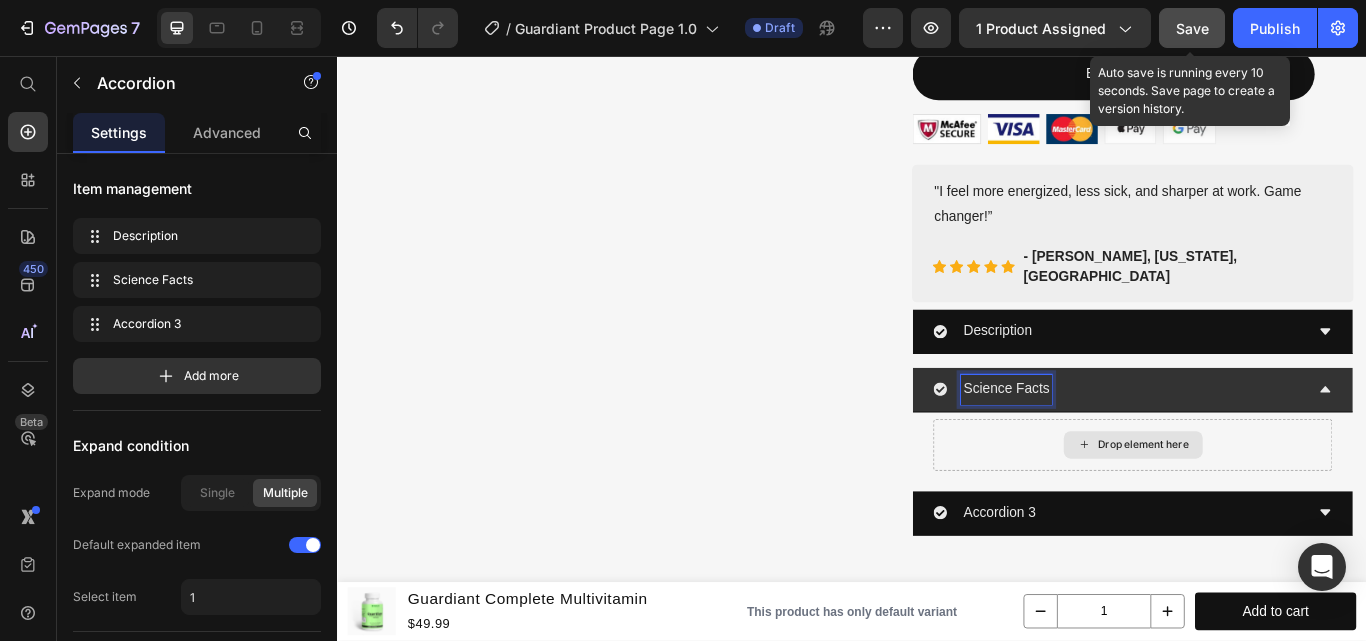 click on "Drop element here" at bounding box center (1264, 510) 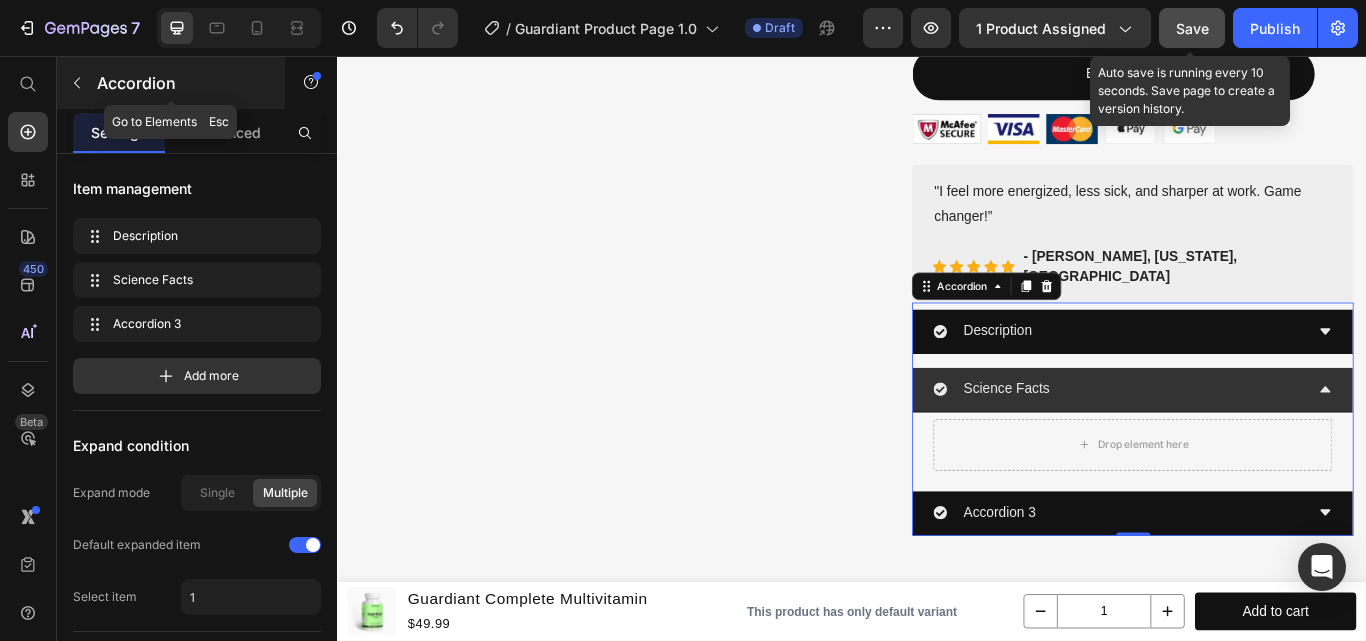 click 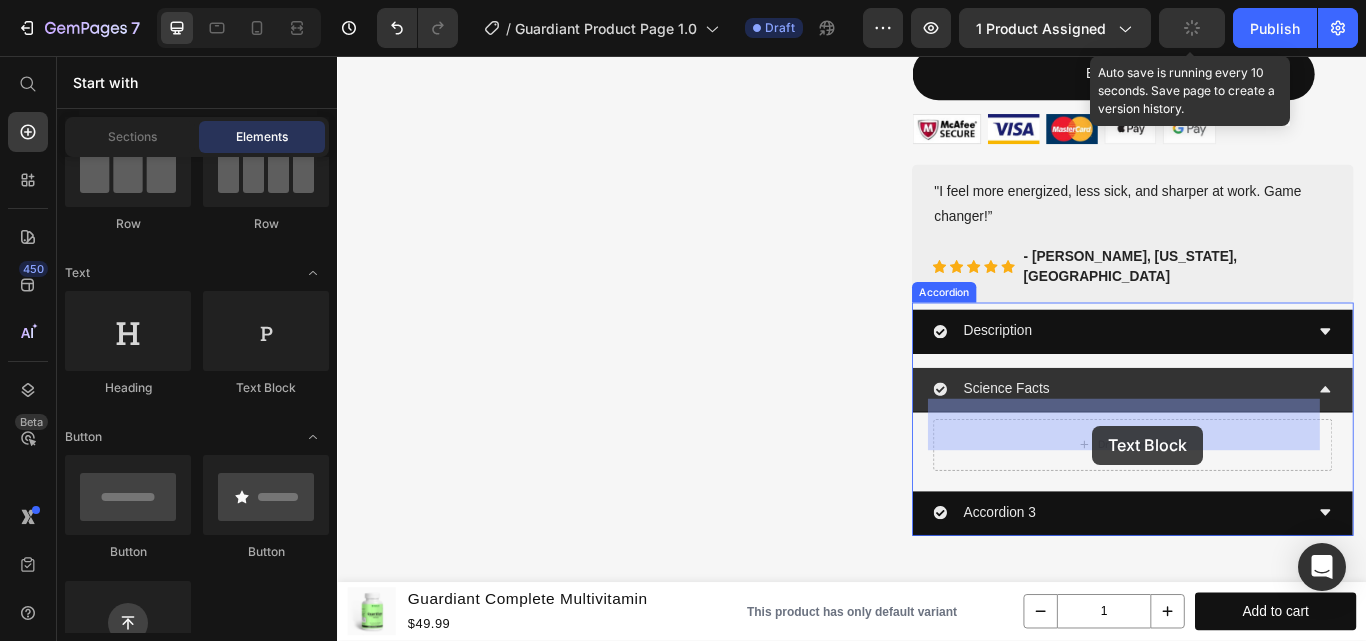 drag, startPoint x: 837, startPoint y: 426, endPoint x: 1217, endPoint y: 487, distance: 384.8649 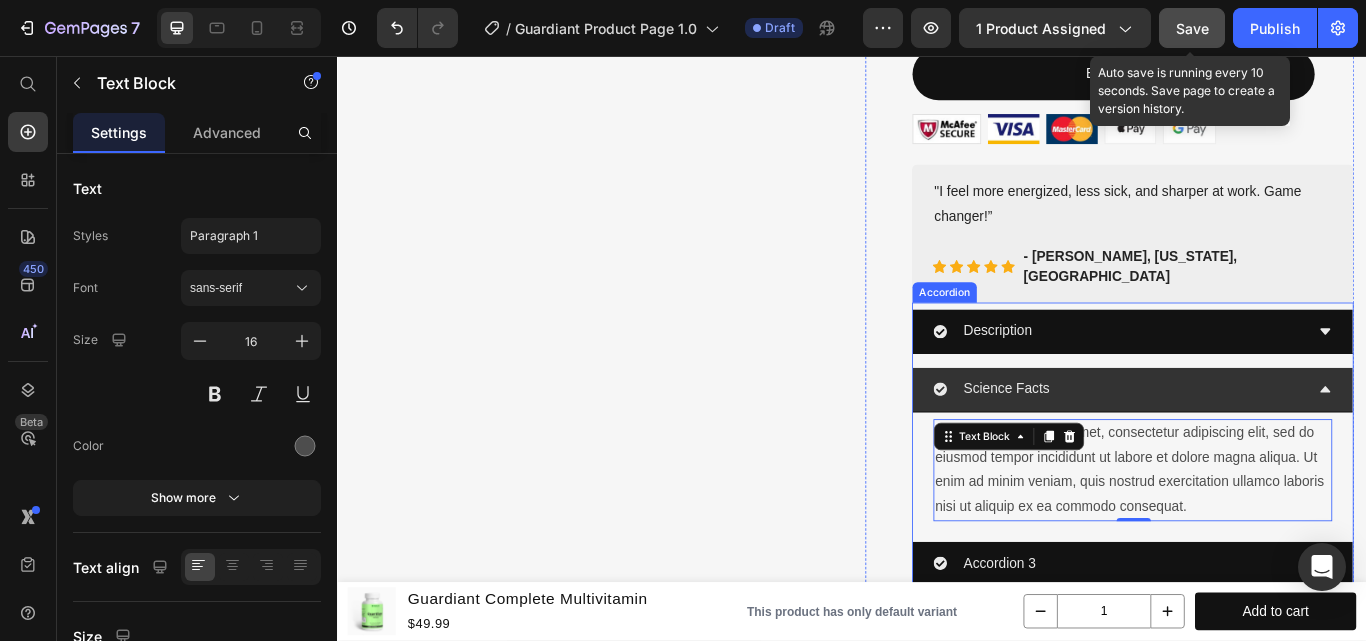 scroll, scrollTop: 800, scrollLeft: 0, axis: vertical 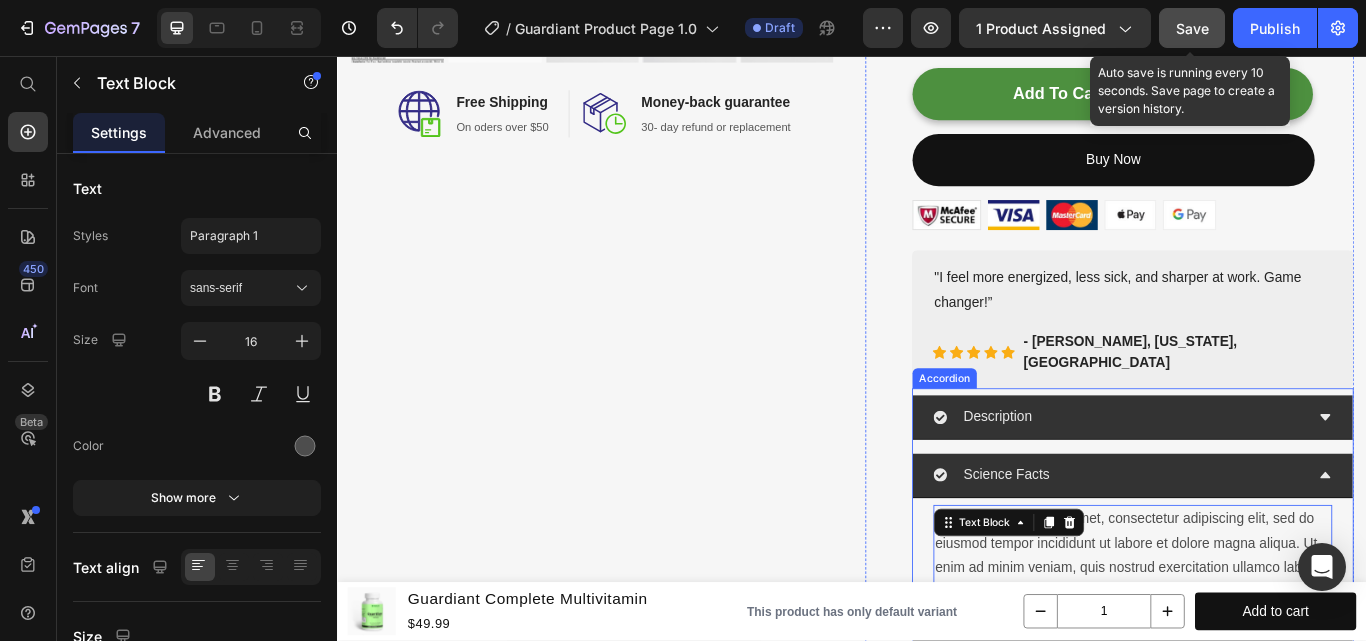 click on "Description" at bounding box center (1248, 477) 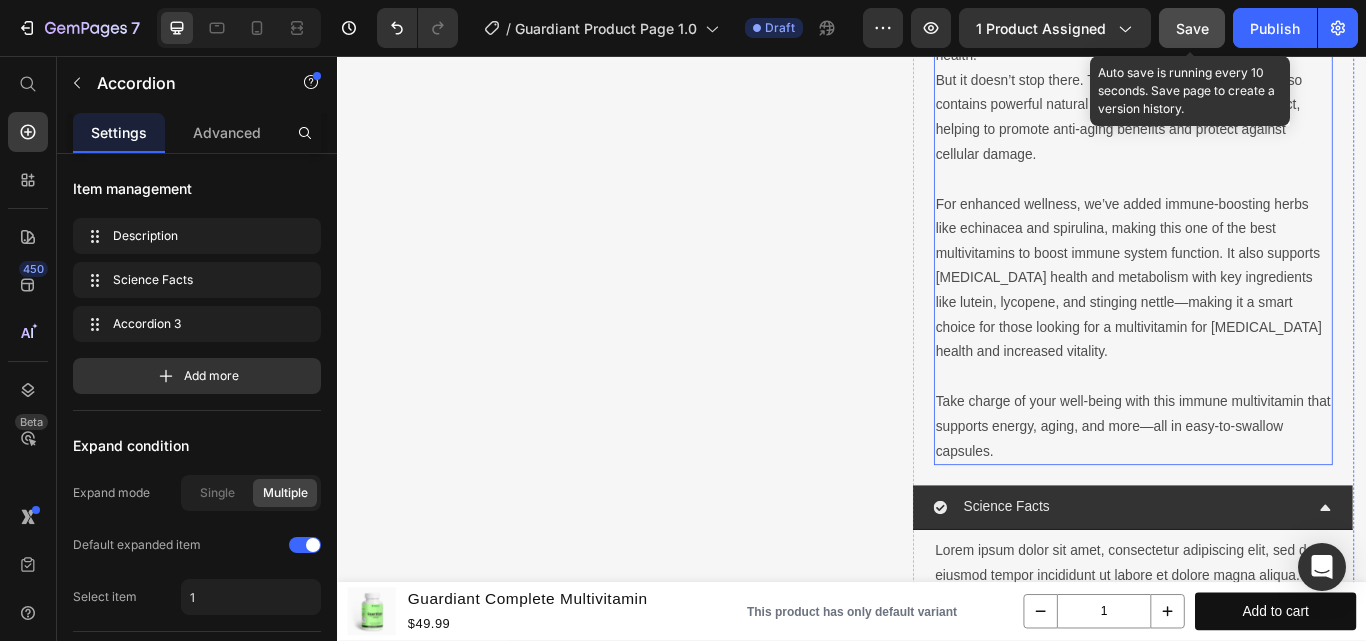 scroll, scrollTop: 1600, scrollLeft: 0, axis: vertical 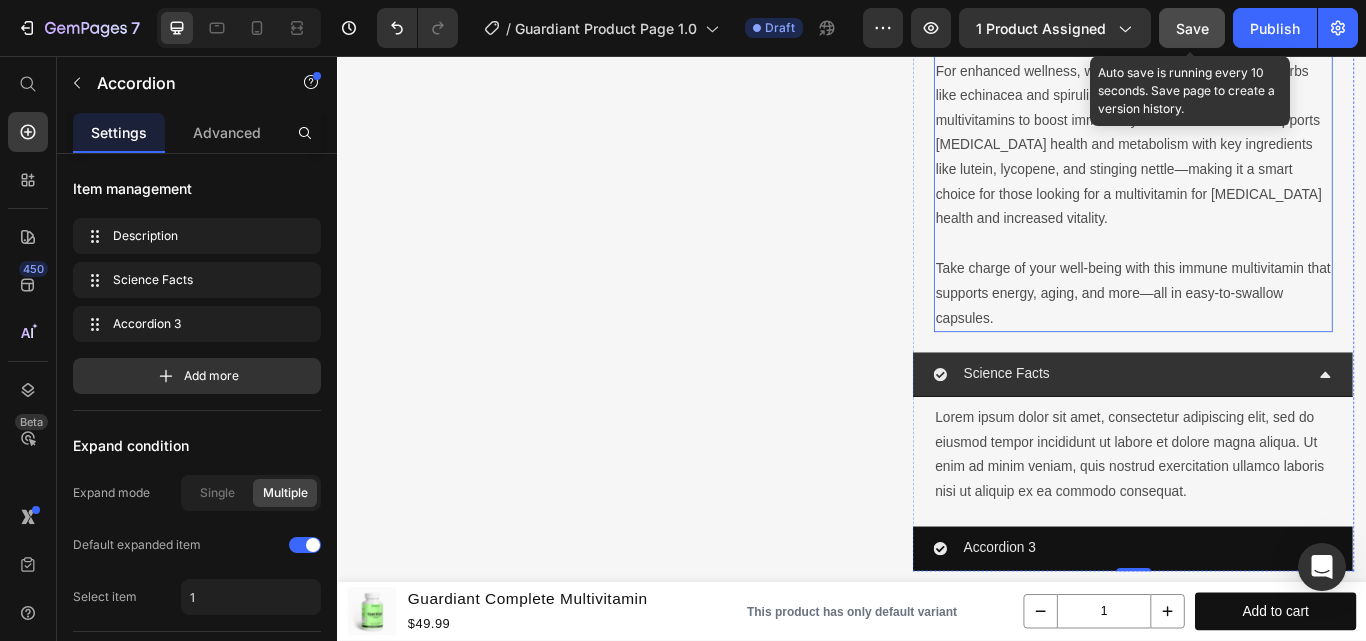 click on "Take charge of your well-being with this immune multivitamin that supports energy, aging, and more—all in easy-to-swallow capsules." at bounding box center [1264, 333] 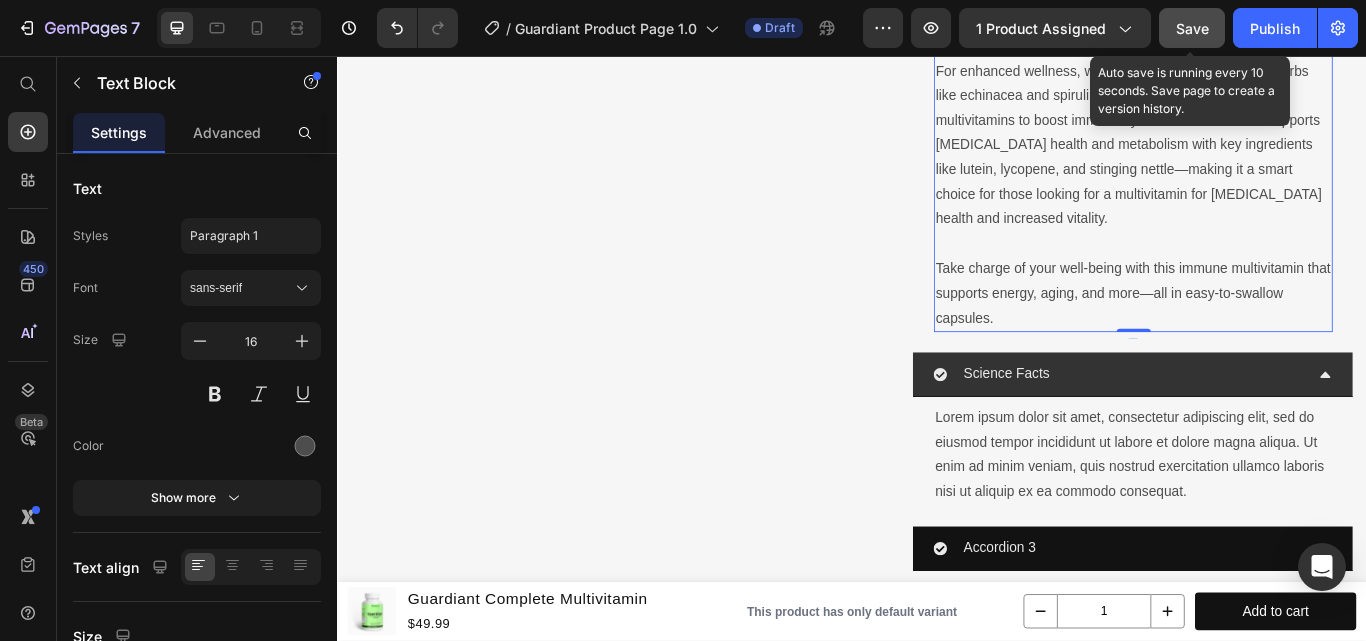click on "Take charge of your well-being with this immune multivitamin that supports energy, aging, and more—all in easy-to-swallow capsules." at bounding box center (1264, 333) 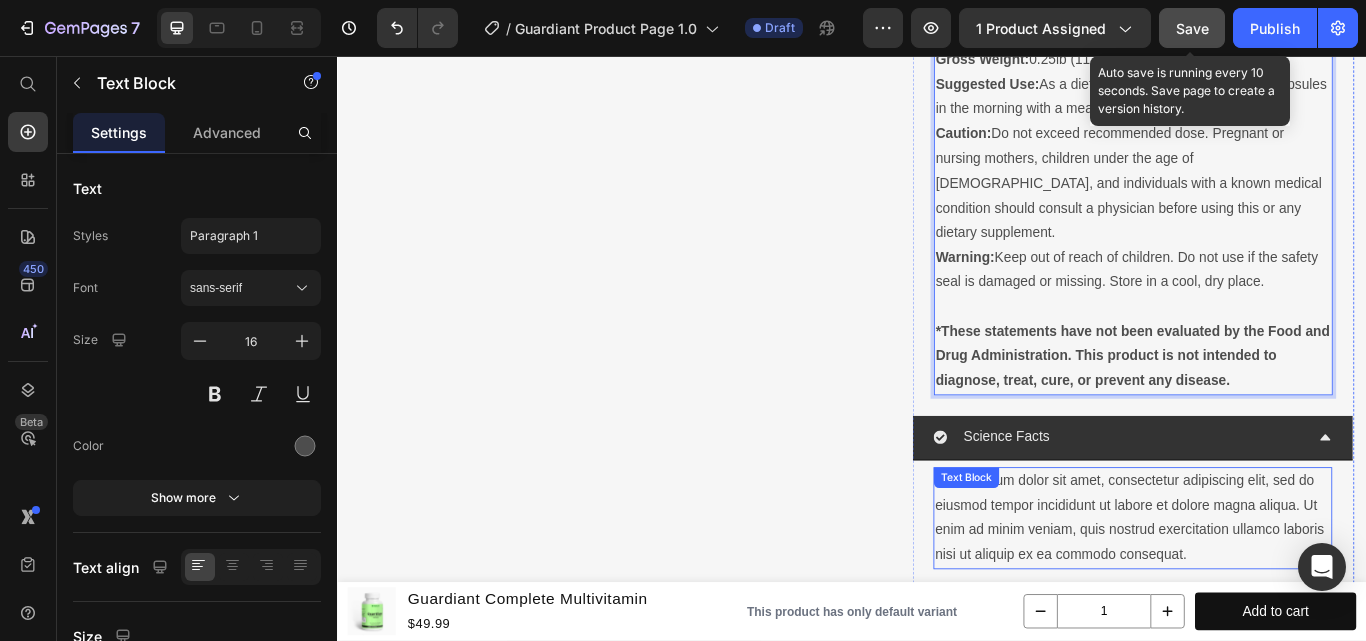 scroll, scrollTop: 2160, scrollLeft: 0, axis: vertical 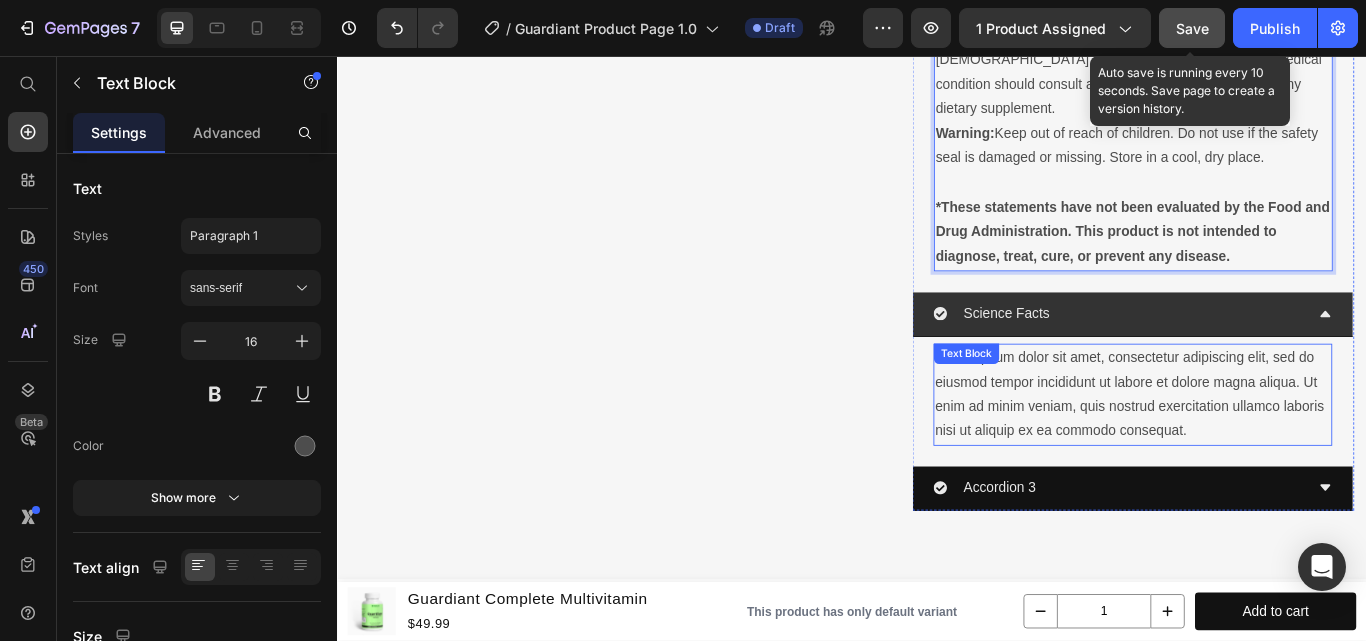 click on "Lorem ipsum dolor sit amet, consectetur adipiscing elit, sed do eiusmod tempor incididunt ut labore et dolore magna aliqua. Ut enim ad minim veniam, quis nostrud exercitation ullamco laboris nisi ut aliquip ex ea commodo consequat." at bounding box center (1264, 451) 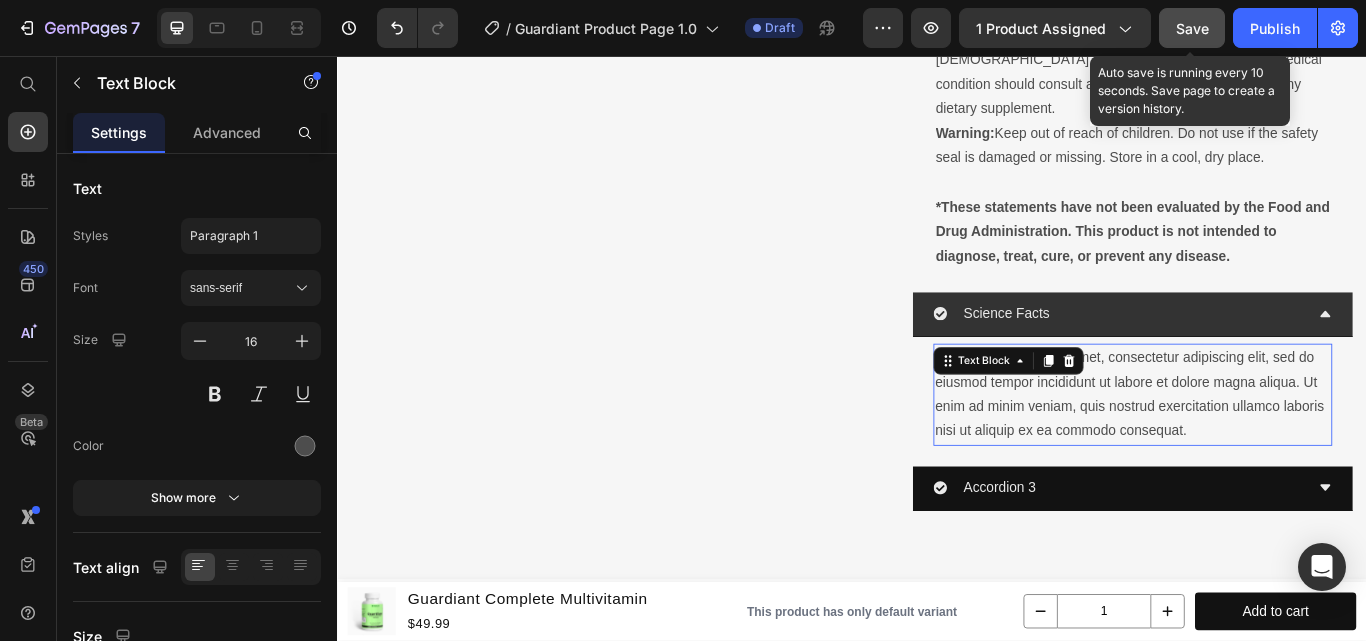 scroll, scrollTop: 0, scrollLeft: 0, axis: both 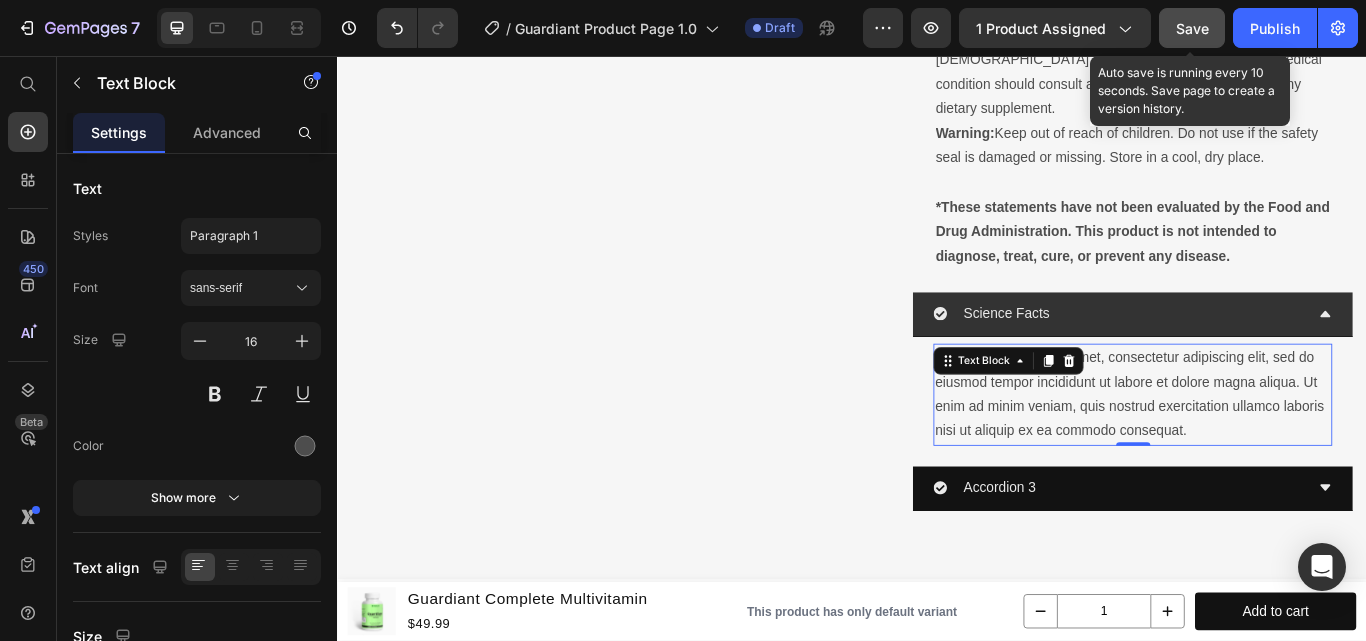 click on "Lorem ipsum dolor sit amet, consectetur adipiscing elit, sed do eiusmod tempor incididunt ut labore et dolore magna aliqua. Ut enim ad minim veniam, quis nostrud exercitation ullamco laboris nisi ut aliquip ex ea commodo consequat." at bounding box center (1264, 451) 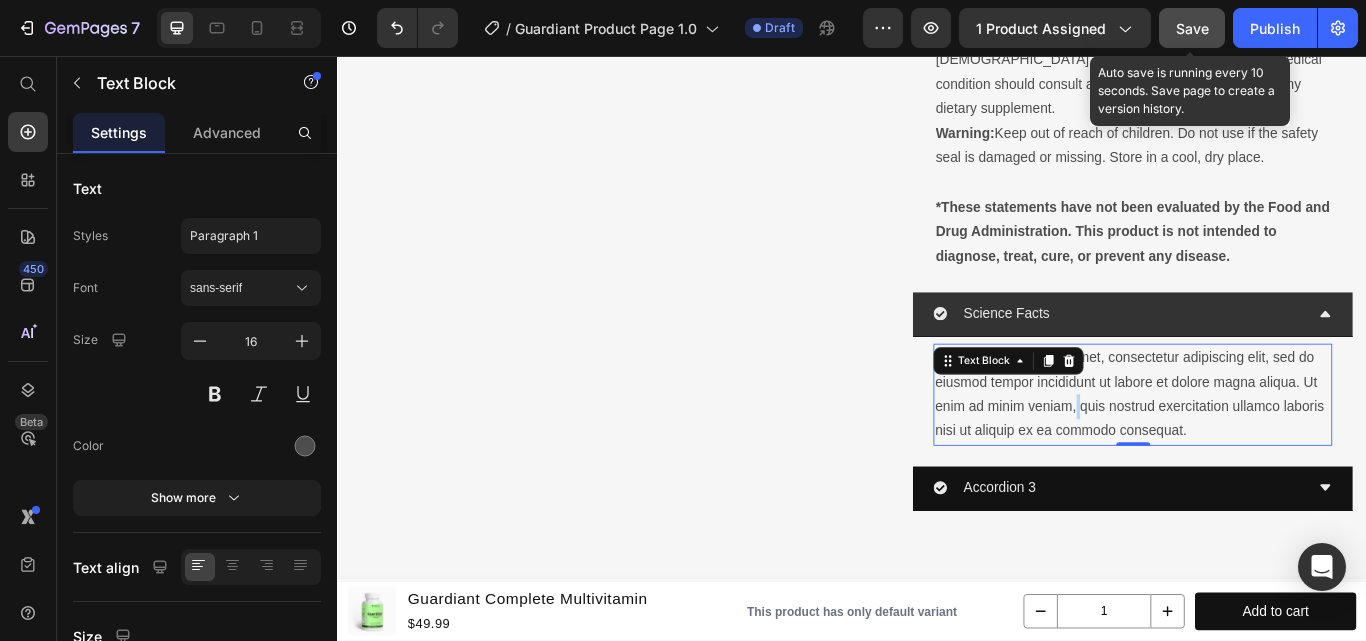click on "Lorem ipsum dolor sit amet, consectetur adipiscing elit, sed do eiusmod tempor incididunt ut labore et dolore magna aliqua. Ut enim ad minim veniam, quis nostrud exercitation ullamco laboris nisi ut aliquip ex ea commodo consequat." at bounding box center [1264, 451] 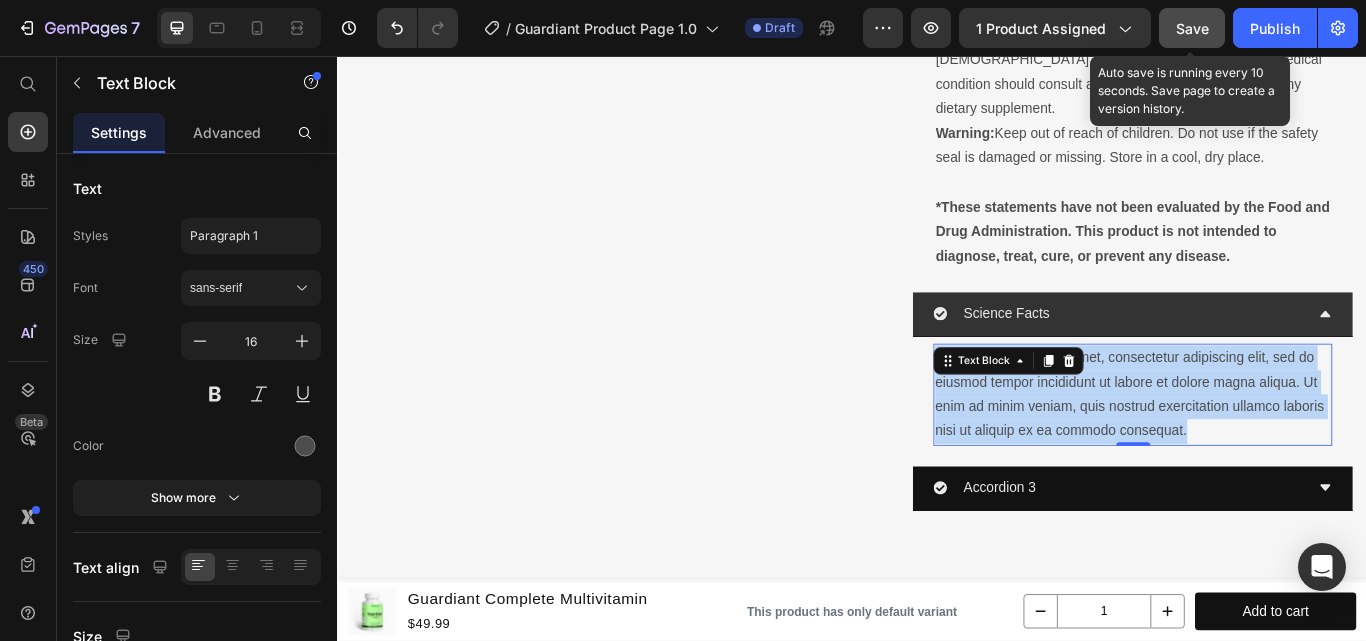 click on "Lorem ipsum dolor sit amet, consectetur adipiscing elit, sed do eiusmod tempor incididunt ut labore et dolore magna aliqua. Ut enim ad minim veniam, quis nostrud exercitation ullamco laboris nisi ut aliquip ex ea commodo consequat." at bounding box center (1264, 451) 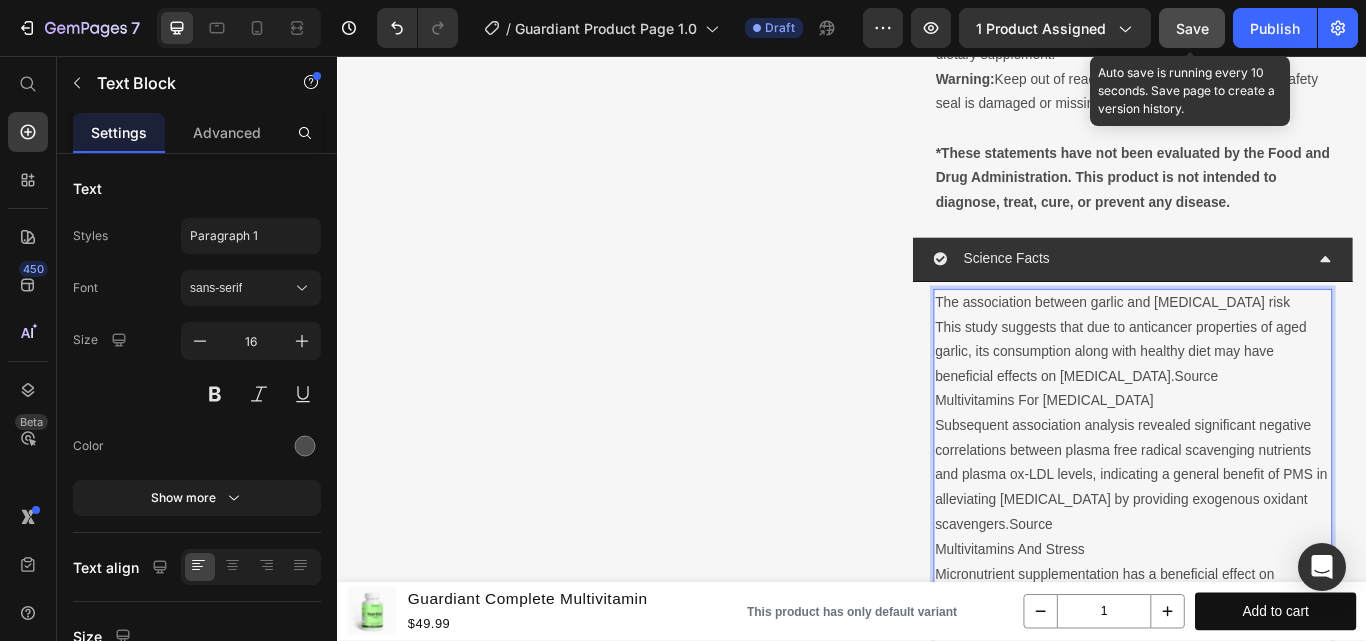 scroll, scrollTop: 2182, scrollLeft: 0, axis: vertical 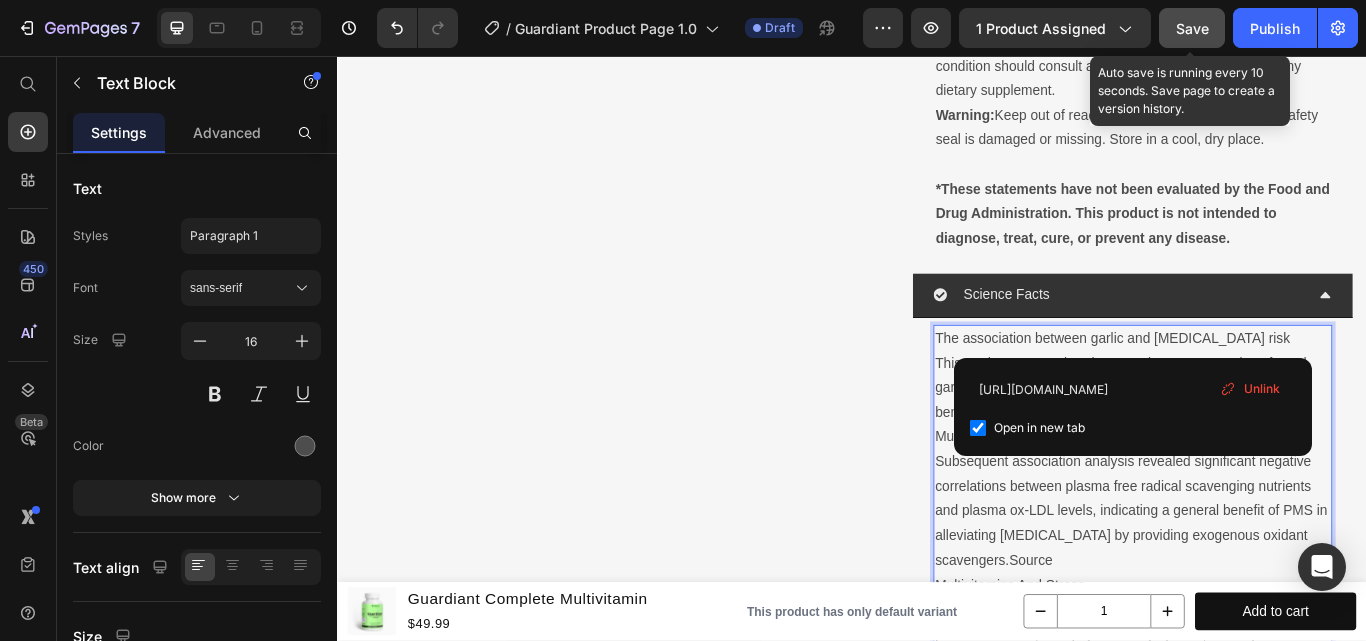 click on "Source" at bounding box center (1338, 471) 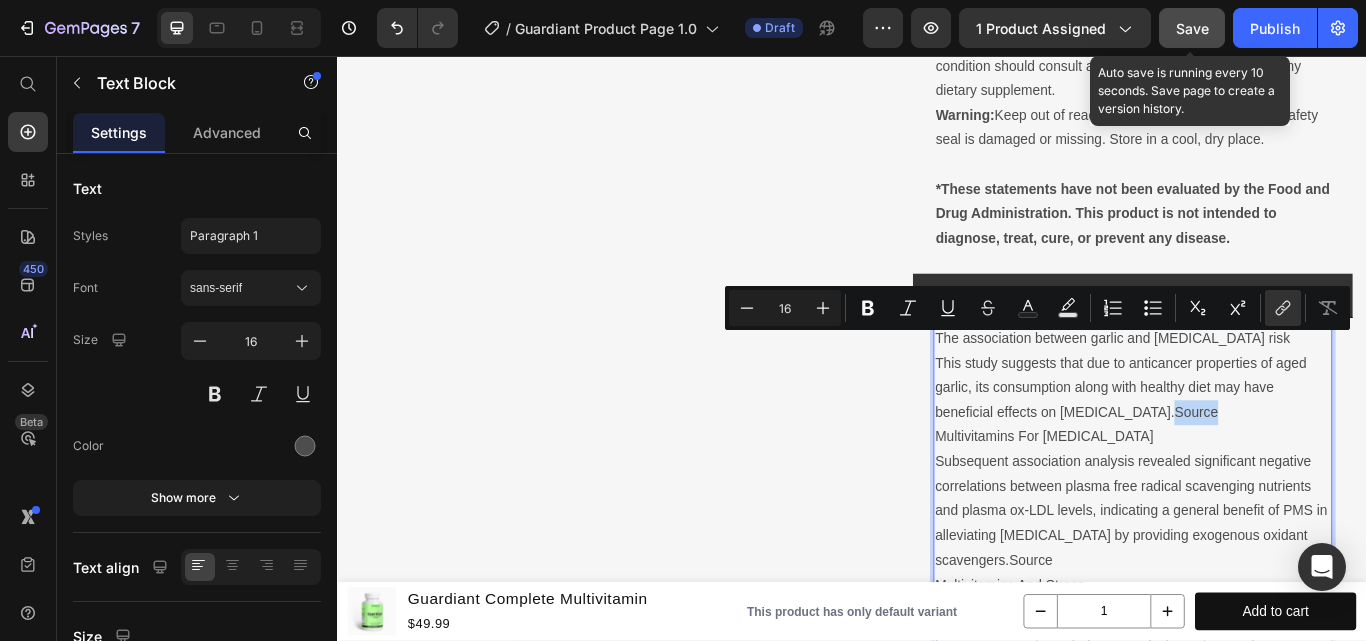 drag, startPoint x: 1288, startPoint y: 383, endPoint x: 1224, endPoint y: 397, distance: 65.51336 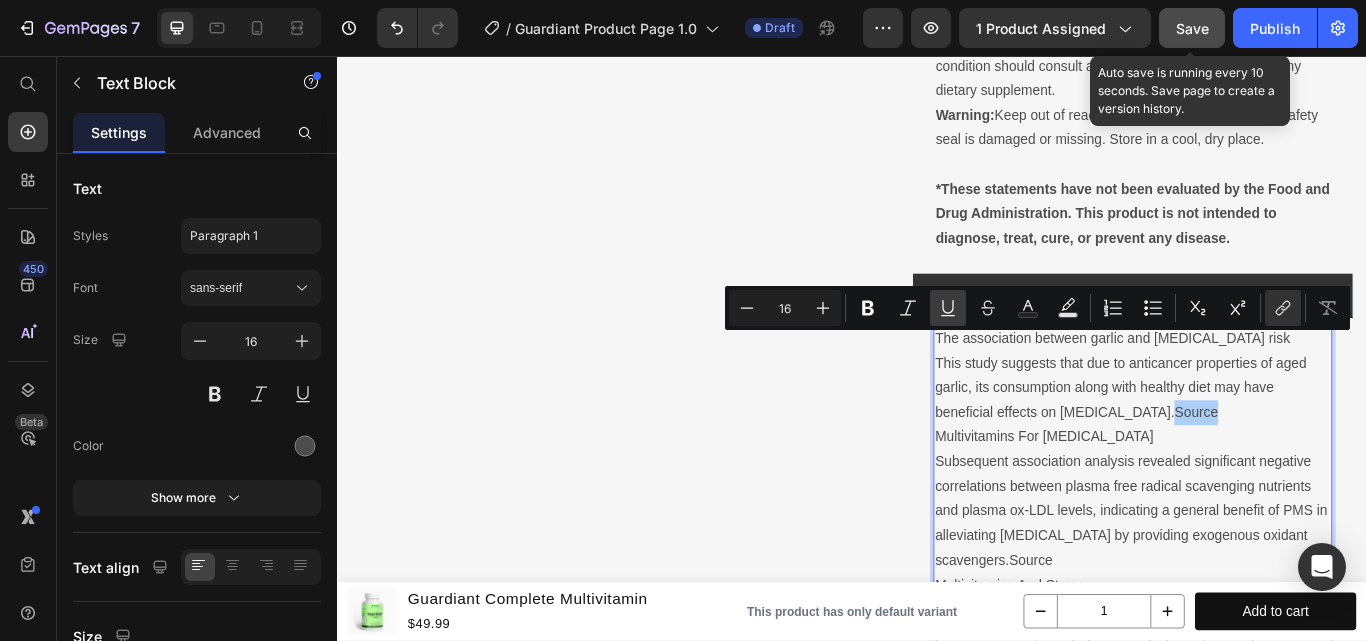 click 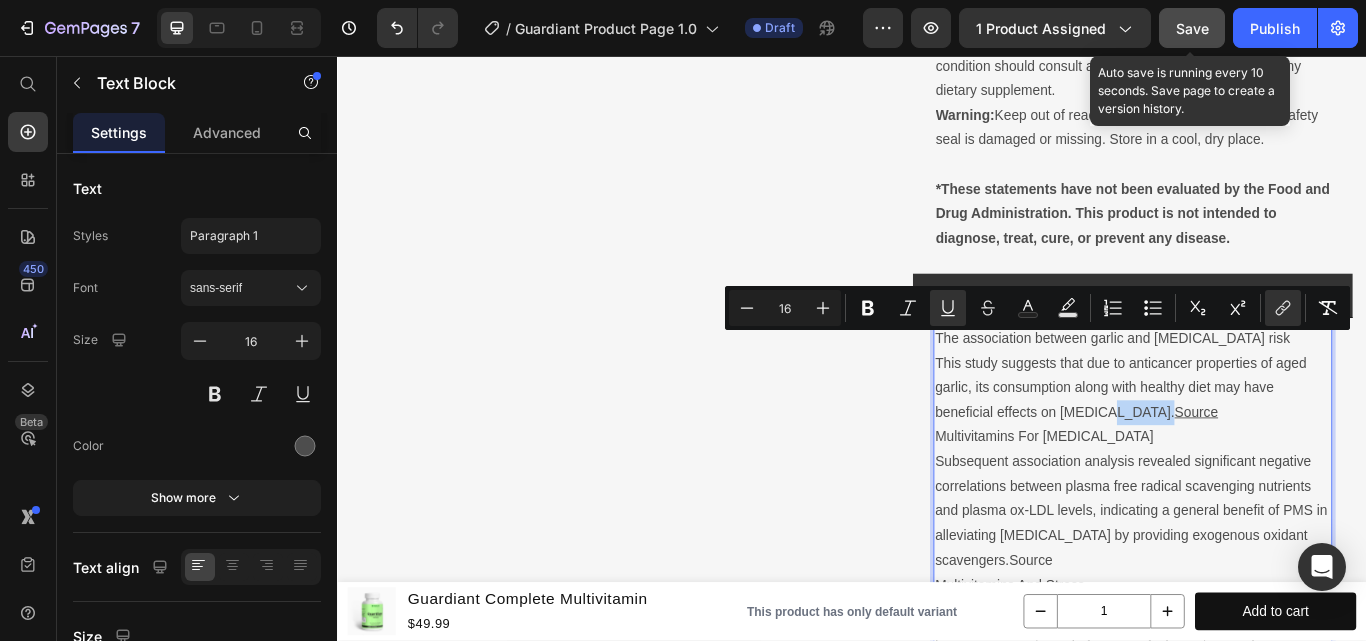 click on "The association between garlic and [MEDICAL_DATA] risk" at bounding box center (1264, 386) 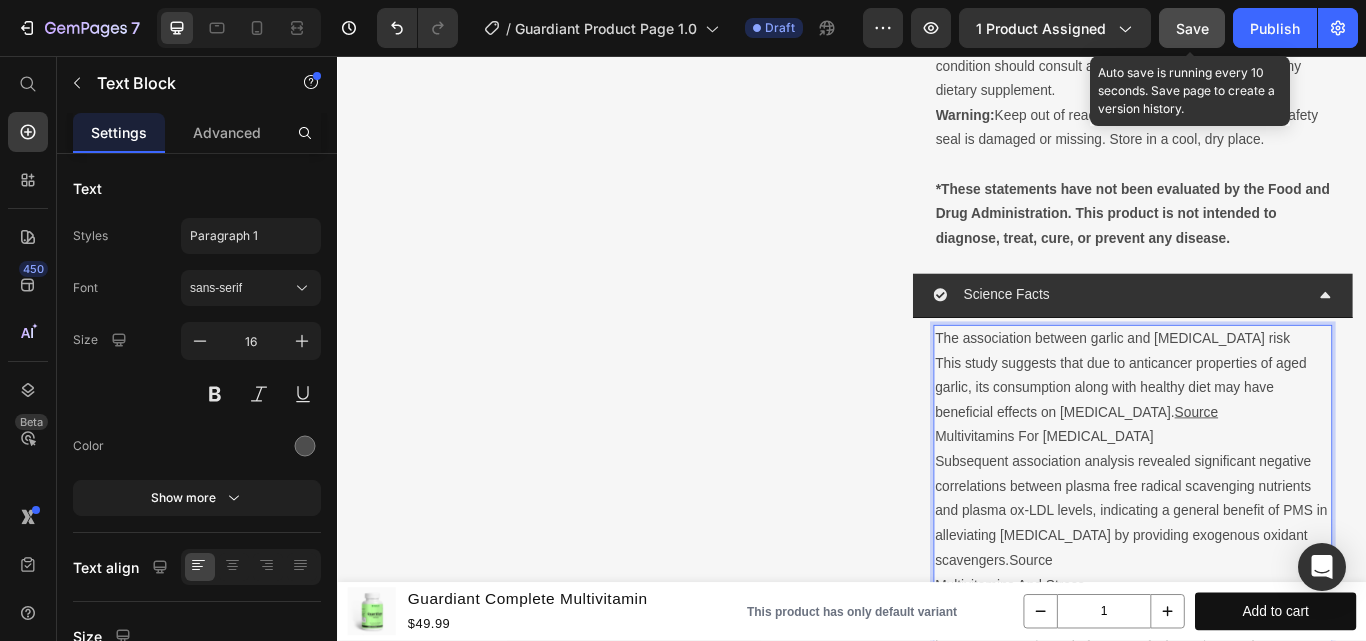 click on "Multivitamins For [MEDICAL_DATA]" at bounding box center (1264, 501) 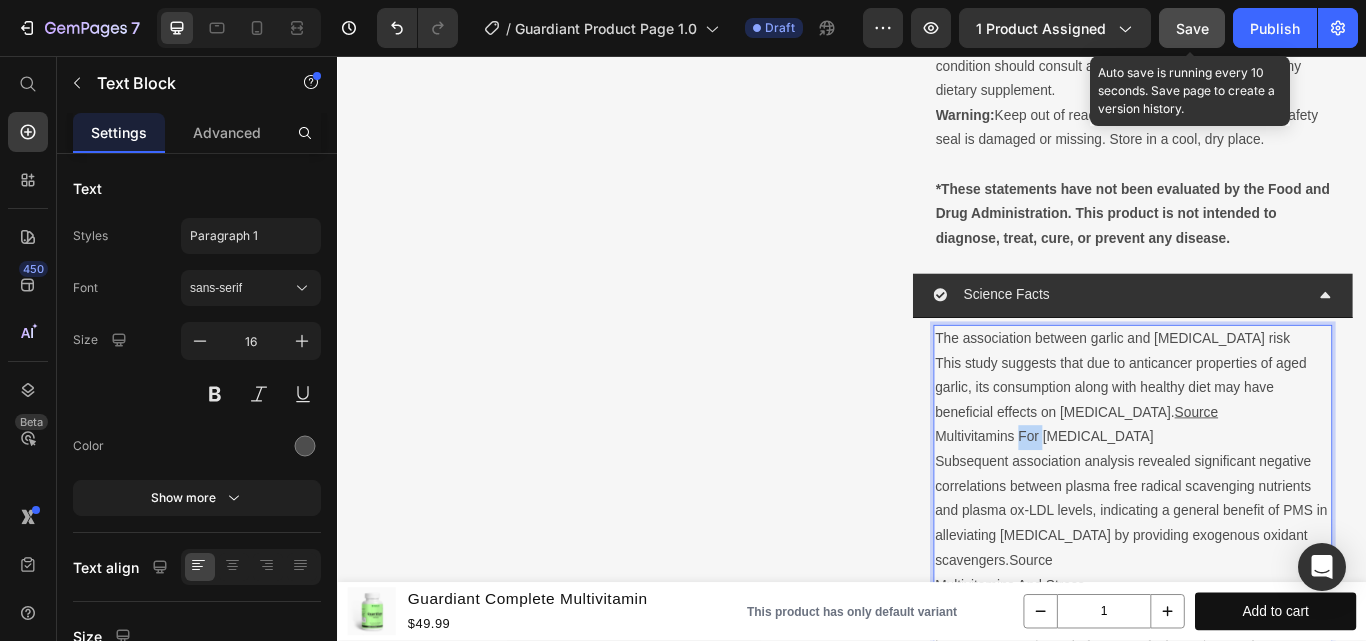 click on "Multivitamins For [MEDICAL_DATA]" at bounding box center (1264, 501) 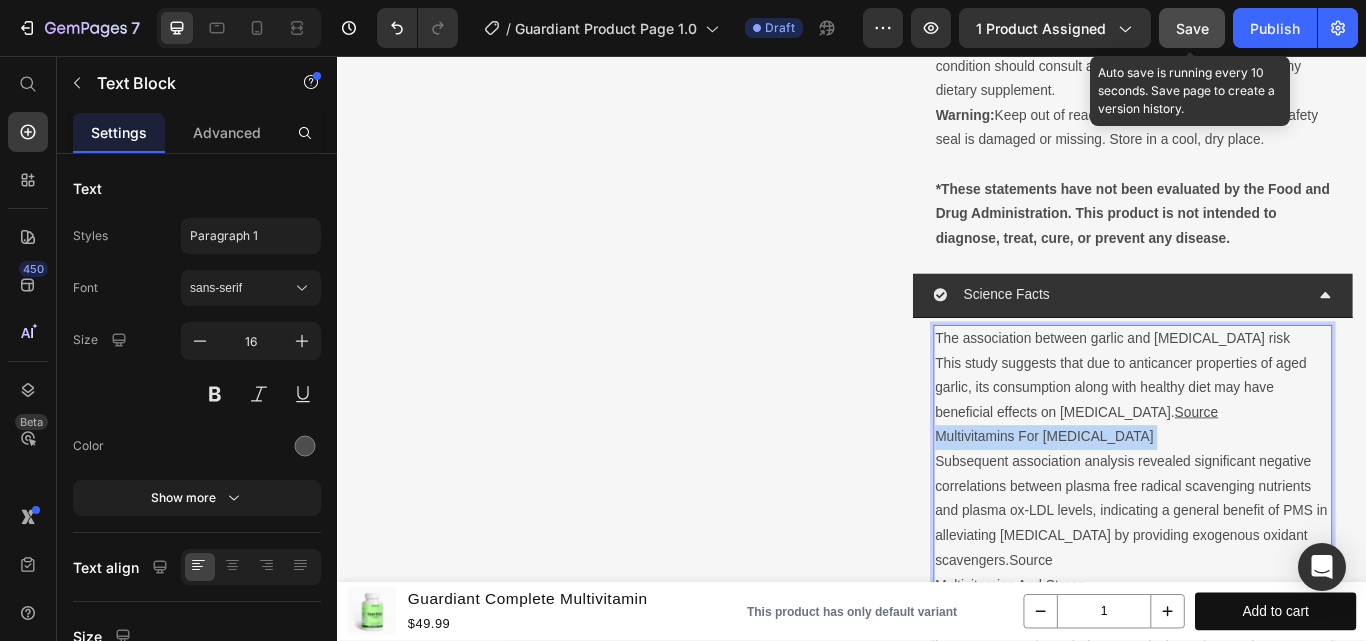 click on "Multivitamins For [MEDICAL_DATA]" at bounding box center (1264, 501) 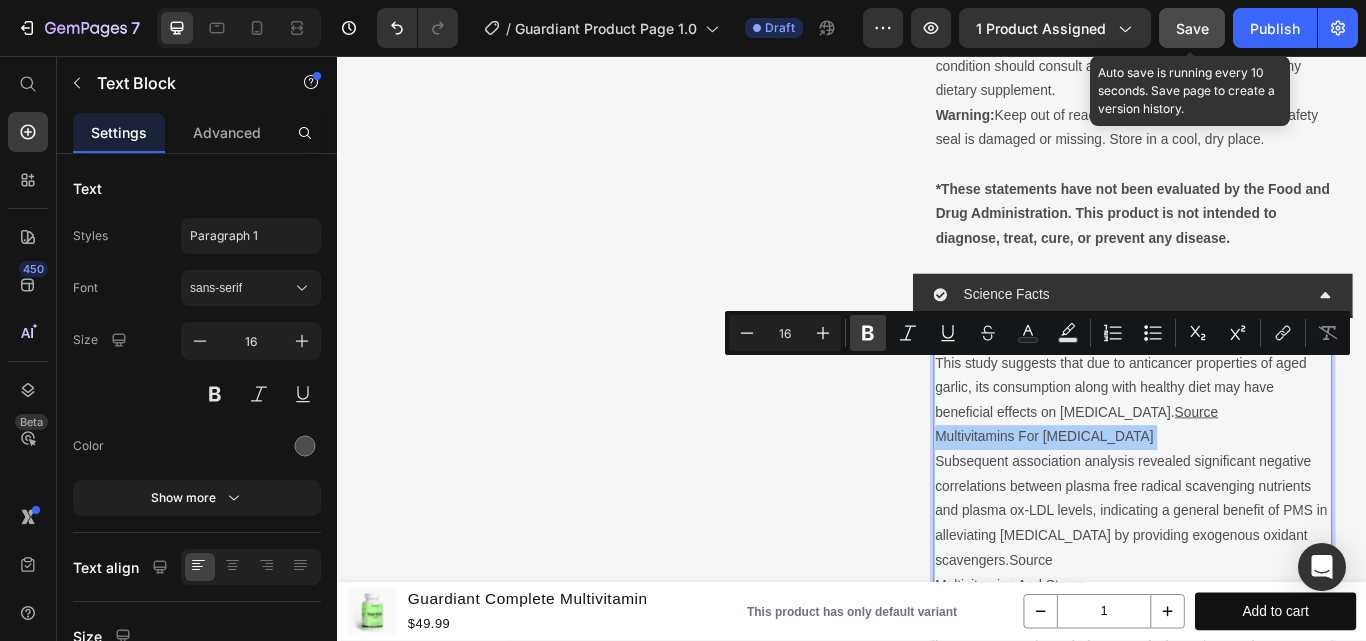 click on "Bold" at bounding box center [868, 333] 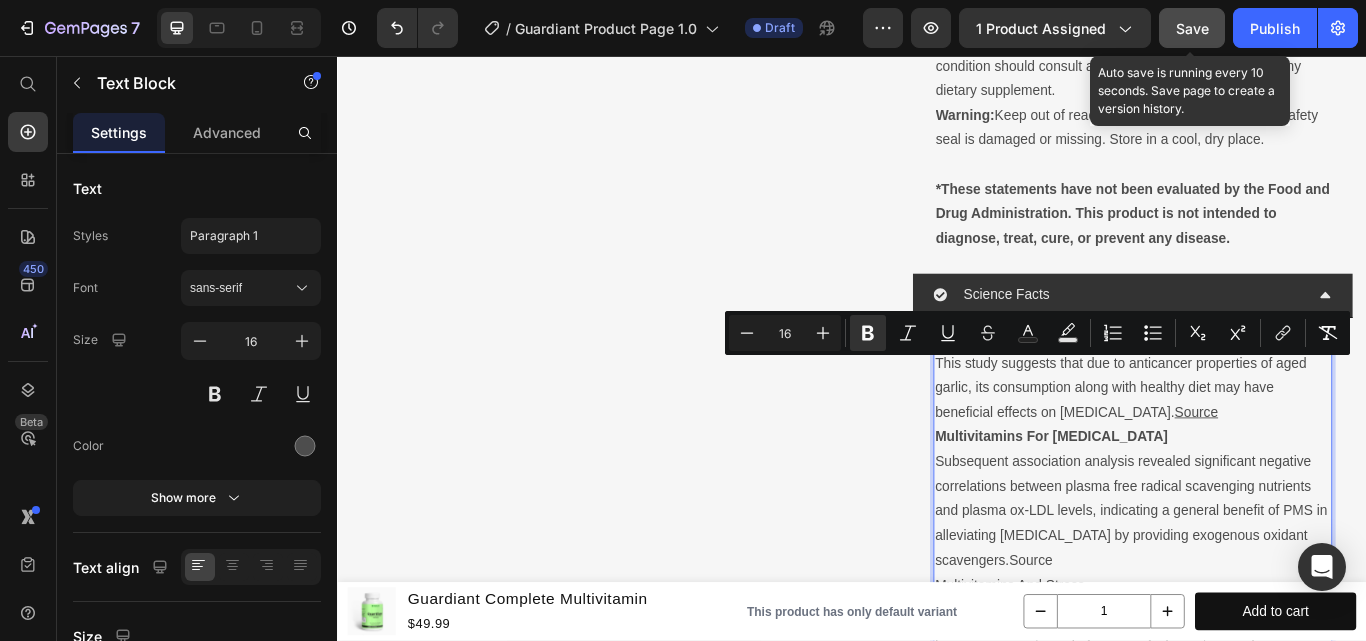 click on "Multivitamins And Stress" at bounding box center (1264, 674) 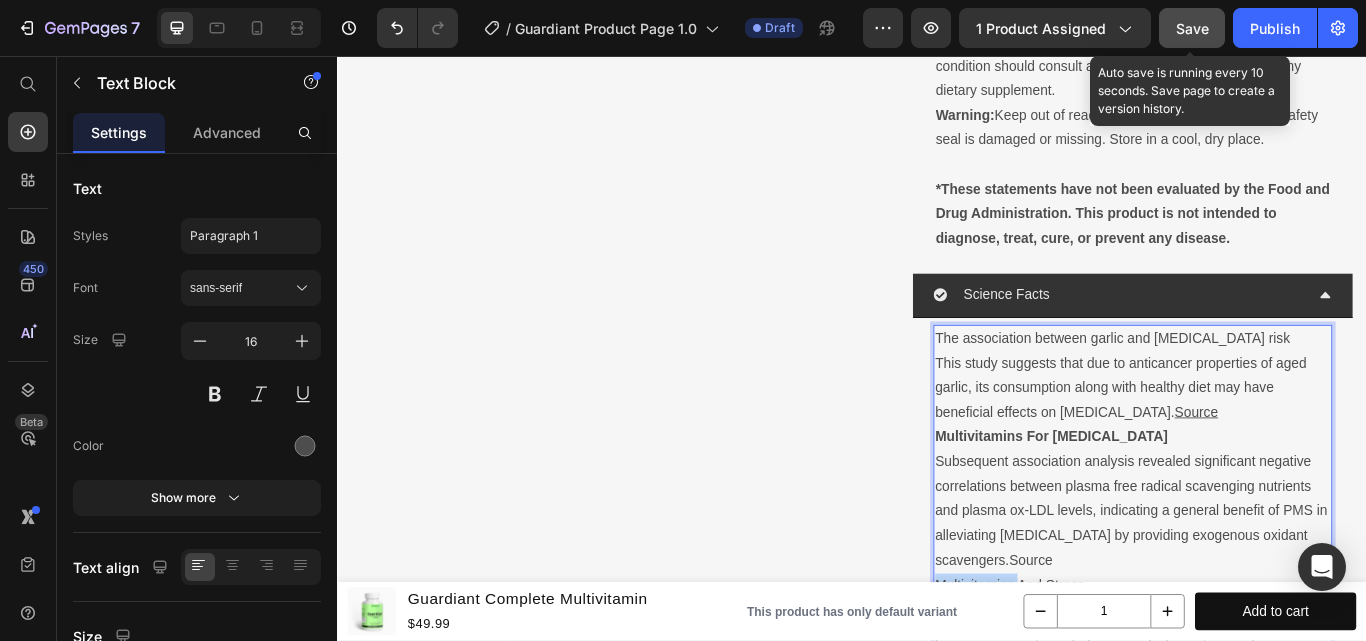 click on "Multivitamins And Stress" at bounding box center [1264, 674] 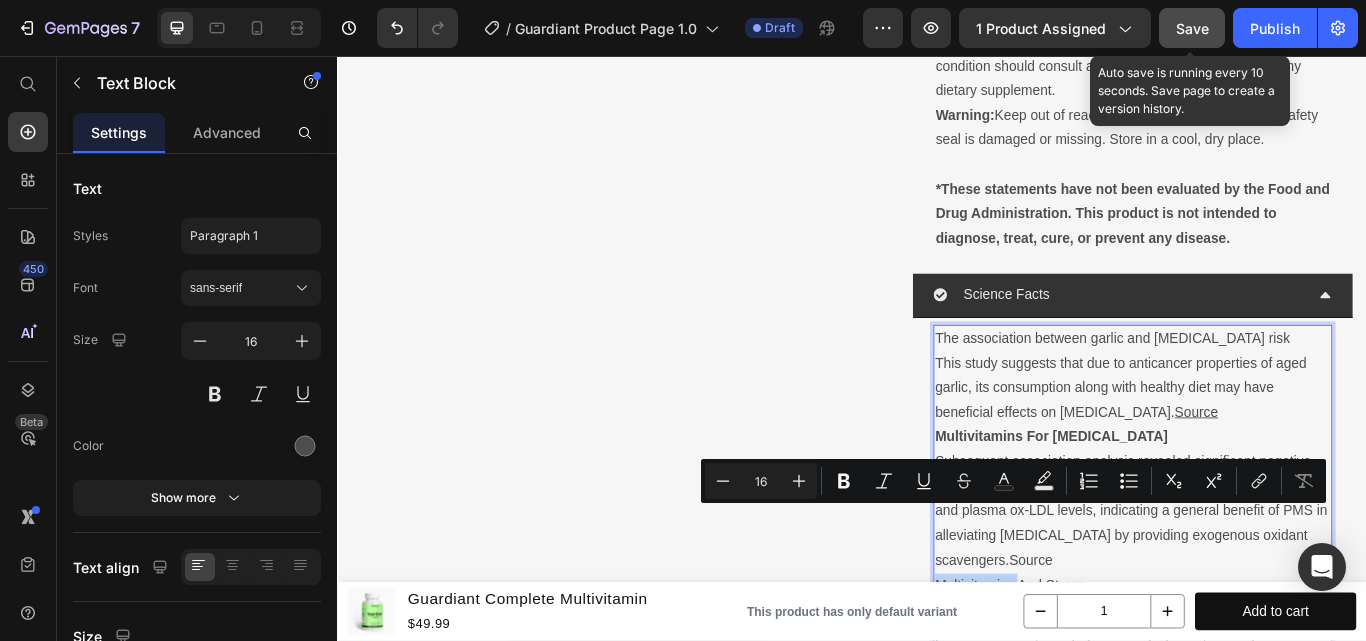click on "Multivitamins And Stress" at bounding box center (1264, 674) 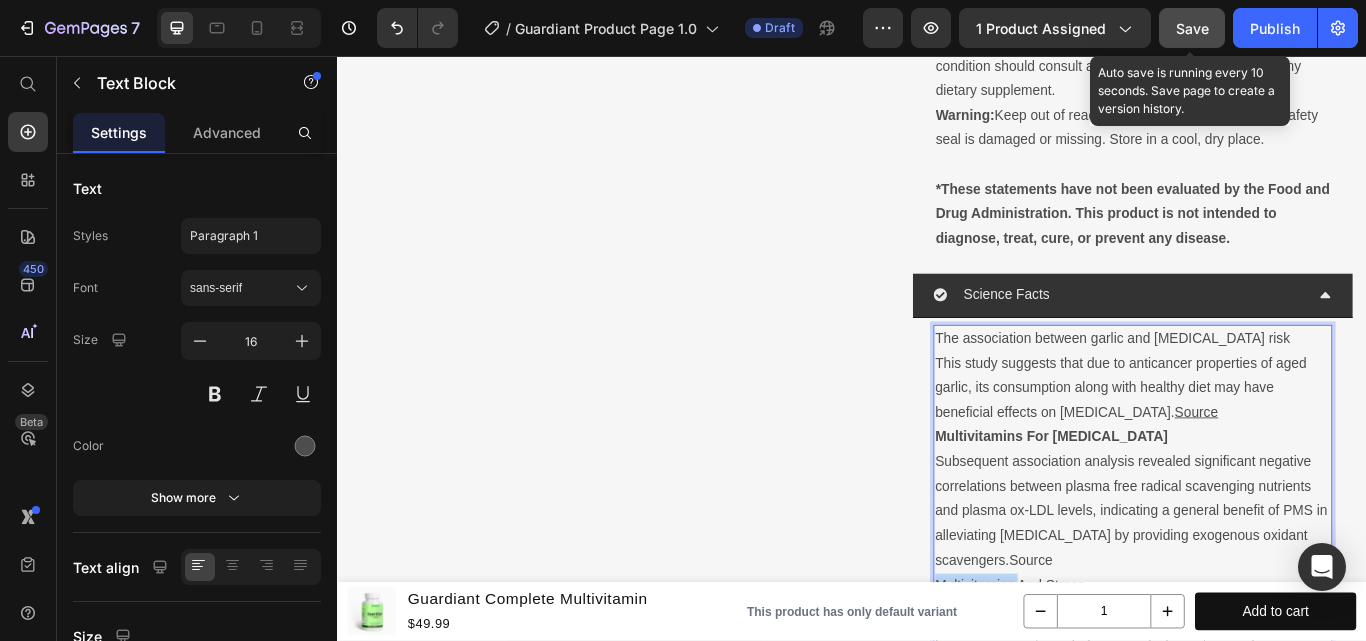 click on "Multivitamins And Stress" at bounding box center (1264, 674) 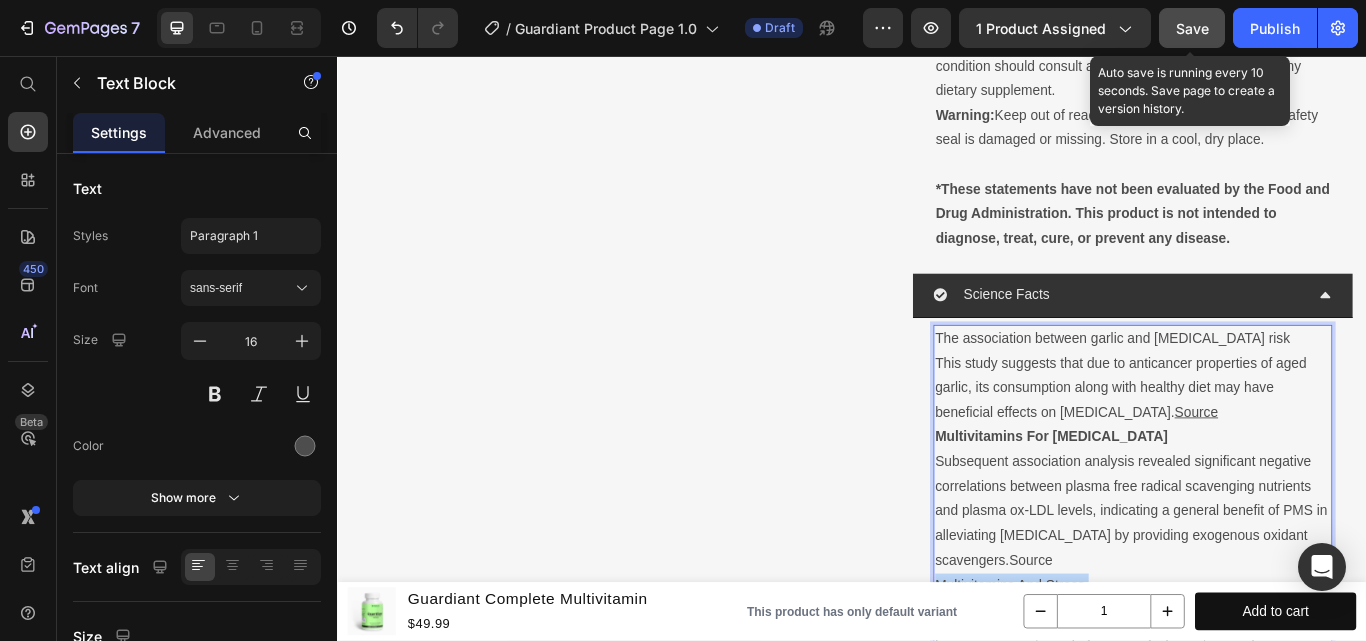 click on "Multivitamins And Stress" at bounding box center [1264, 674] 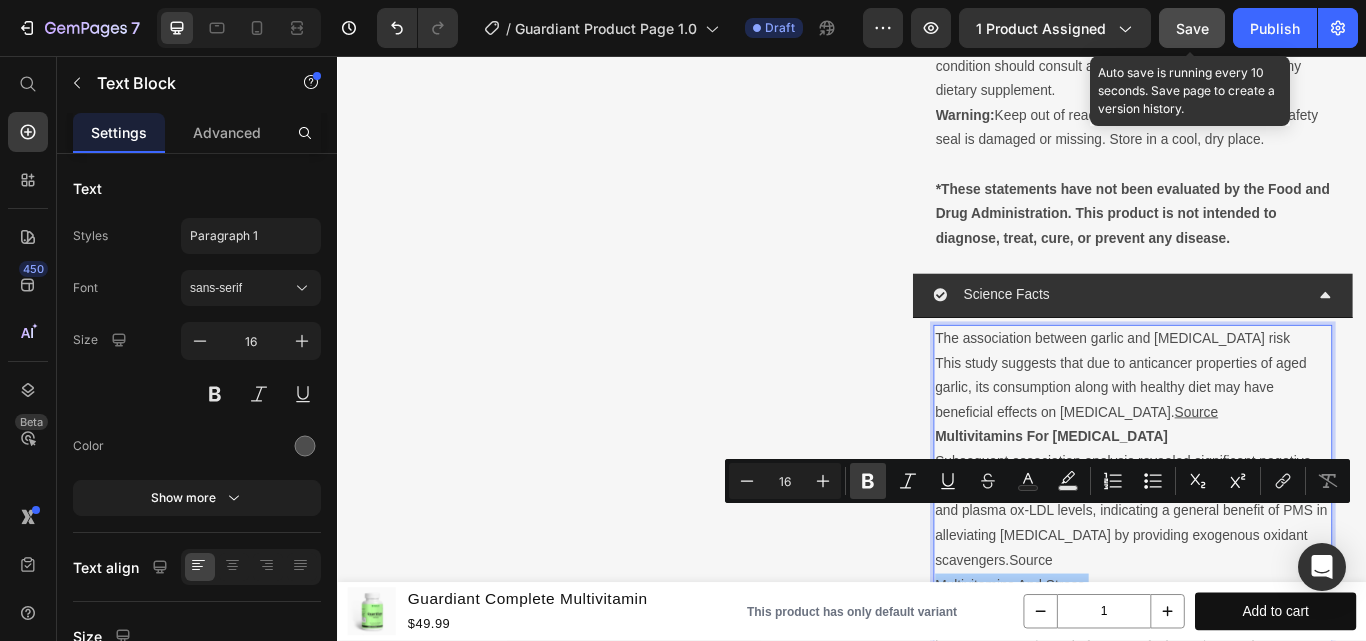 click 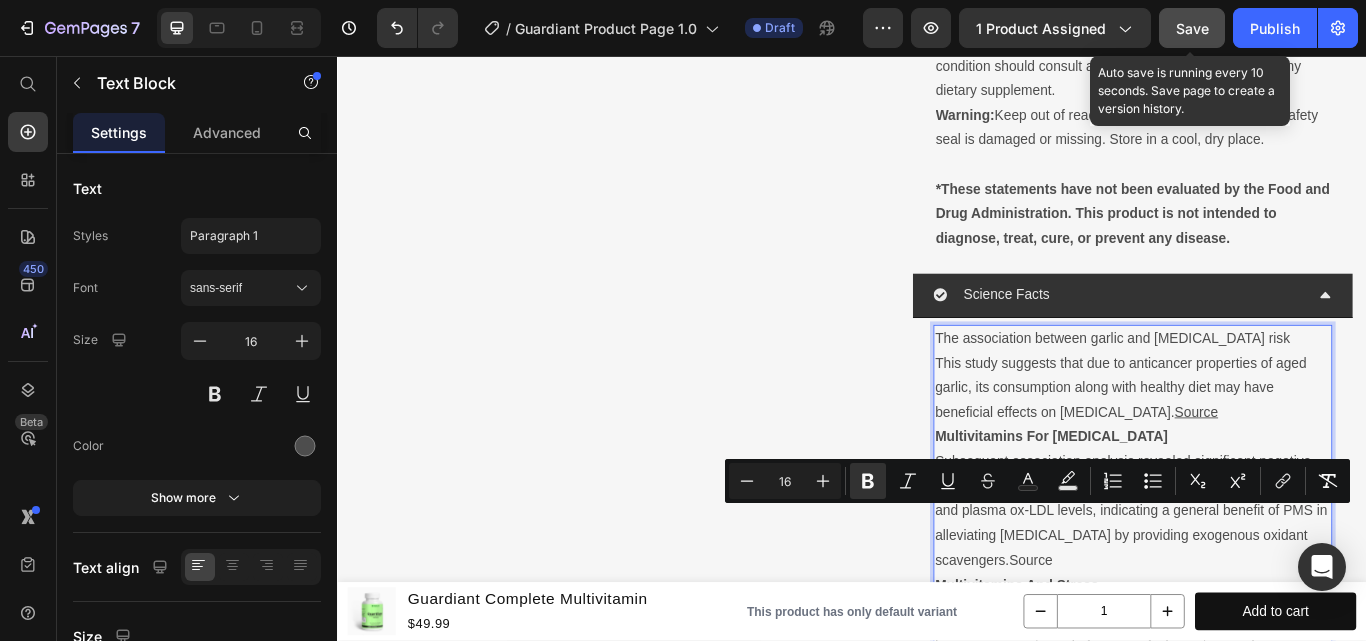 click on "The association between garlic and [MEDICAL_DATA] risk" at bounding box center (1264, 386) 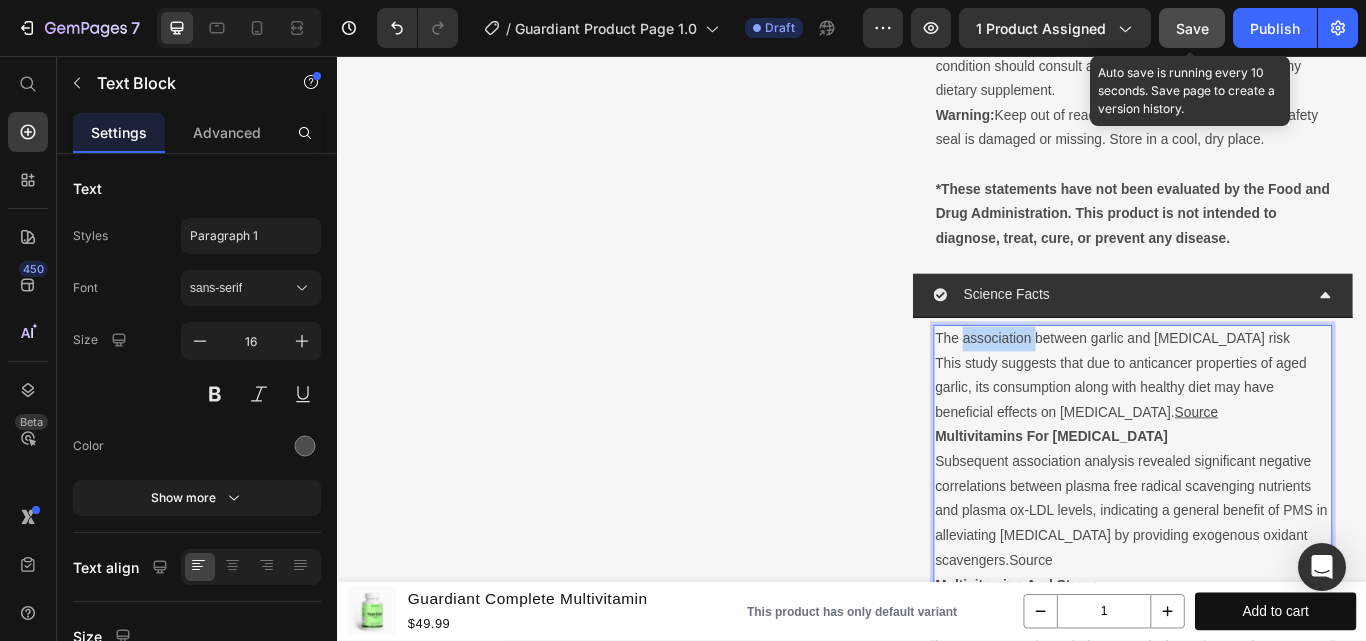 click on "The association between garlic and [MEDICAL_DATA] risk" at bounding box center [1264, 386] 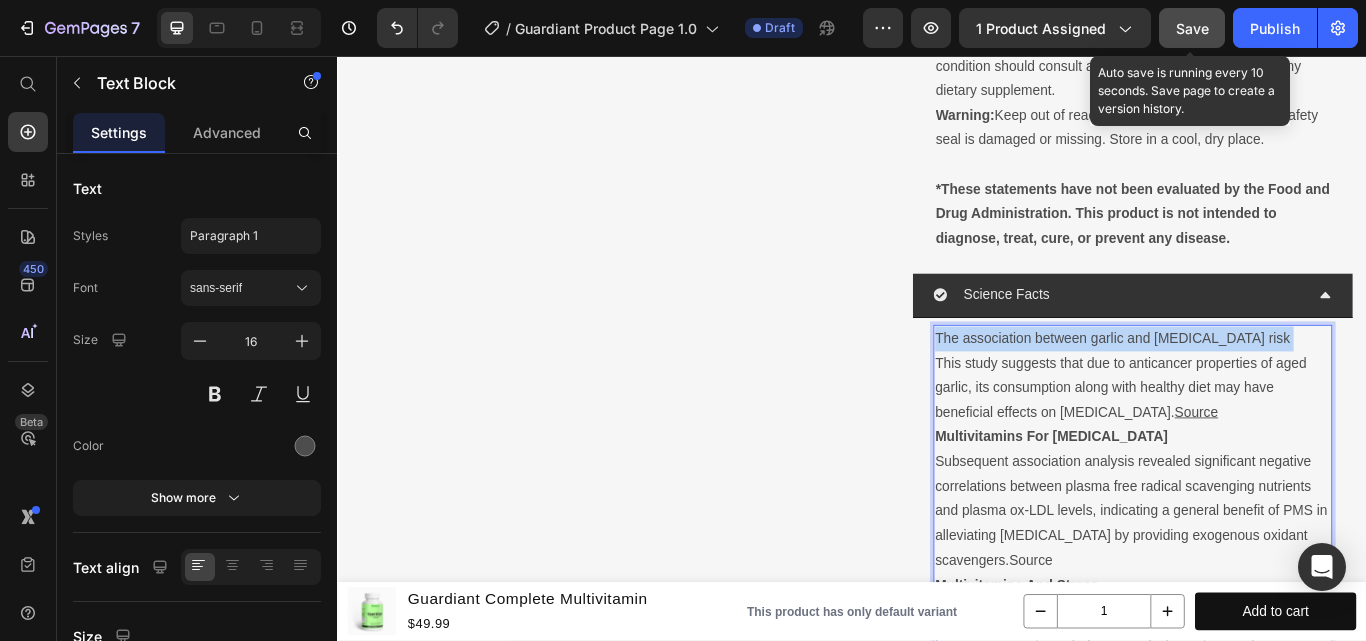 click on "The association between garlic and [MEDICAL_DATA] risk" at bounding box center (1264, 386) 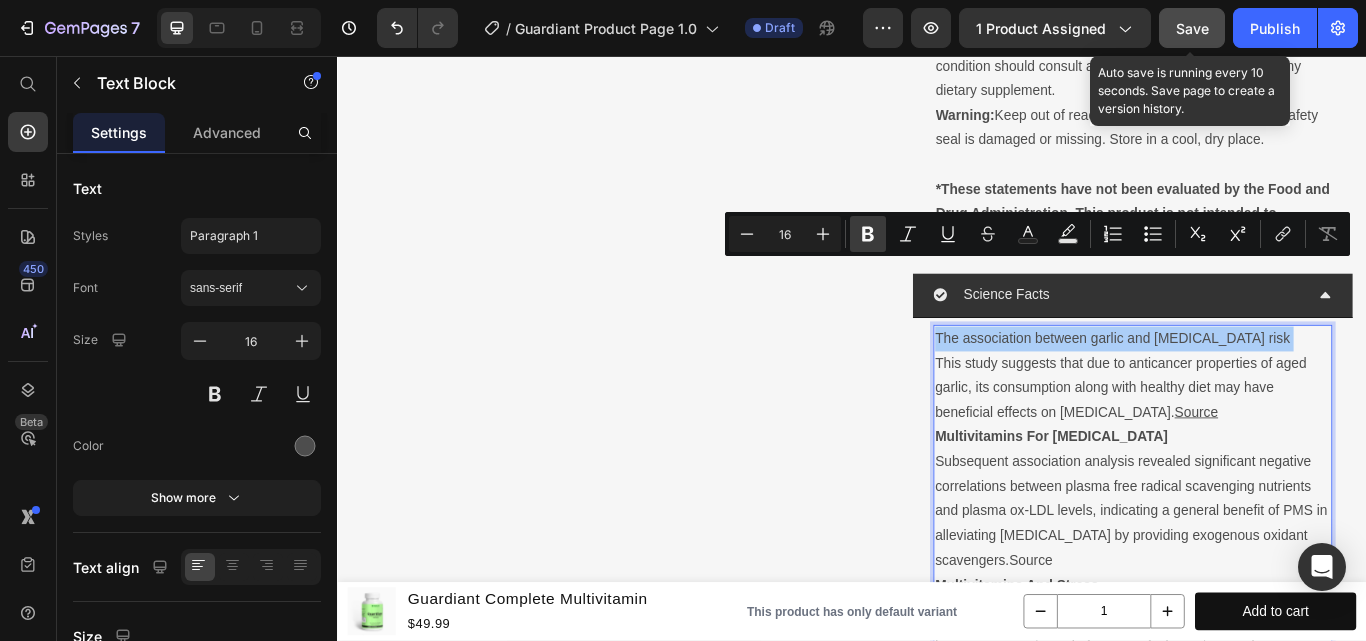 click 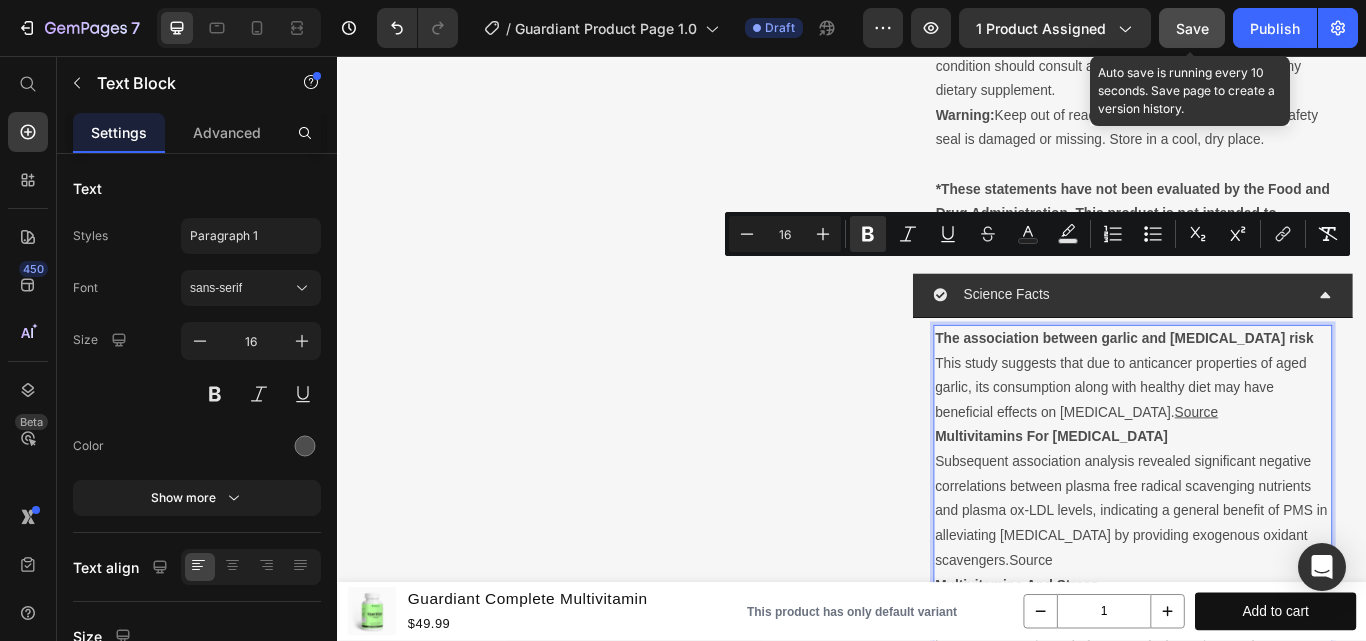 click on "Subsequent association analysis revealed significant negative correlations between plasma free radical scavenging nutrients and plasma ox-LDL levels, indicating a general benefit of PMS in alleviating [MEDICAL_DATA] by providing exogenous oxidant scavengers. Source" at bounding box center (1264, 588) 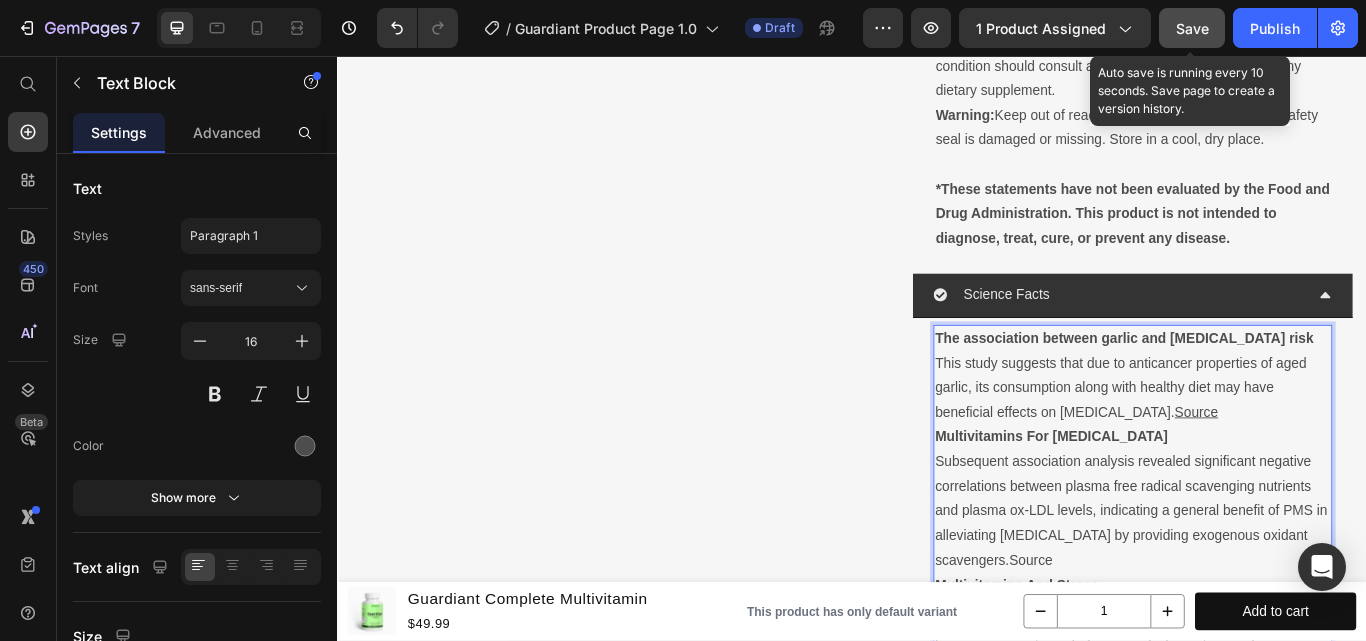 click on "This study suggests that due to anticancer properties of aged garlic, its consumption along with healthy diet may have beneficial effects on [MEDICAL_DATA]. Source" at bounding box center [1264, 444] 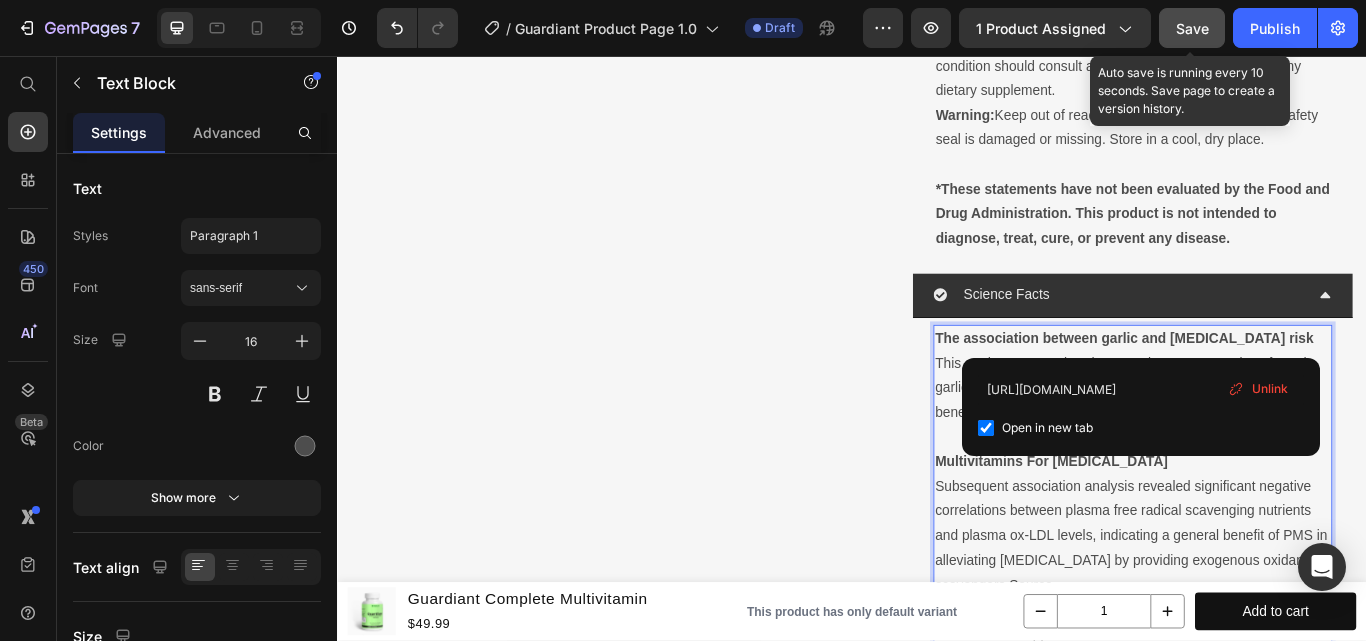 click on "Subsequent association analysis revealed significant negative correlations between plasma free radical scavenging nutrients and plasma ox-LDL levels, indicating a general benefit of PMS in alleviating [MEDICAL_DATA] by providing exogenous oxidant scavengers. Source" at bounding box center [1264, 617] 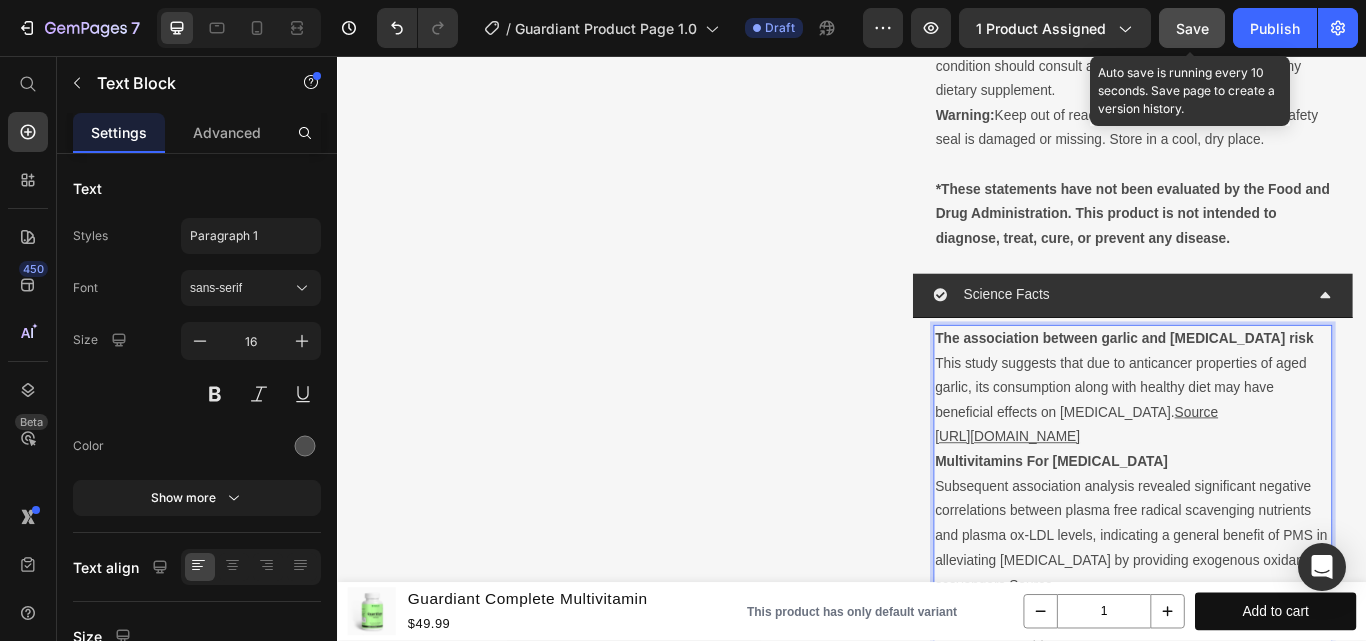 click on "Subsequent association analysis revealed significant negative correlations between plasma free radical scavenging nutrients and plasma ox-LDL levels, indicating a general benefit of PMS in alleviating [MEDICAL_DATA] by providing exogenous oxidant scavengers. Source" at bounding box center [1264, 617] 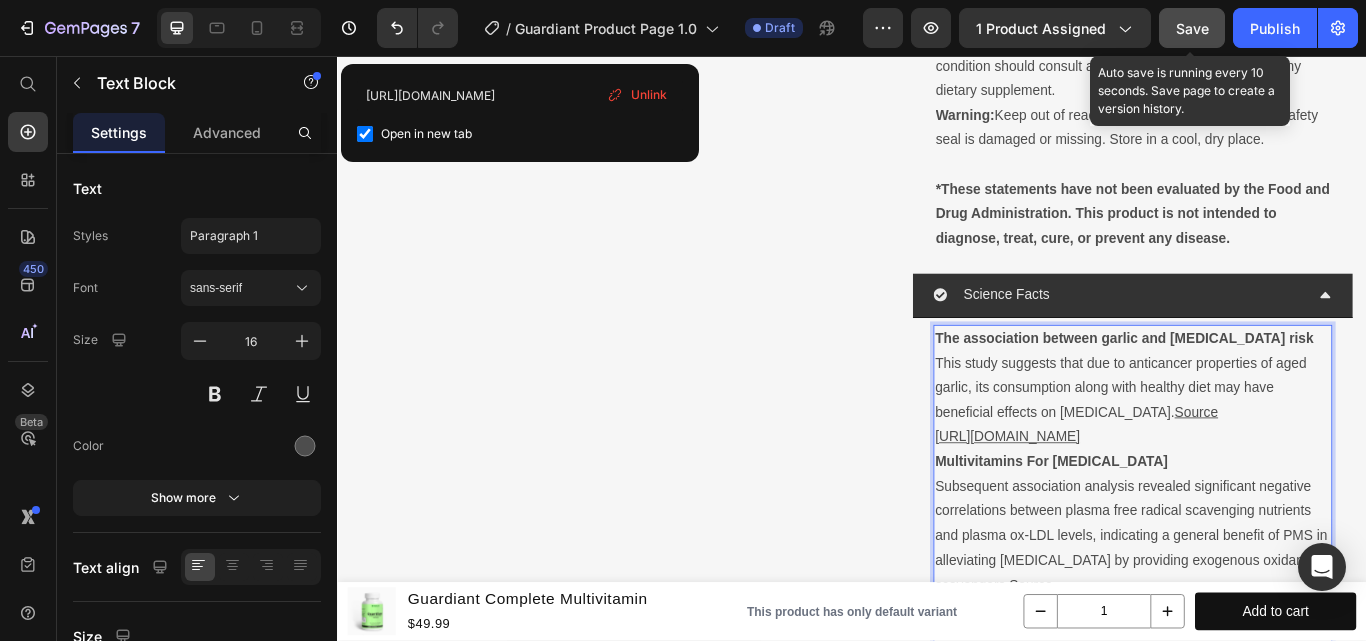 scroll, scrollTop: 2382, scrollLeft: 0, axis: vertical 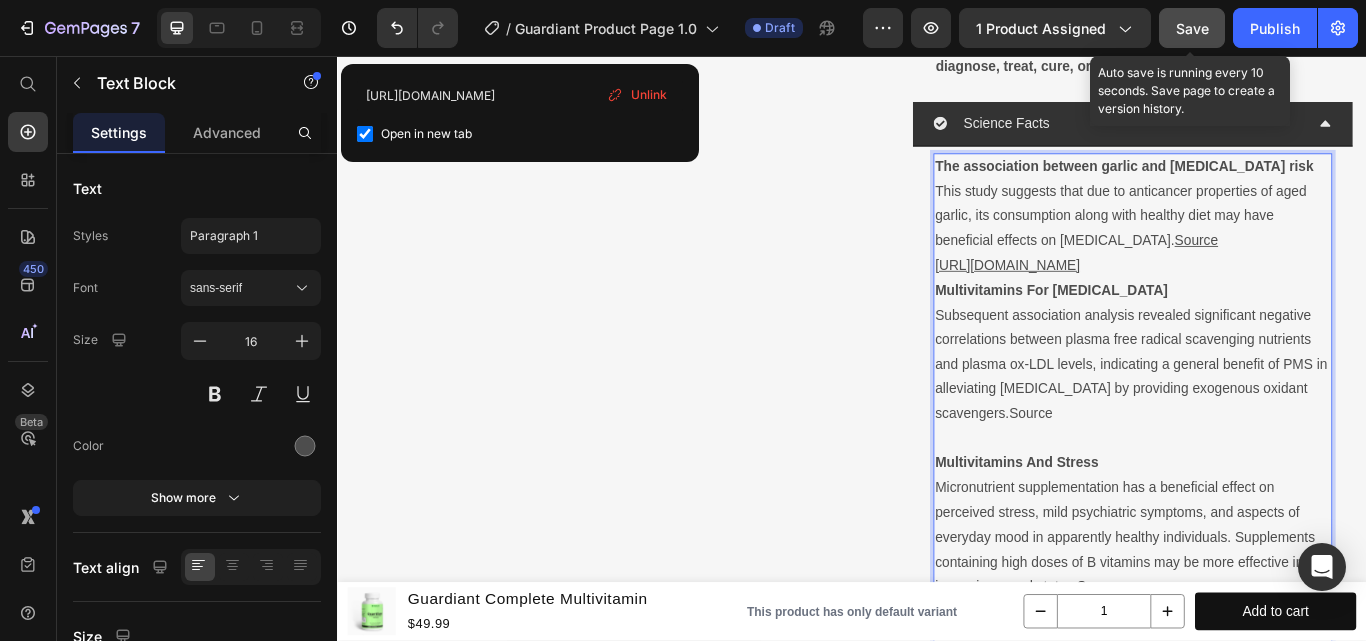 click on "Micronutrient supplementation has a beneficial effect on perceived stress, mild psychiatric symptoms, and aspects of everyday mood in apparently healthy individuals. Supplements containing high doses of B vitamins may be more effective in improving mood states. Source" at bounding box center (1264, 618) 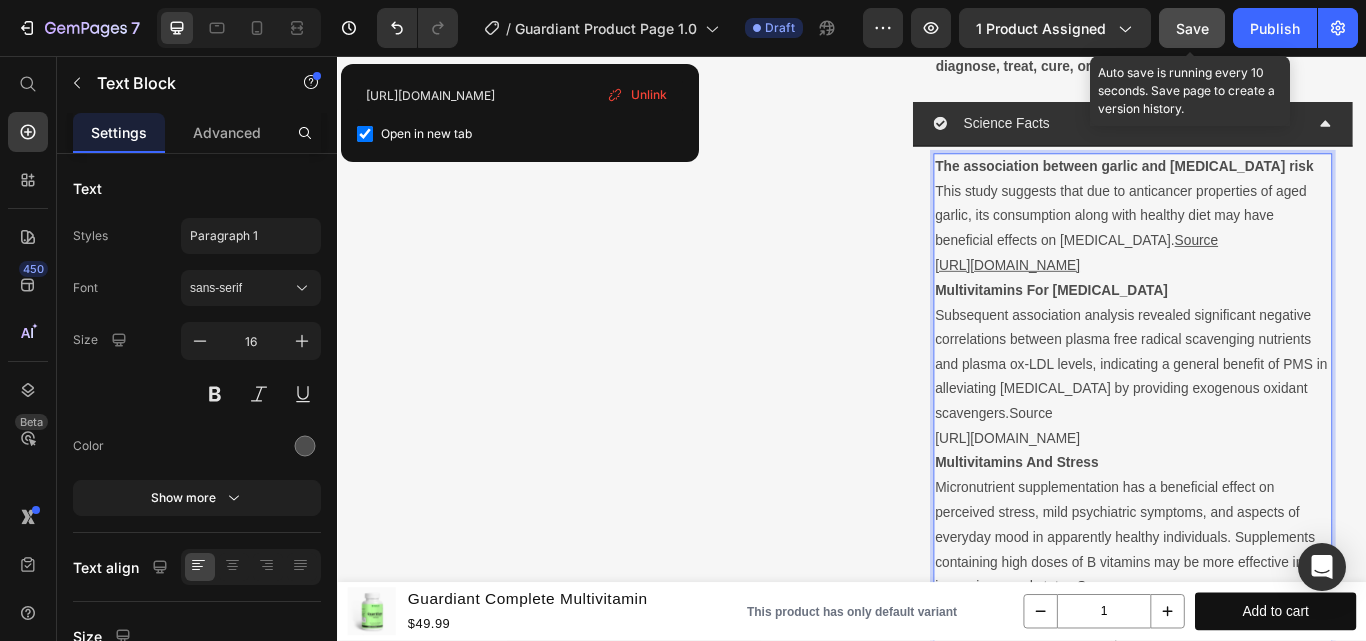 scroll, scrollTop: 2582, scrollLeft: 0, axis: vertical 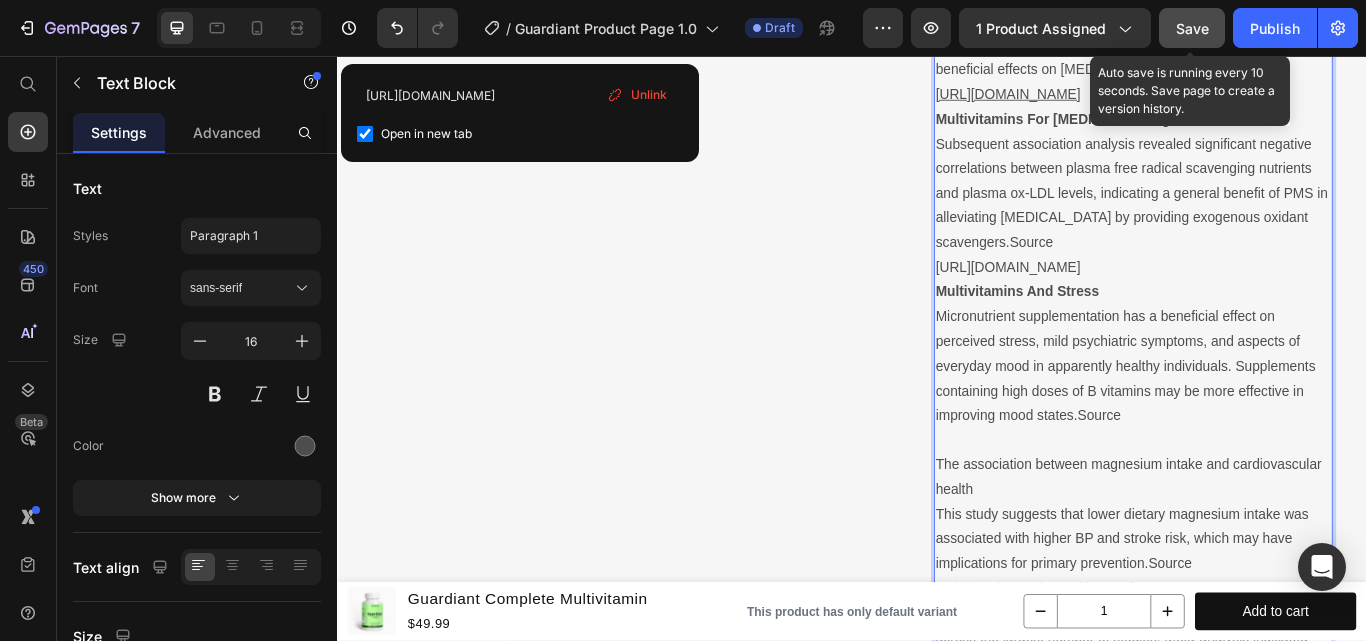 click on "The association between magnesium intake and cardiovascular health" at bounding box center [1264, 548] 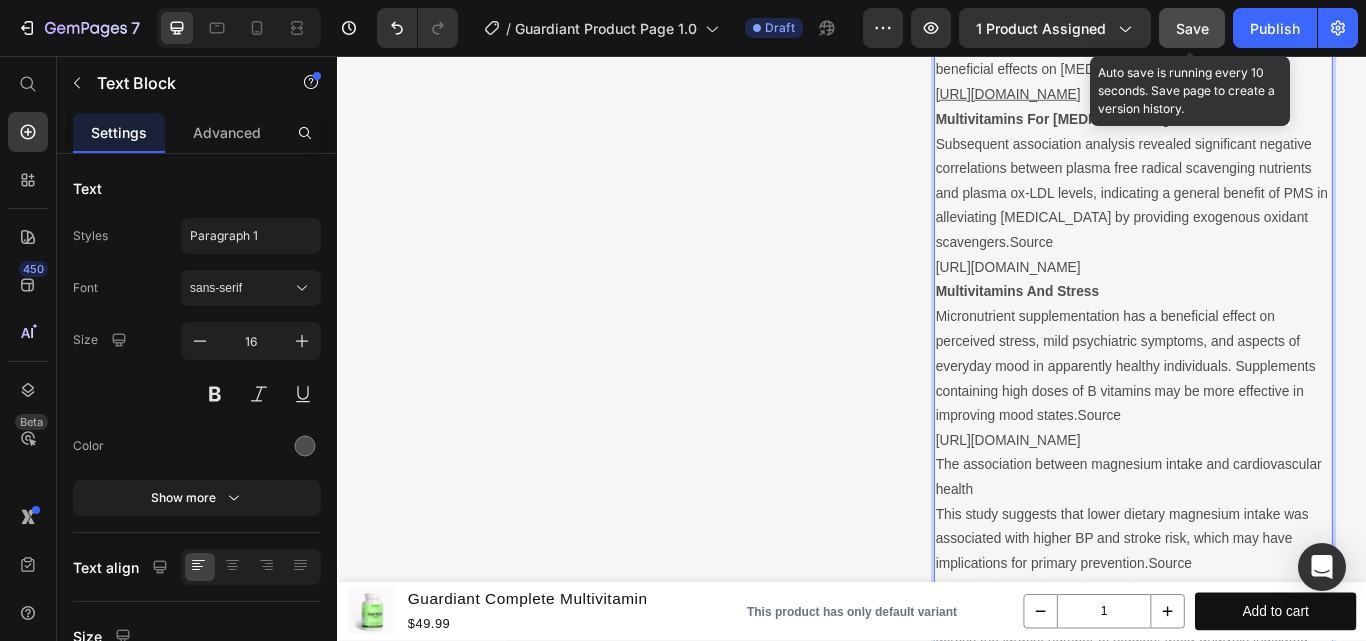 click on "The association between magnesium intake and cardiovascular health" at bounding box center (1264, 548) 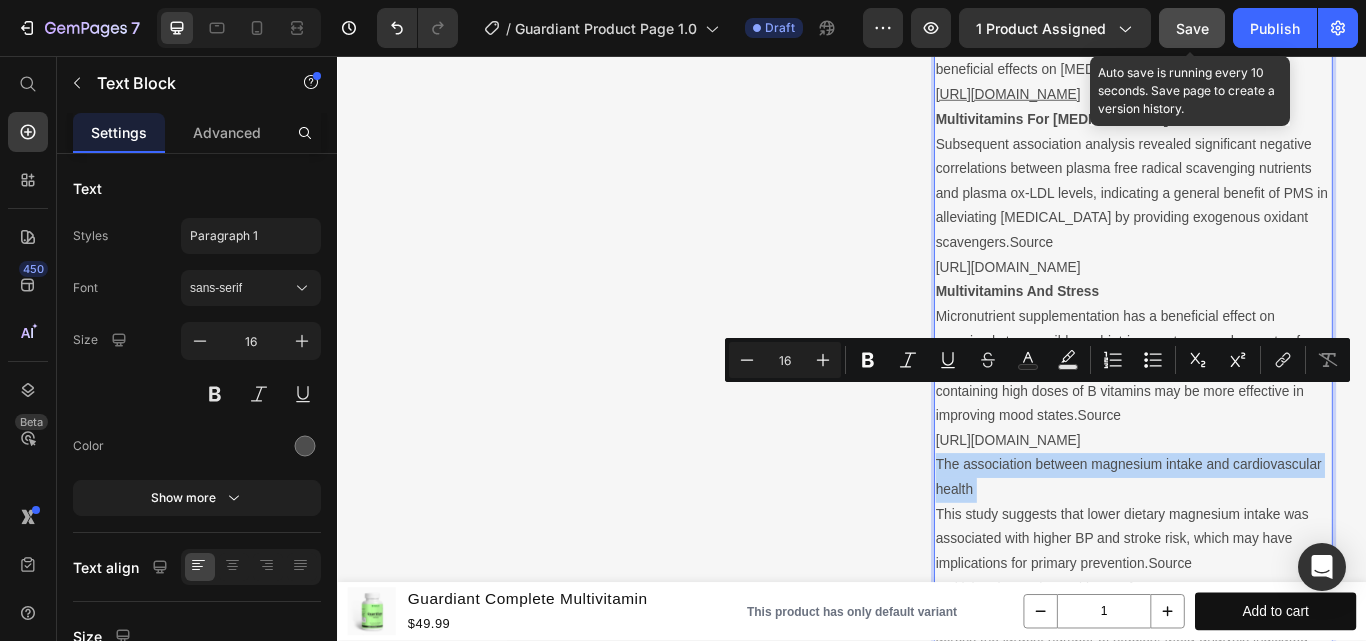 click on "Micronutrient supplementation has a beneficial effect on perceived stress, mild psychiatric symptoms, and aspects of everyday mood in apparently healthy individuals. Supplements containing high doses of B vitamins may be more effective in improving mood states. Source" at bounding box center (1264, 418) 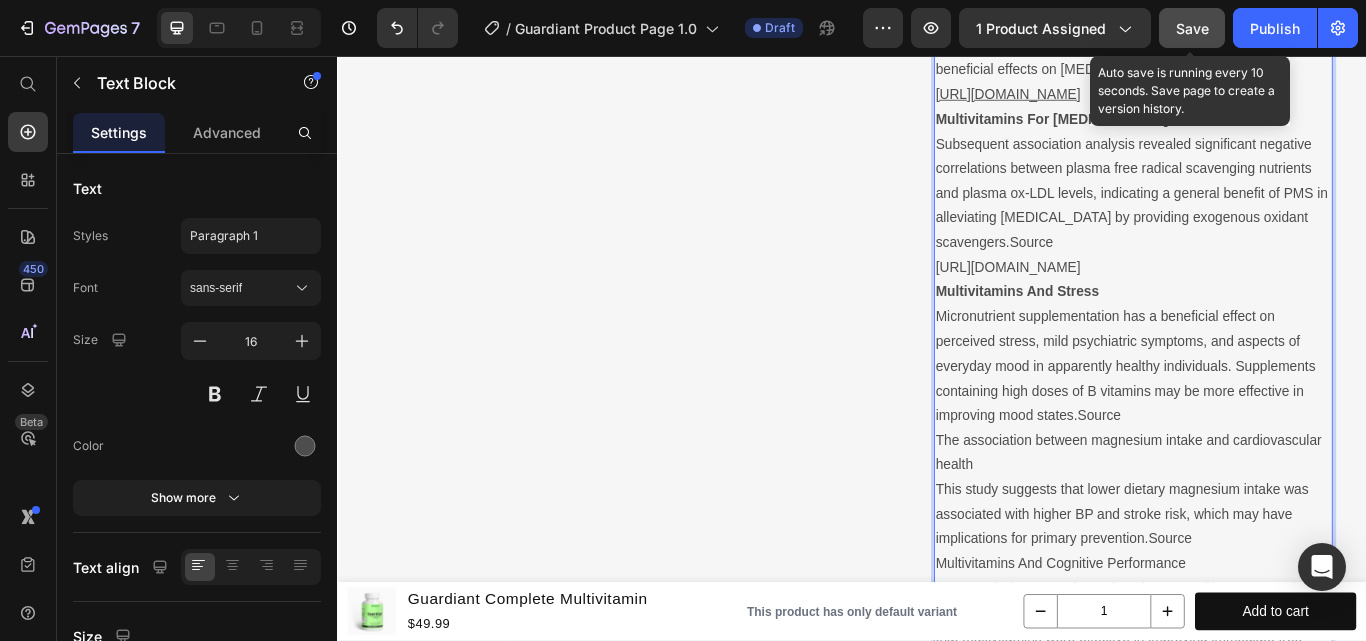 click on "Micronutrient supplementation has a beneficial effect on perceived stress, mild psychiatric symptoms, and aspects of everyday mood in apparently healthy individuals. Supplements containing high doses of B vitamins may be more effective in improving mood states. Source" at bounding box center [1264, 418] 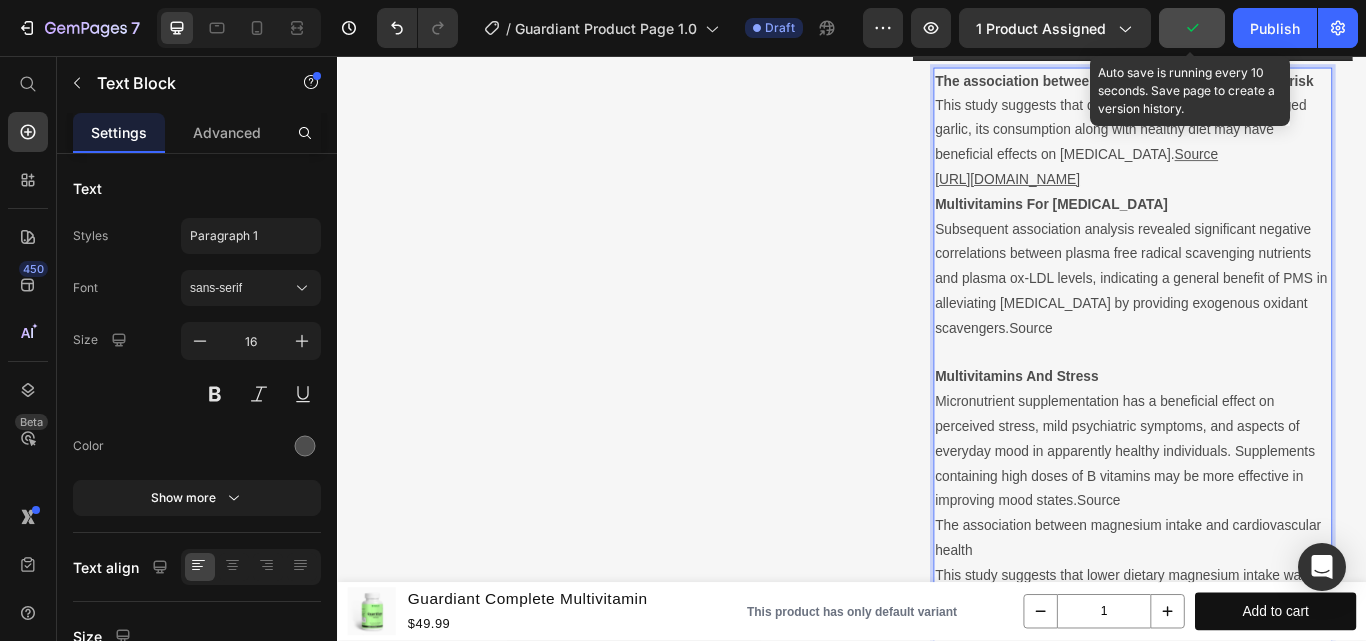 scroll, scrollTop: 2382, scrollLeft: 0, axis: vertical 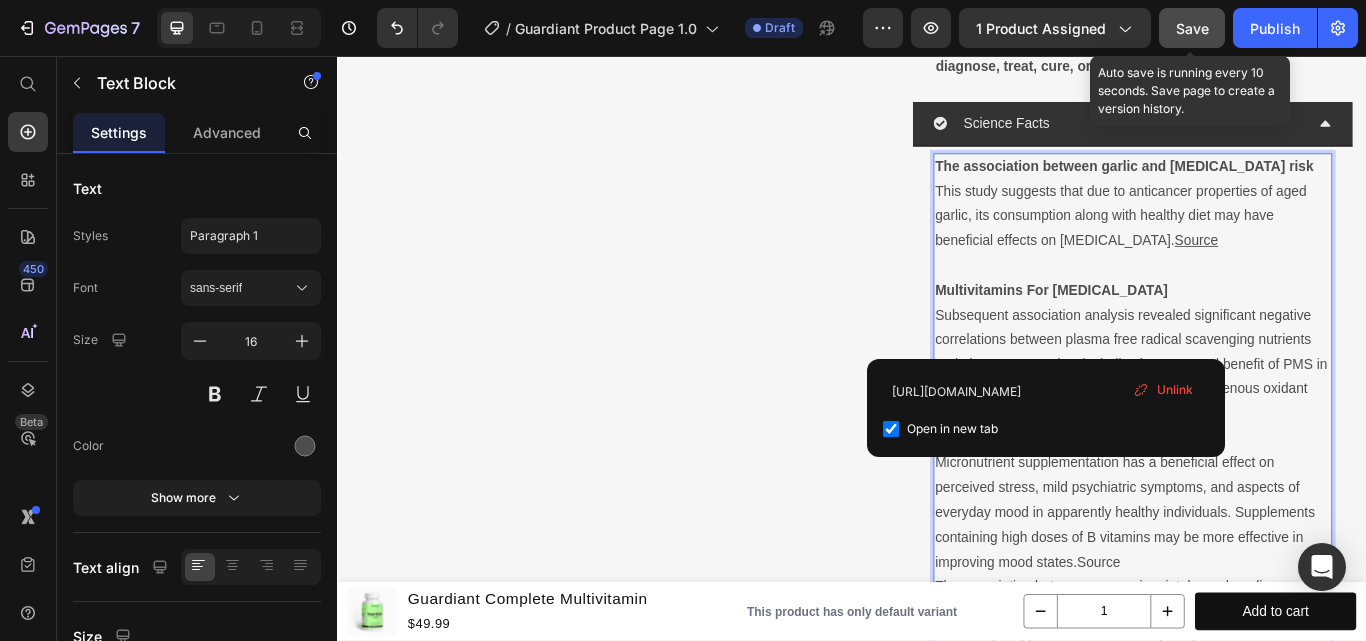 type on "[URL][DOMAIN_NAME]" 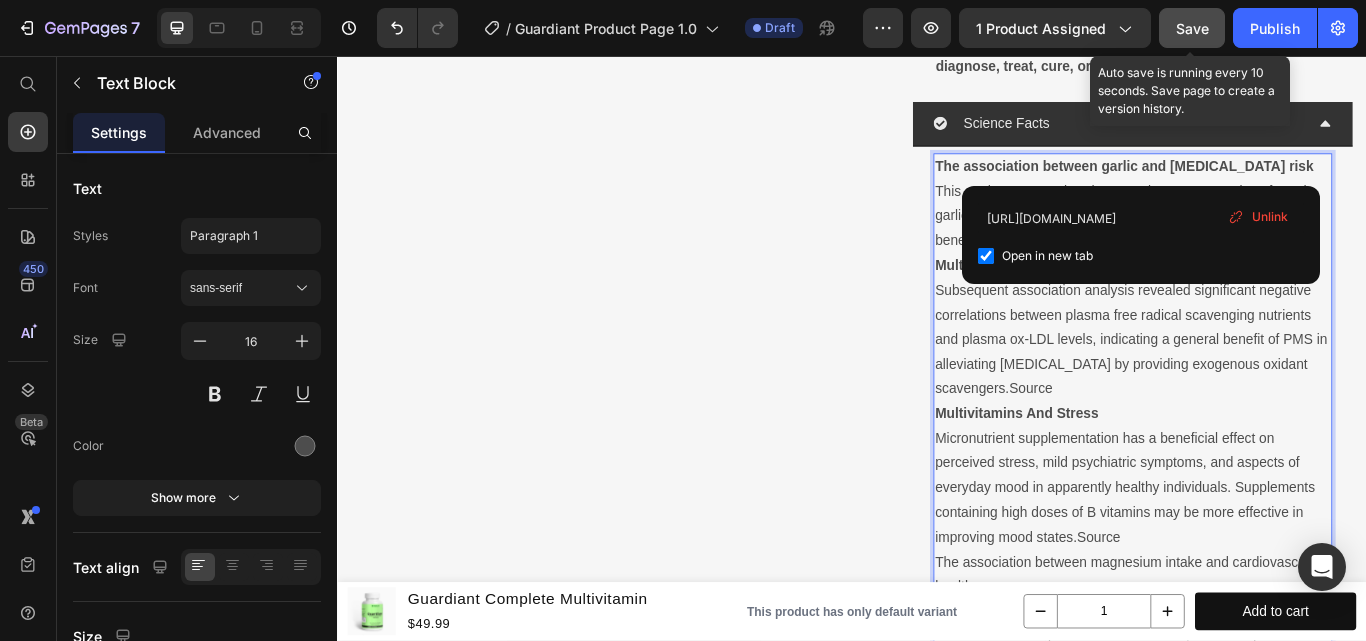 click on "Subsequent association analysis revealed significant negative correlations between plasma free radical scavenging nutrients and plasma ox-LDL levels, indicating a general benefit of PMS in alleviating [MEDICAL_DATA] by providing exogenous oxidant scavengers. Source" at bounding box center (1264, 388) 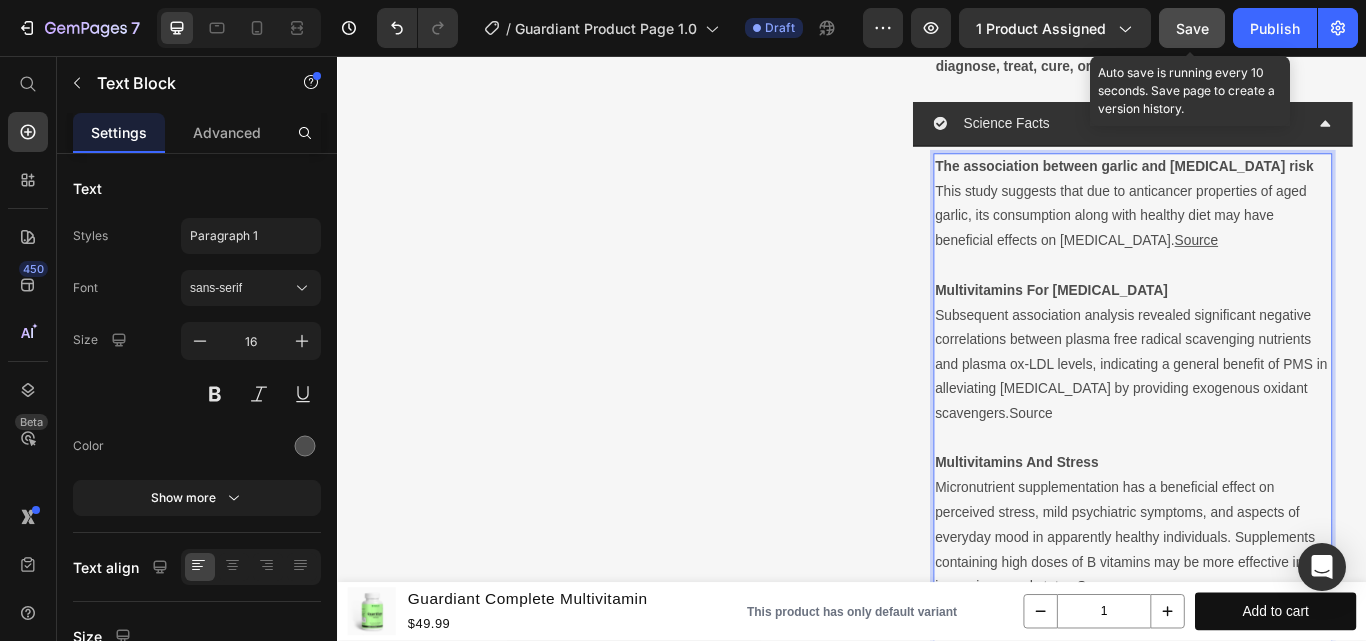 scroll, scrollTop: 2482, scrollLeft: 0, axis: vertical 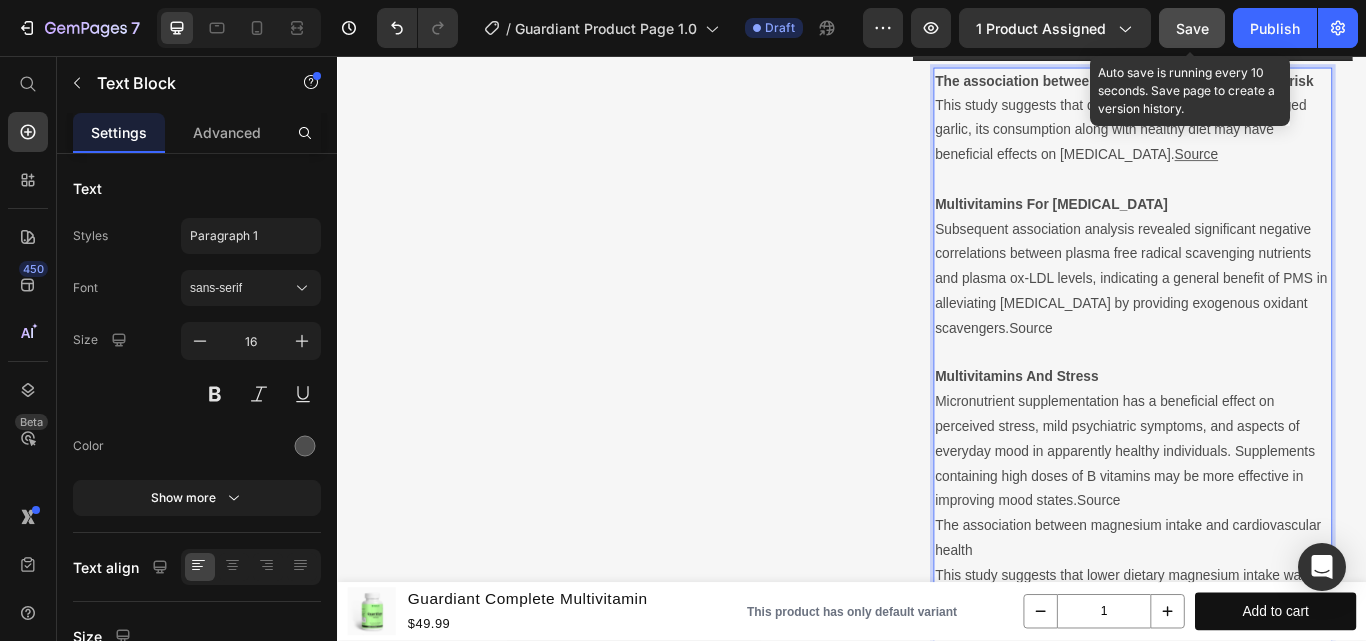 click on "The association between magnesium intake and cardiovascular health" at bounding box center (1264, 619) 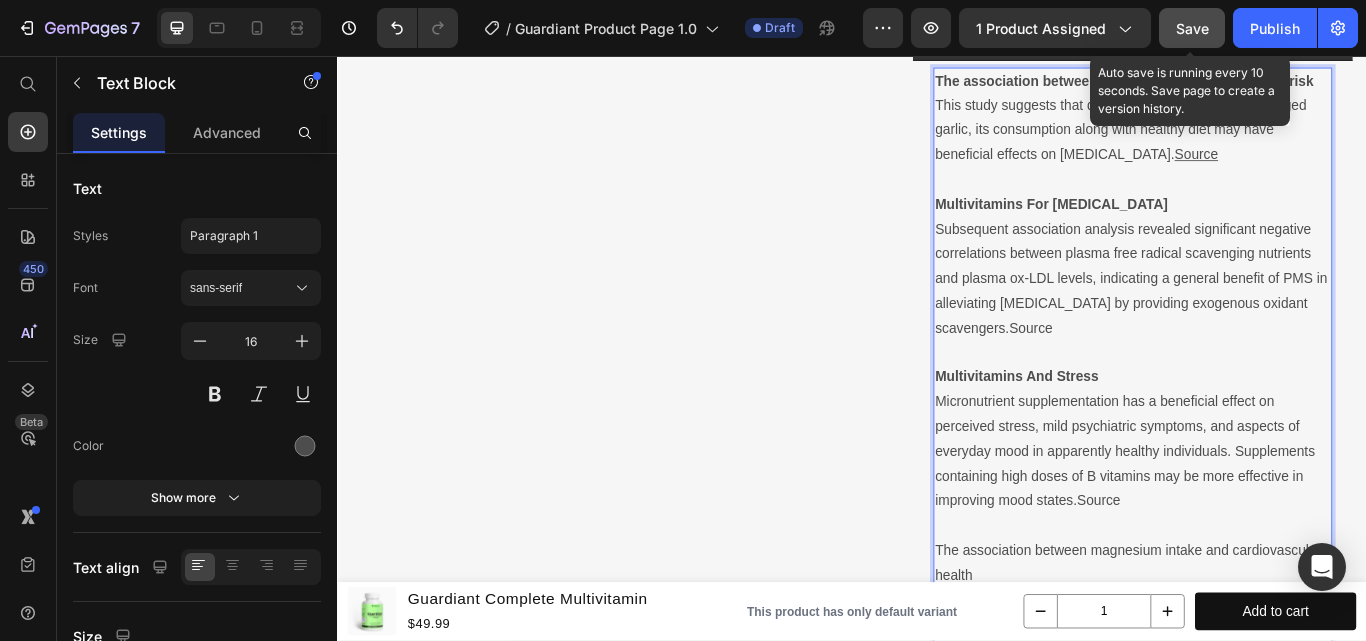 click on "The association between magnesium intake and cardiovascular health" at bounding box center (1264, 648) 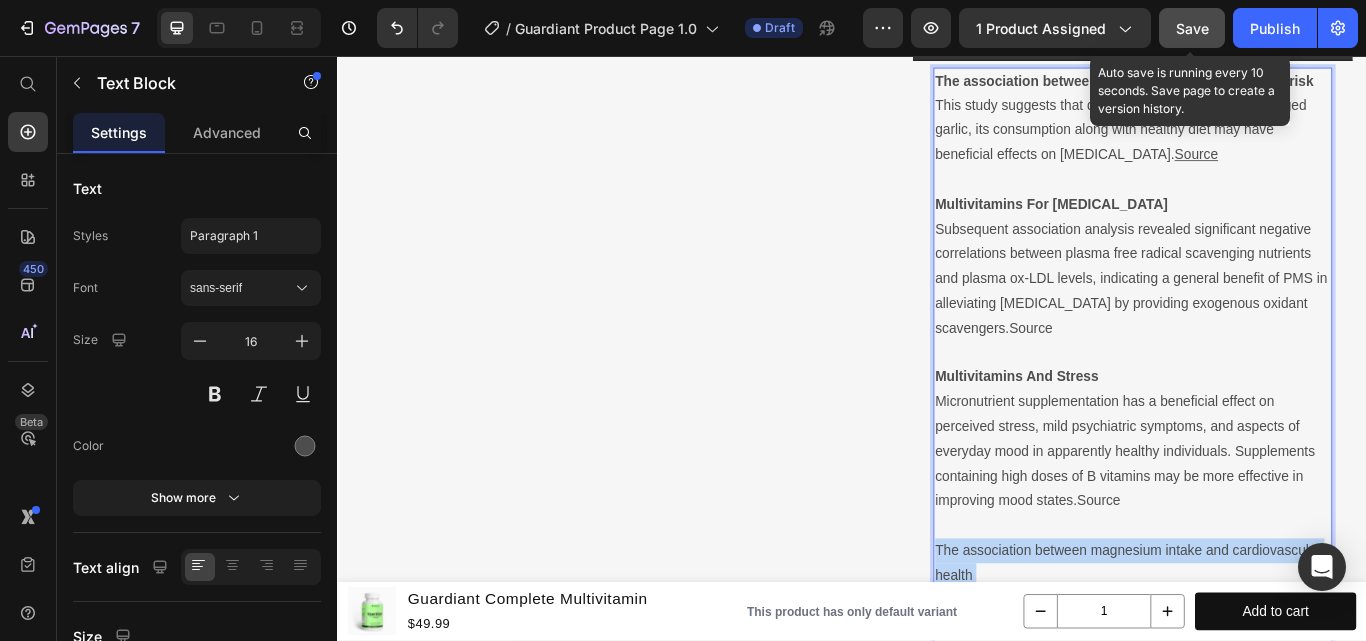 click on "The association between magnesium intake and cardiovascular health" at bounding box center (1264, 648) 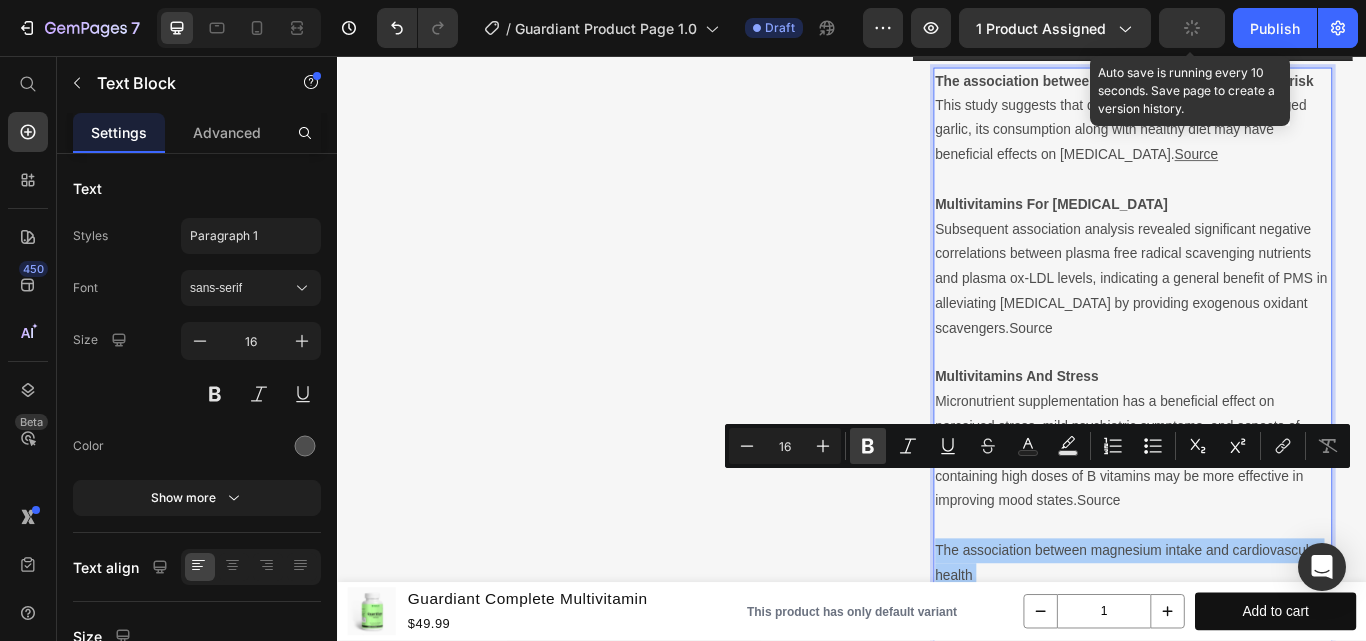 click 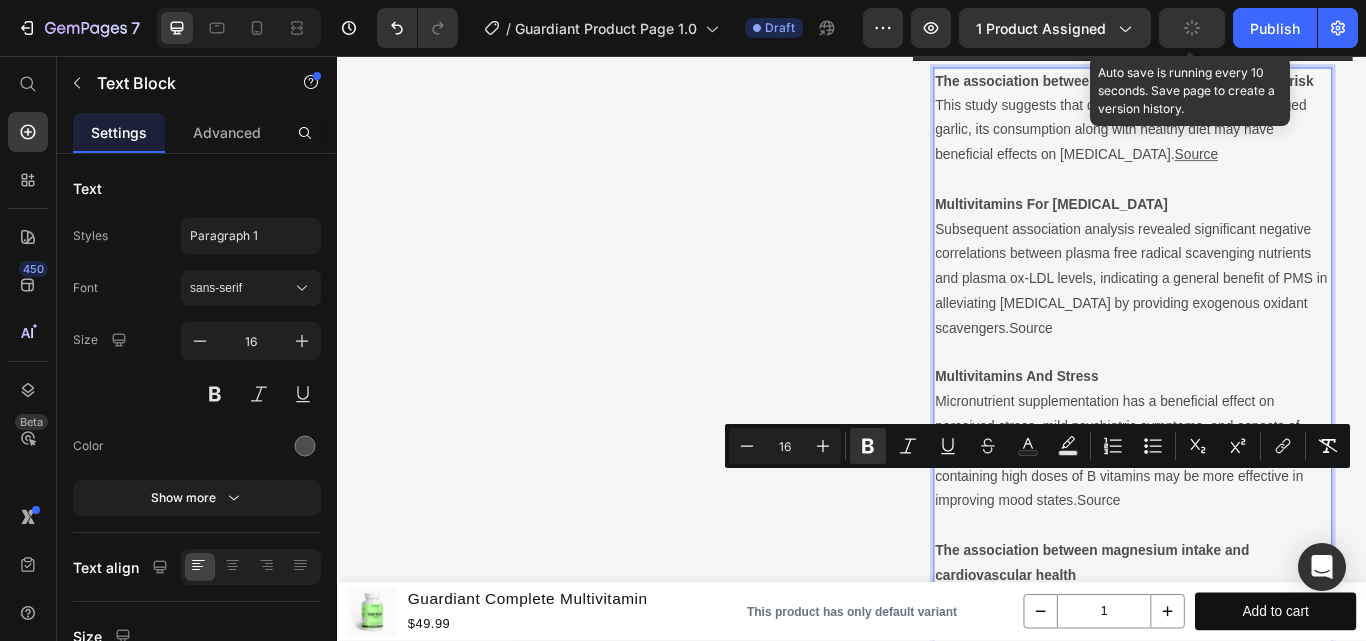 click on "Micronutrient supplementation has a beneficial effect on perceived stress, mild psychiatric symptoms, and aspects of everyday mood in apparently healthy individuals. Supplements containing high doses of B vitamins may be more effective in improving mood states. Source" at bounding box center (1264, 518) 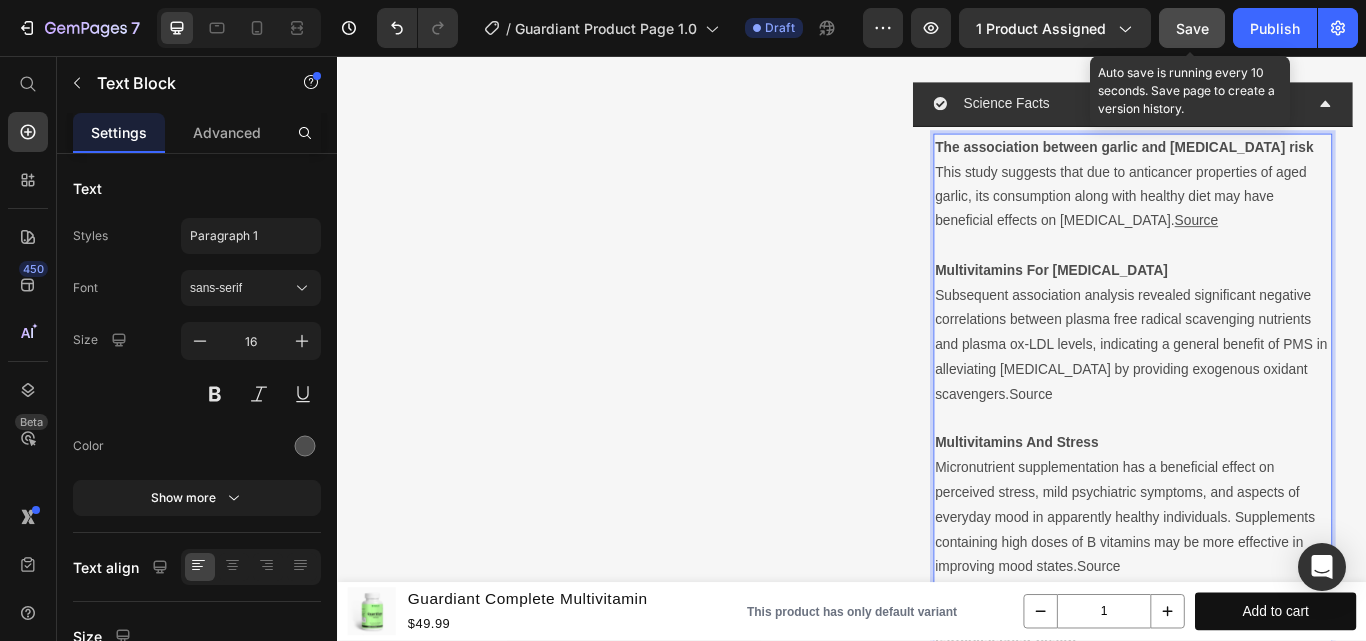 scroll, scrollTop: 2382, scrollLeft: 0, axis: vertical 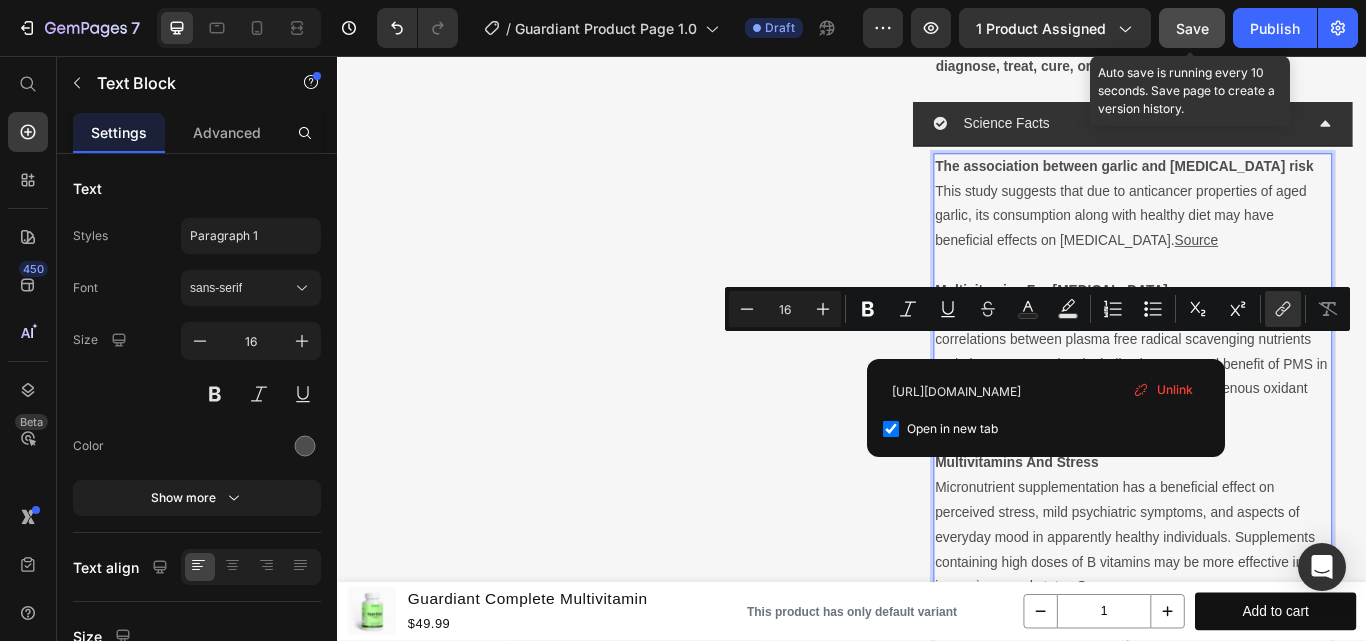 drag, startPoint x: 1168, startPoint y: 387, endPoint x: 1114, endPoint y: 395, distance: 54.589375 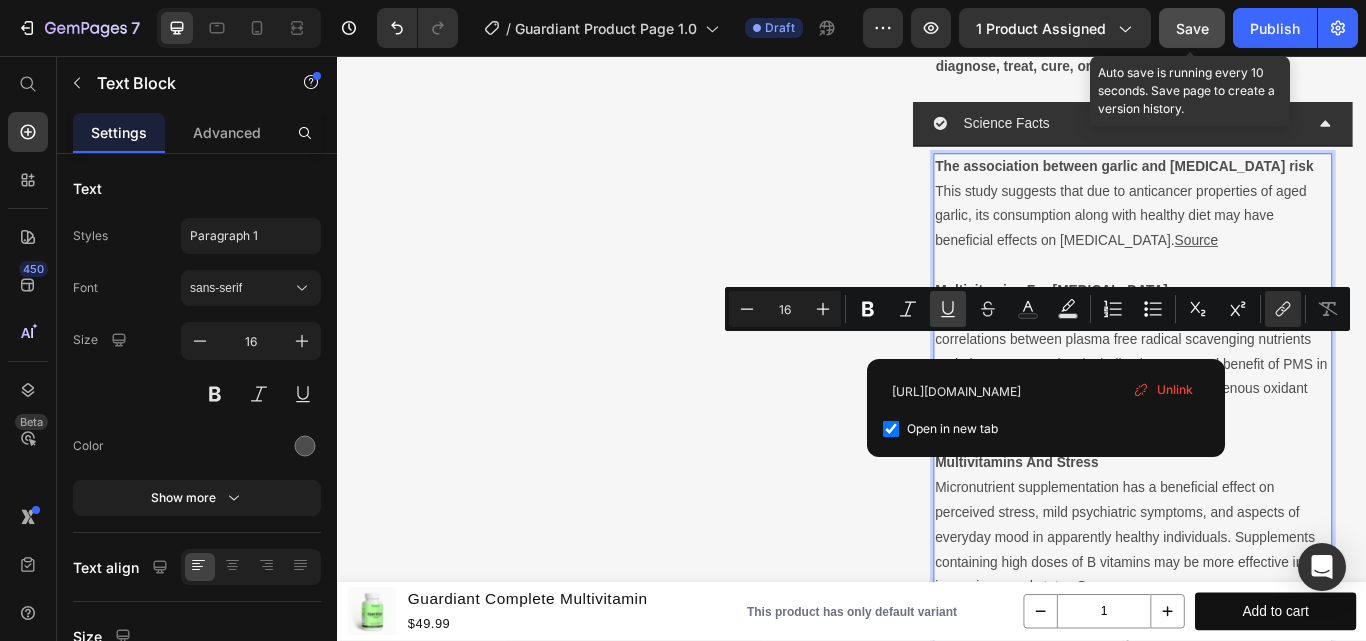click on "Underline" at bounding box center [948, 309] 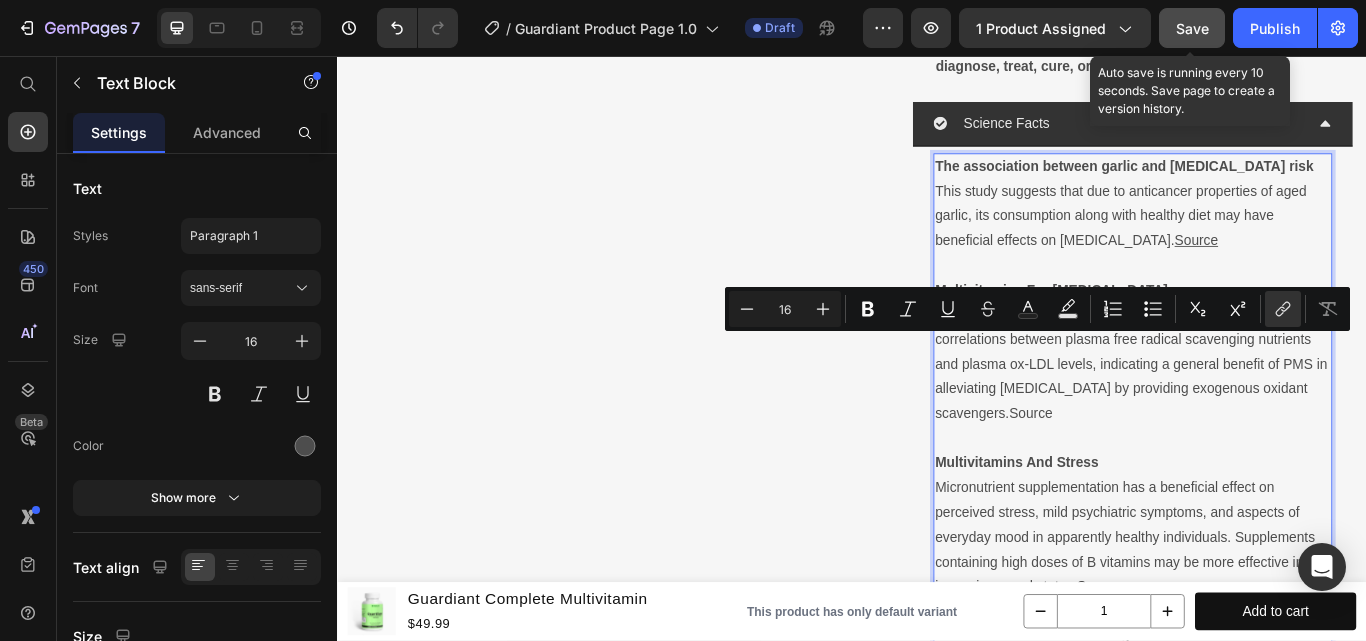 click on "Subsequent association analysis revealed significant negative correlations between plasma free radical scavenging nutrients and plasma ox-LDL levels, indicating a general benefit of PMS in alleviating [MEDICAL_DATA] by providing exogenous oxidant scavengers. Source" at bounding box center (1264, 417) 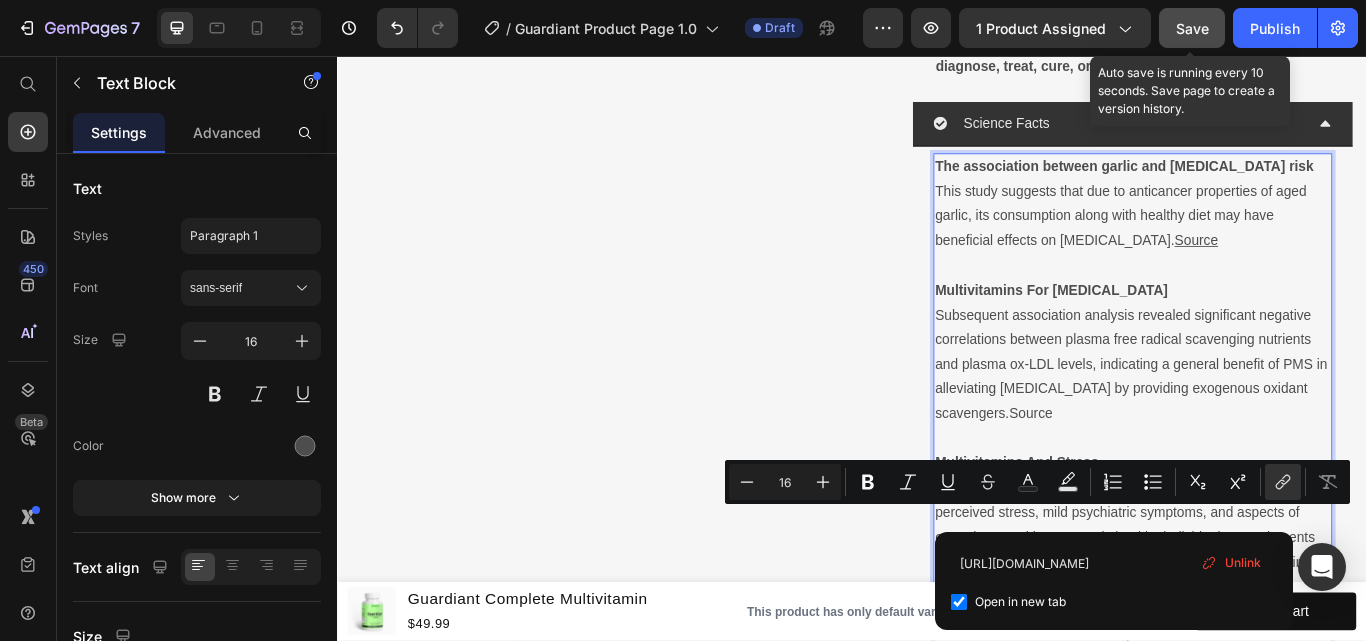 drag, startPoint x: 1238, startPoint y: 591, endPoint x: 1195, endPoint y: 594, distance: 43.104523 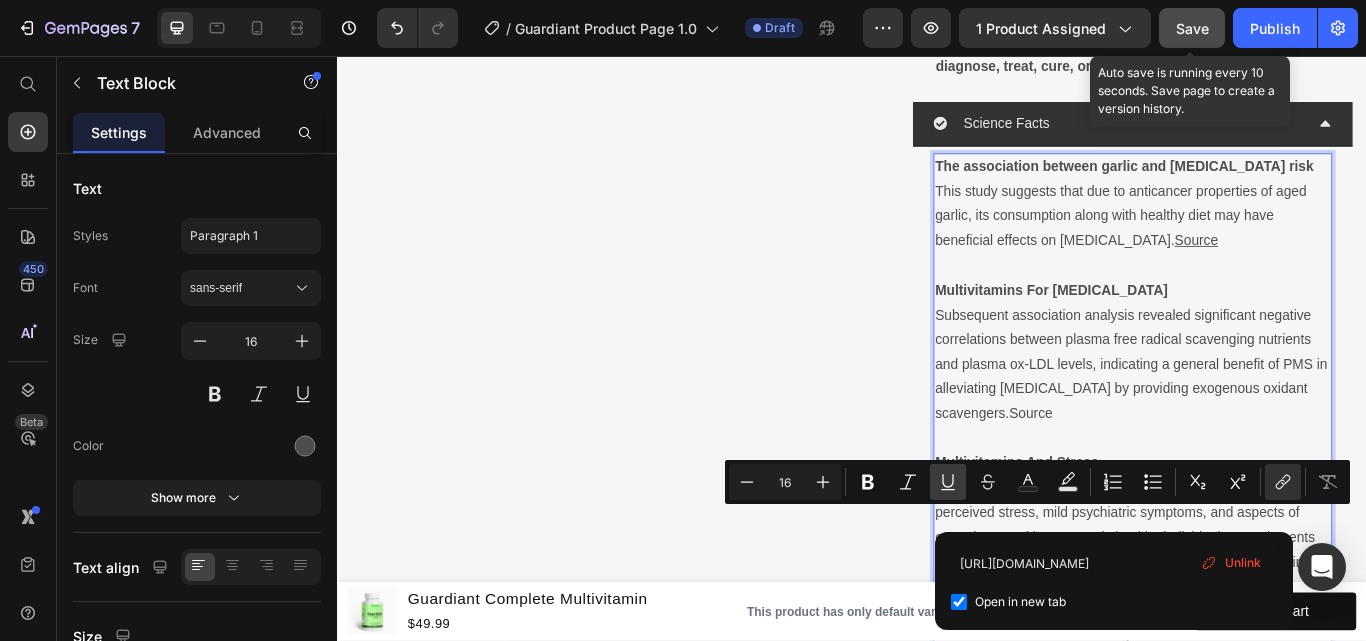 click 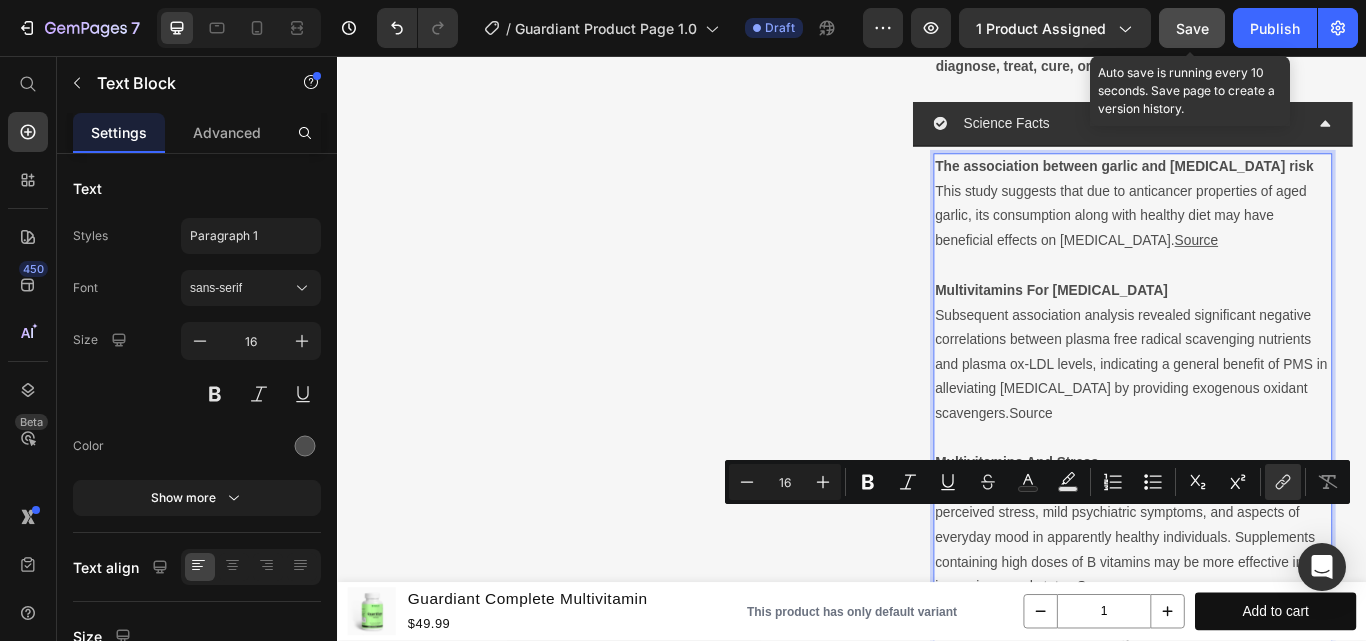 click on "Subsequent association analysis revealed significant negative correlations between plasma free radical scavenging nutrients and plasma ox-LDL levels, indicating a general benefit of PMS in alleviating [MEDICAL_DATA] by providing exogenous oxidant scavengers. Source" at bounding box center [1264, 417] 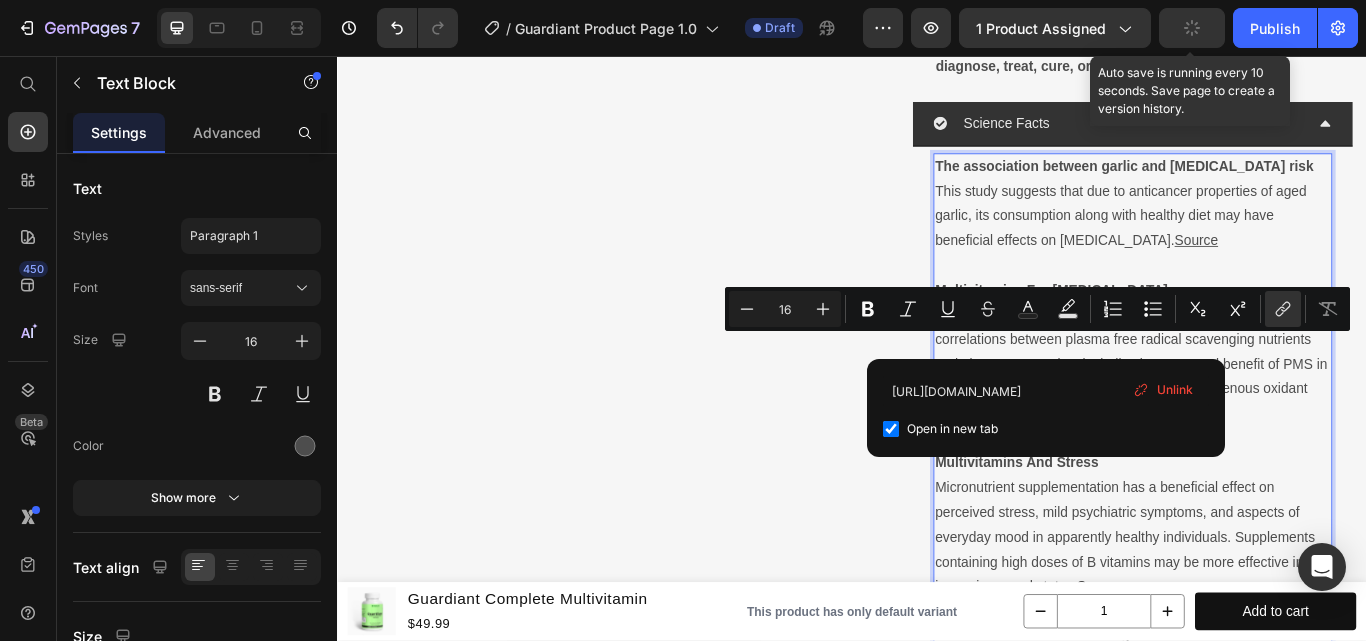 drag, startPoint x: 1174, startPoint y: 393, endPoint x: 1112, endPoint y: 405, distance: 63.15061 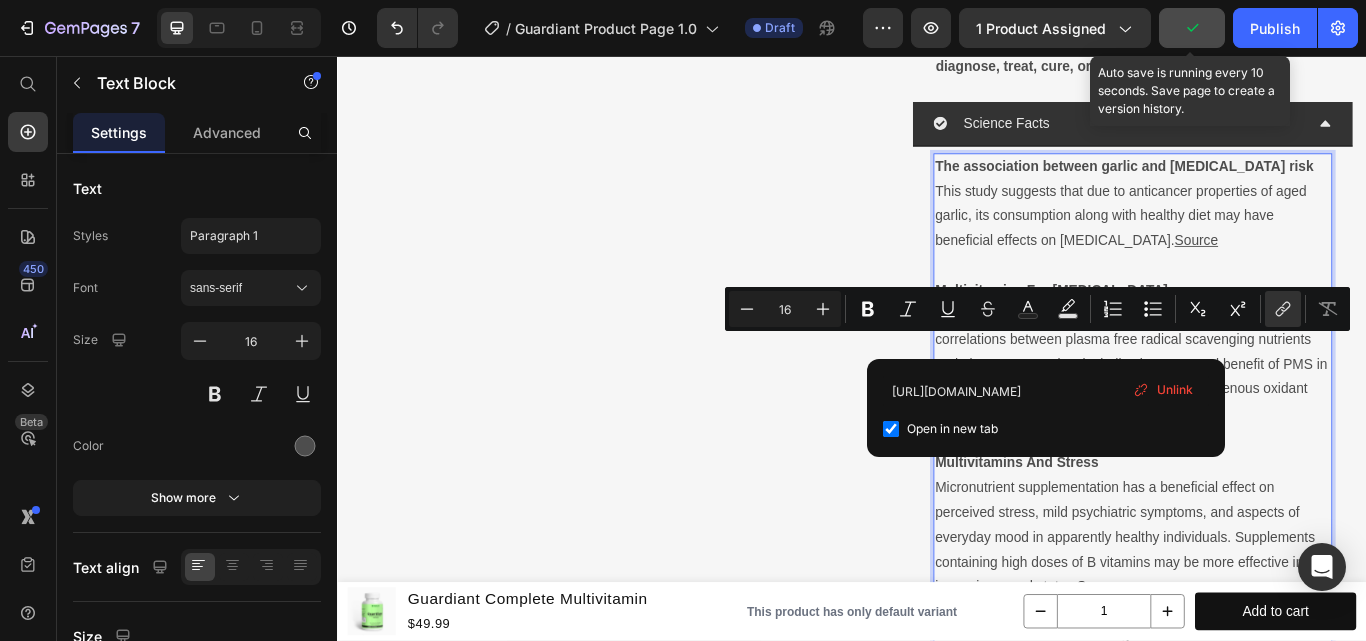 click on "Minus 16 Plus Bold Italic Underline       Strikethrough
Text Color
Text Background Color Numbered List Bulleted List Subscript Superscript       link Remove Format" at bounding box center (1037, 309) 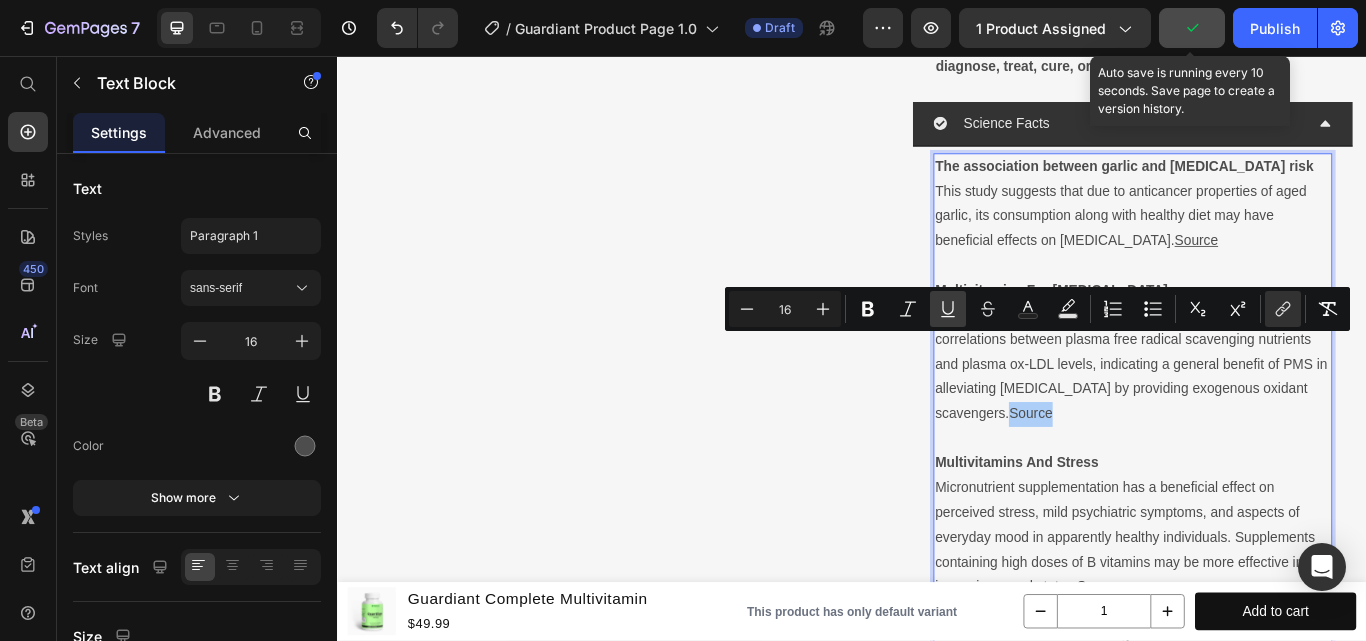 click 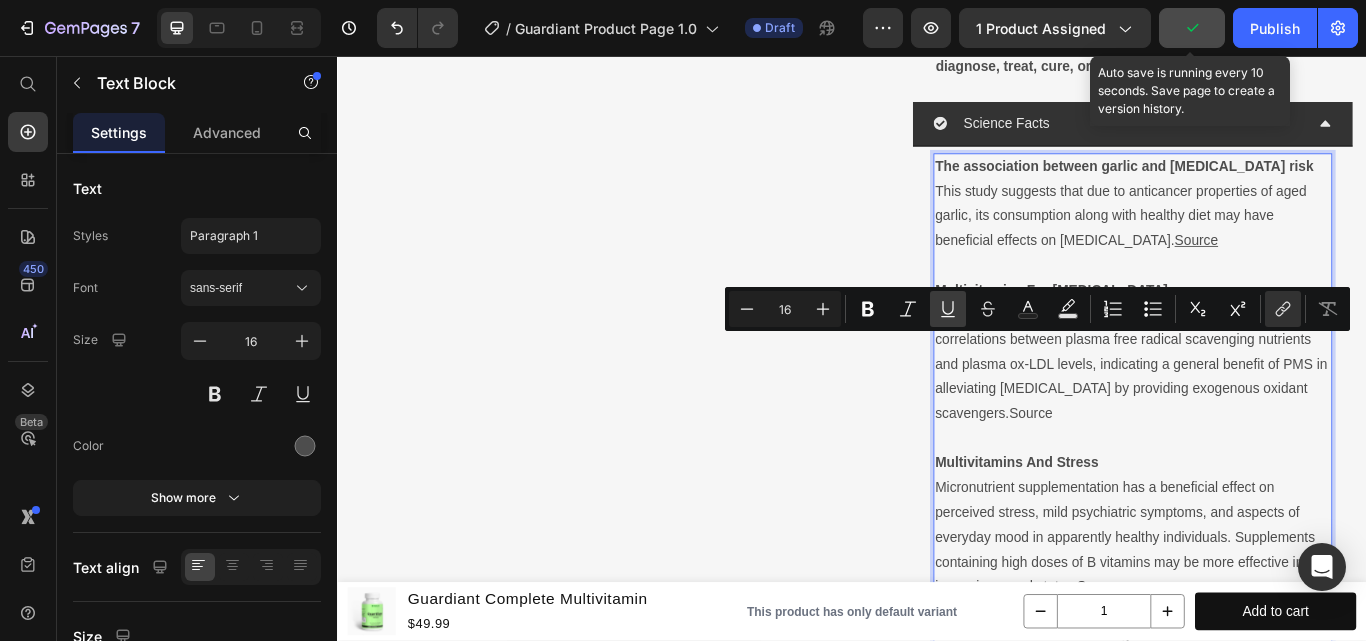 click 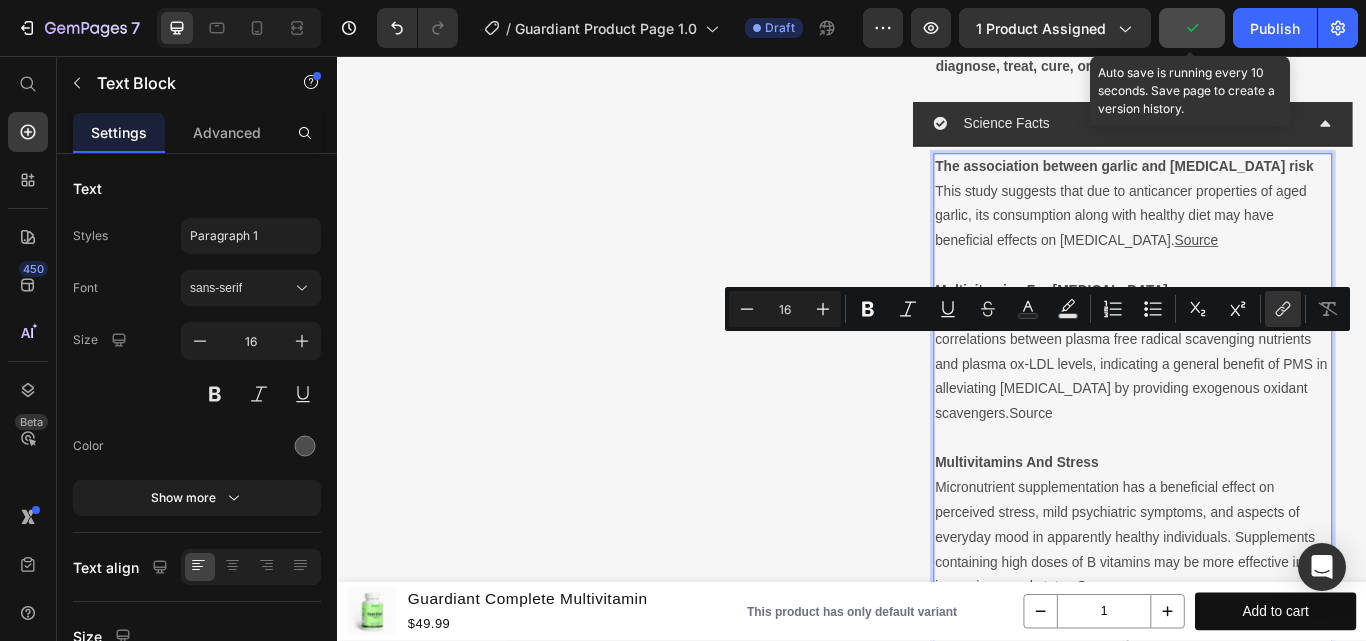 click on "Subsequent association analysis revealed significant negative correlations between plasma free radical scavenging nutrients and plasma ox-LDL levels, indicating a general benefit of PMS in alleviating [MEDICAL_DATA] by providing exogenous oxidant scavengers. Source" at bounding box center [1264, 417] 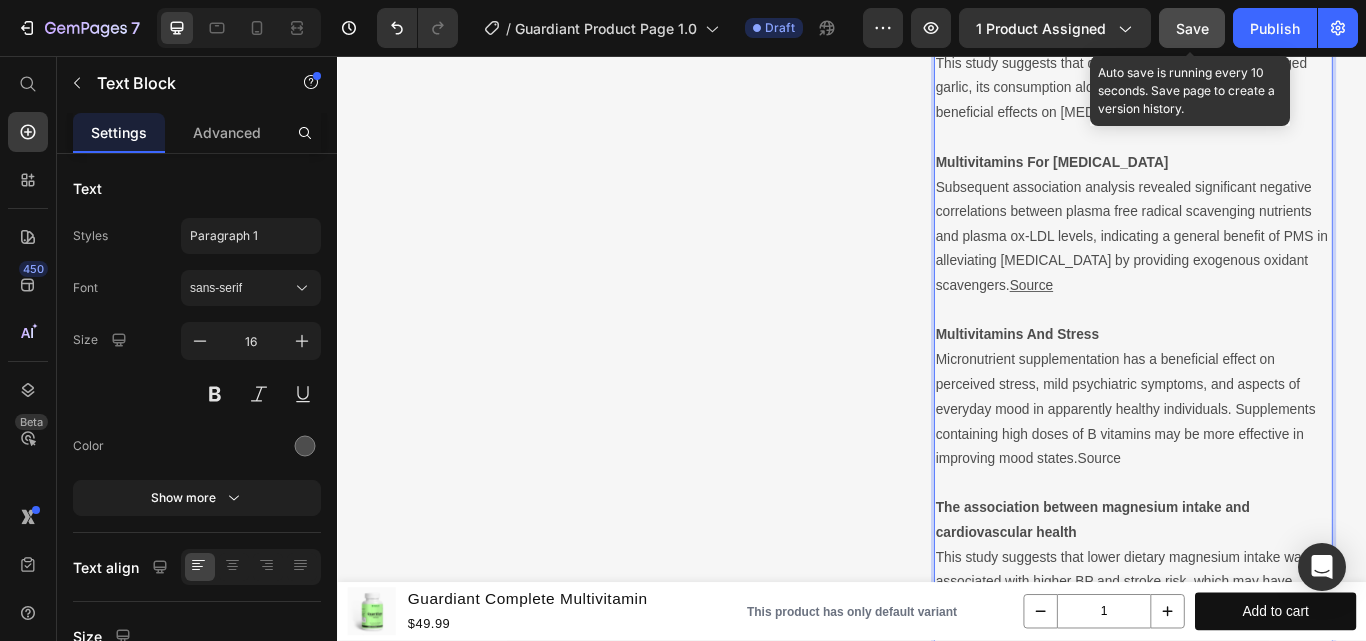 scroll, scrollTop: 2582, scrollLeft: 0, axis: vertical 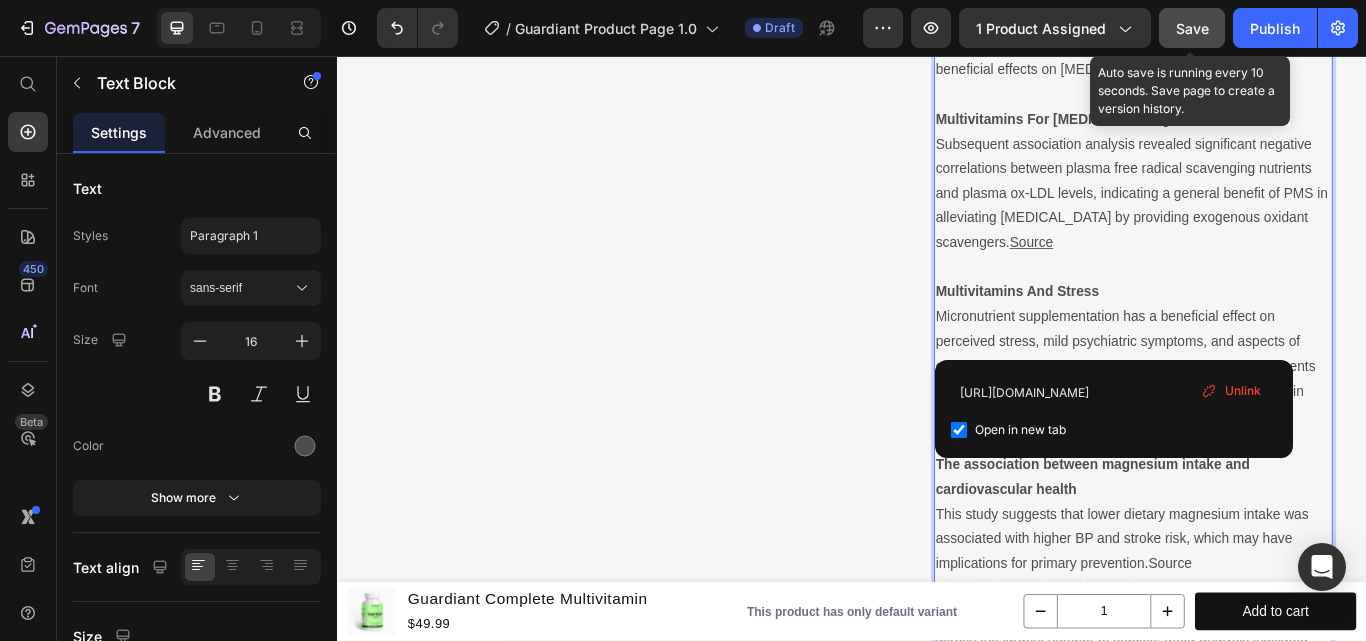 drag, startPoint x: 1247, startPoint y: 393, endPoint x: 1192, endPoint y: 400, distance: 55.443665 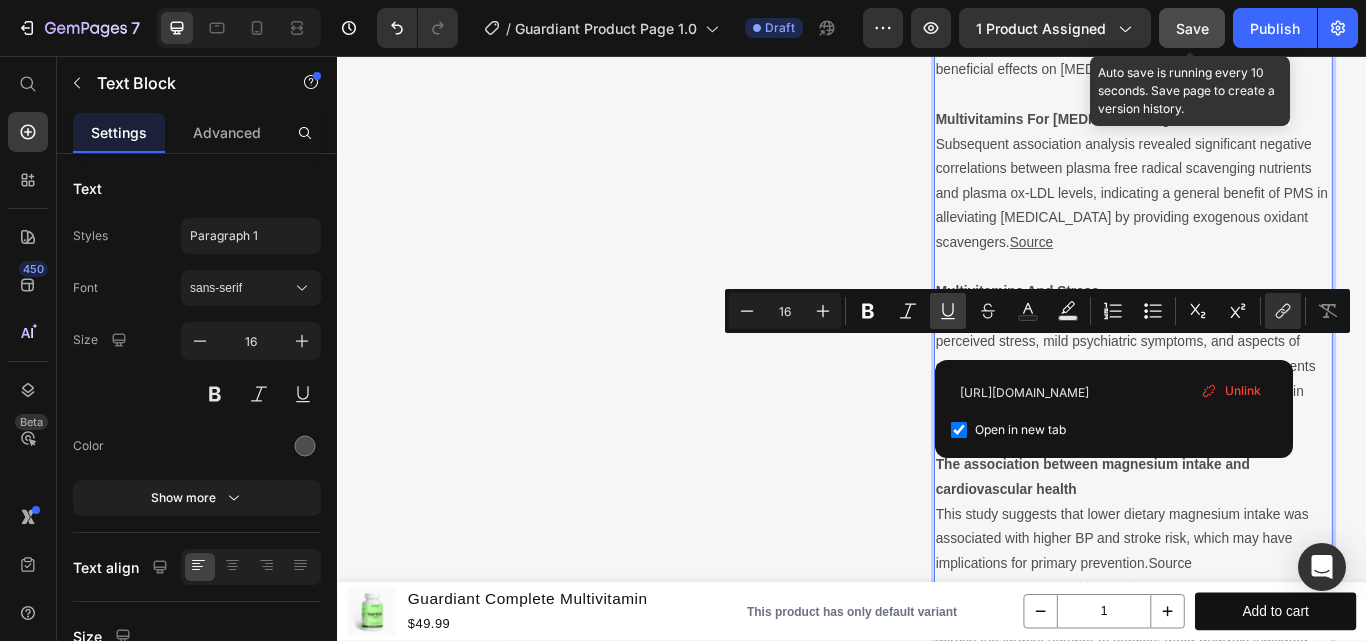 click 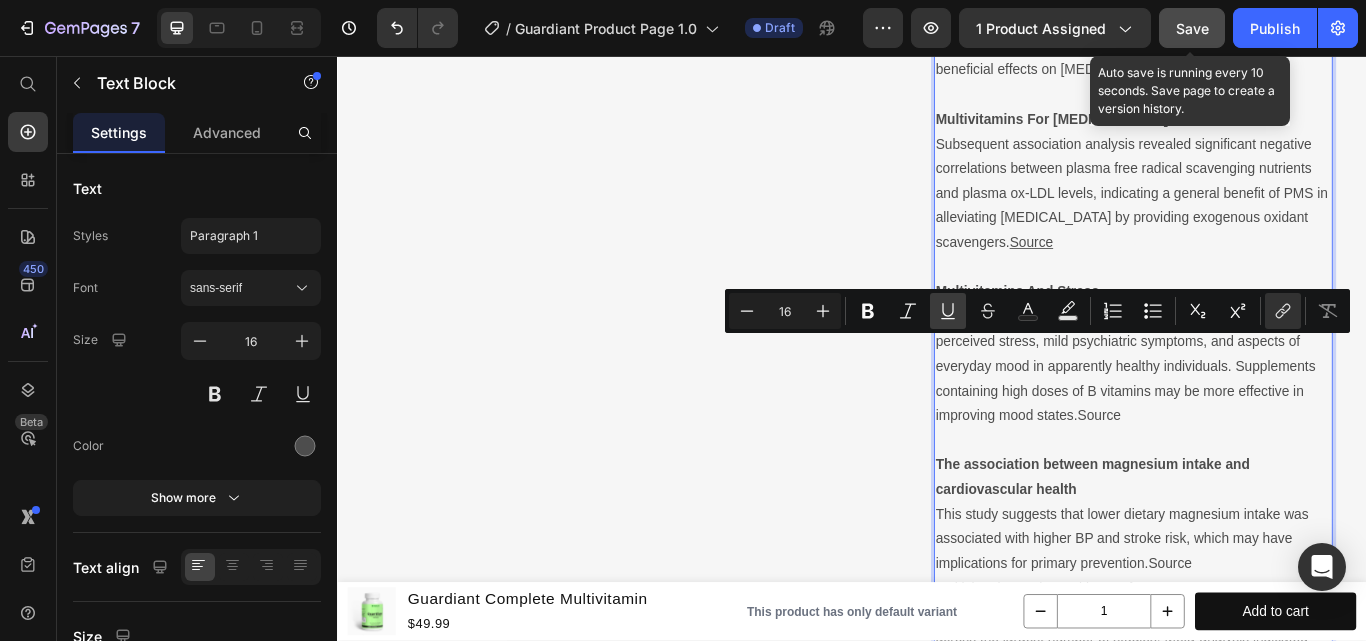 click 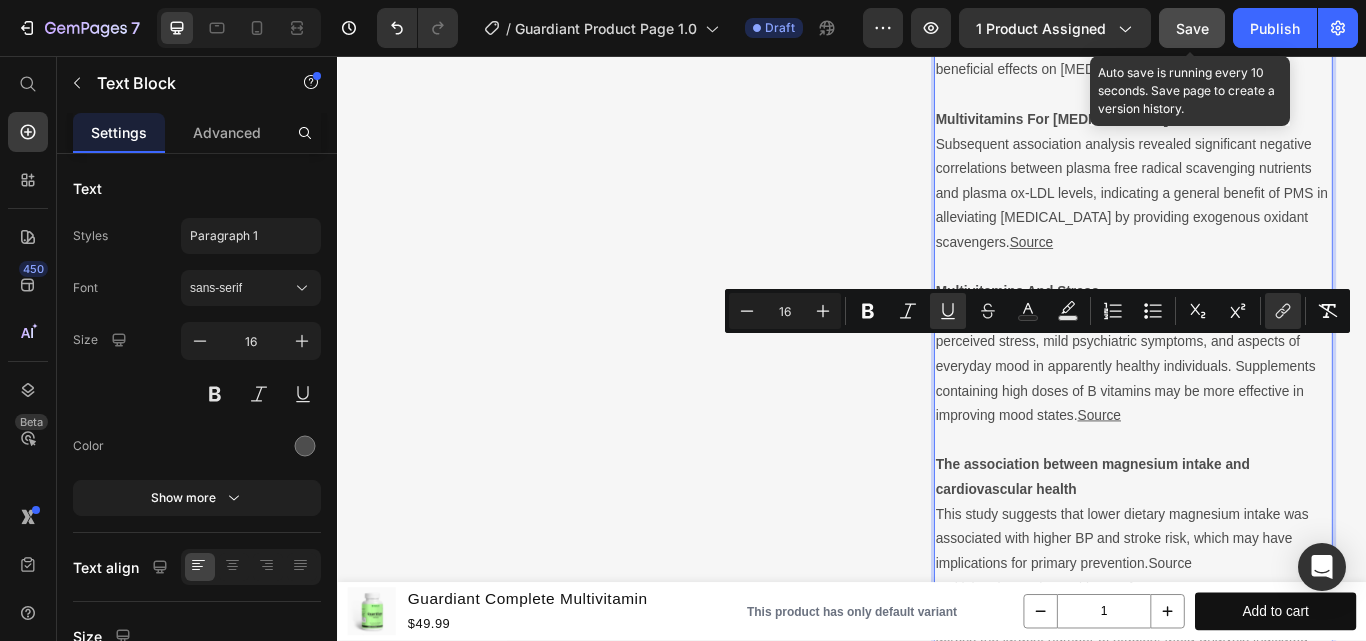 click at bounding box center [1264, 504] 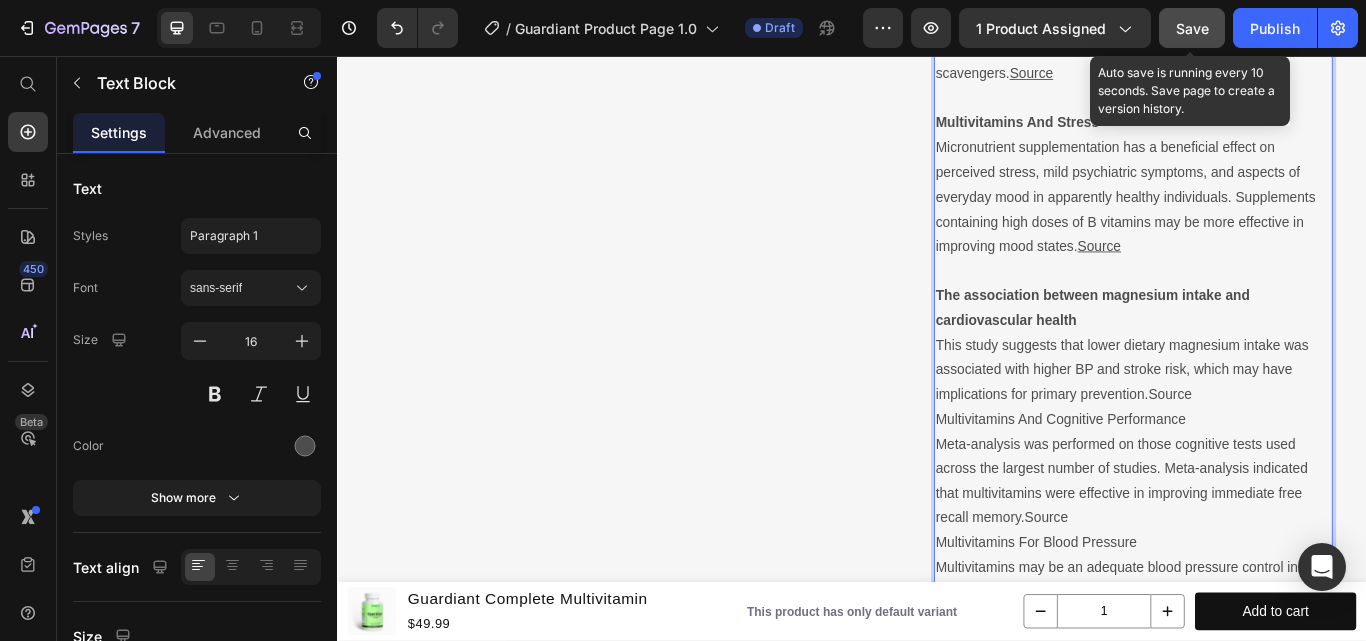 scroll, scrollTop: 2782, scrollLeft: 0, axis: vertical 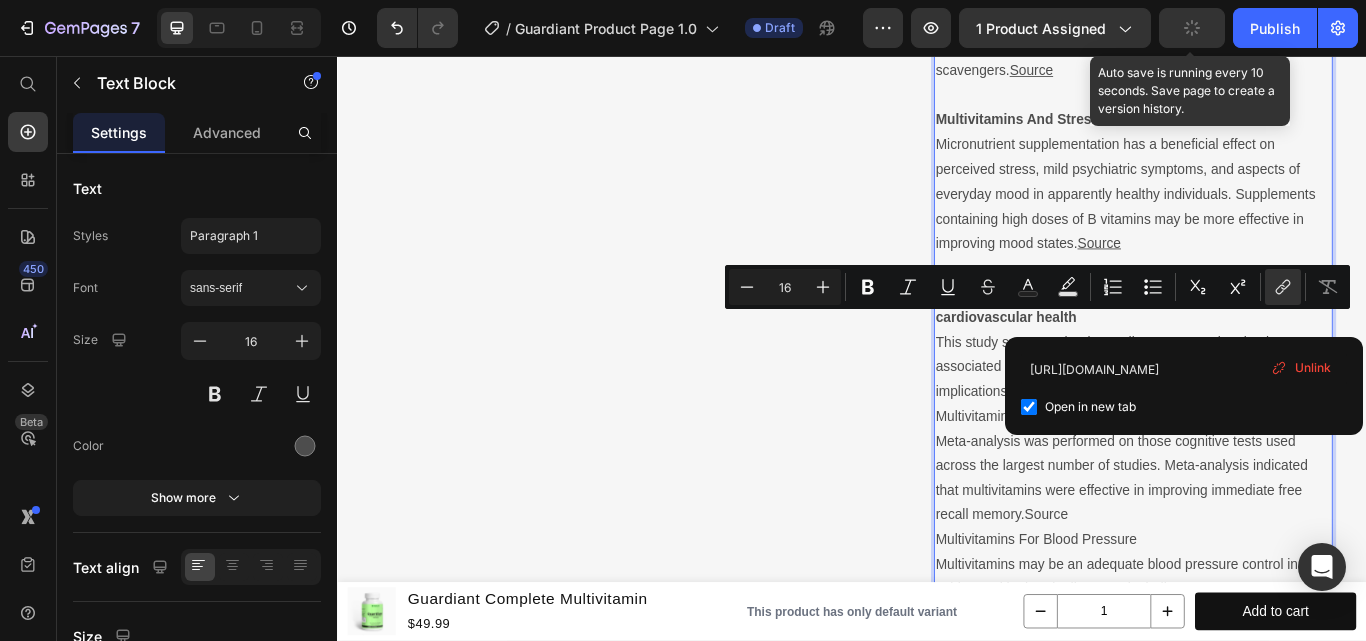 drag, startPoint x: 1285, startPoint y: 377, endPoint x: 1275, endPoint y: 379, distance: 10.198039 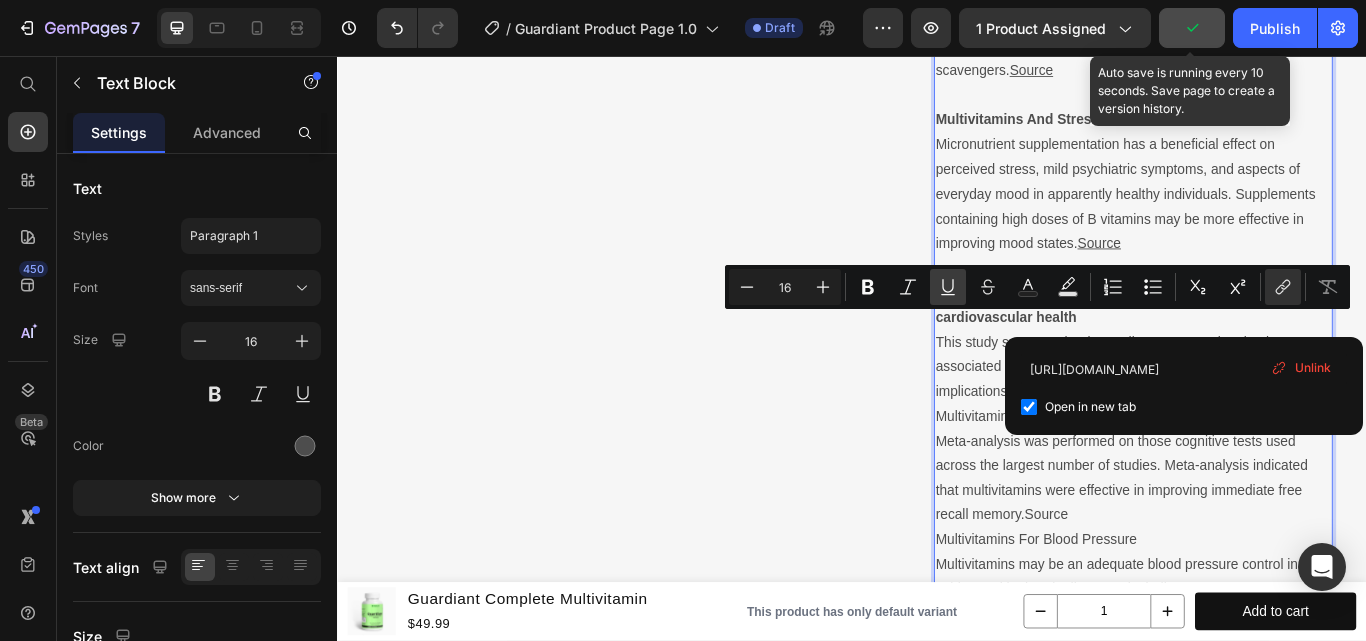 click 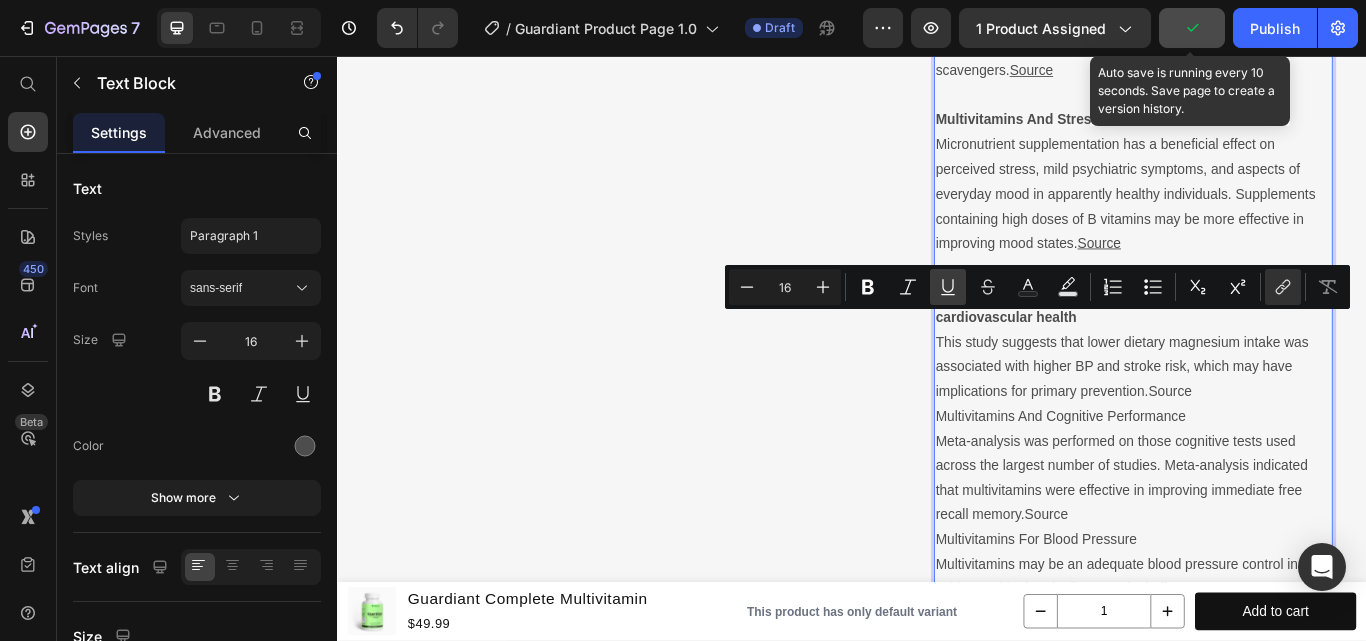 click on "Underline" at bounding box center (948, 287) 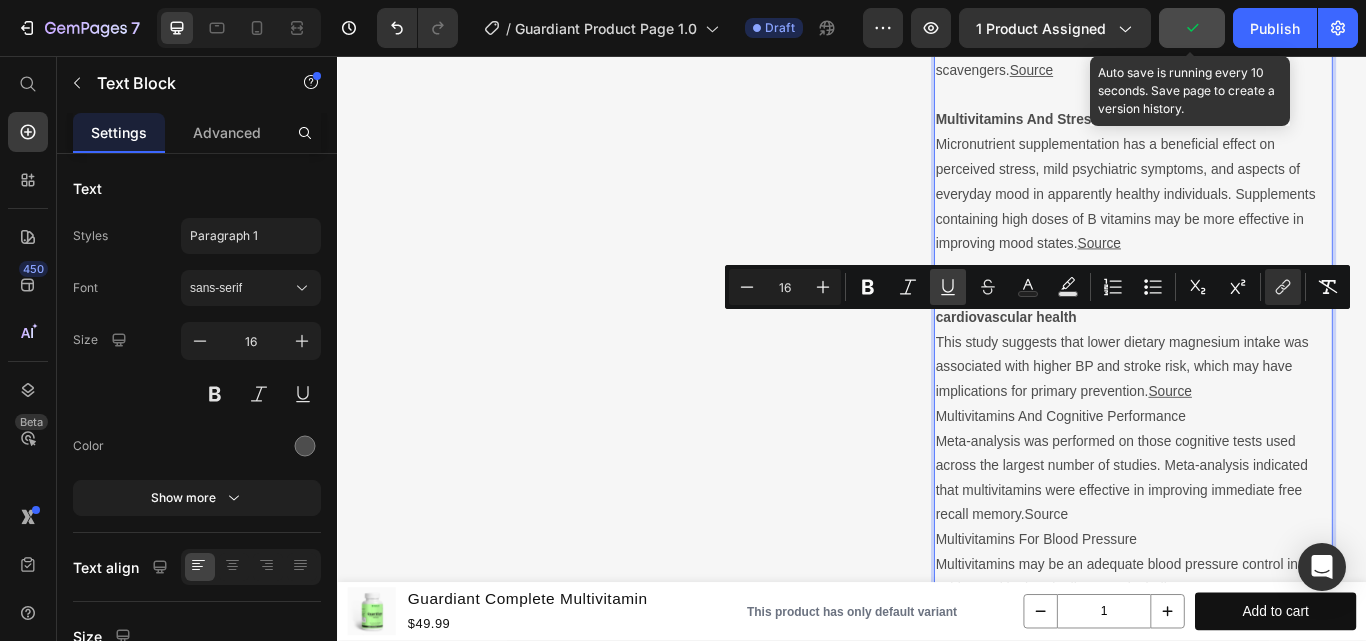 click on "Underline" at bounding box center [948, 287] 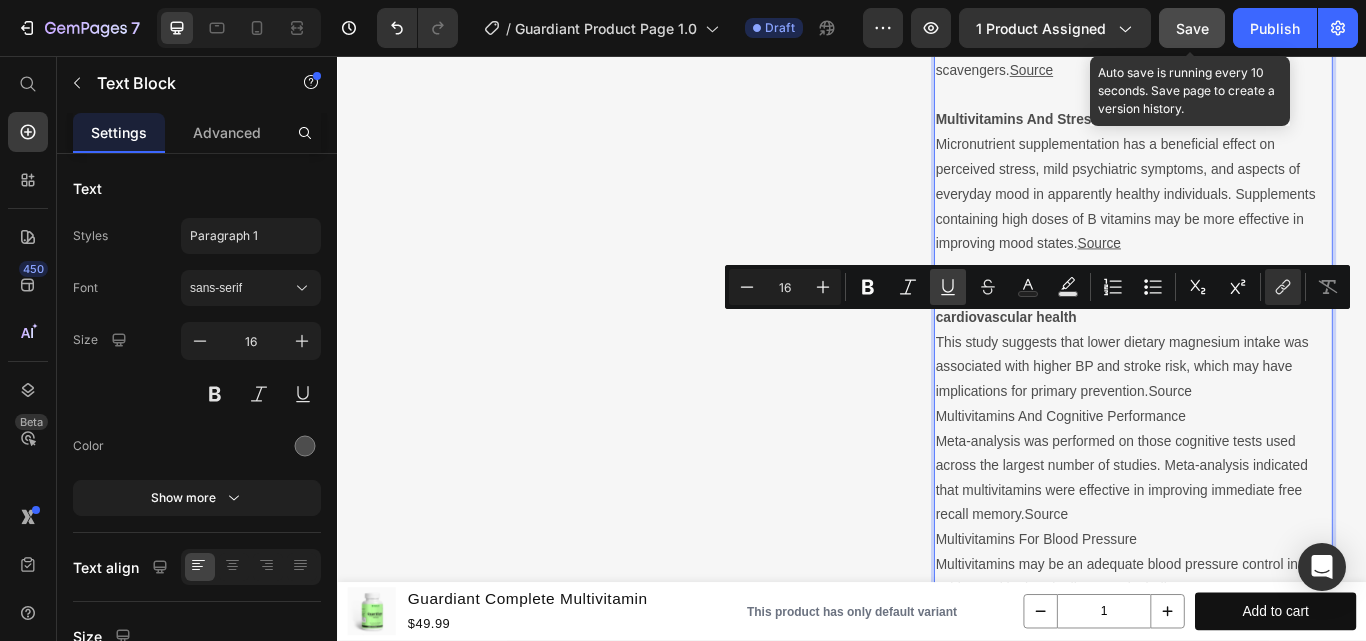 click on "Underline" at bounding box center (948, 287) 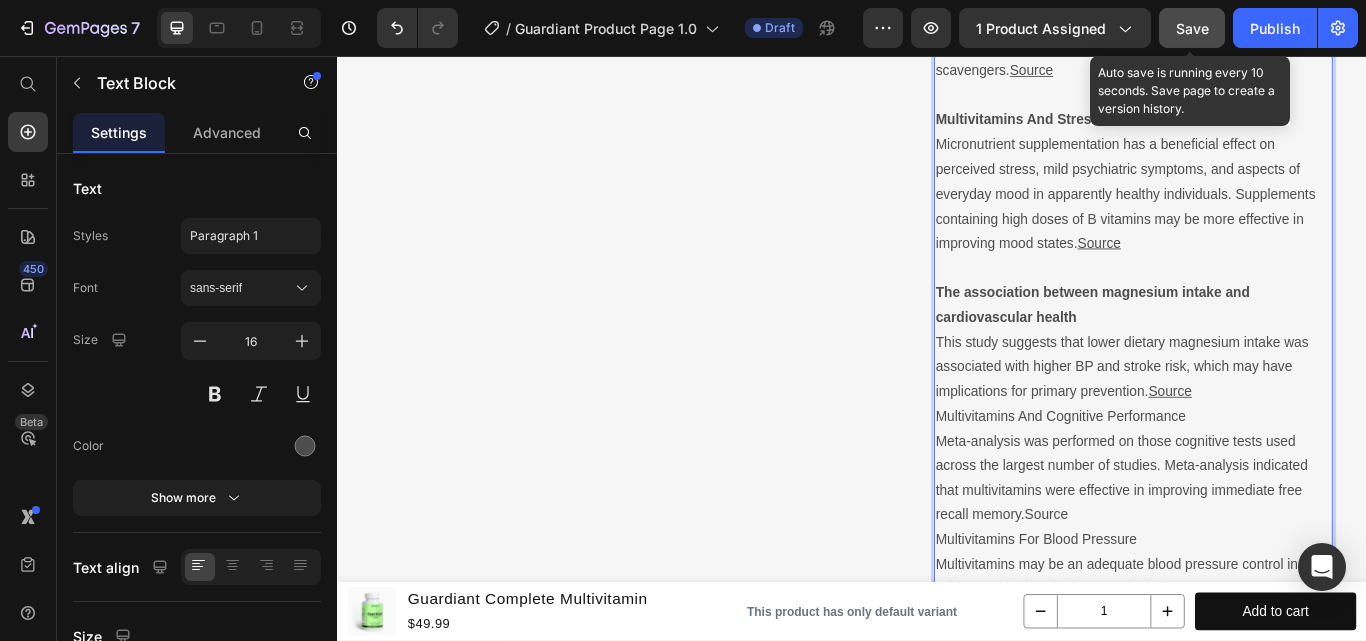 click on "Multivitamins And Cognitive Performance" at bounding box center [1264, 477] 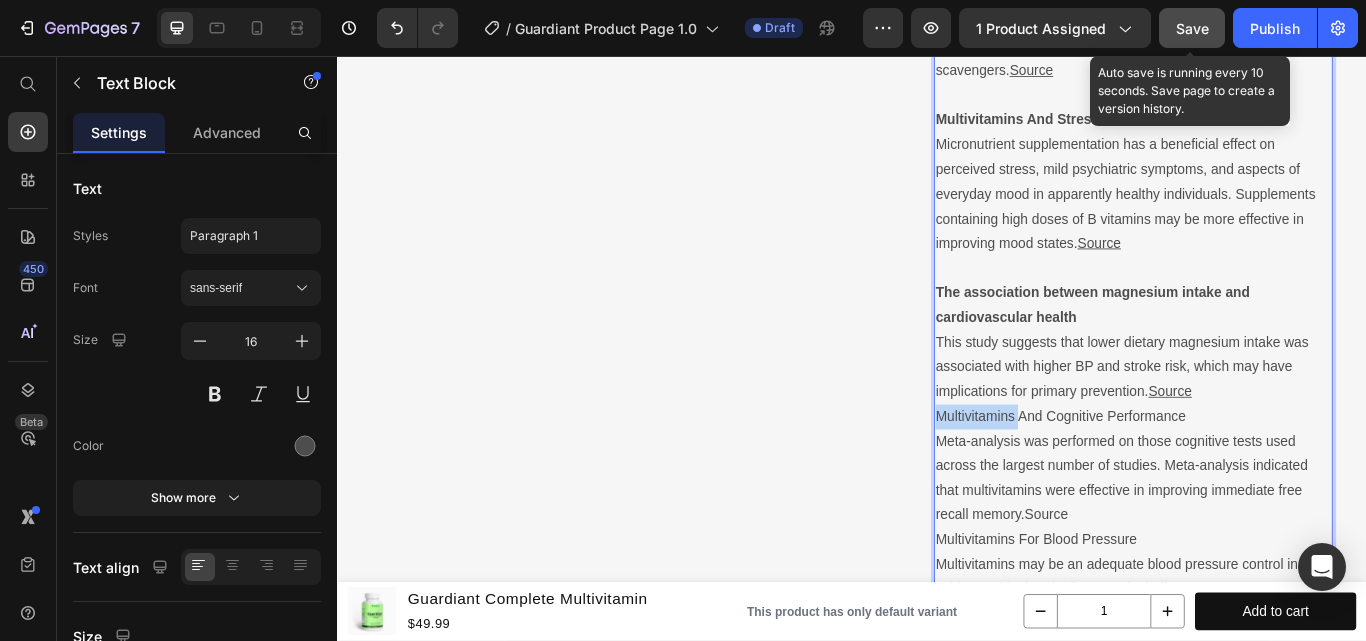 click on "Multivitamins And Cognitive Performance" at bounding box center [1264, 477] 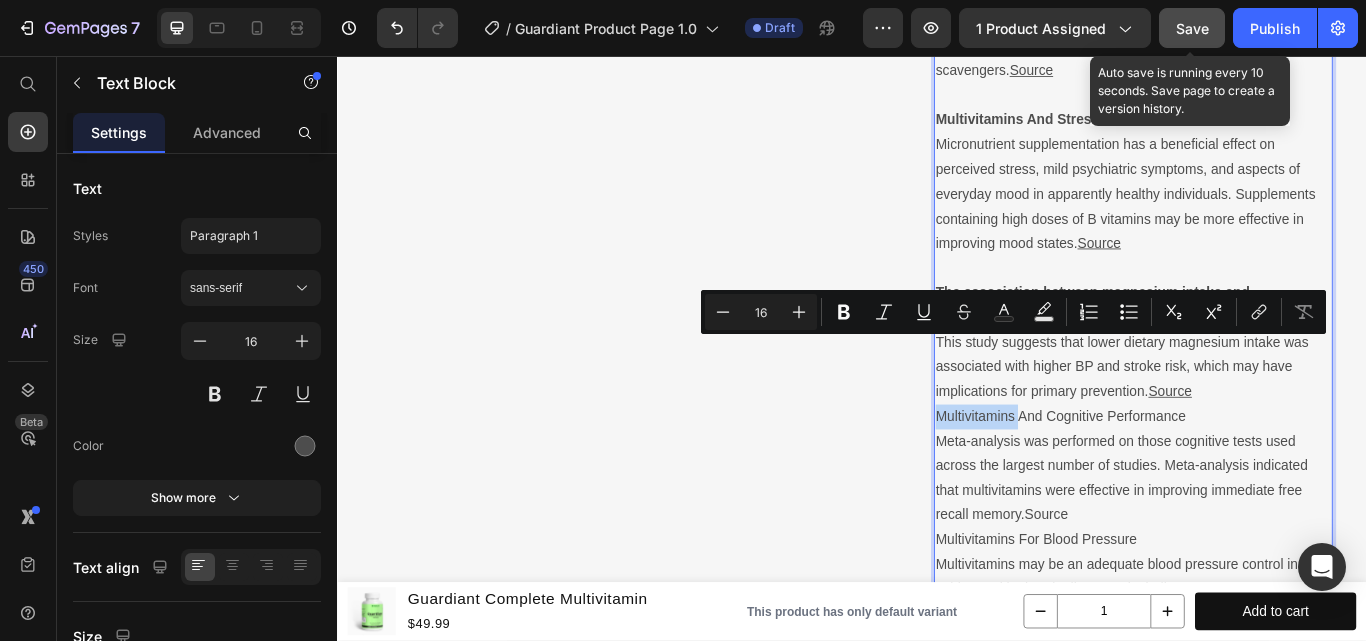 click on "Multivitamins And Cognitive Performance" at bounding box center (1264, 477) 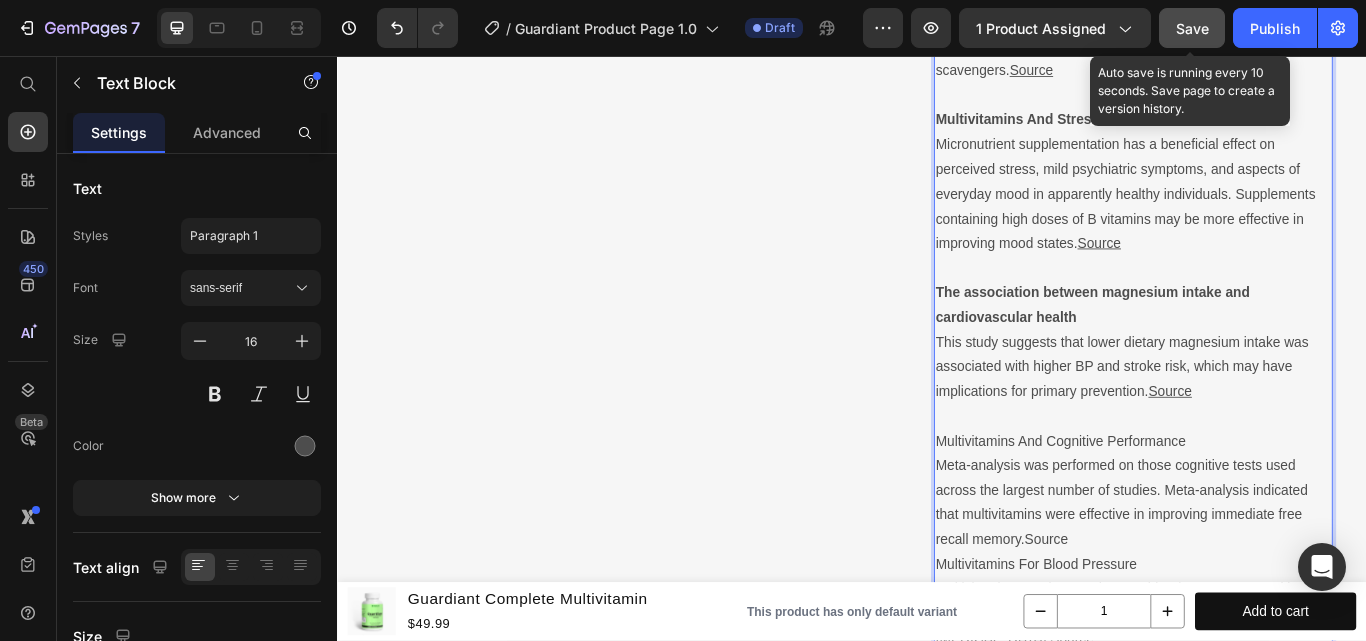 click on "Multivitamins For Blood Pressure" at bounding box center (1264, 650) 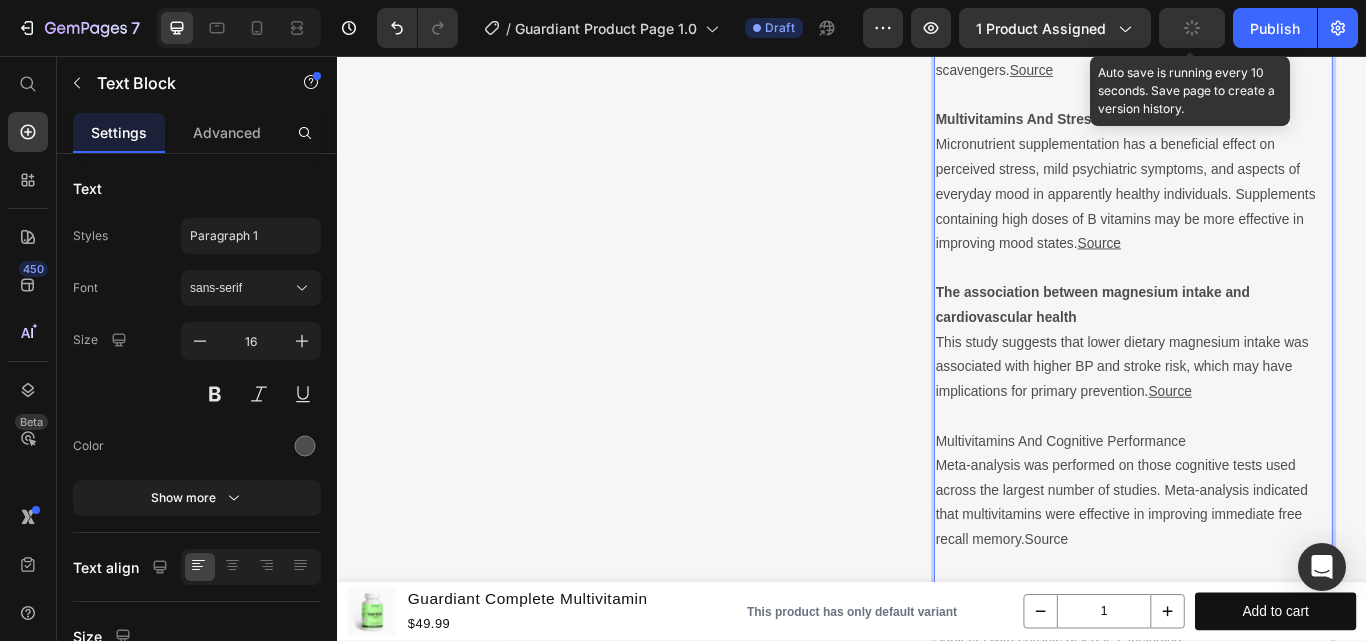 click on "Multivitamins And Cognitive Performance" at bounding box center [1264, 506] 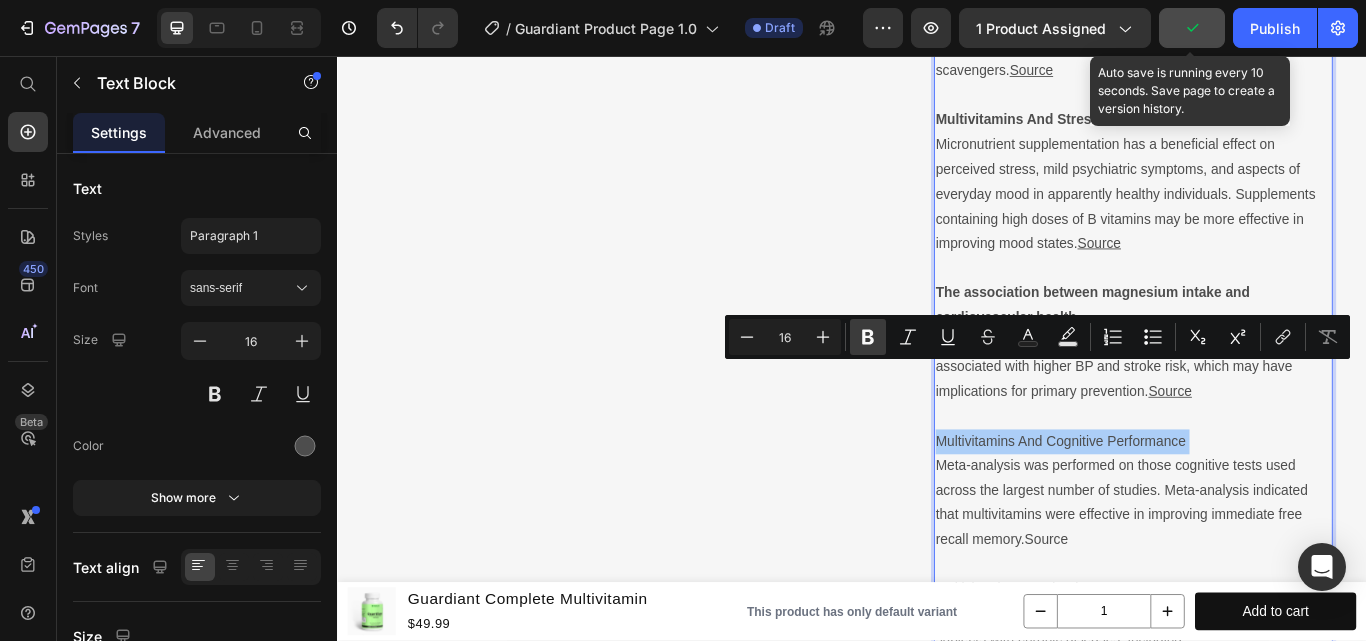 click 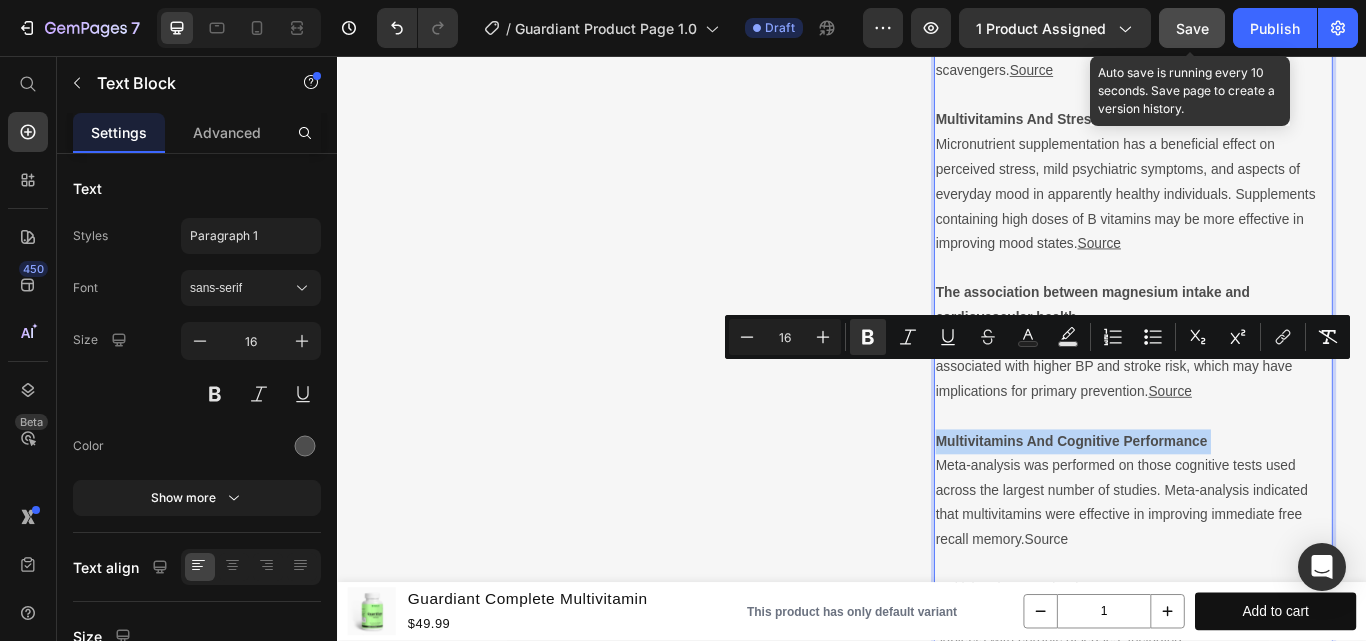 click on "Multivitamins For Blood Pressure" at bounding box center (1264, 678) 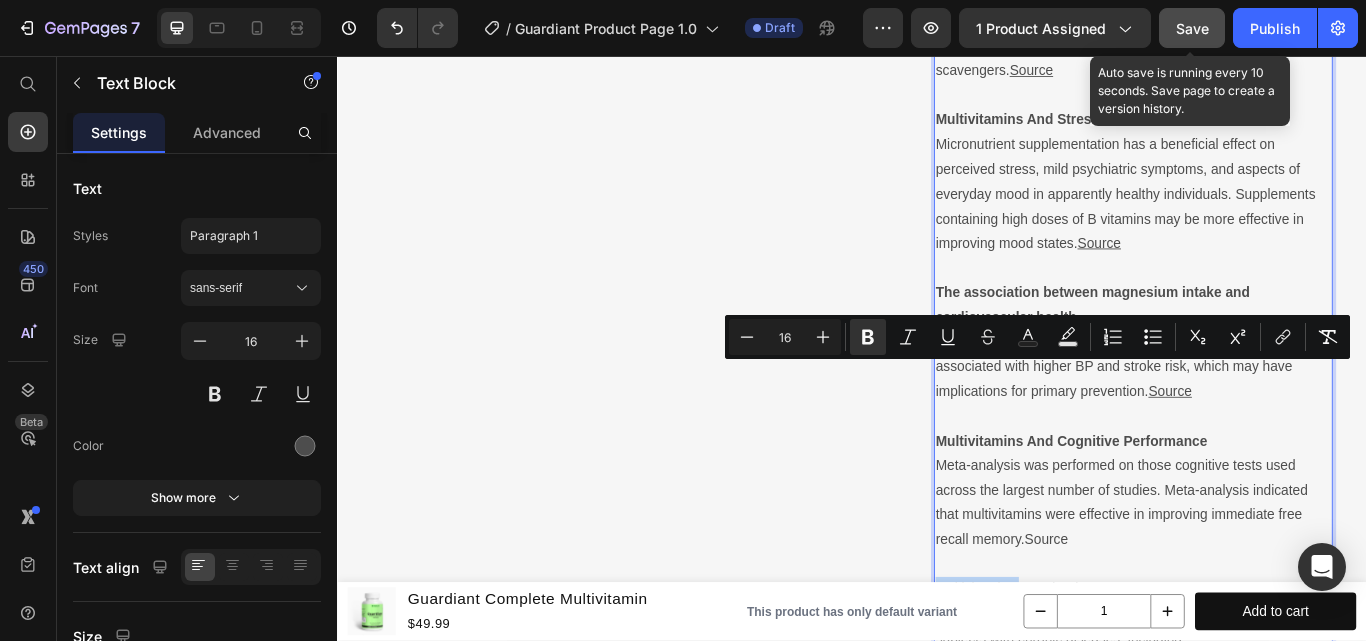 click on "Multivitamins For Blood Pressure" at bounding box center (1264, 678) 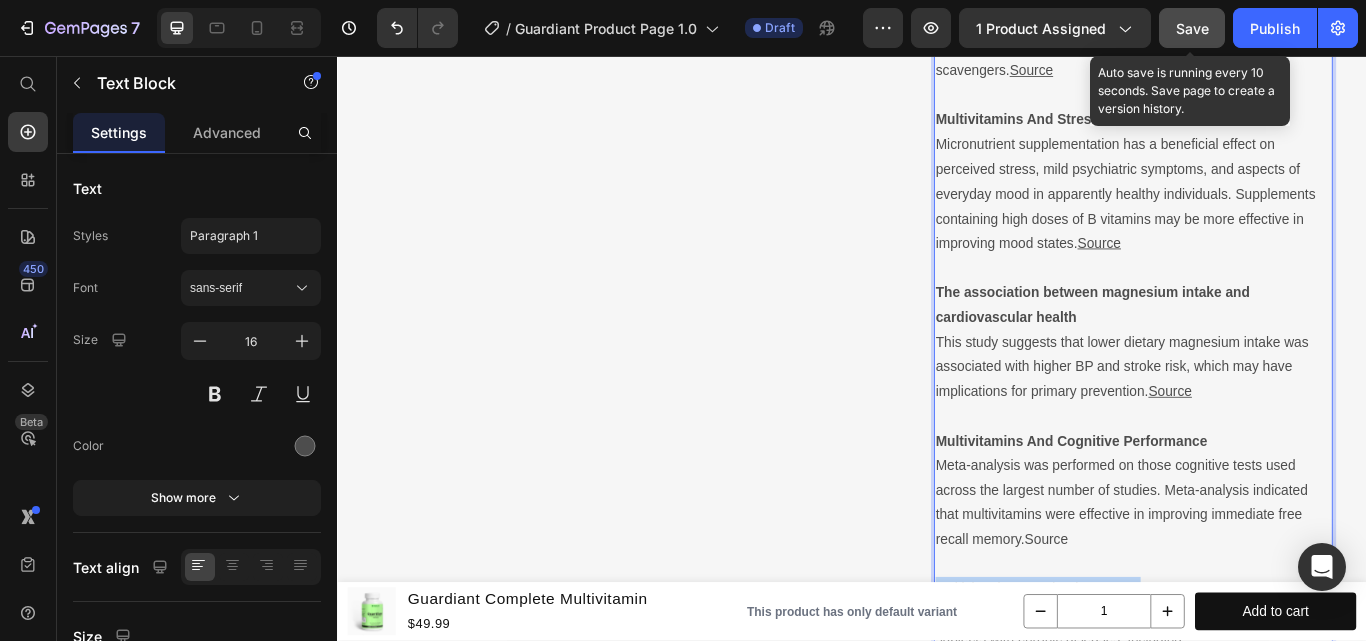 click on "Multivitamins For Blood Pressure" at bounding box center [1264, 678] 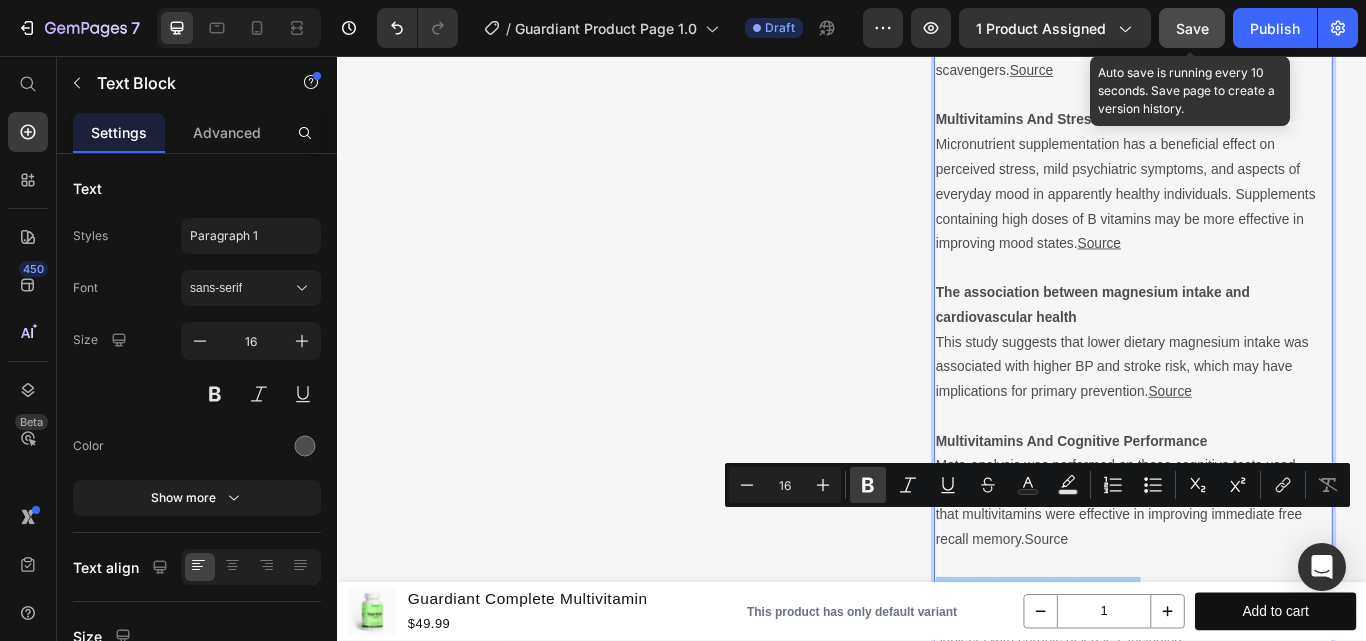 click 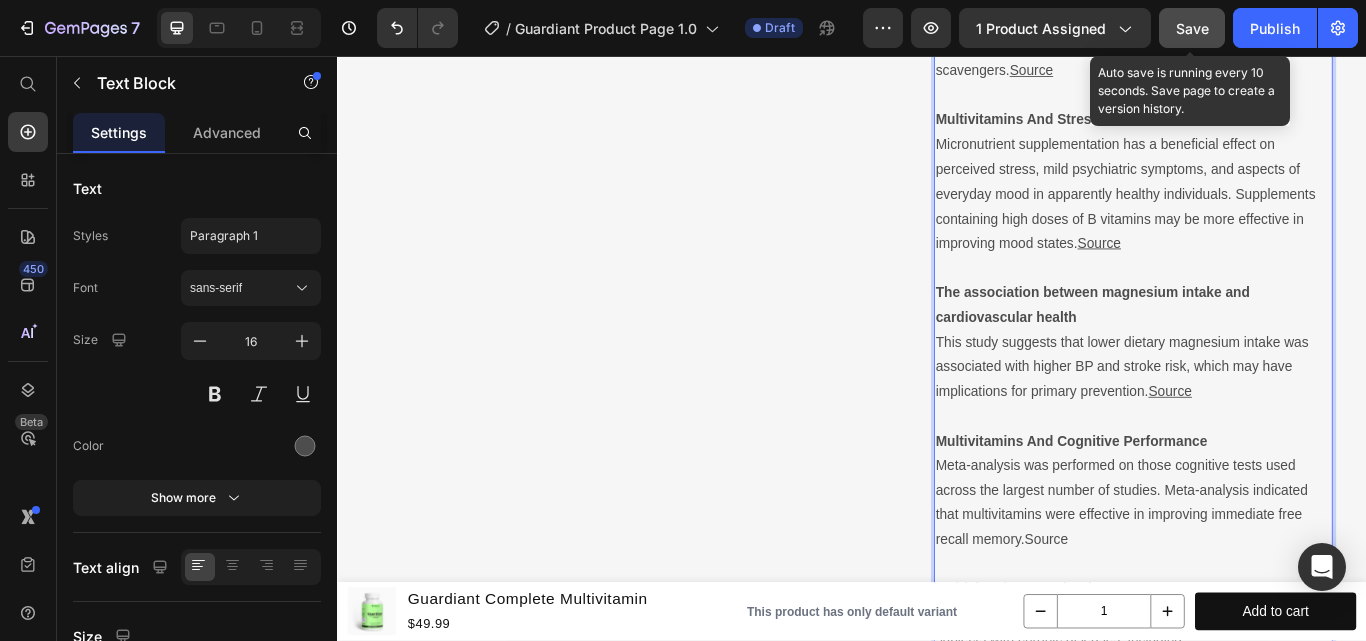 drag, startPoint x: 1061, startPoint y: 486, endPoint x: 1240, endPoint y: 523, distance: 182.78403 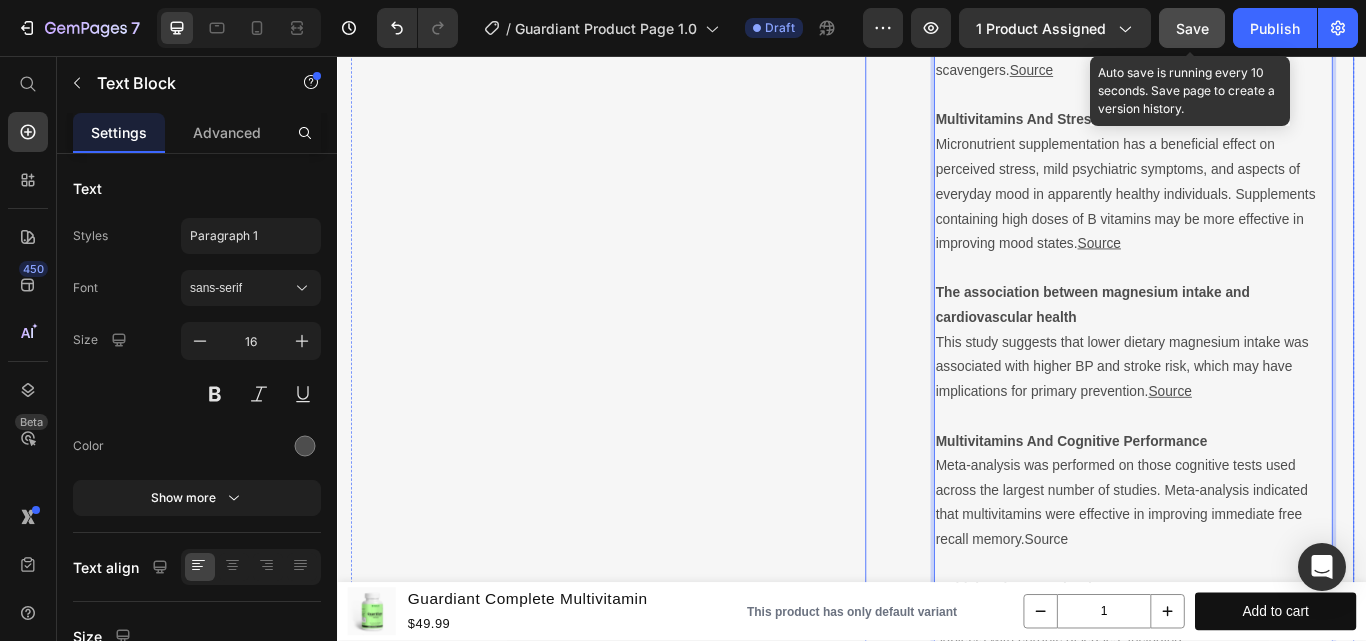 click on "(P) Images & Gallery Trustoo Trustoo Guardiant Complete Multivitamin (P) Title Packed with essential vitamins, powerful antioxidants, and immune-boosting herbs—crafted to fuel your health from within. Text Block $49.99 (P) Price $69.99 (P) Price You saved $20.00 Product Tag Row
🧠 Supports Brain & Mood Text block
🛡️ Boosts Immunity Text block
🔋 Fights Fatigue Naturally Text block
💪 Strengthens Bones & Muscles Text block Icon List Seal Subscriptions Seal Subscriptions
🧠 Supports Brain & Mood Text block
🛡️  Boosts Immunity Text block
🔋  Fights Fatigue Naturally Text block
💪  Strengthens Bones & Muscles Text block Icon List Add To Cart
$49.99 (P) Cart Button Buy Now Dynamic Checkout Image Image Image Image Image Row "I feel more energized, less sick, and sharper at work. Game changer!” Text block                Icon" at bounding box center [1237, -874] 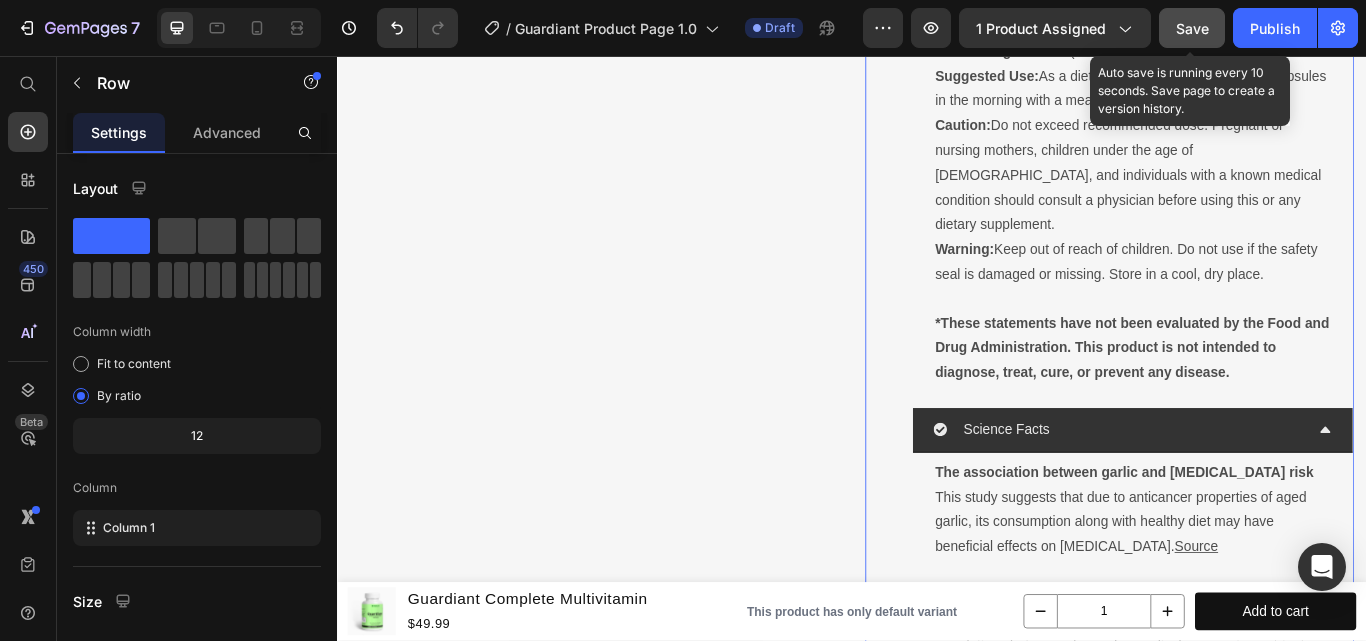 scroll, scrollTop: 1982, scrollLeft: 0, axis: vertical 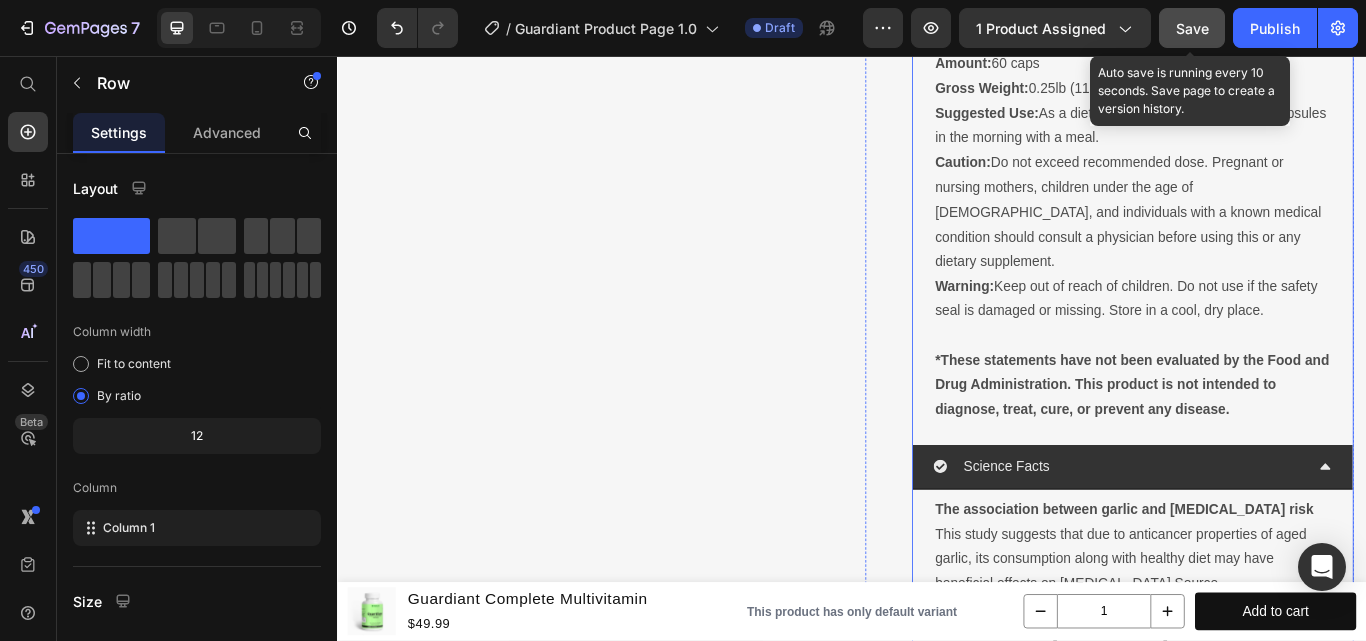 click on "Science Facts" at bounding box center [1248, 535] 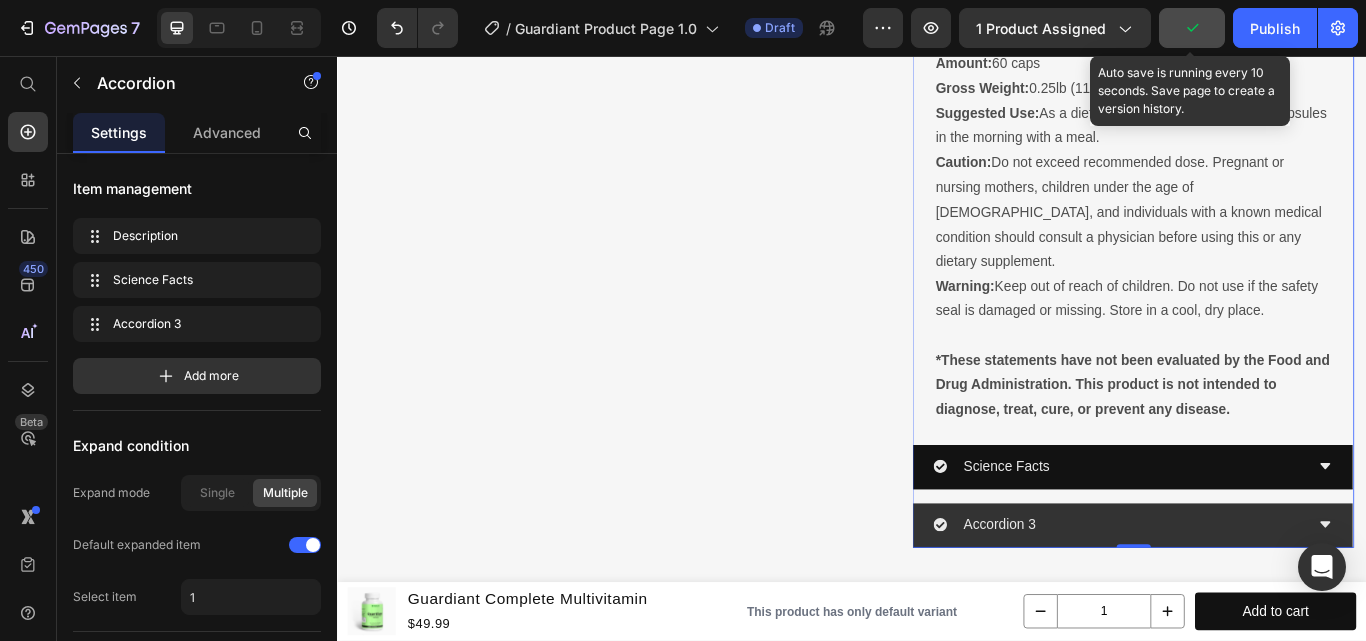 click on "Accordion 3" at bounding box center (1248, 603) 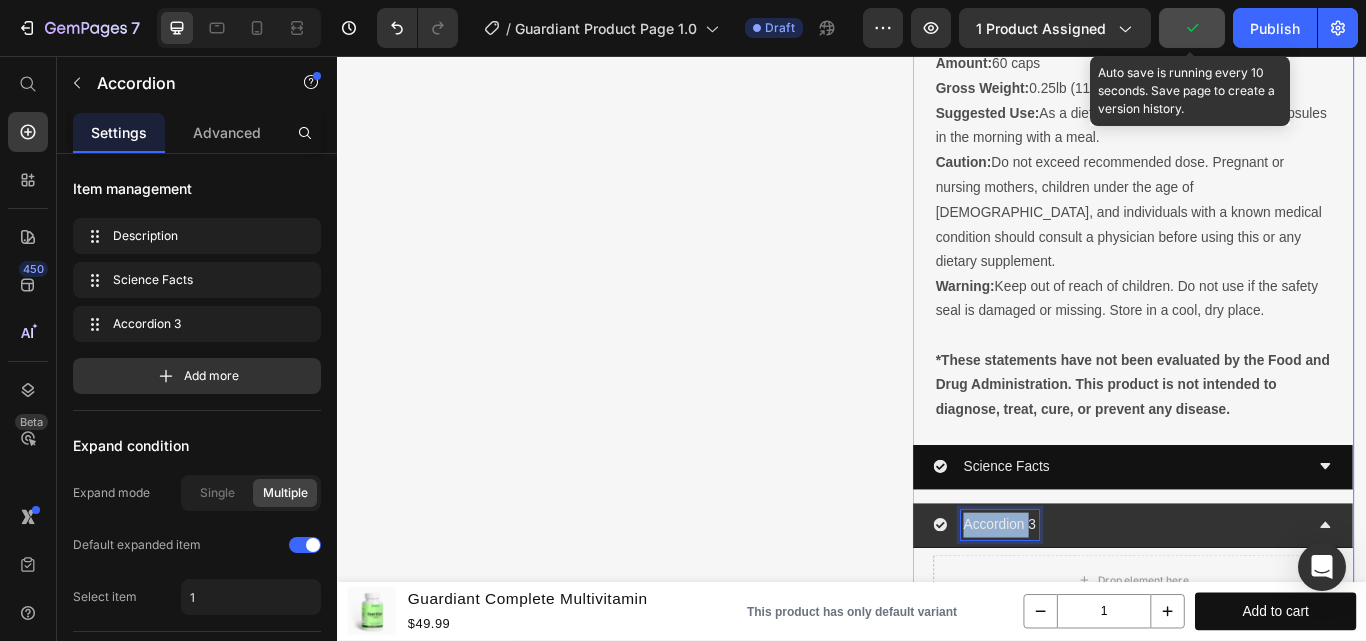 click on "Accordion 3" at bounding box center [1109, 603] 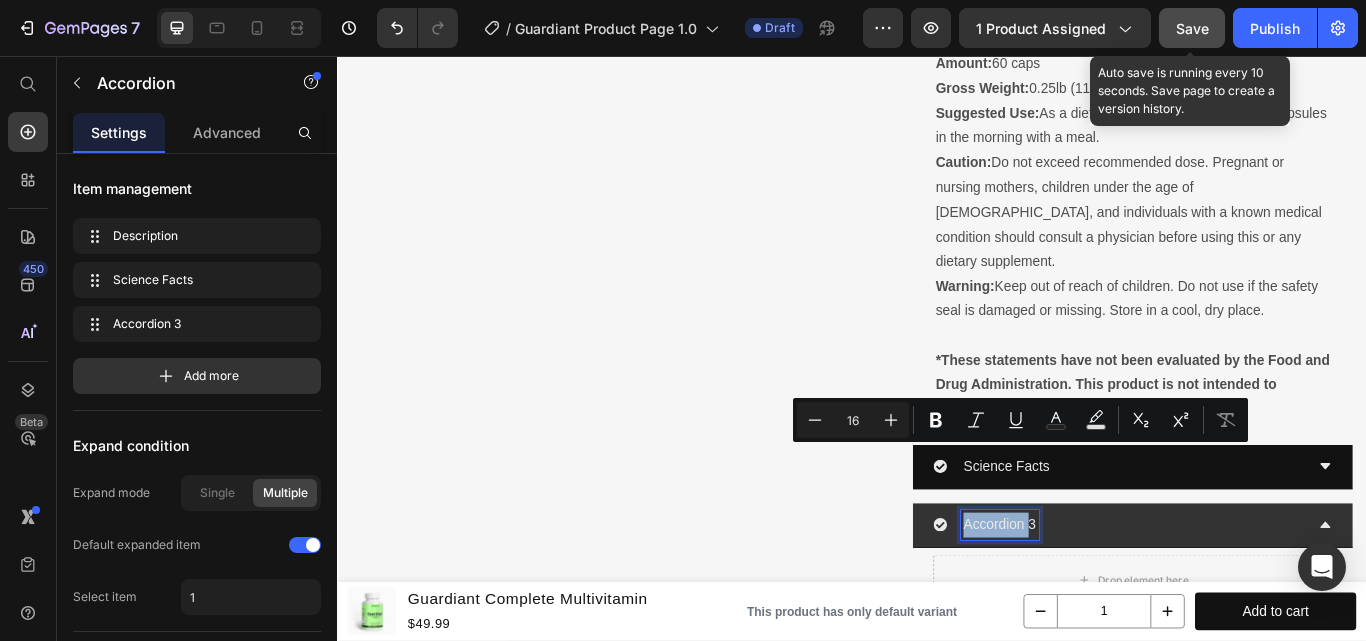 click on "Accordion 3" at bounding box center [1109, 603] 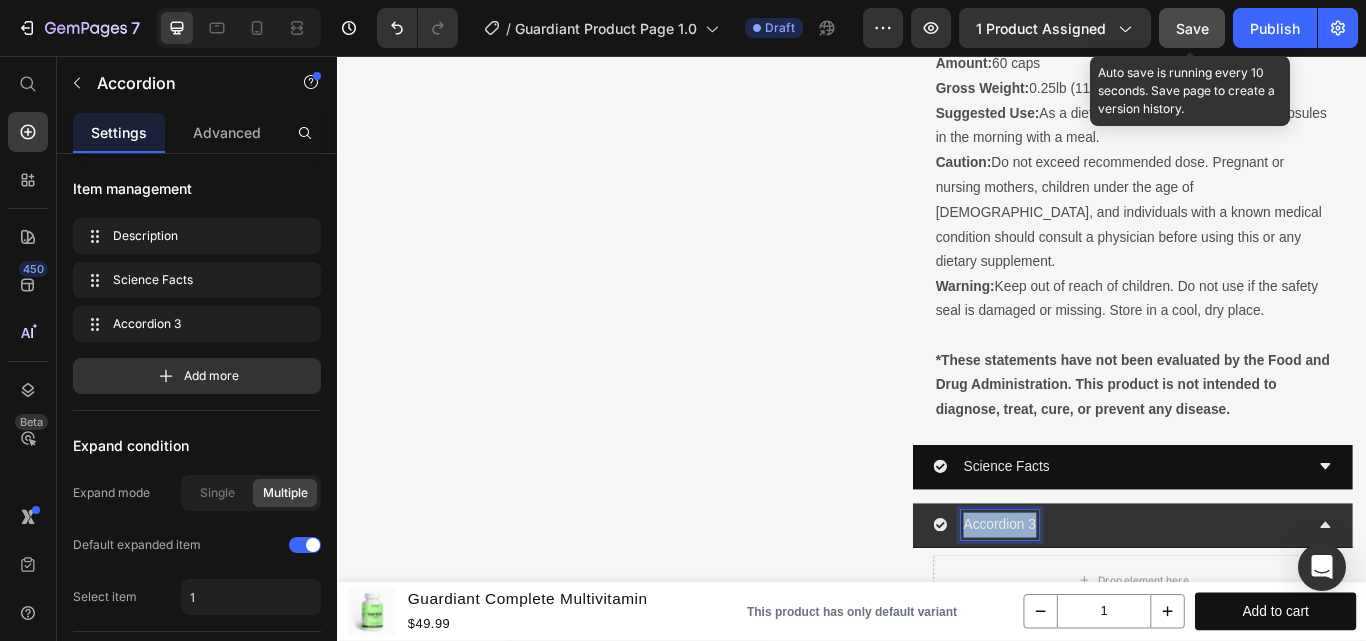 click on "Accordion 3" at bounding box center [1109, 603] 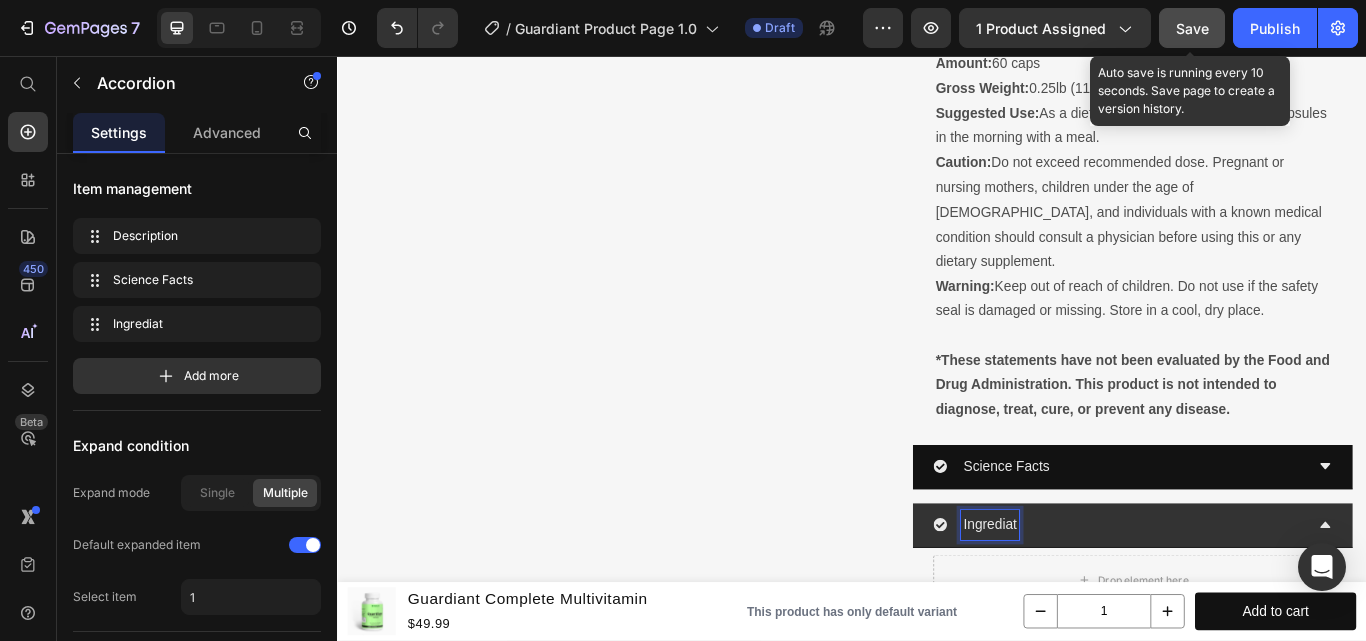 click on "Ingrediat" at bounding box center (1098, 603) 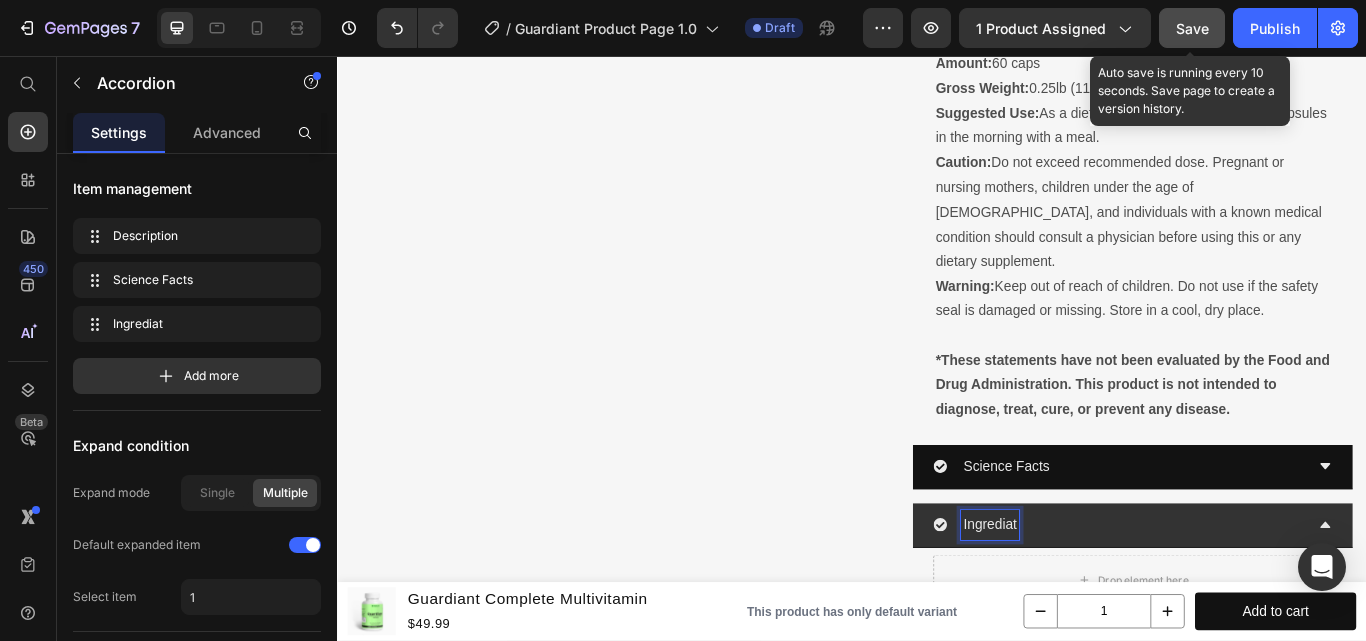click on "Ingrediat" at bounding box center (1098, 603) 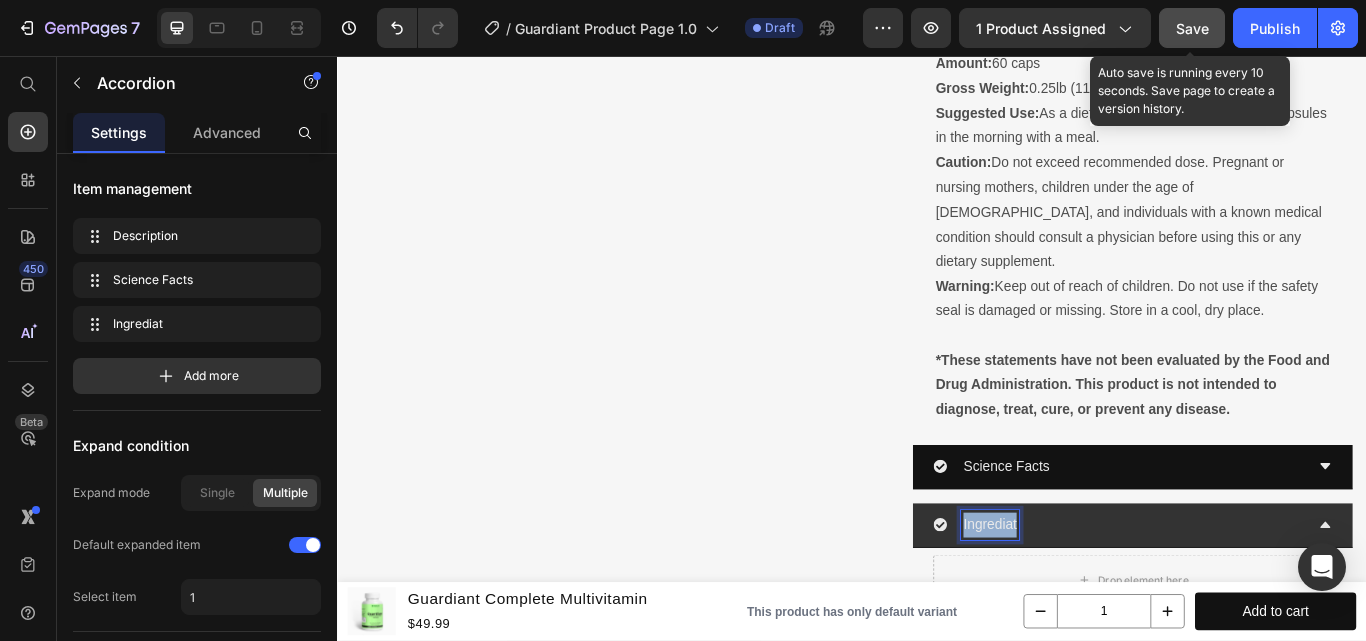 click on "Ingrediat" at bounding box center [1098, 603] 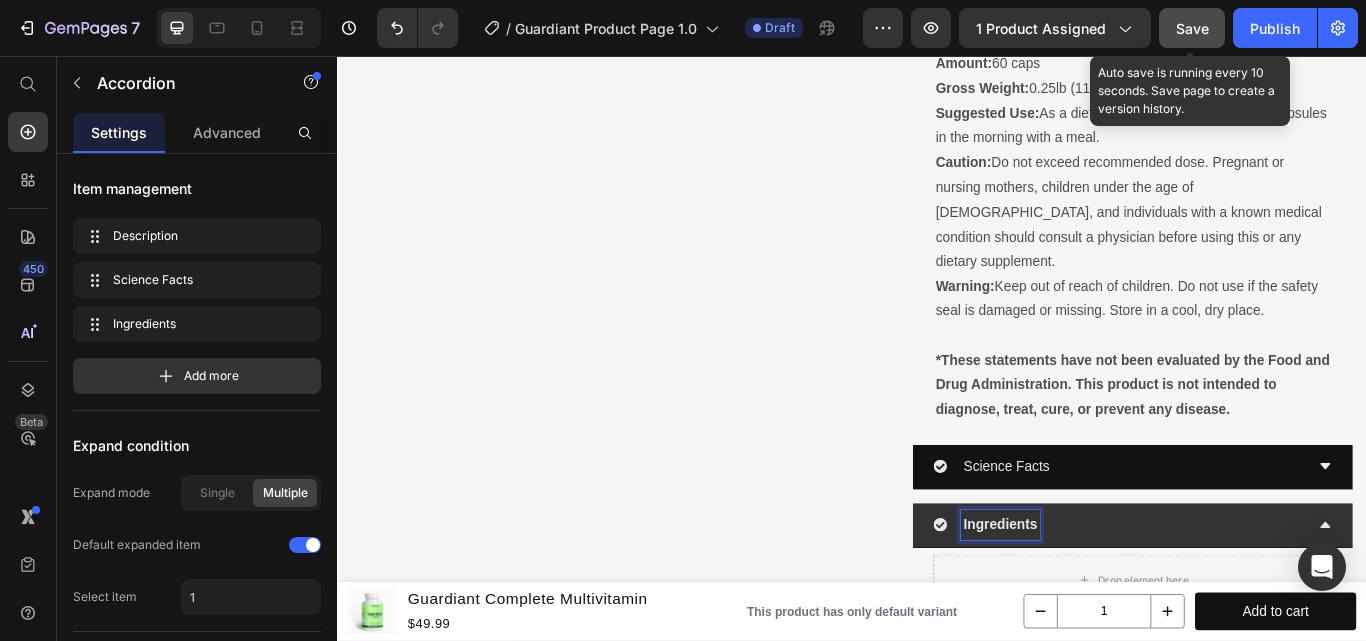 click on "Drop element here" at bounding box center [1277, 668] 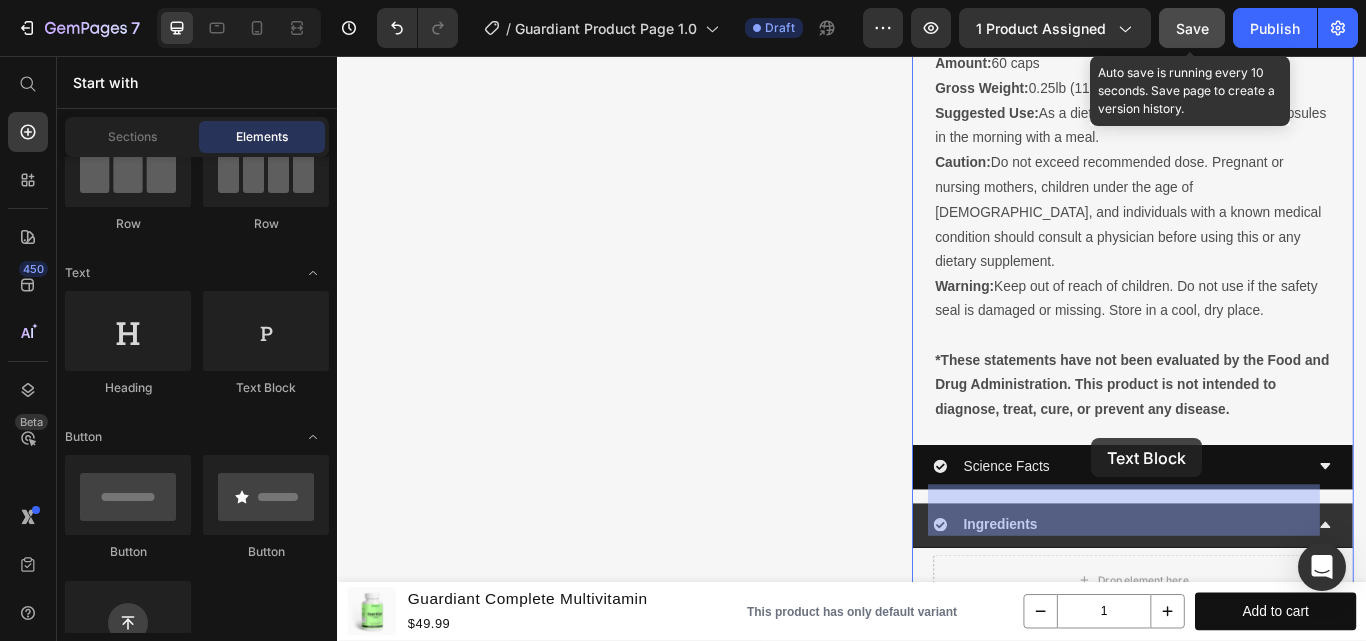 scroll, scrollTop: 2072, scrollLeft: 0, axis: vertical 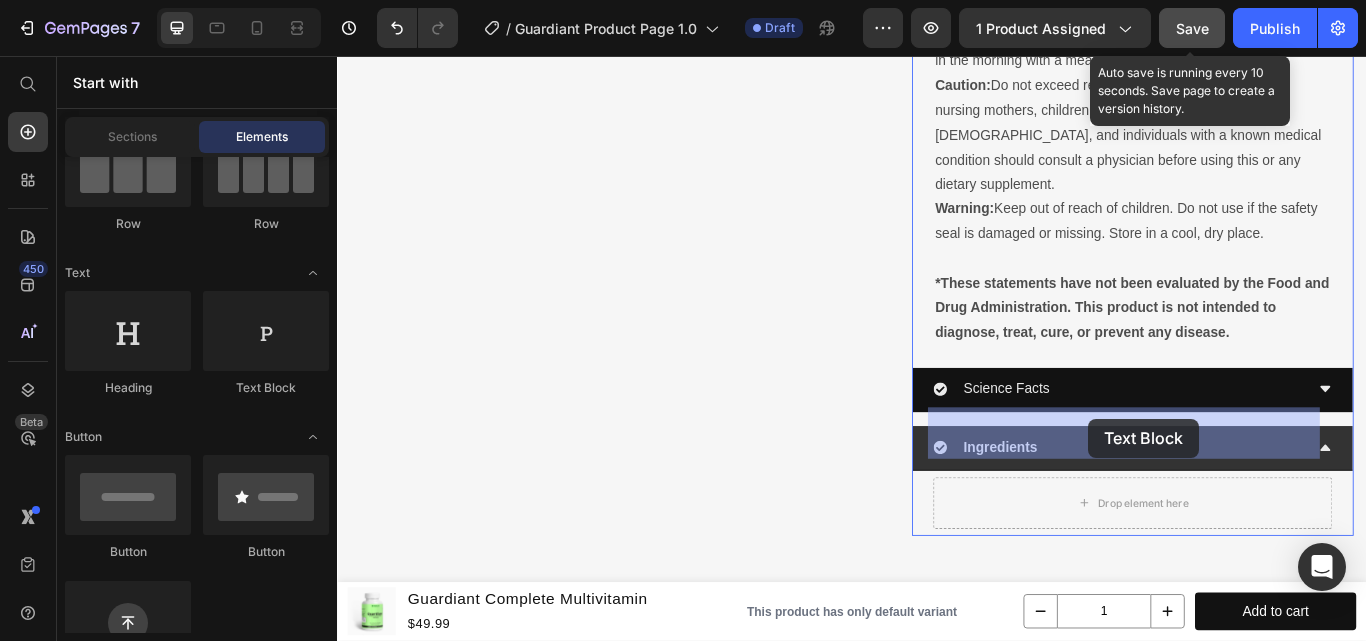 drag, startPoint x: 676, startPoint y: 412, endPoint x: 1213, endPoint y: 479, distance: 541.1636 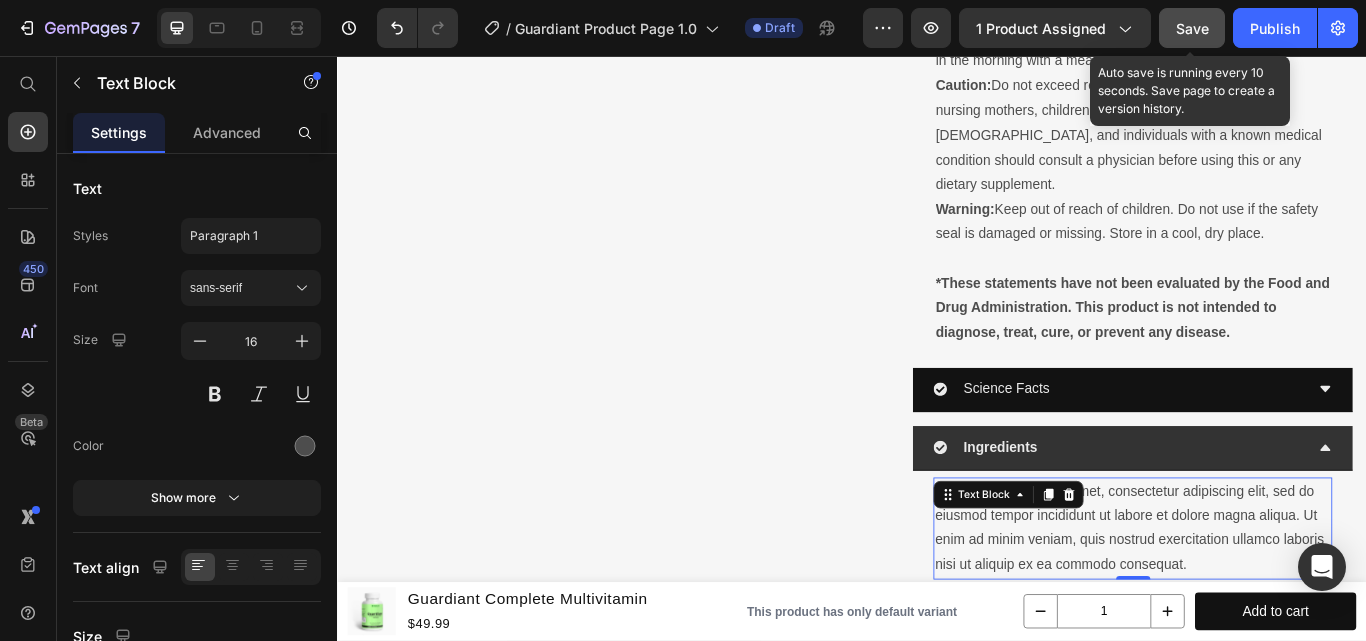 click on "Lorem ipsum dolor sit amet, consectetur adipiscing elit, sed do eiusmod tempor incididunt ut labore et dolore magna aliqua. Ut enim ad minim veniam, quis nostrud exercitation ullamco laboris nisi ut aliquip ex ea commodo consequat." at bounding box center (1264, 607) 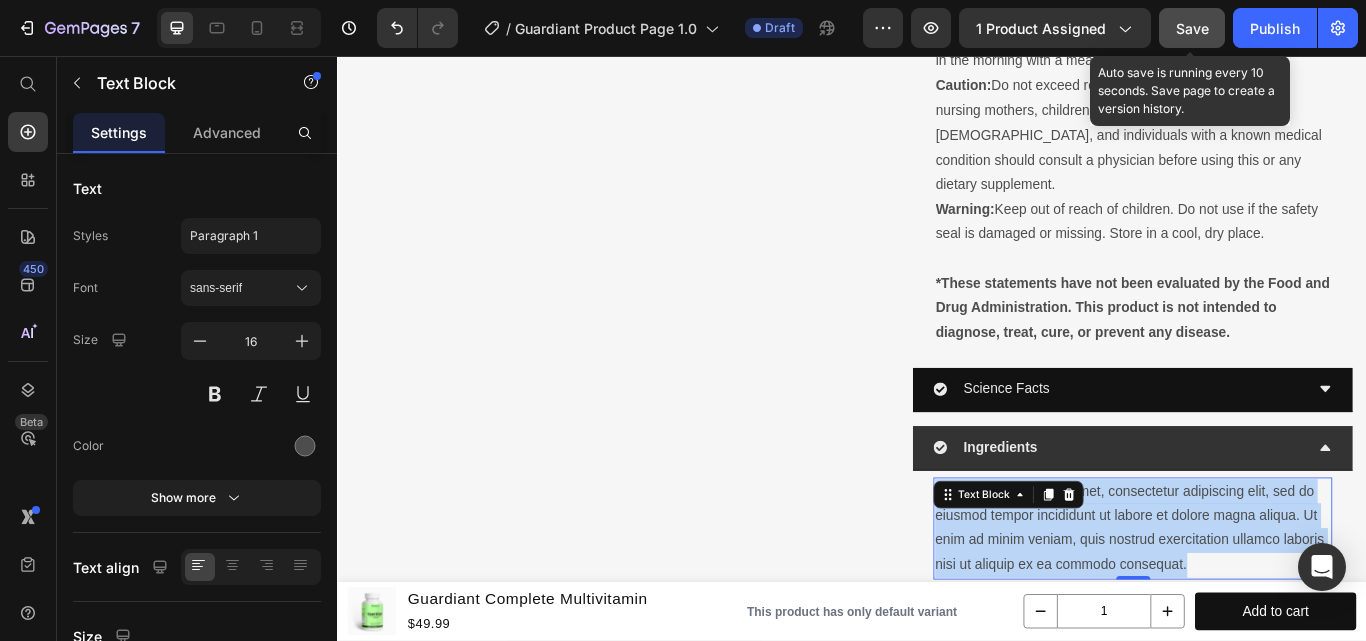 click on "Lorem ipsum dolor sit amet, consectetur adipiscing elit, sed do eiusmod tempor incididunt ut labore et dolore magna aliqua. Ut enim ad minim veniam, quis nostrud exercitation ullamco laboris nisi ut aliquip ex ea commodo consequat." at bounding box center [1264, 607] 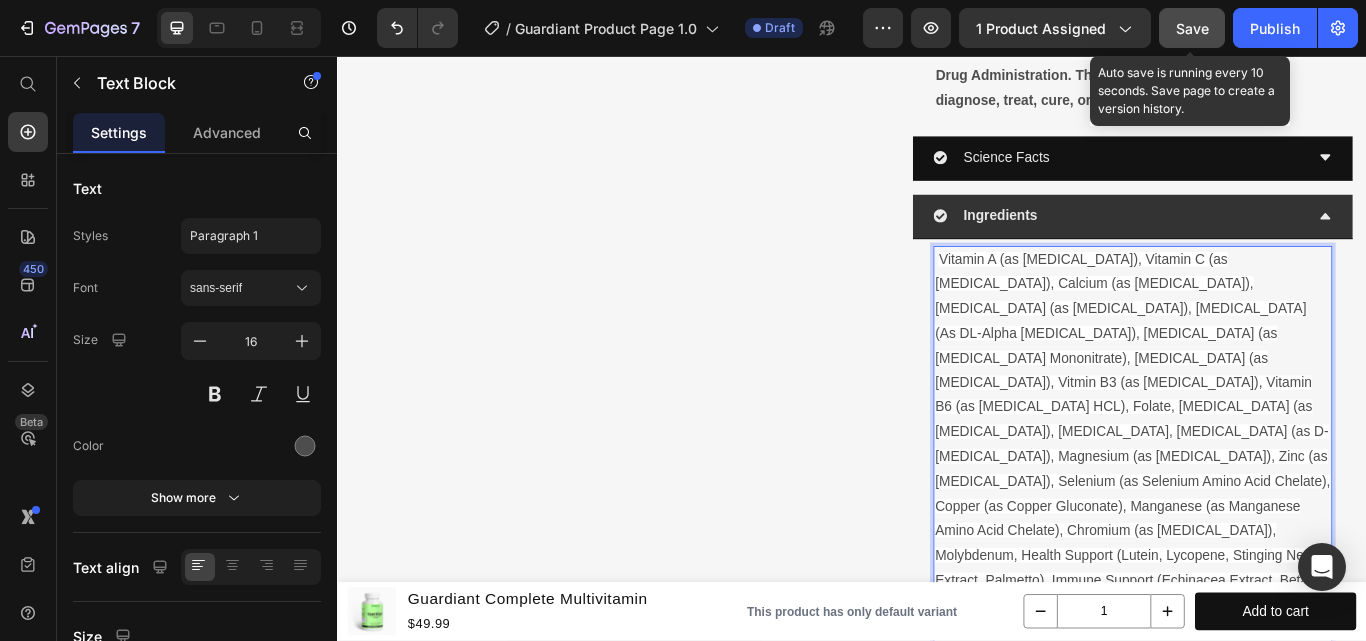 scroll, scrollTop: 2234, scrollLeft: 0, axis: vertical 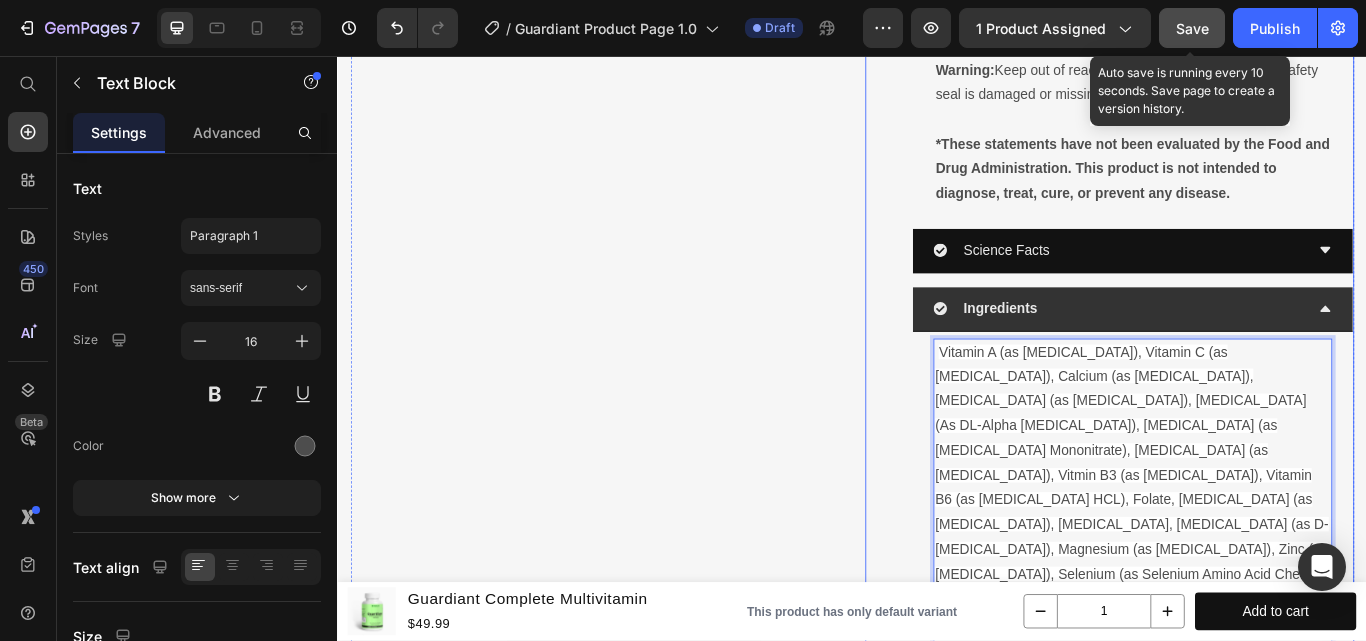 click on "(P) Images & Gallery Trustoo Trustoo Guardiant Complete Multivitamin (P) Title Packed with essential vitamins, powerful antioxidants, and immune-boosting herbs—crafted to fuel your health from within. Text Block $49.99 (P) Price $69.99 (P) Price You saved $20.00 Product Tag Row
🧠 Supports Brain & Mood Text block
🛡️ Boosts Immunity Text block
🔋 Fights Fatigue Naturally Text block
💪 Strengthens Bones & Muscles Text block Icon List Seal Subscriptions Seal Subscriptions
🧠 Supports Brain & Mood Text block
🛡️  Boosts Immunity Text block
🔋  Fights Fatigue Naturally Text block
💪  Strengthens Bones & Muscles Text block Icon List Add To Cart
$49.99 (P) Cart Button Buy Now Dynamic Checkout Image Image Image Image Image Row "I feel more energized, less sick, and sharper at work. Game changer!” Text block                Icon" at bounding box center [1237, -556] 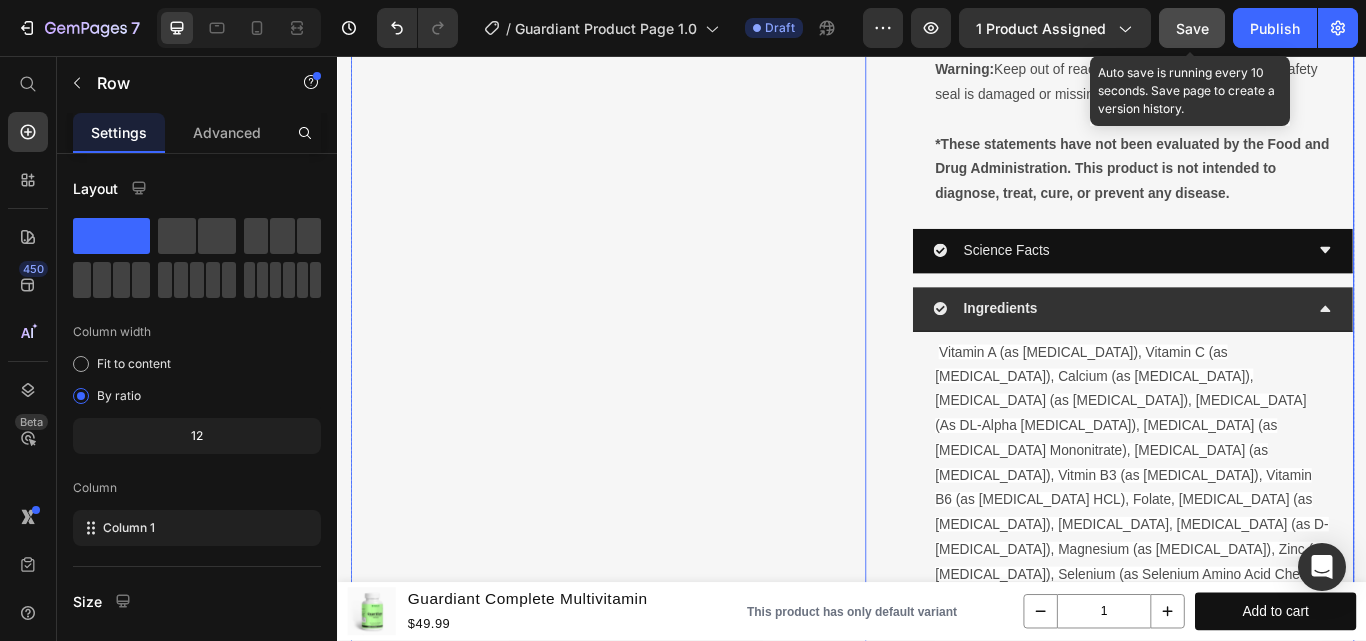 scroll, scrollTop: 0, scrollLeft: 0, axis: both 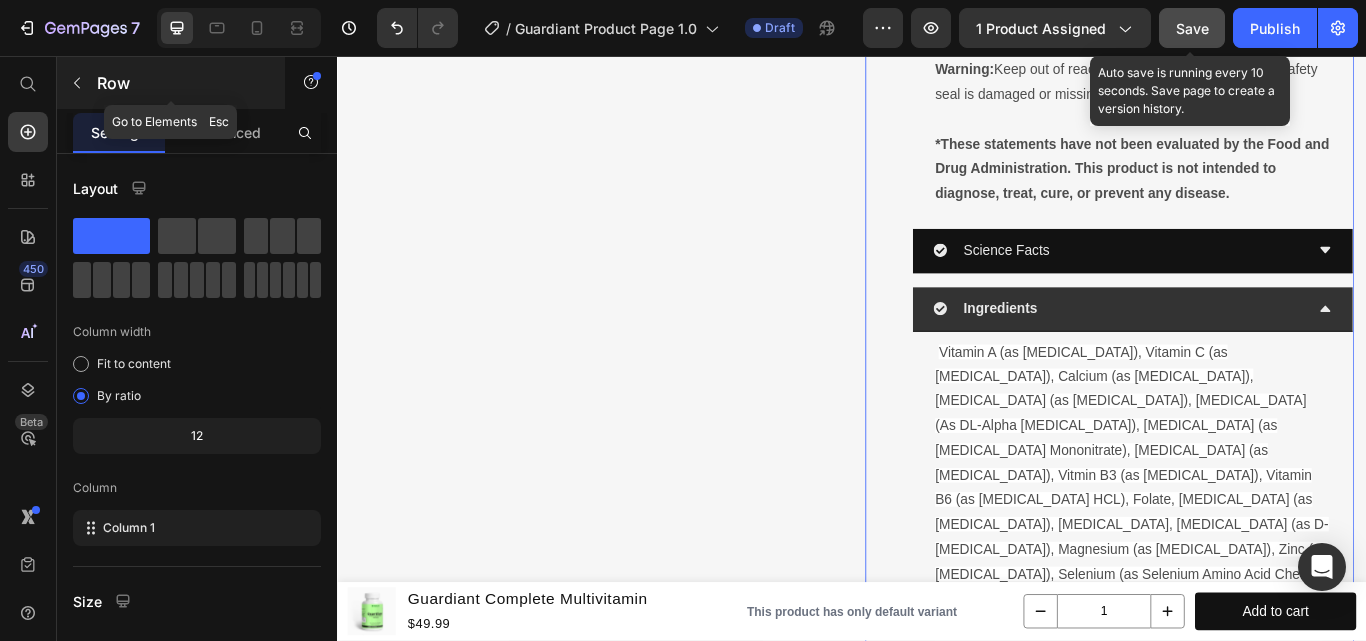 click 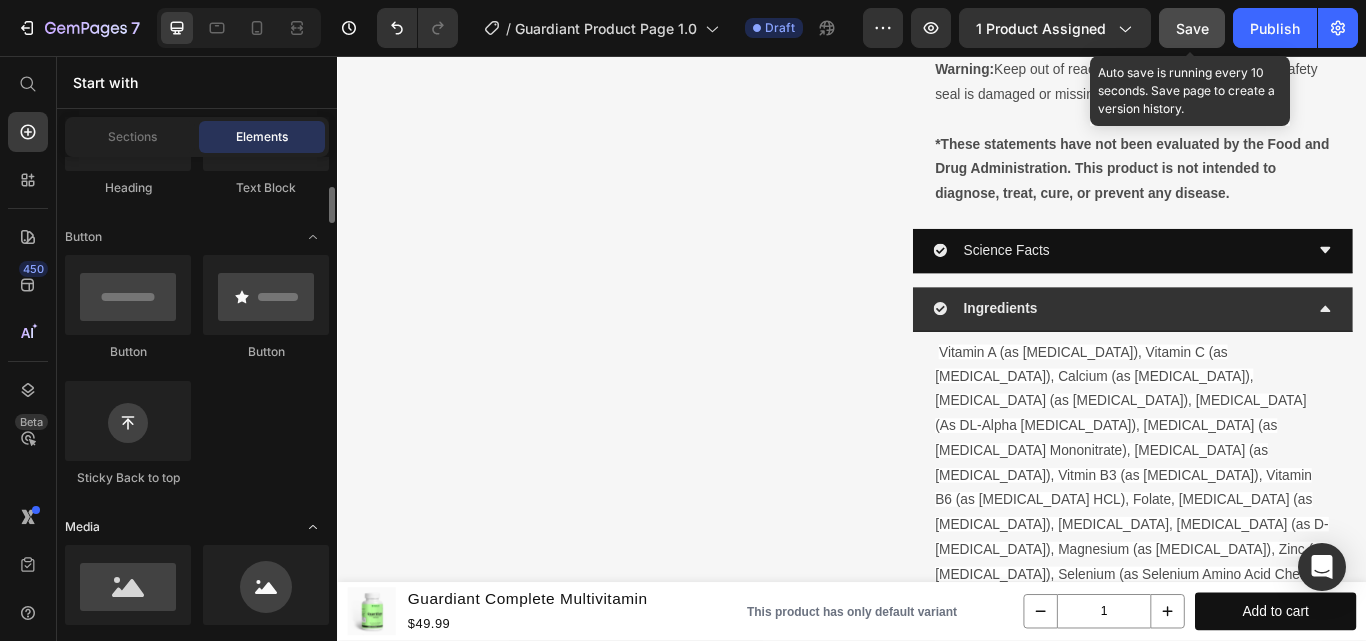 scroll, scrollTop: 500, scrollLeft: 0, axis: vertical 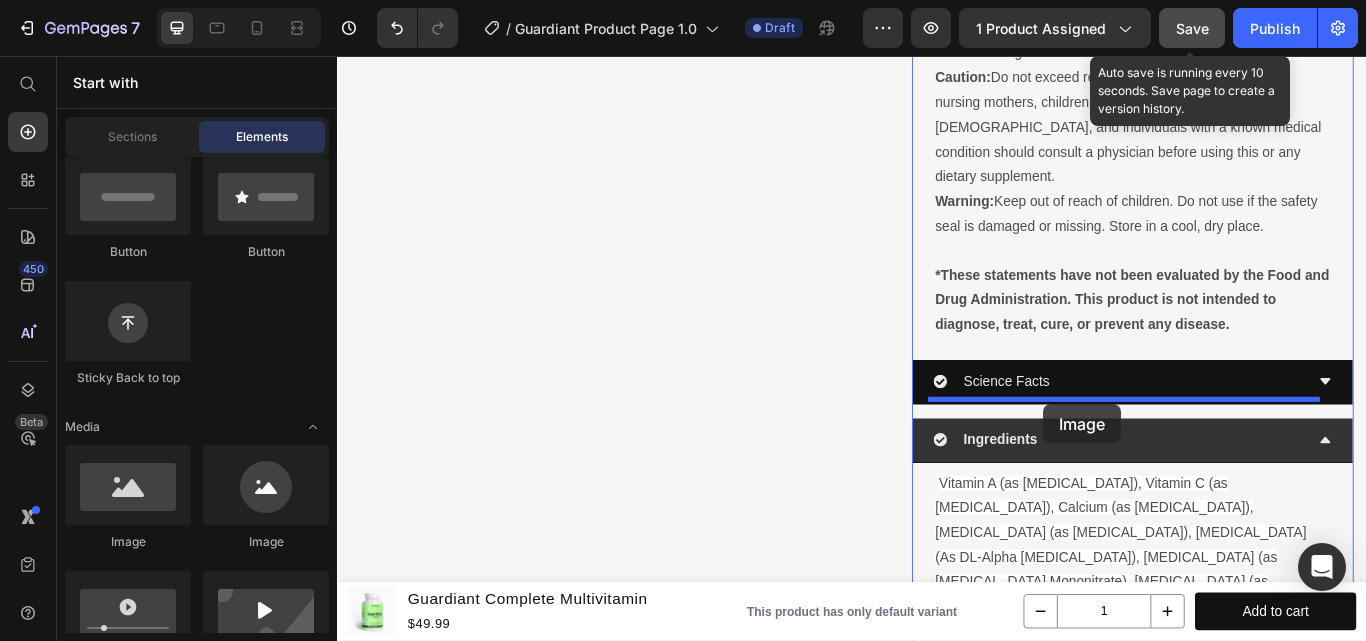 drag, startPoint x: 595, startPoint y: 566, endPoint x: 1160, endPoint y: 462, distance: 574.49194 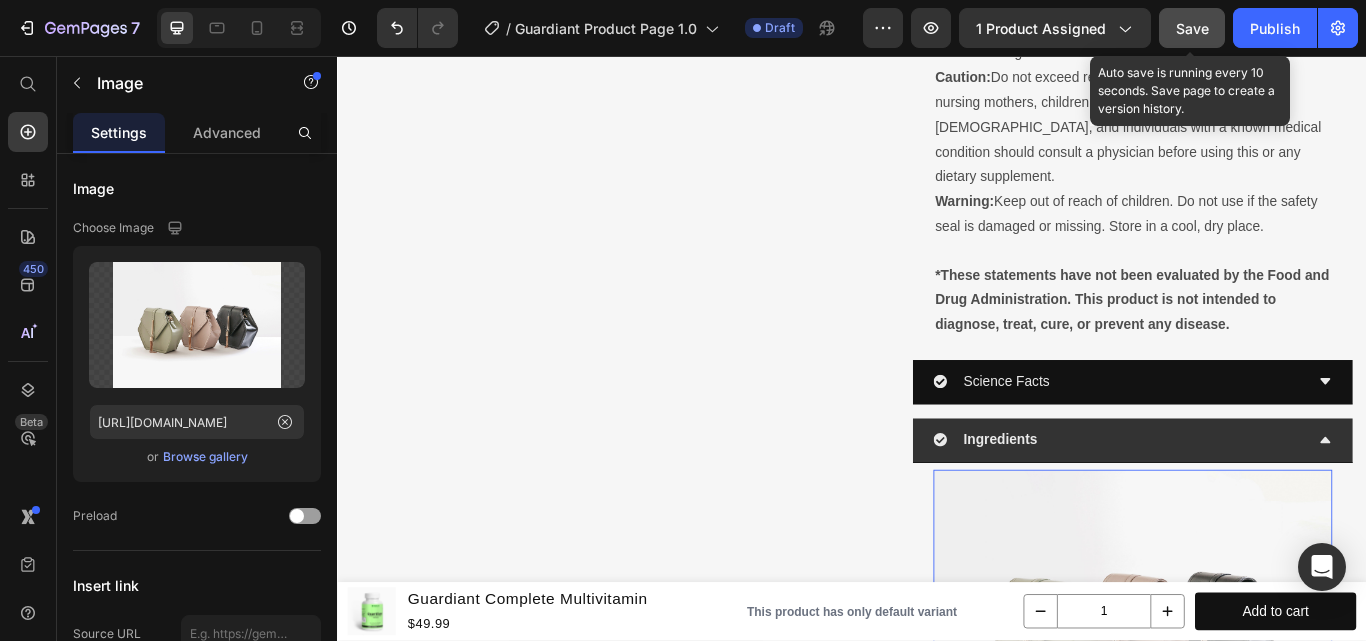 click at bounding box center [1264, 713] 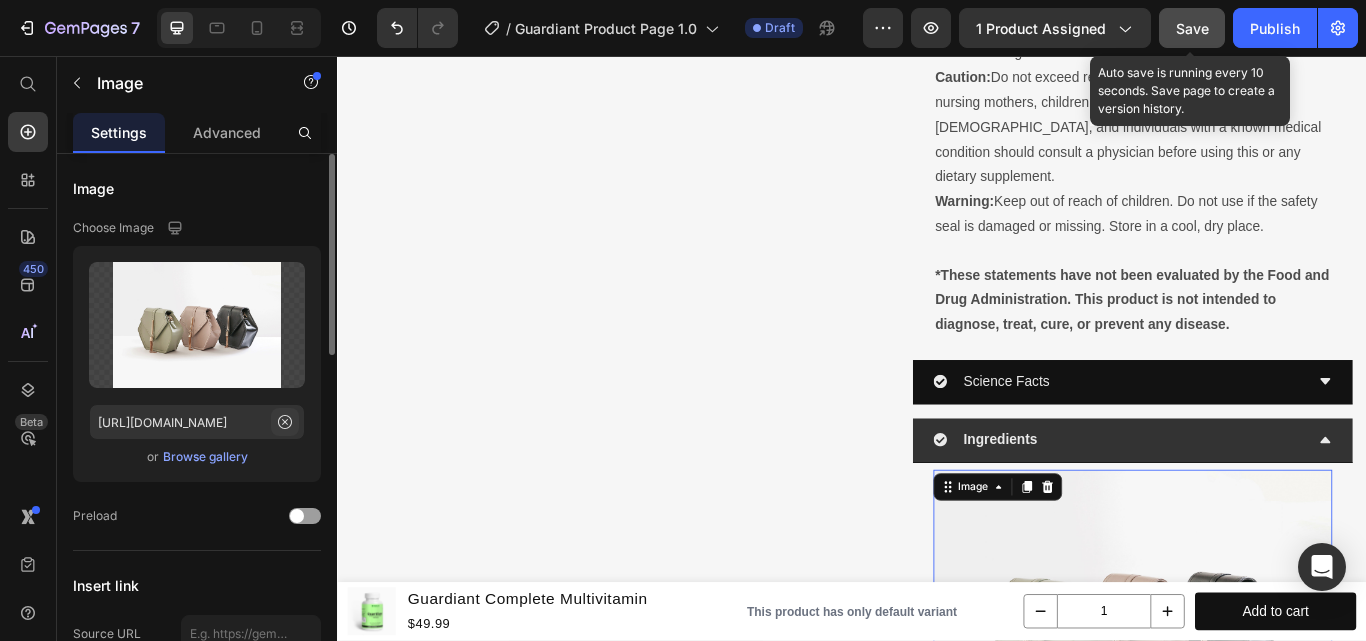 click 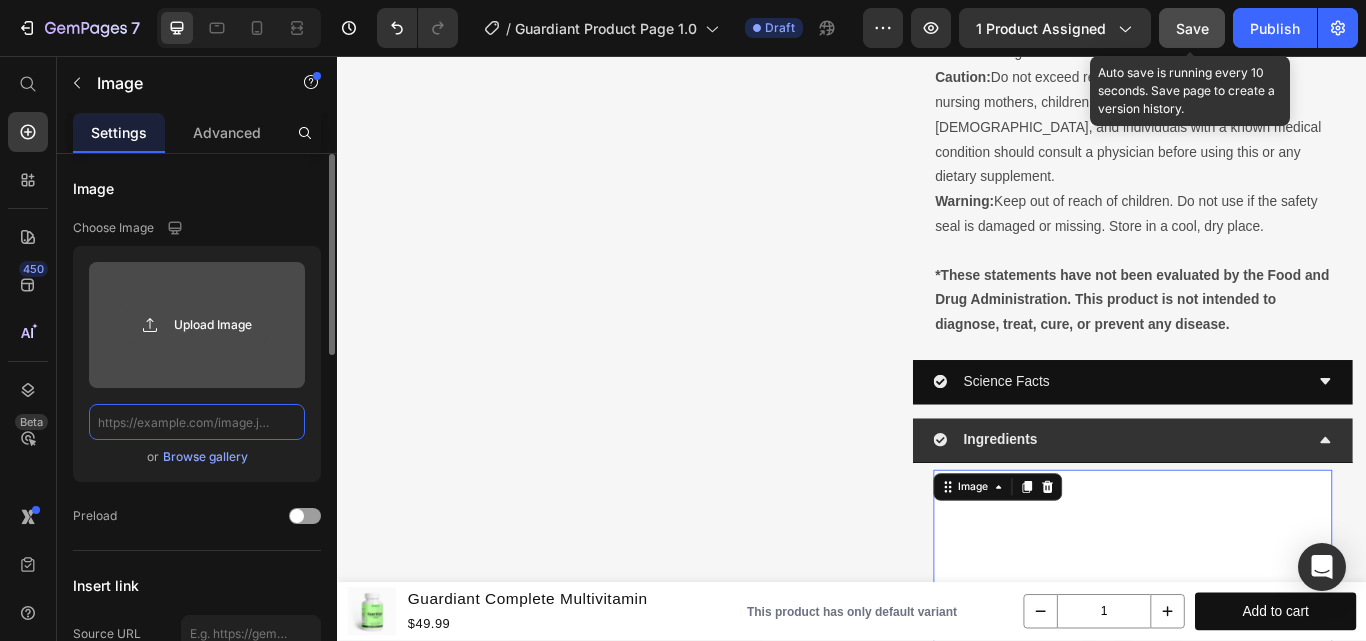 scroll, scrollTop: 0, scrollLeft: 0, axis: both 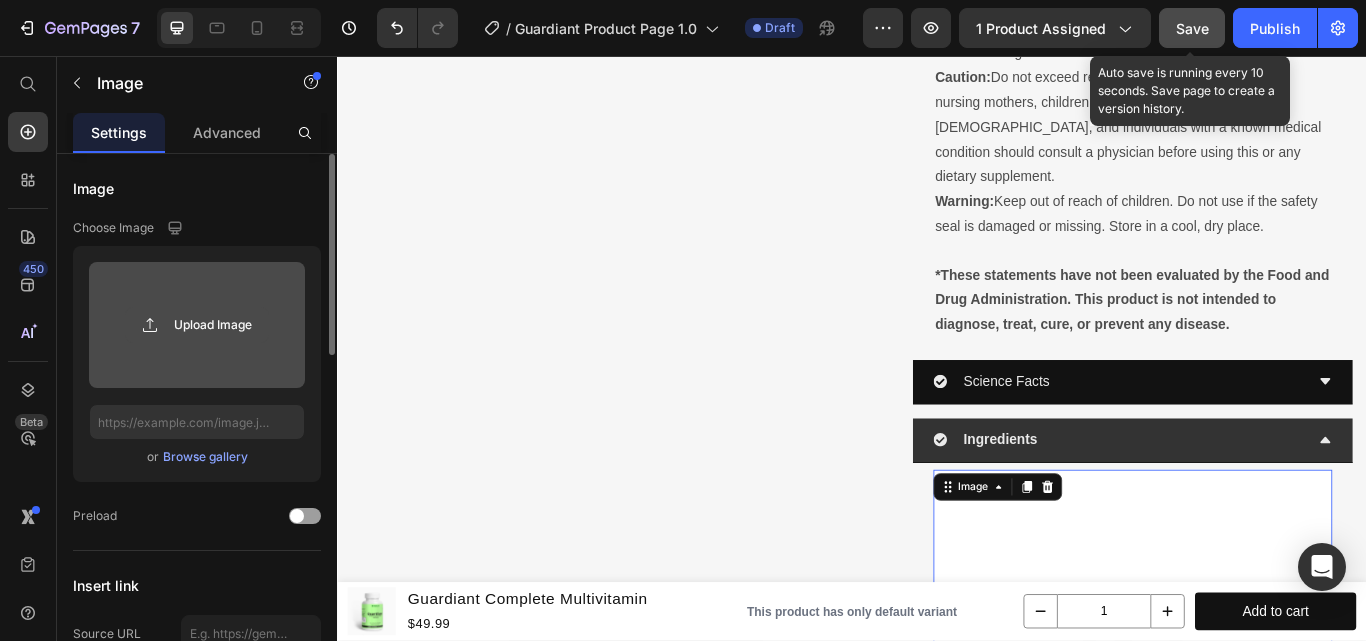click 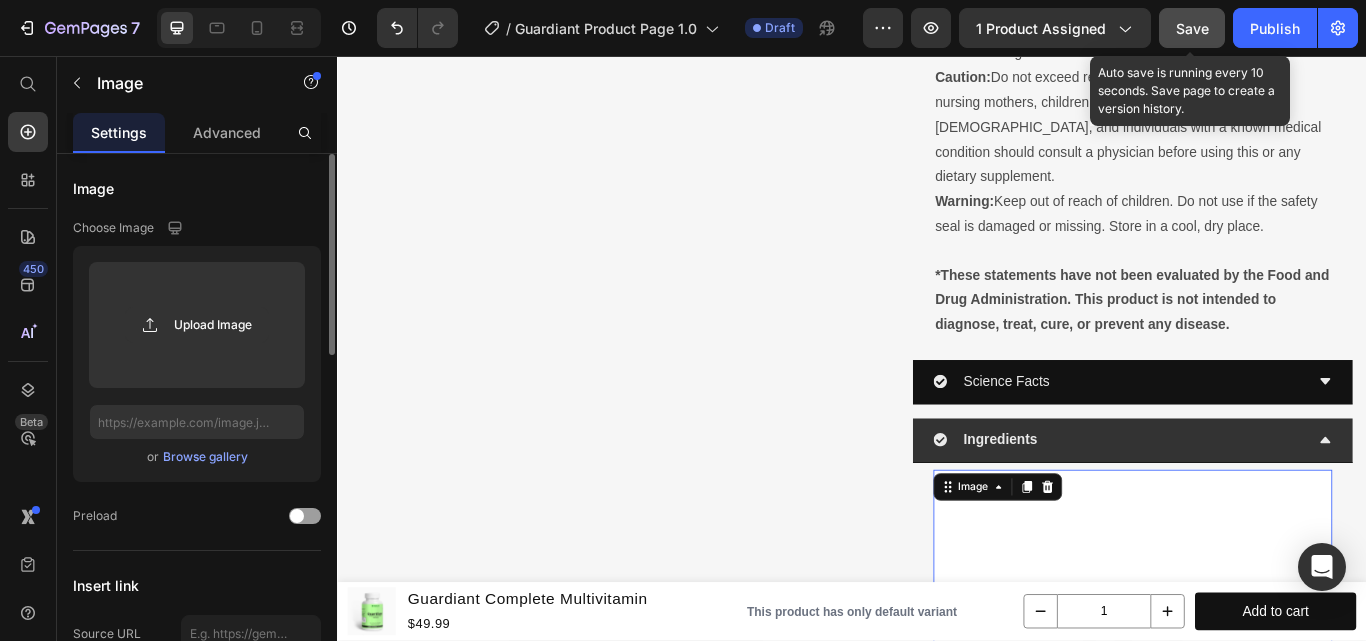 click on "Browse gallery" at bounding box center (205, 457) 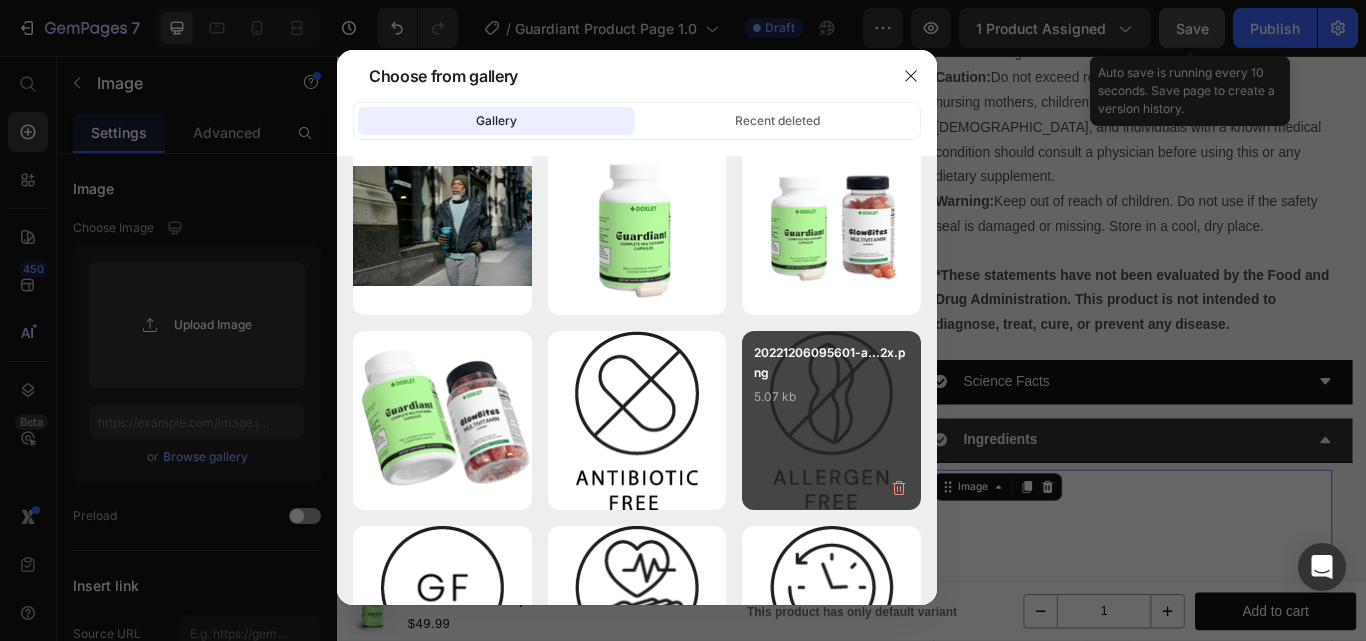 scroll, scrollTop: 930, scrollLeft: 0, axis: vertical 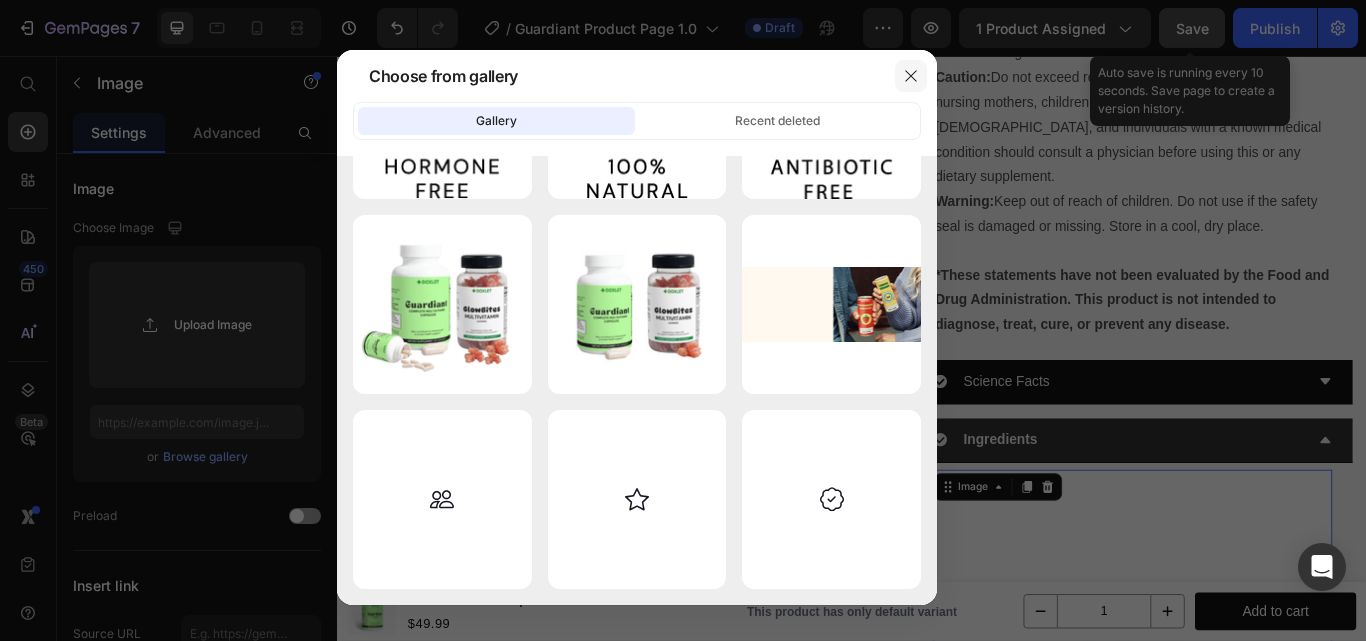 click 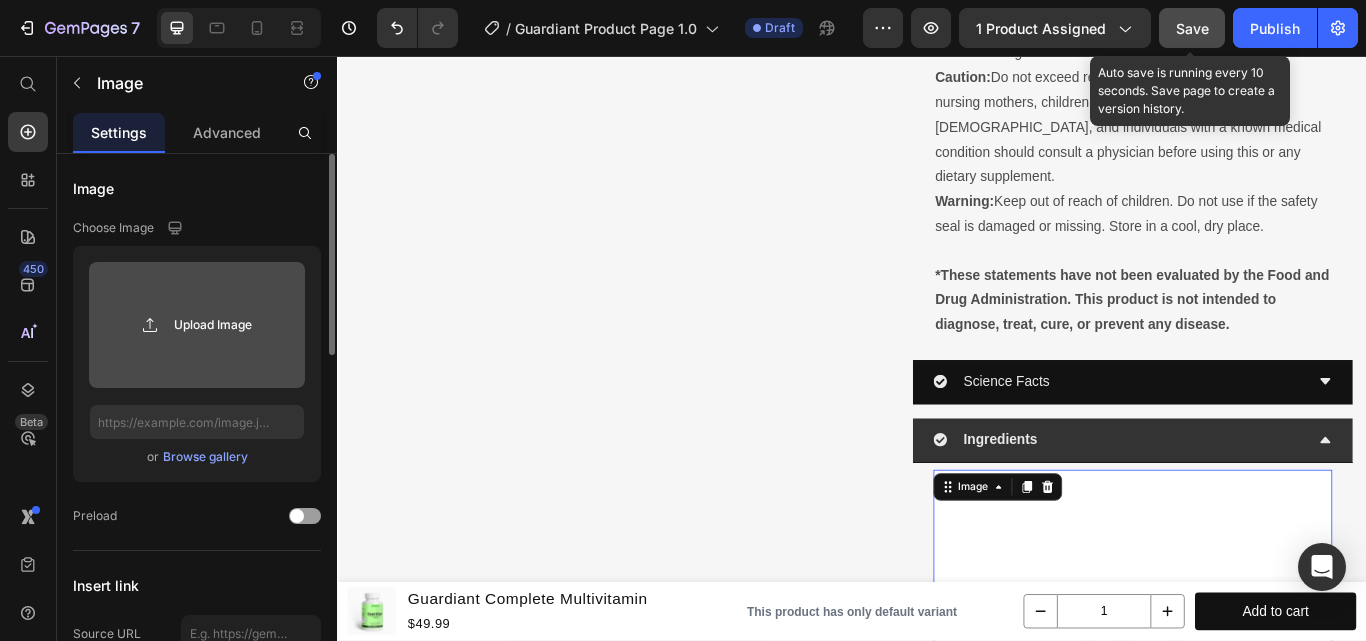 click 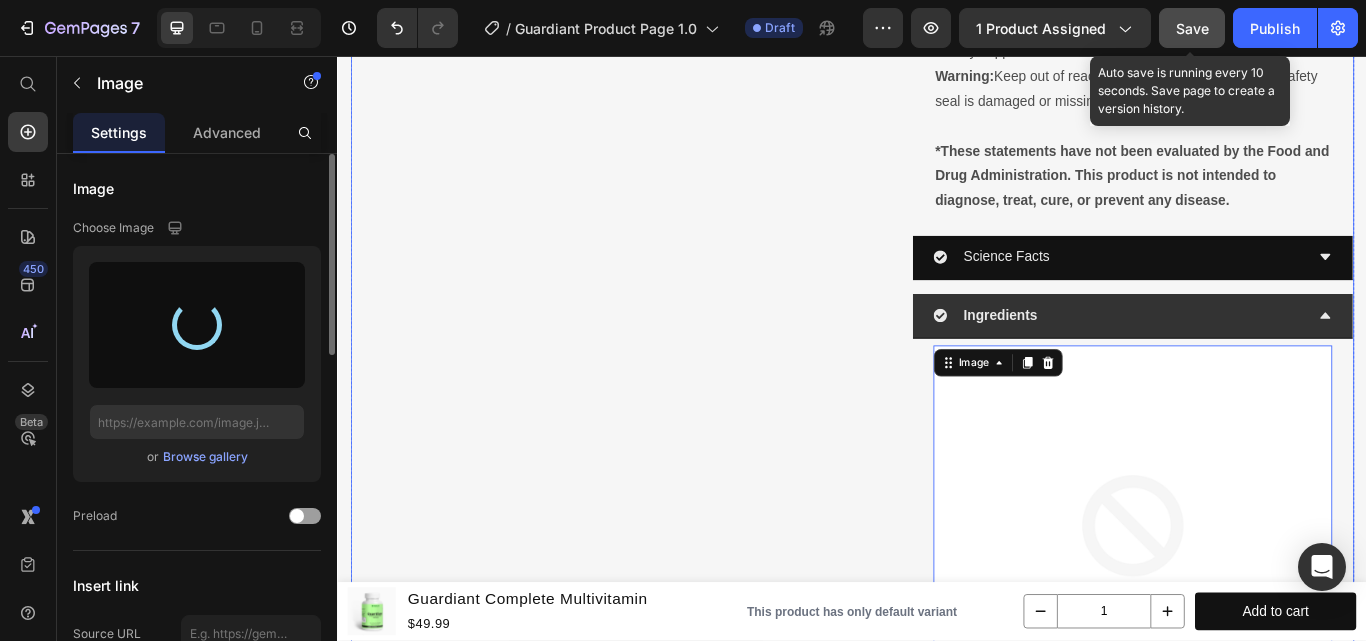 scroll, scrollTop: 2281, scrollLeft: 0, axis: vertical 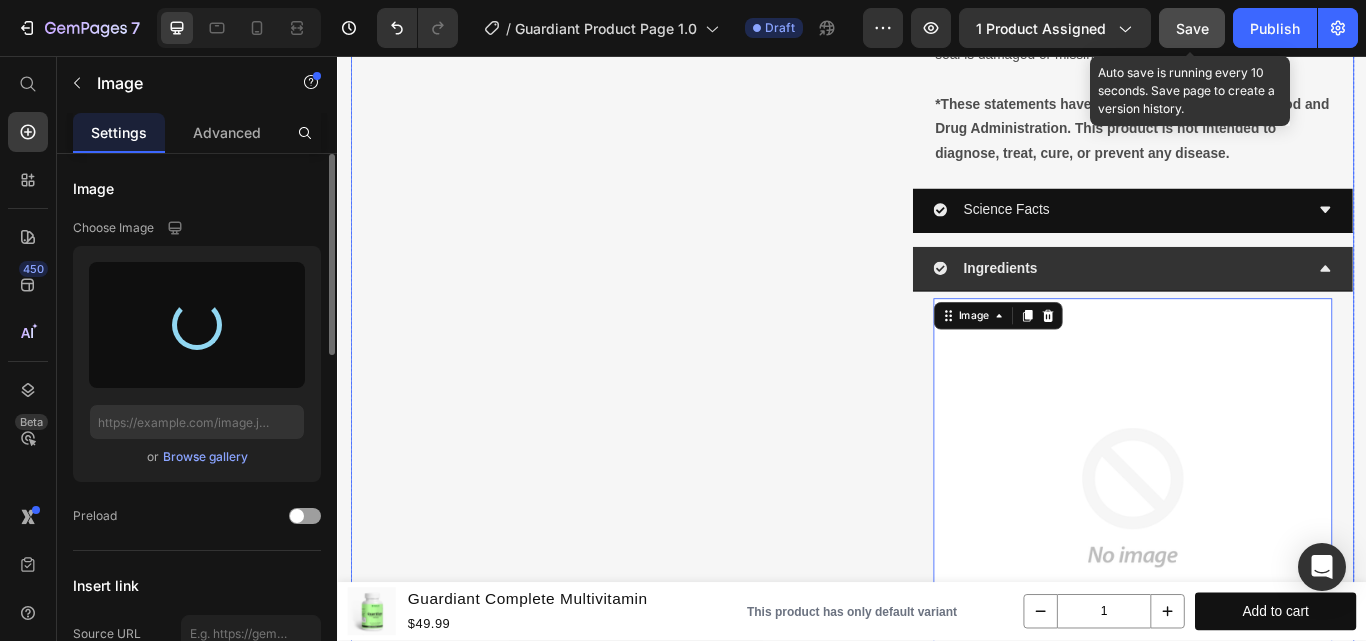 type on "[URL][DOMAIN_NAME]" 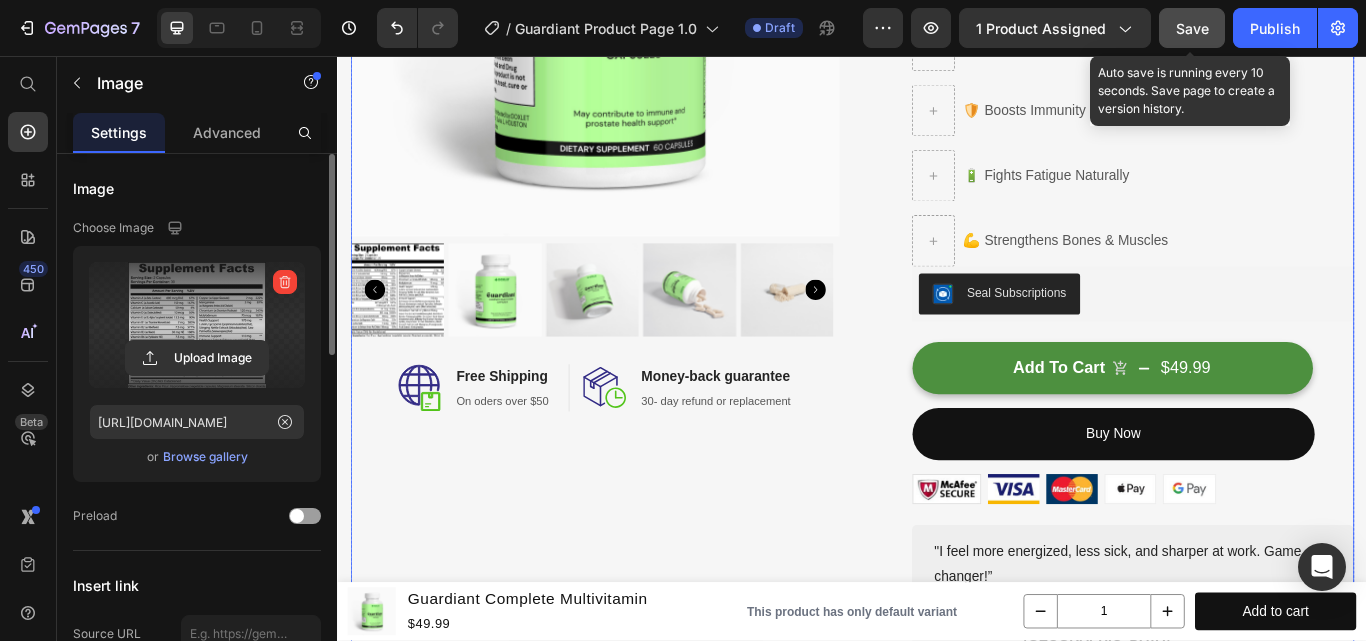 scroll, scrollTop: 481, scrollLeft: 0, axis: vertical 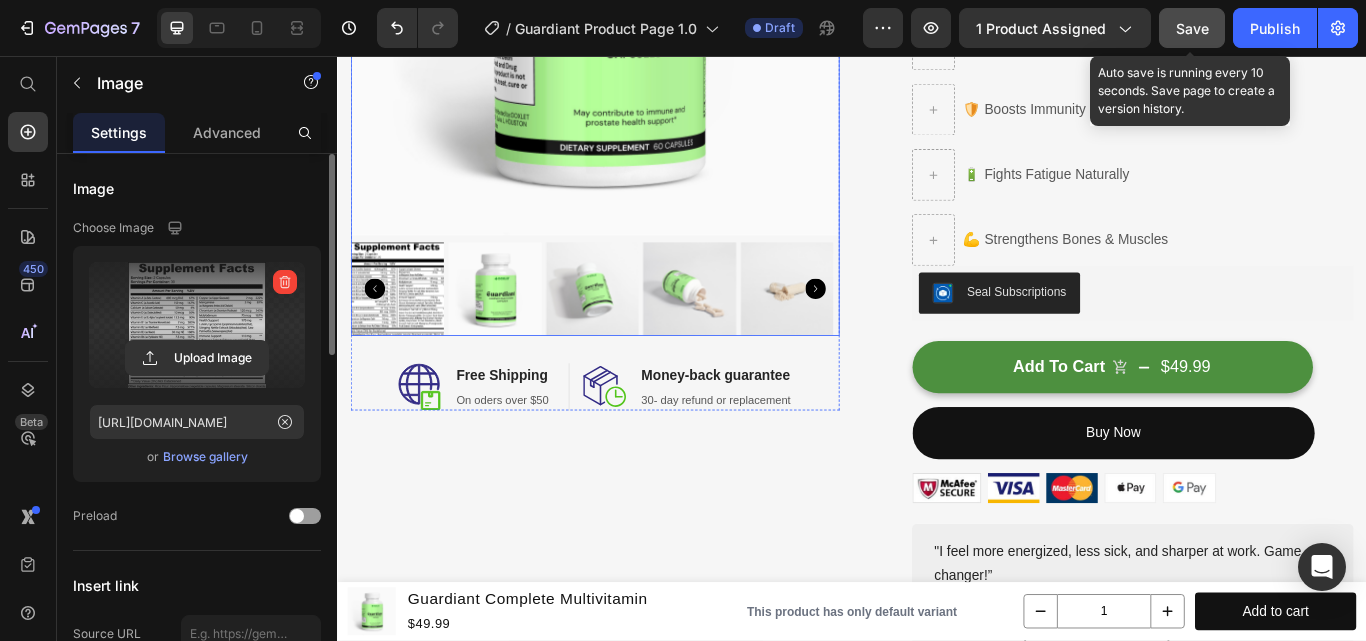 click at bounding box center [406, 328] 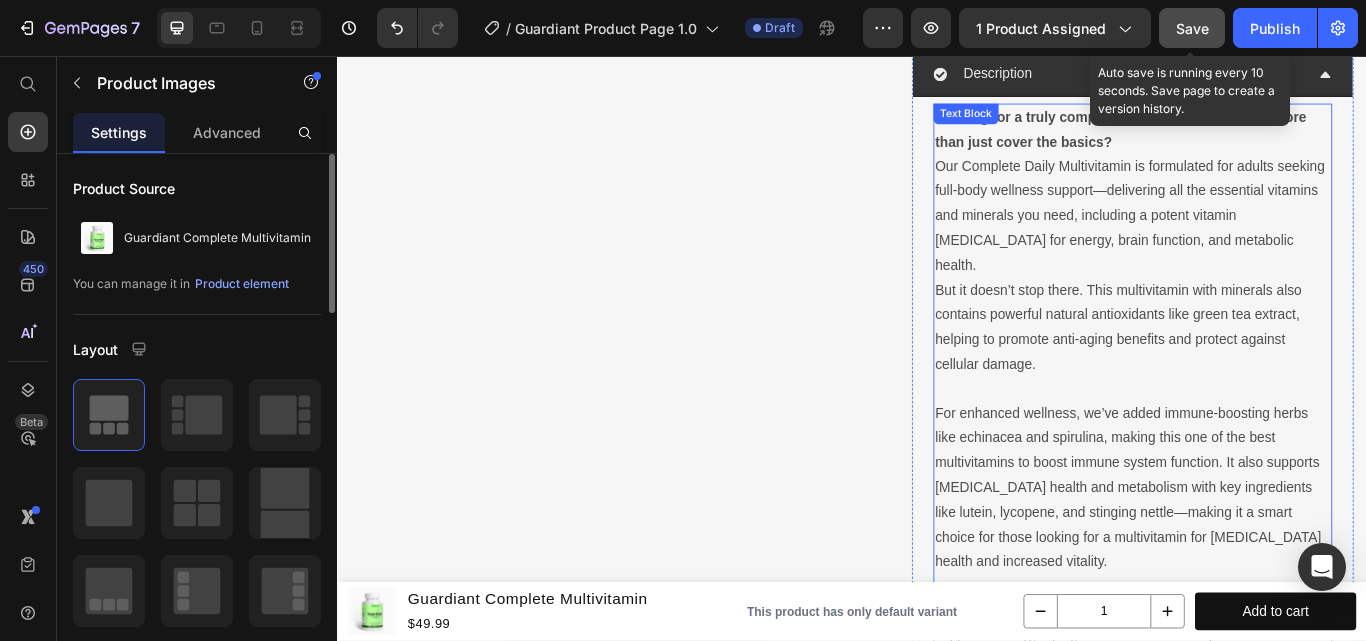 scroll, scrollTop: 1000, scrollLeft: 0, axis: vertical 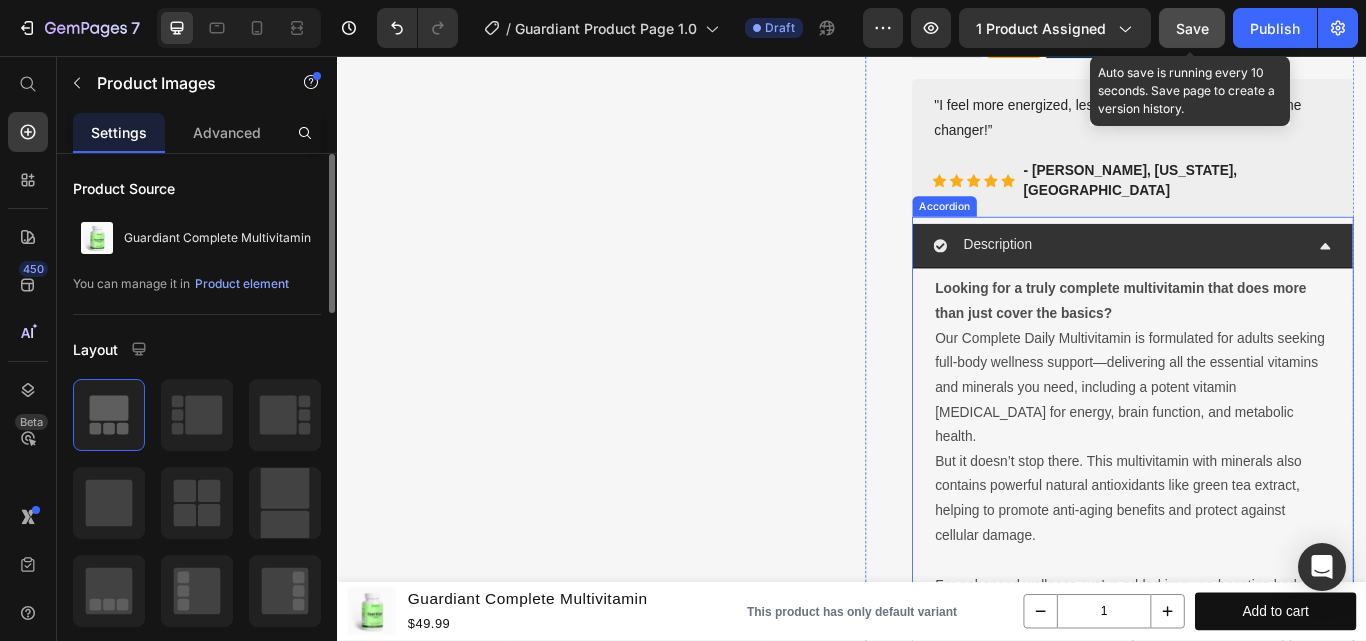 click 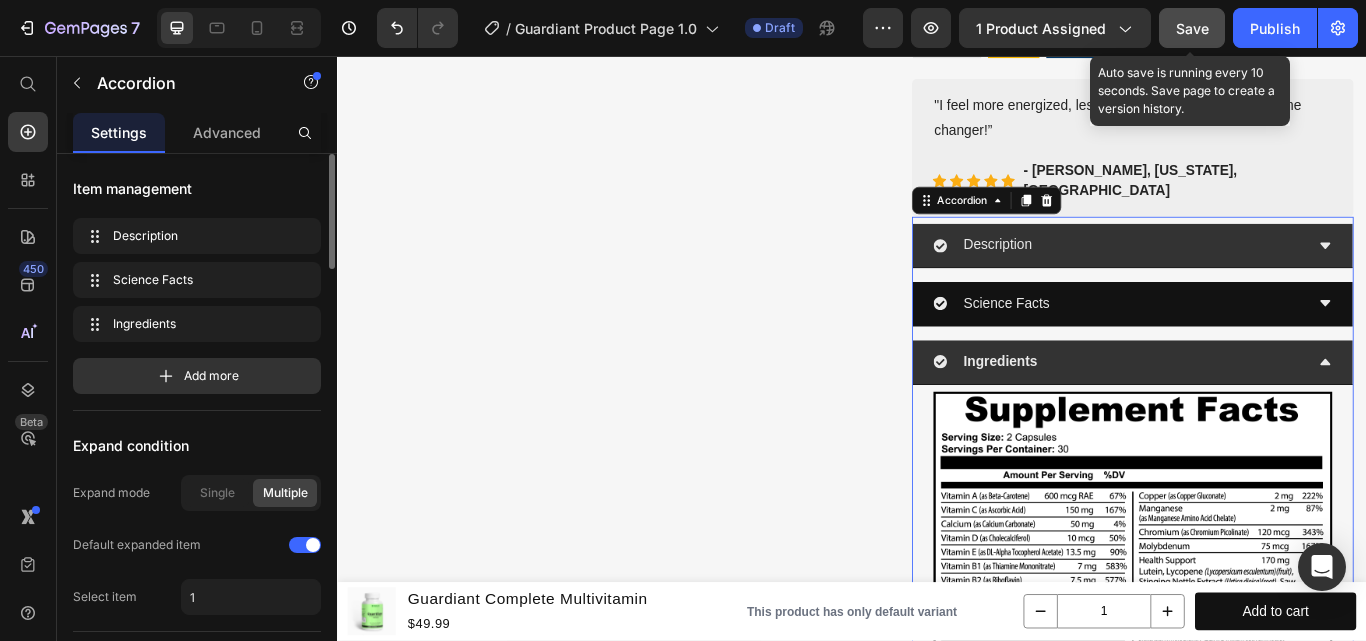 click on "Ingredients" at bounding box center [1264, 414] 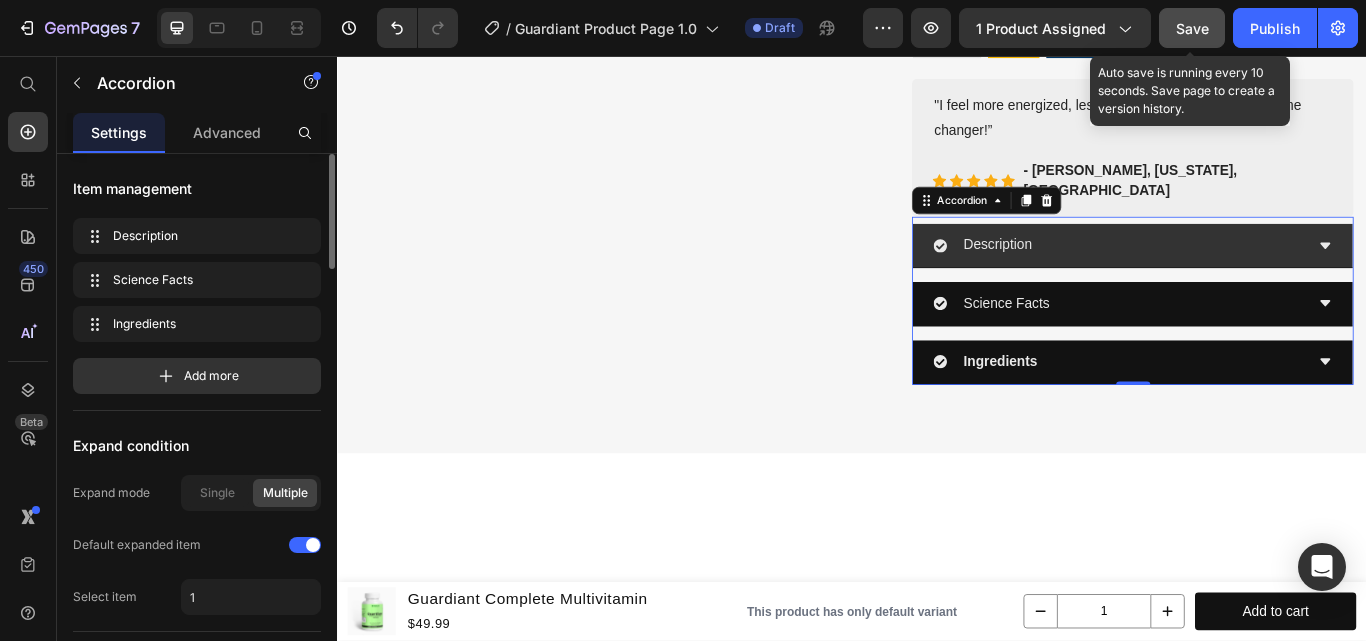 click on "Description" at bounding box center (1248, 277) 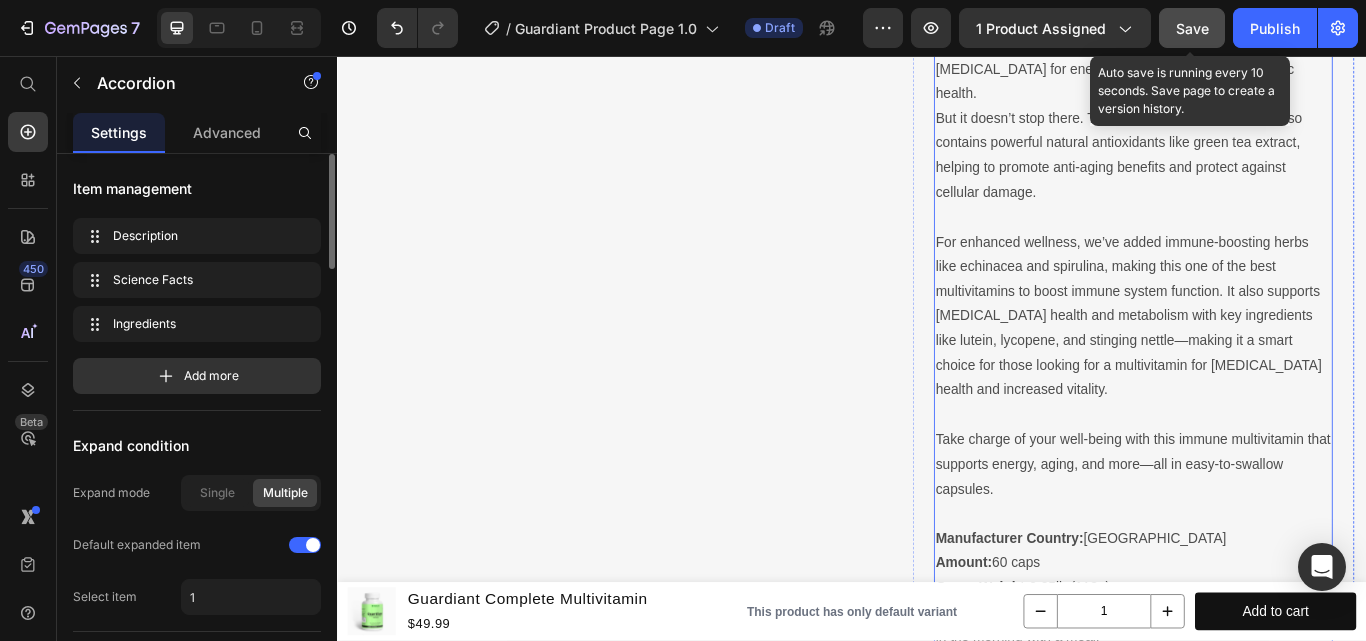 scroll, scrollTop: 900, scrollLeft: 0, axis: vertical 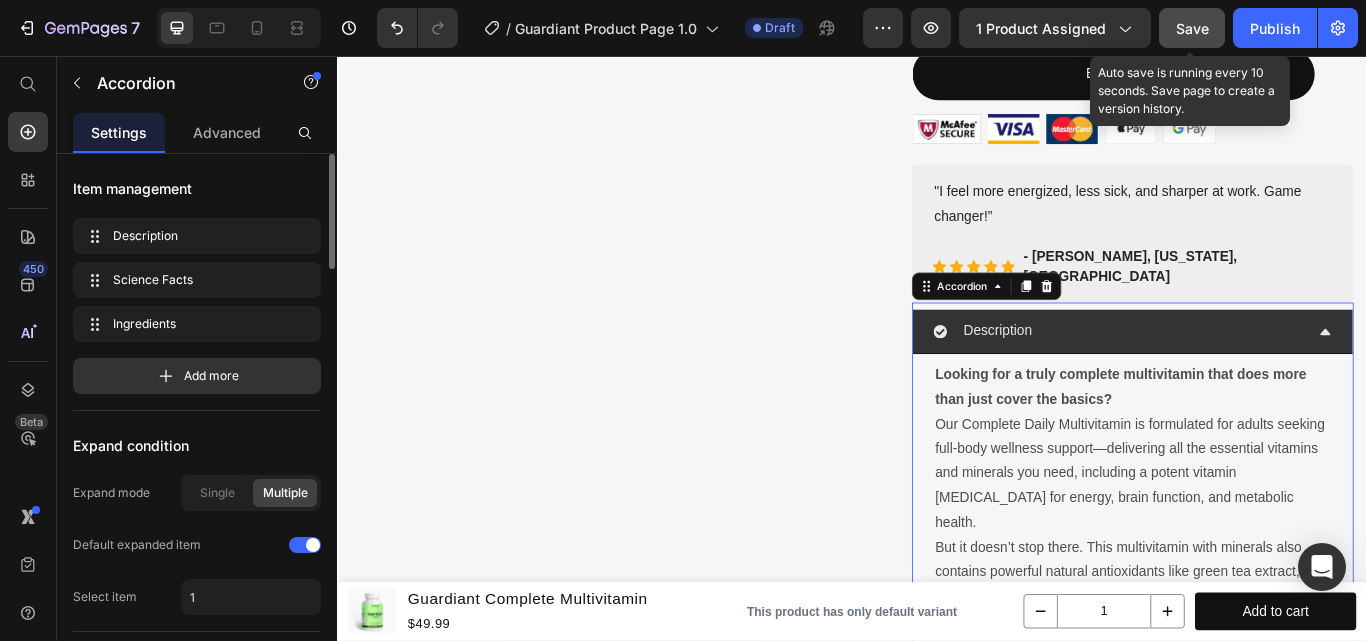 click on "Description" at bounding box center (1248, 377) 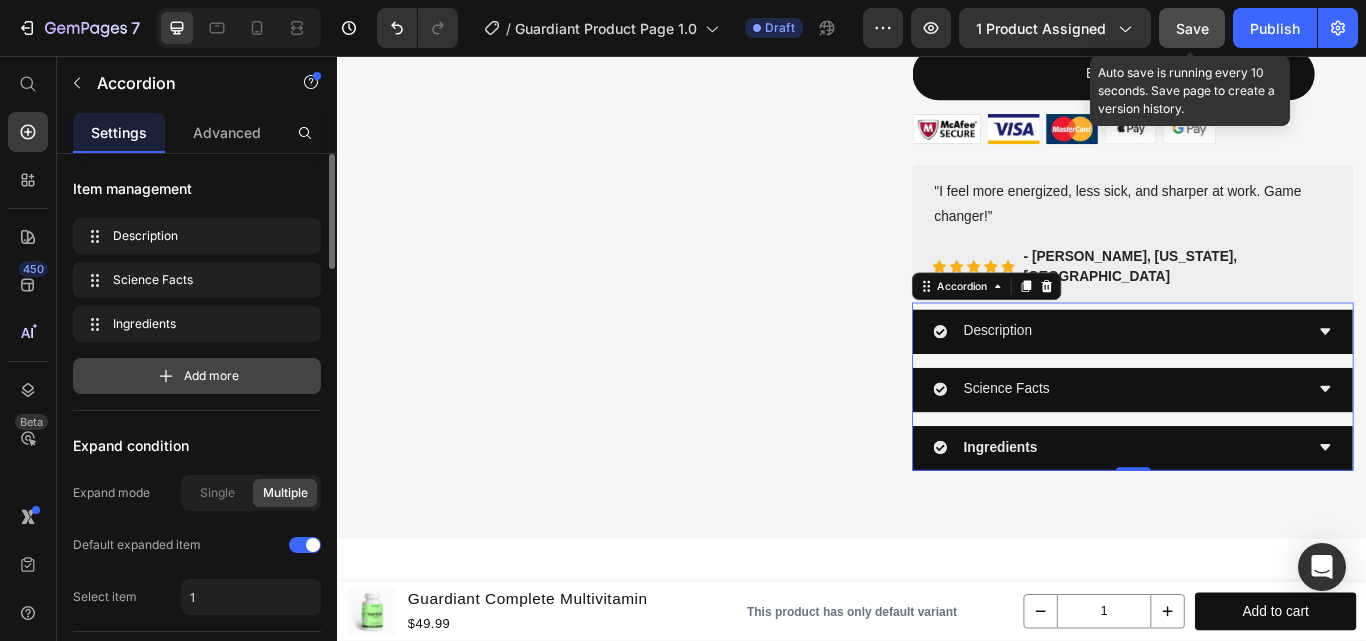 drag, startPoint x: 195, startPoint y: 383, endPoint x: 620, endPoint y: 437, distance: 428.41684 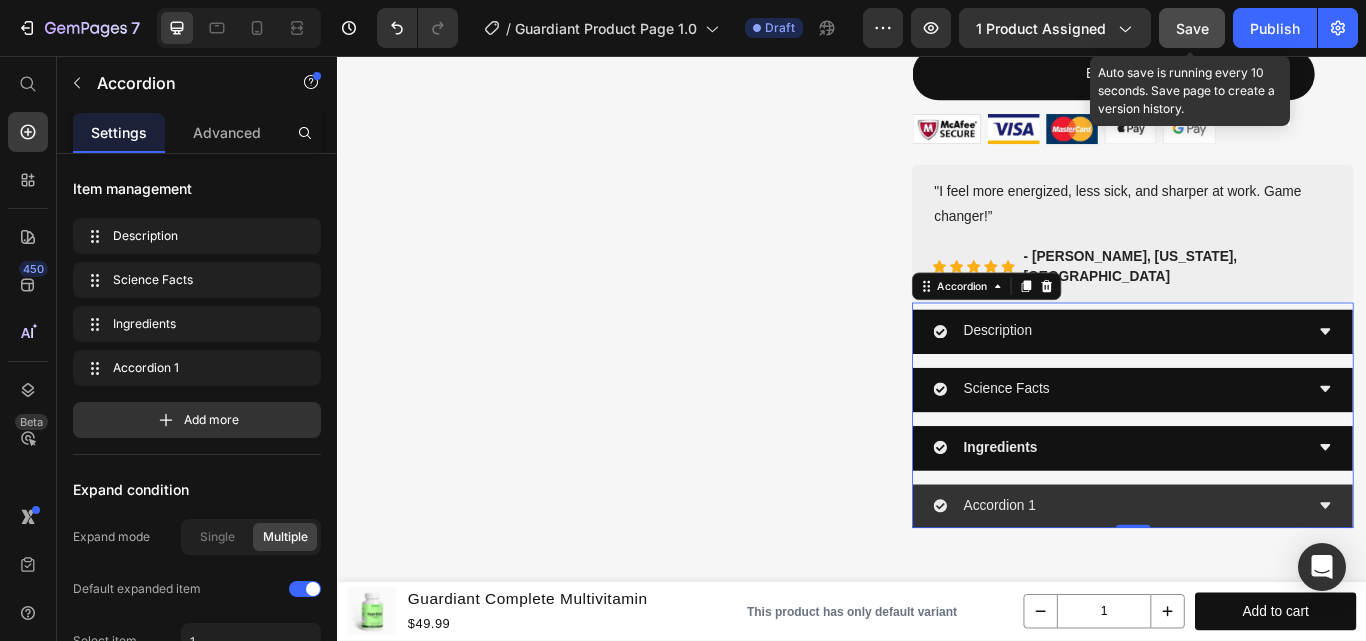 click on "Accordion 1" at bounding box center [1109, 581] 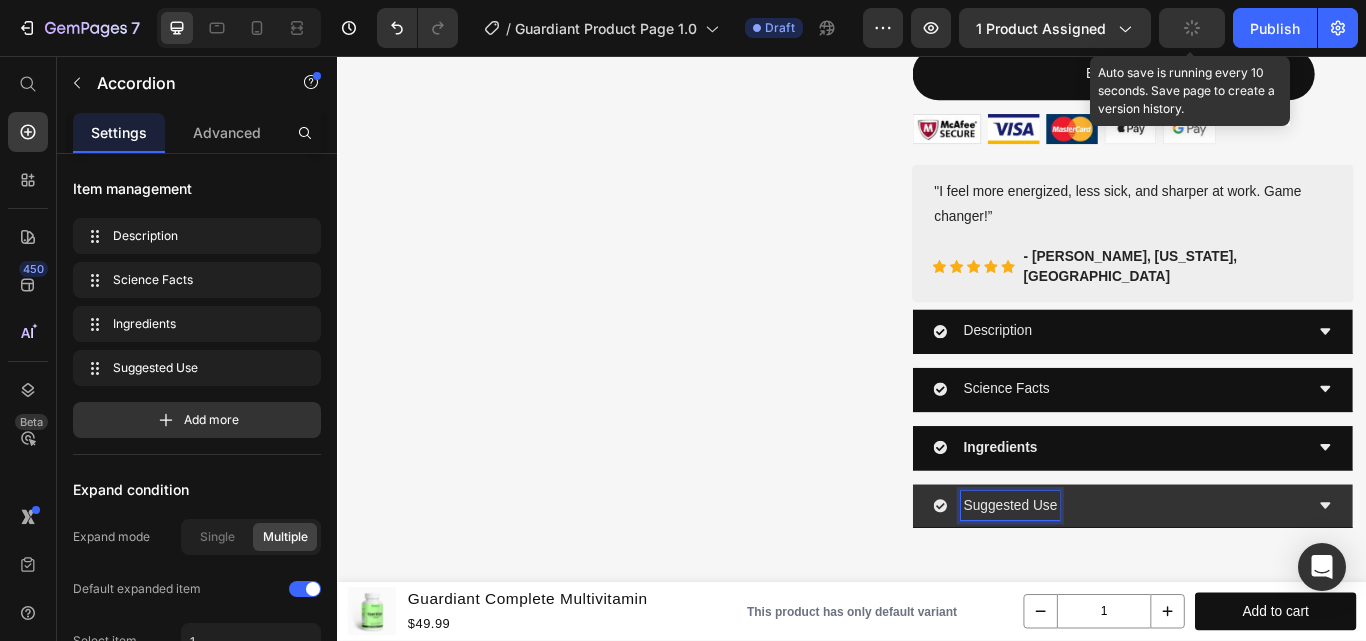 click on "Suggested Use" at bounding box center [1121, 581] 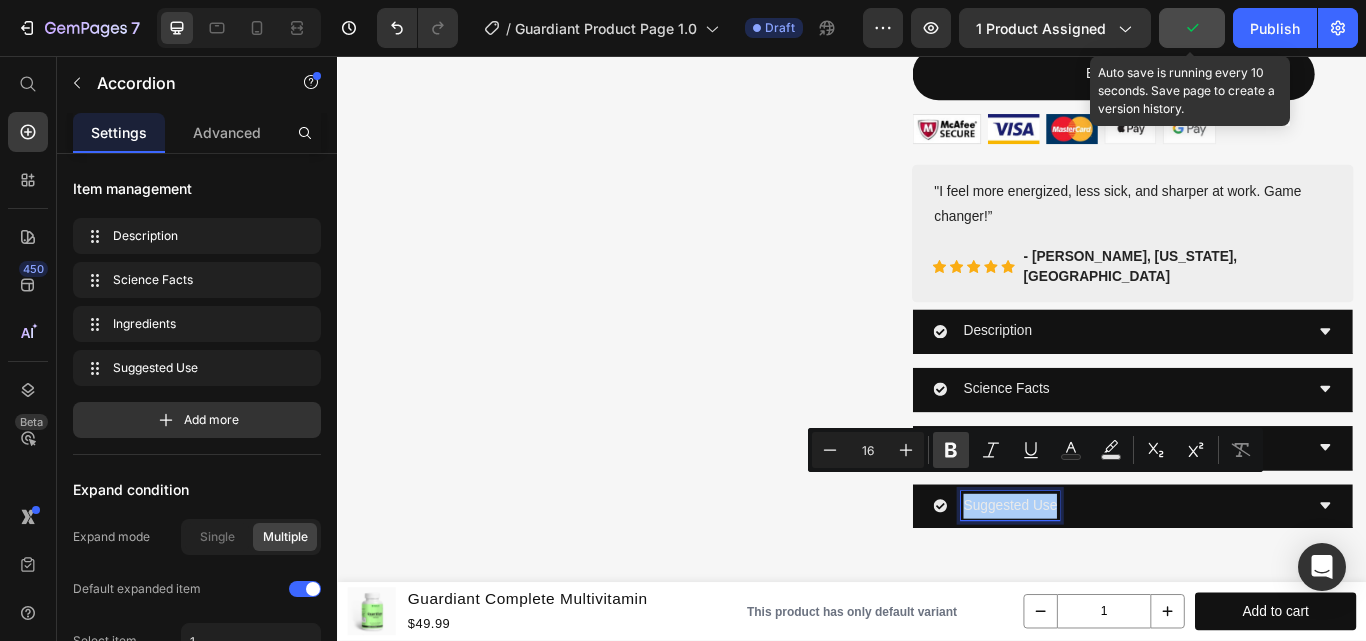 click 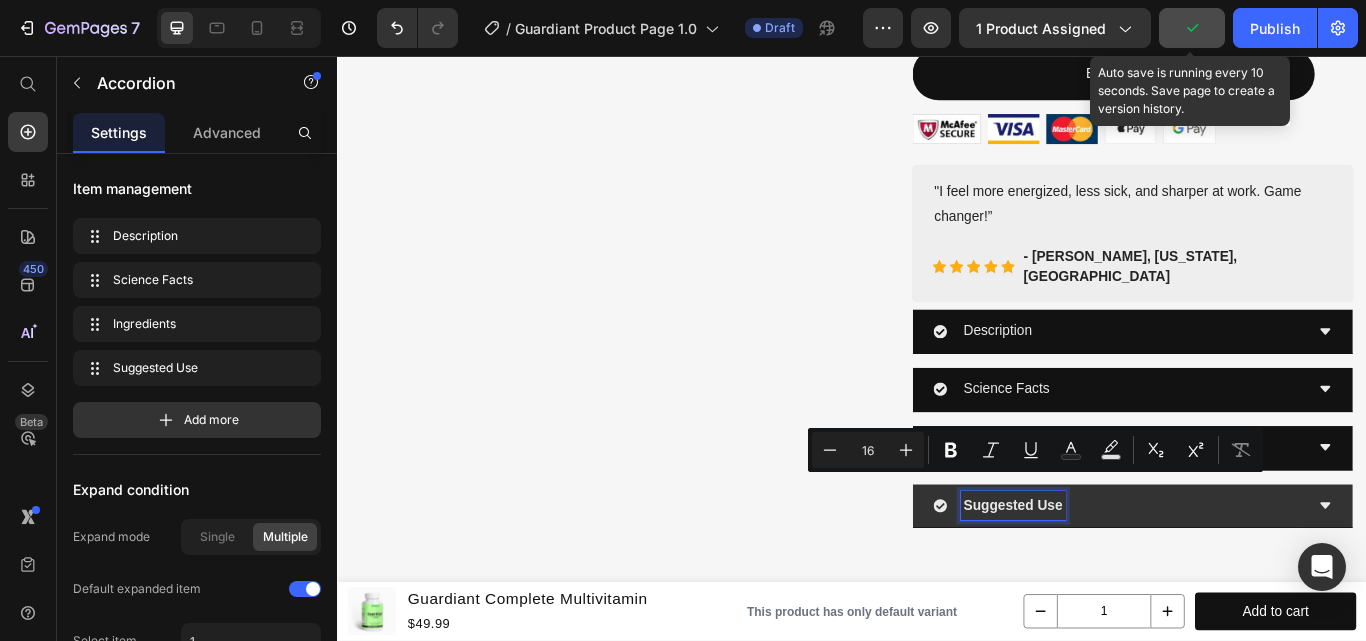 click on "Suggested Use" at bounding box center (1248, 581) 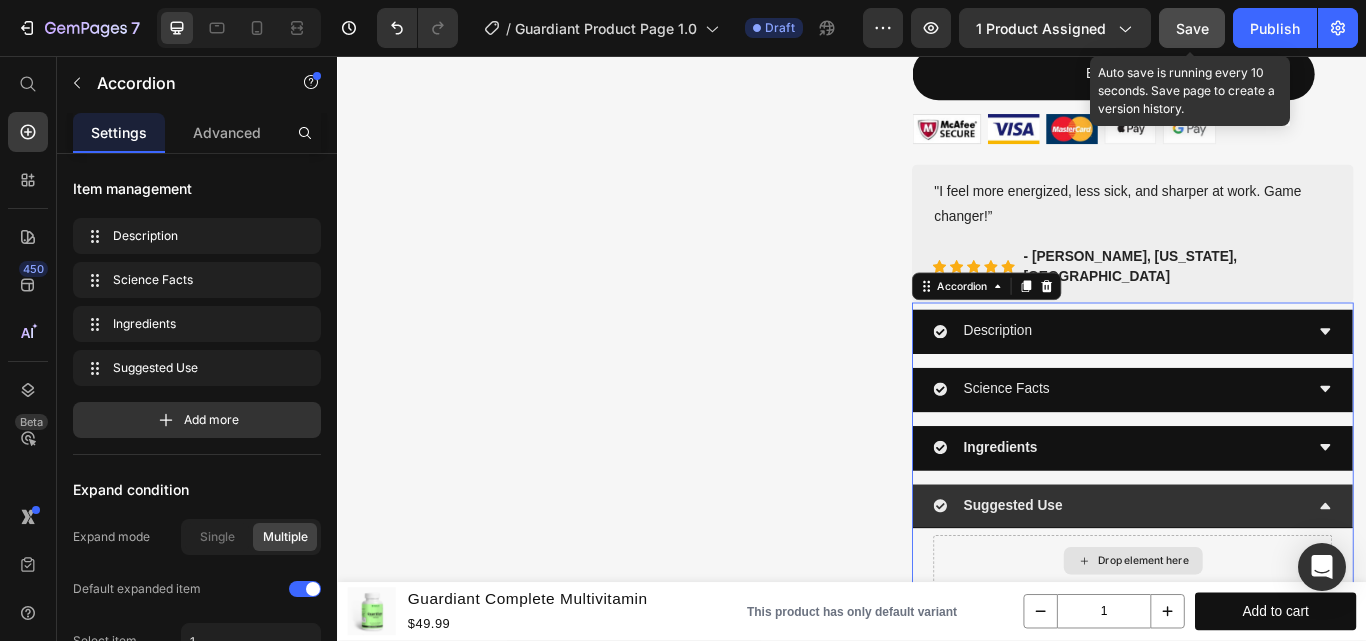 click on "Drop element here" at bounding box center (1277, 645) 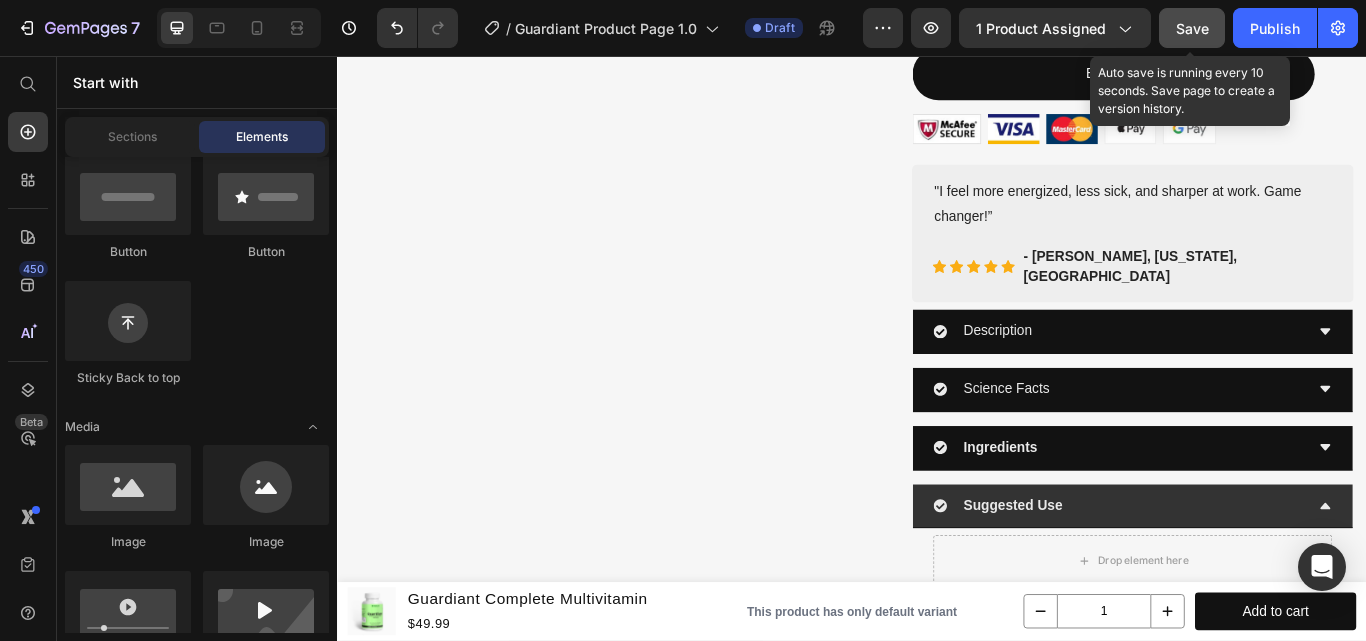 scroll, scrollTop: 100, scrollLeft: 0, axis: vertical 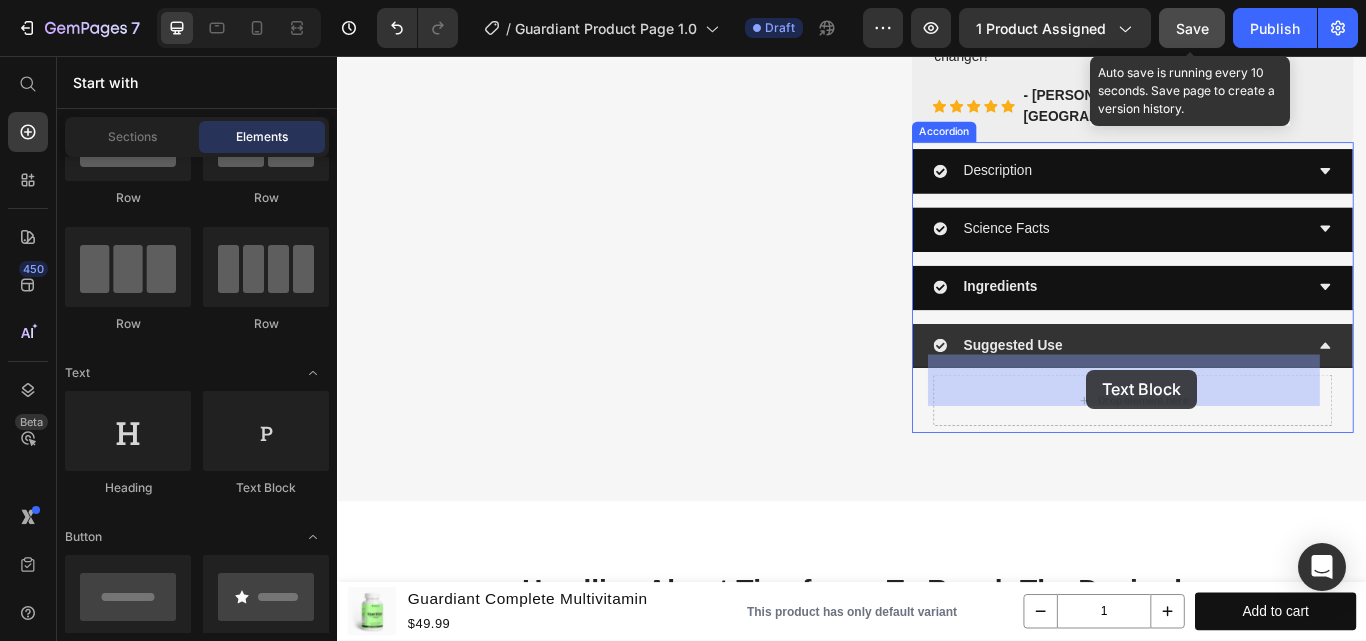 drag, startPoint x: 606, startPoint y: 512, endPoint x: 1211, endPoint y: 422, distance: 611.6576 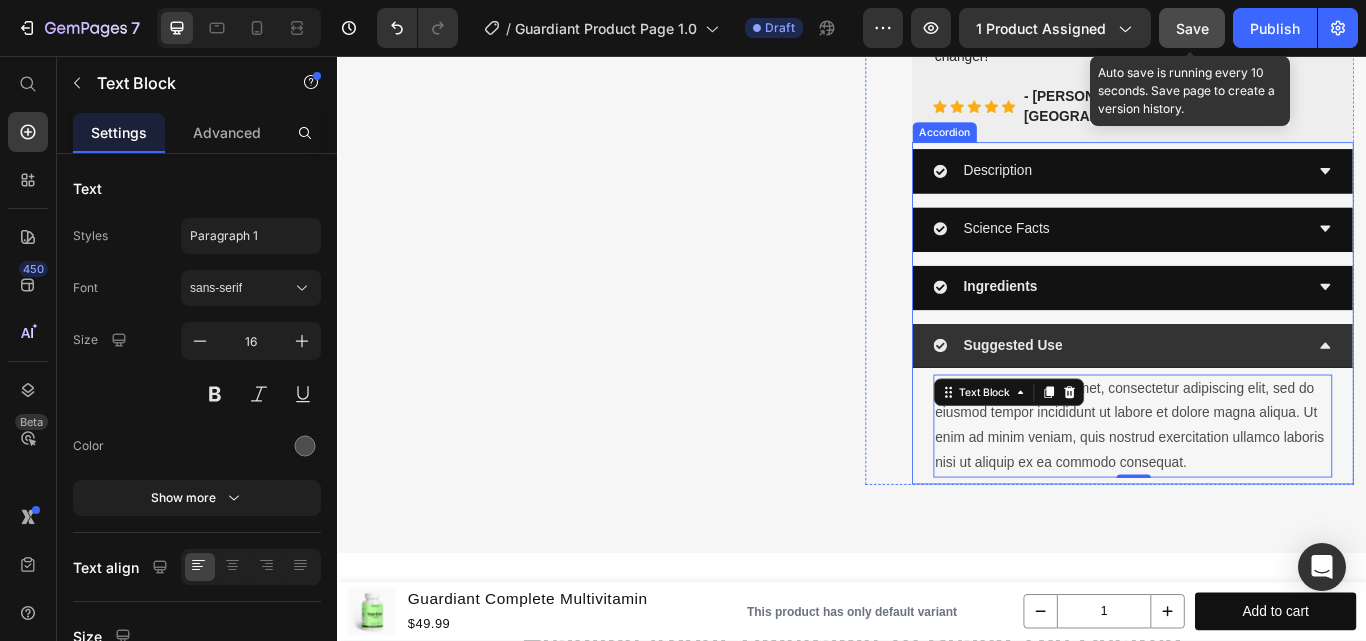 click on "Description" at bounding box center [1248, 190] 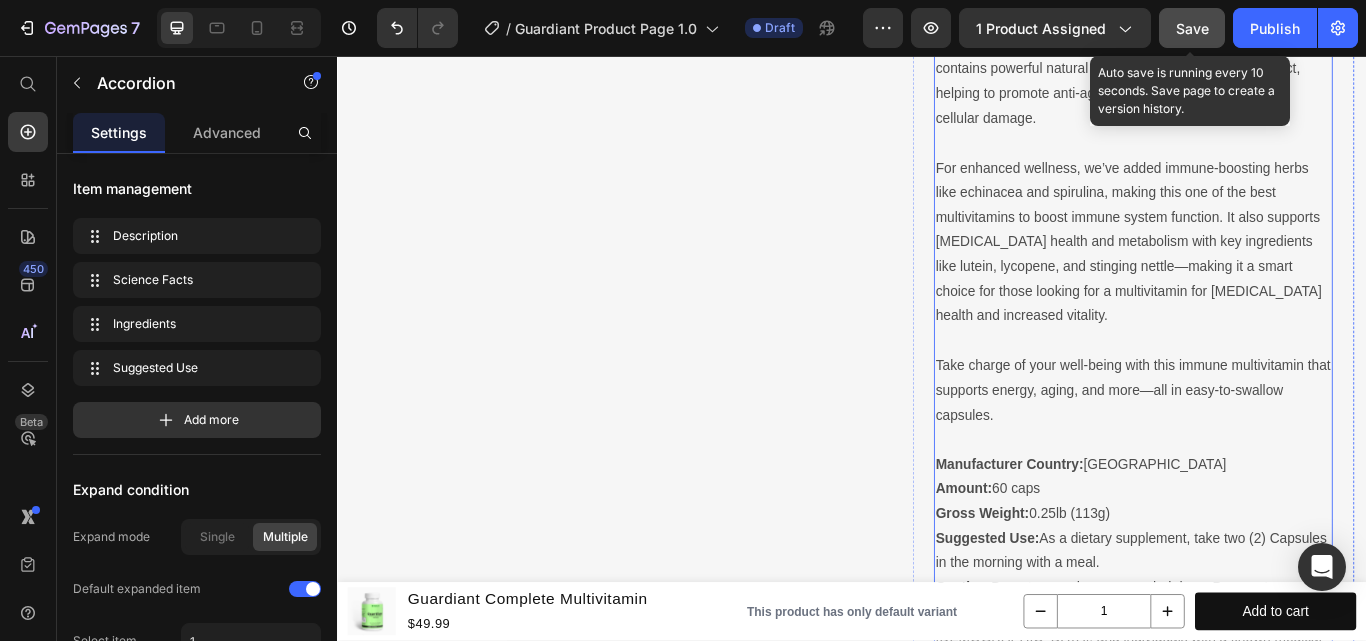 scroll, scrollTop: 1687, scrollLeft: 0, axis: vertical 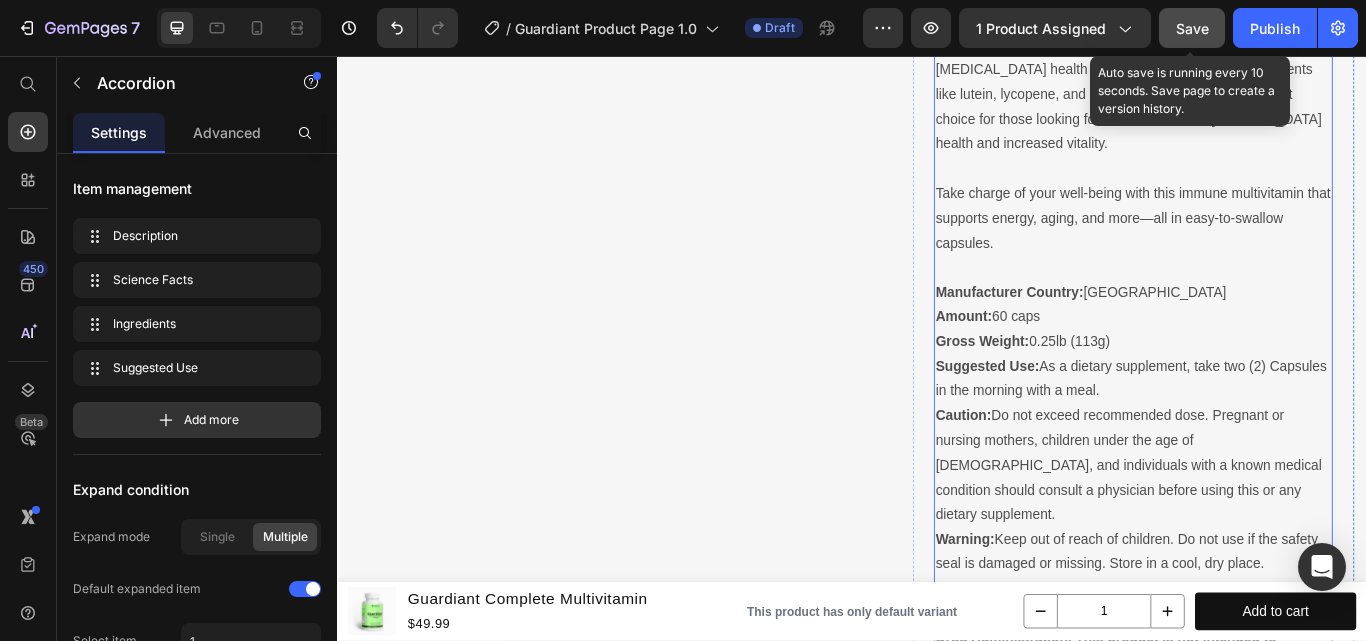 click on "Suggested Use:  As a dietary supplement, take two (2) Capsules in the morning with a meal." at bounding box center (1264, 434) 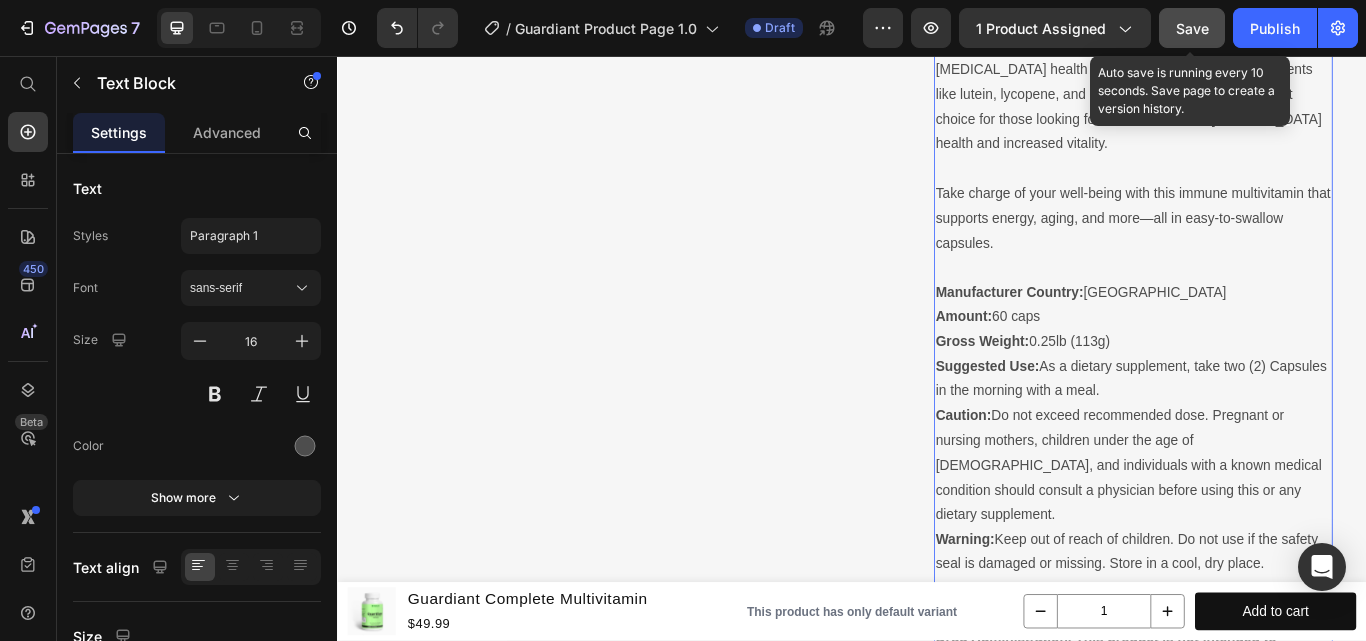 click on "Suggested Use:  As a dietary supplement, take two (2) Capsules in the morning with a meal." at bounding box center (1264, 434) 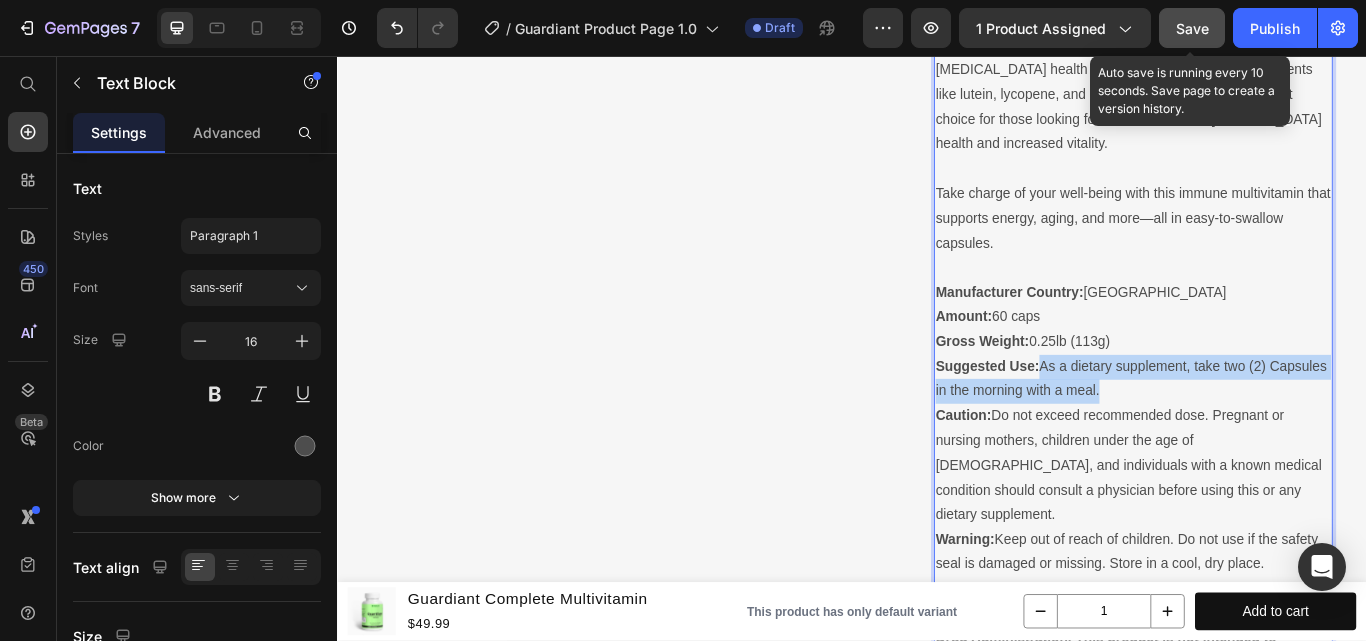drag, startPoint x: 1155, startPoint y: 365, endPoint x: 1293, endPoint y: 395, distance: 141.22322 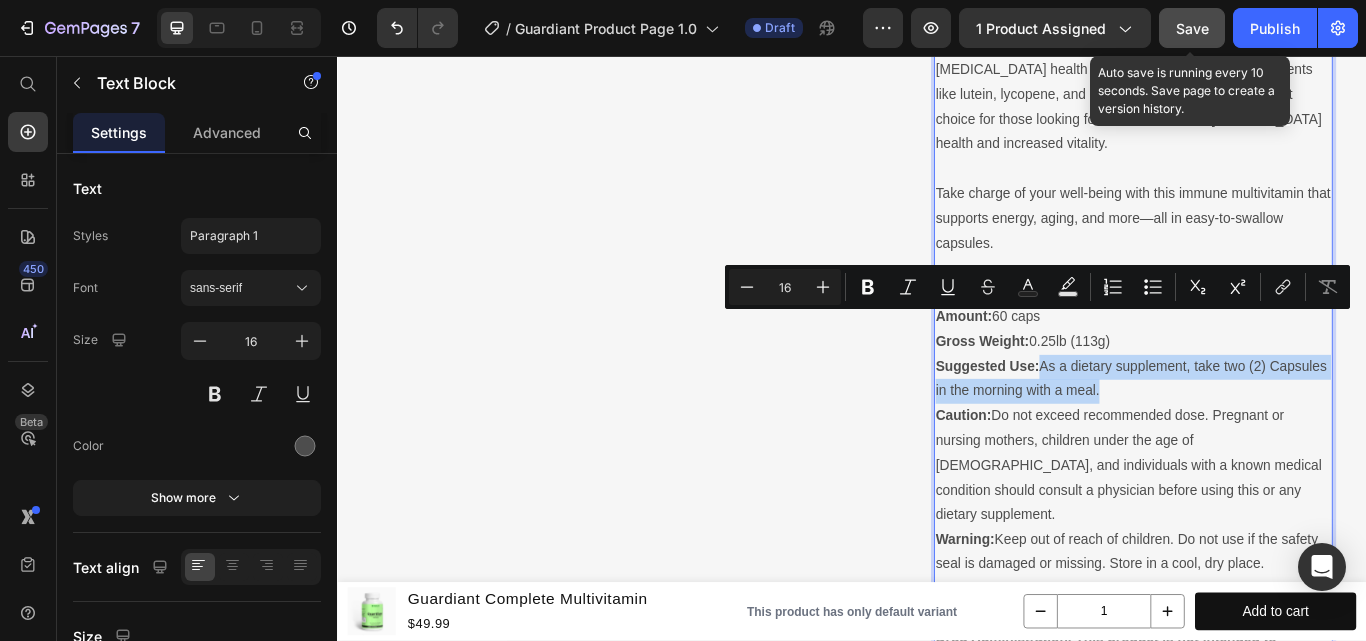 copy on "As a dietary supplement, take two (2) Capsules in the morning with a meal." 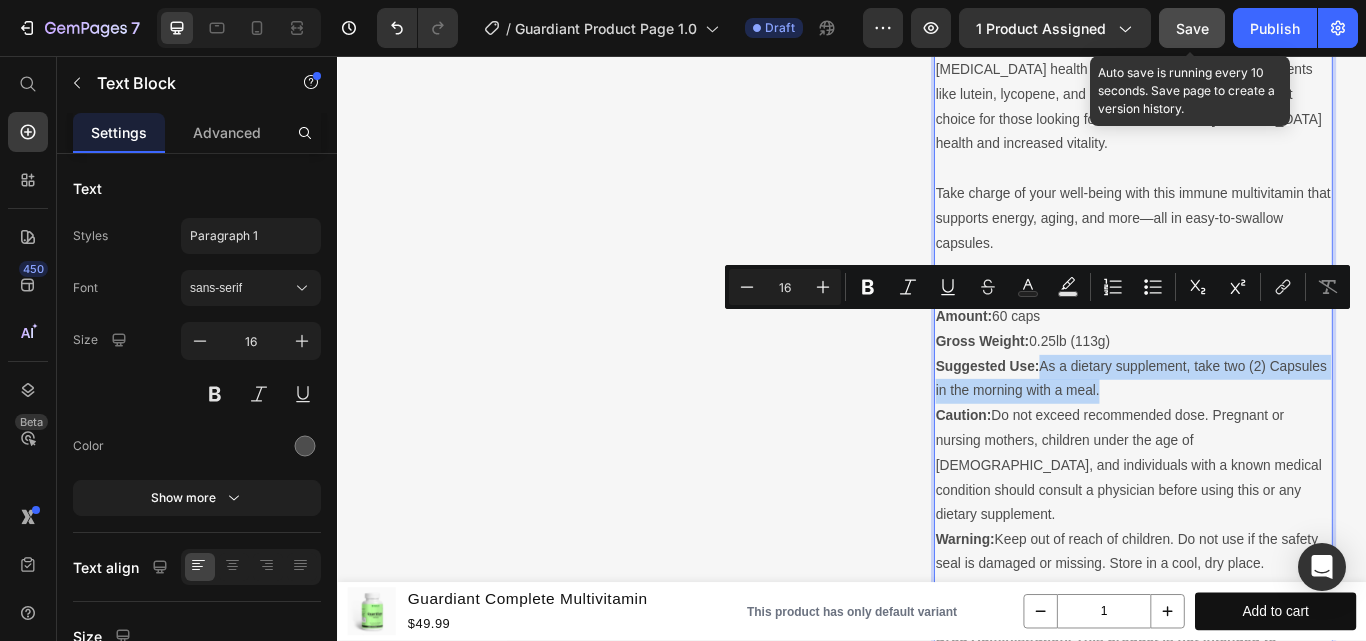 copy on "As a dietary supplement, take two (2) Capsules in the morning with a meal." 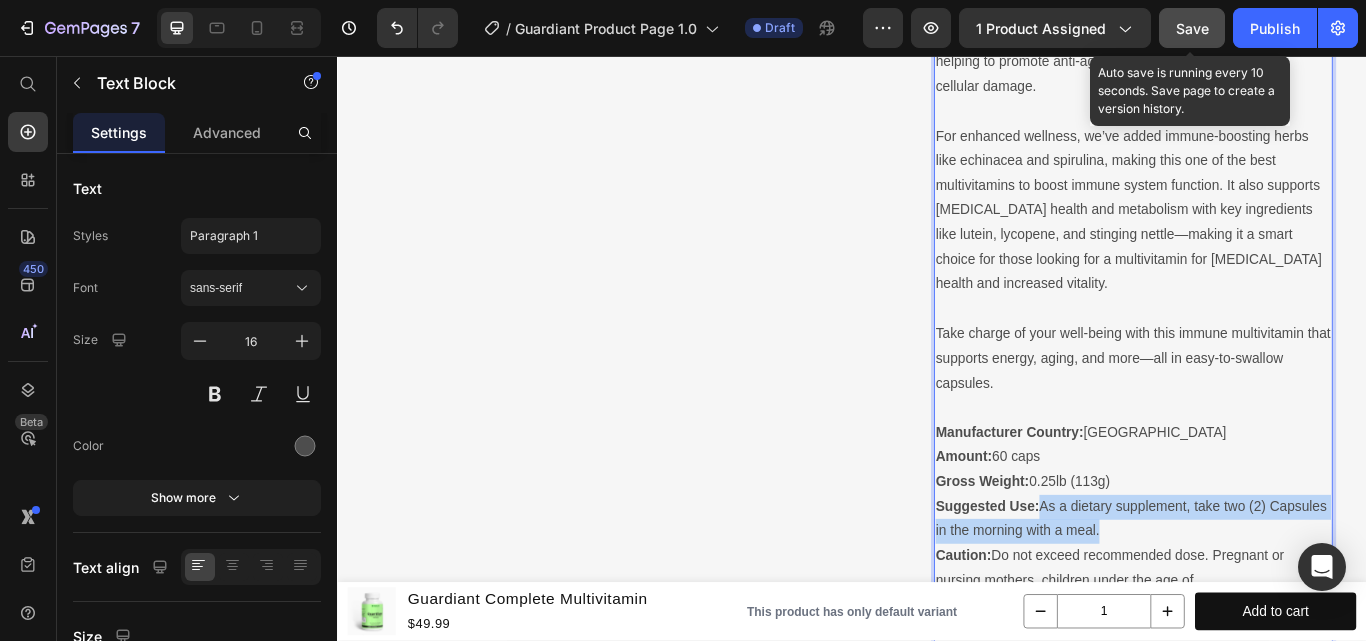 scroll, scrollTop: 1087, scrollLeft: 0, axis: vertical 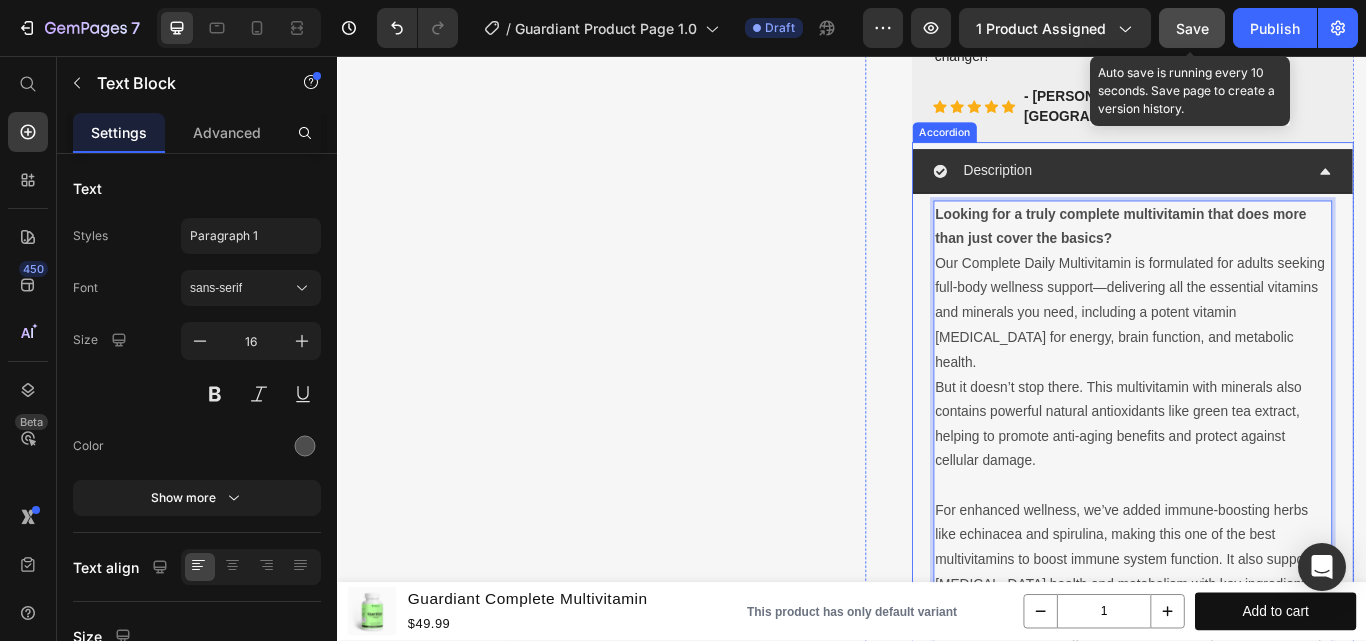 click on "Description" at bounding box center (1248, 190) 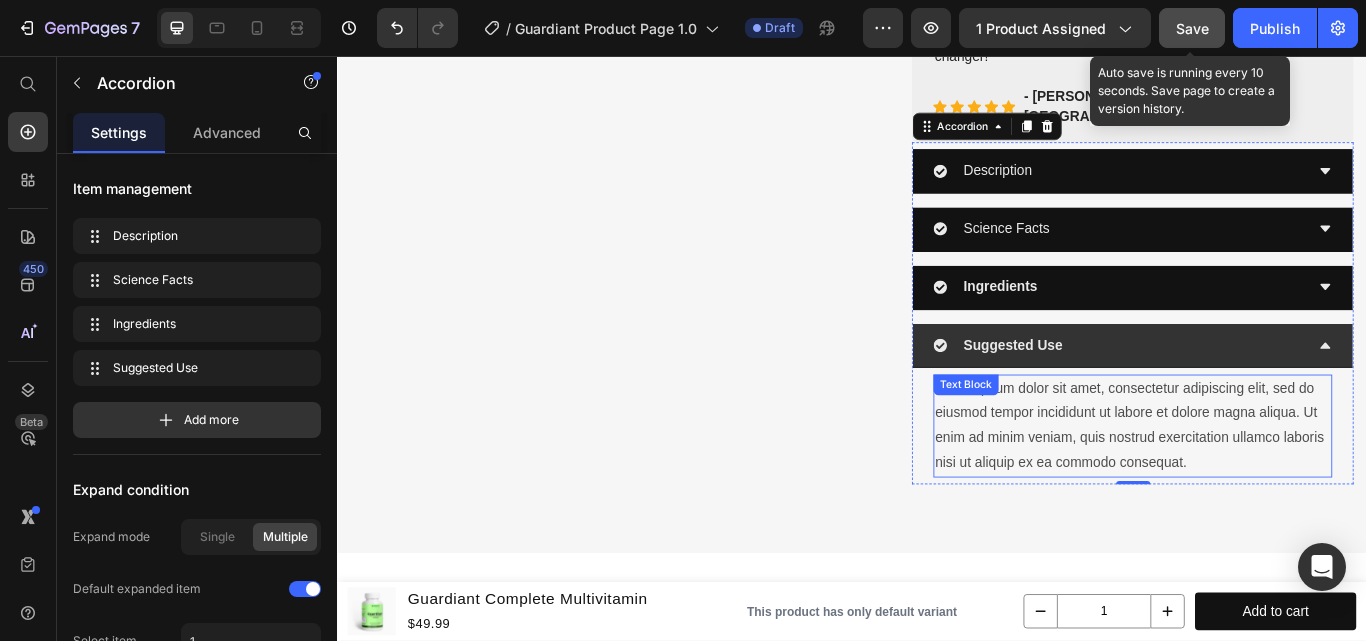 click on "Lorem ipsum dolor sit amet, consectetur adipiscing elit, sed do eiusmod tempor incididunt ut labore et dolore magna aliqua. Ut enim ad minim veniam, quis nostrud exercitation ullamco laboris nisi ut aliquip ex ea commodo consequat." at bounding box center [1264, 487] 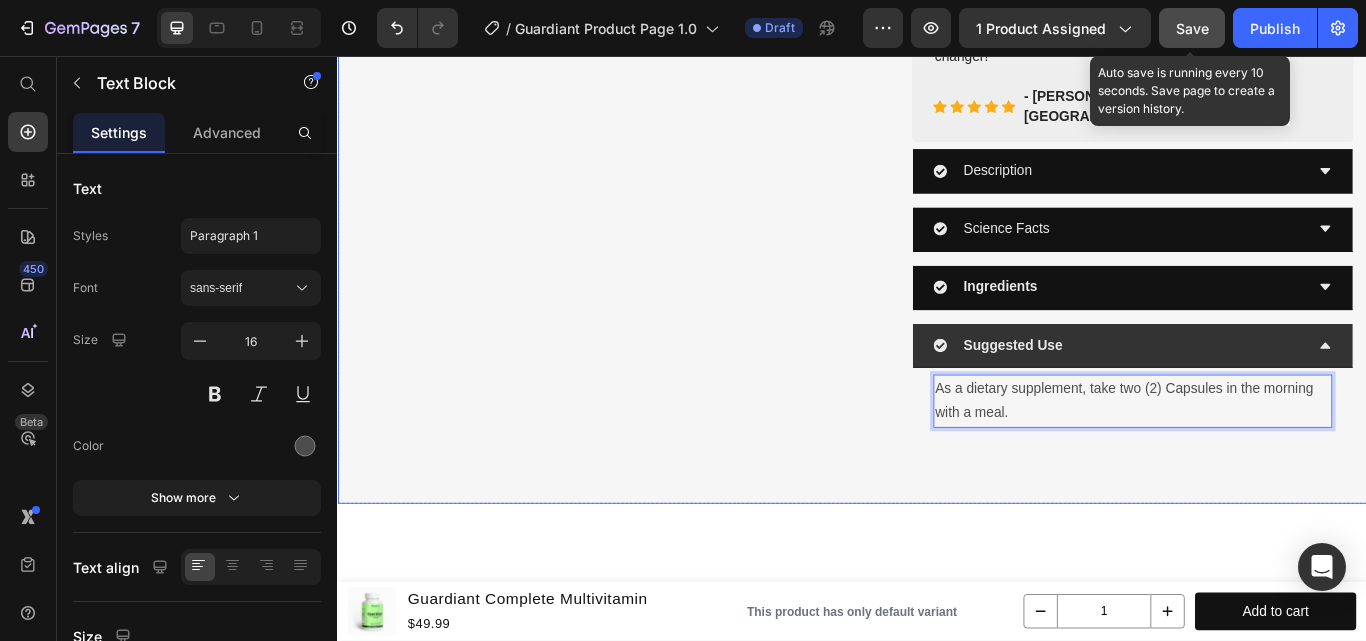 click on "Product Images Image Free Shipping Heading On oders over $50 Text block Row Image Money-back guarantee Heading 30- day refund or replacement Text block Row Row Row (P) Images & Gallery Trustoo Trustoo Guardiant Complete Multivitamin (P) Title Packed with essential vitamins, powerful antioxidants, and immune-boosting herbs—crafted to fuel your health from within. Text Block $49.99 (P) Price $69.99 (P) Price You saved $20.00 Product Tag Row
🧠 Supports Brain & Mood Text block
🛡️ Boosts Immunity Text block
🔋 Fights Fatigue Naturally Text block
💪 Strengthens Bones & Muscles Text block Icon List Seal Subscriptions Seal Subscriptions
🧠 Supports Brain & Mood Text block
🛡️  Boosts Immunity Text block
🔋  Fights Fatigue Naturally Text block
💪  Strengthens Bones & Muscles Text block Icon List Add To Cart
$49.99 Buy Now" at bounding box center [937, -206] 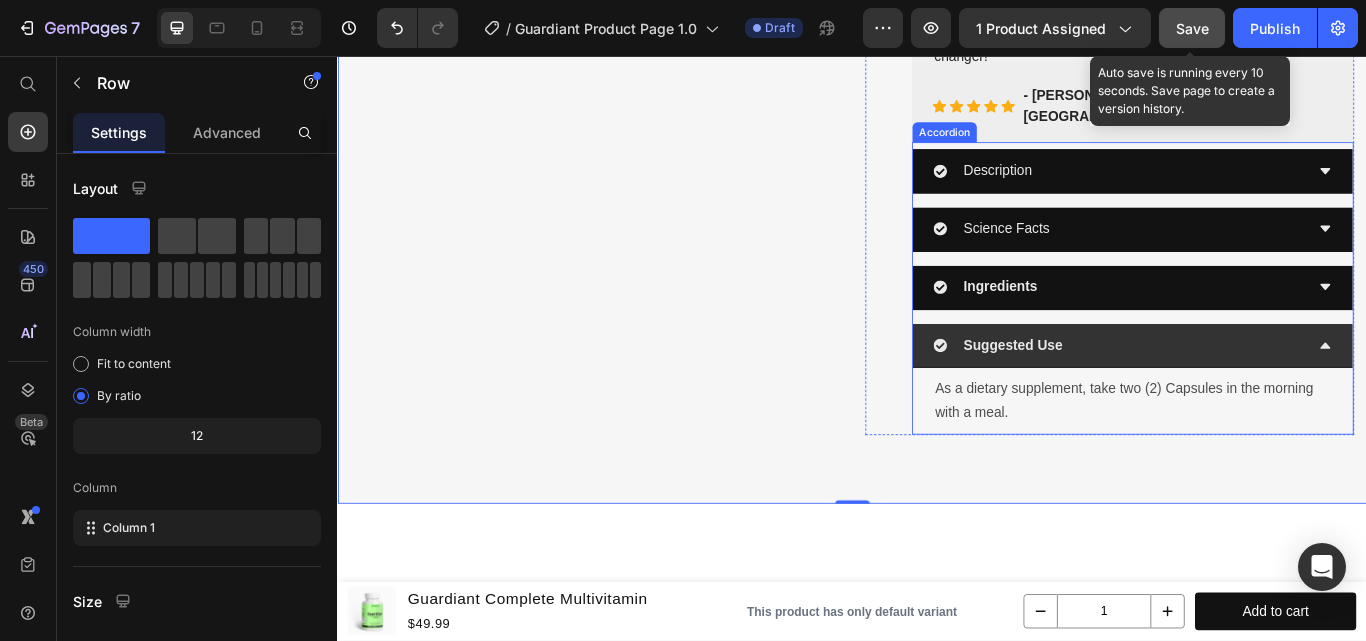 click on "Suggested Use" at bounding box center (1248, 394) 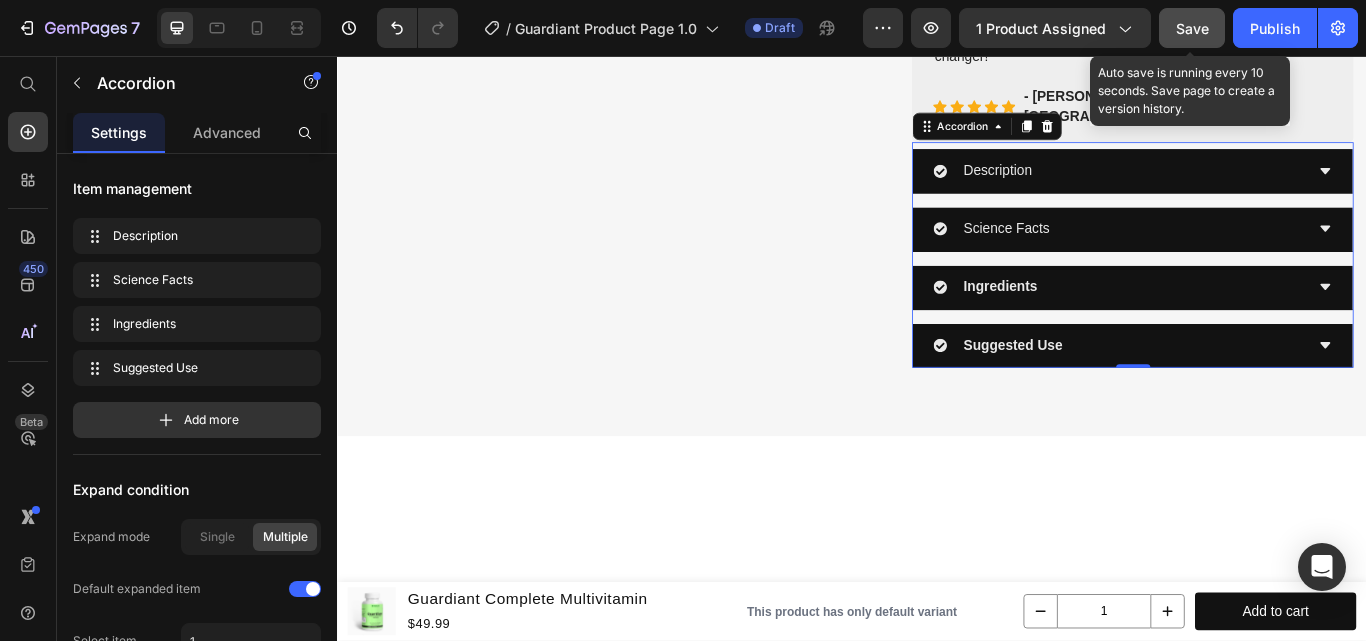 drag, startPoint x: 1186, startPoint y: 14, endPoint x: 478, endPoint y: 149, distance: 720.75586 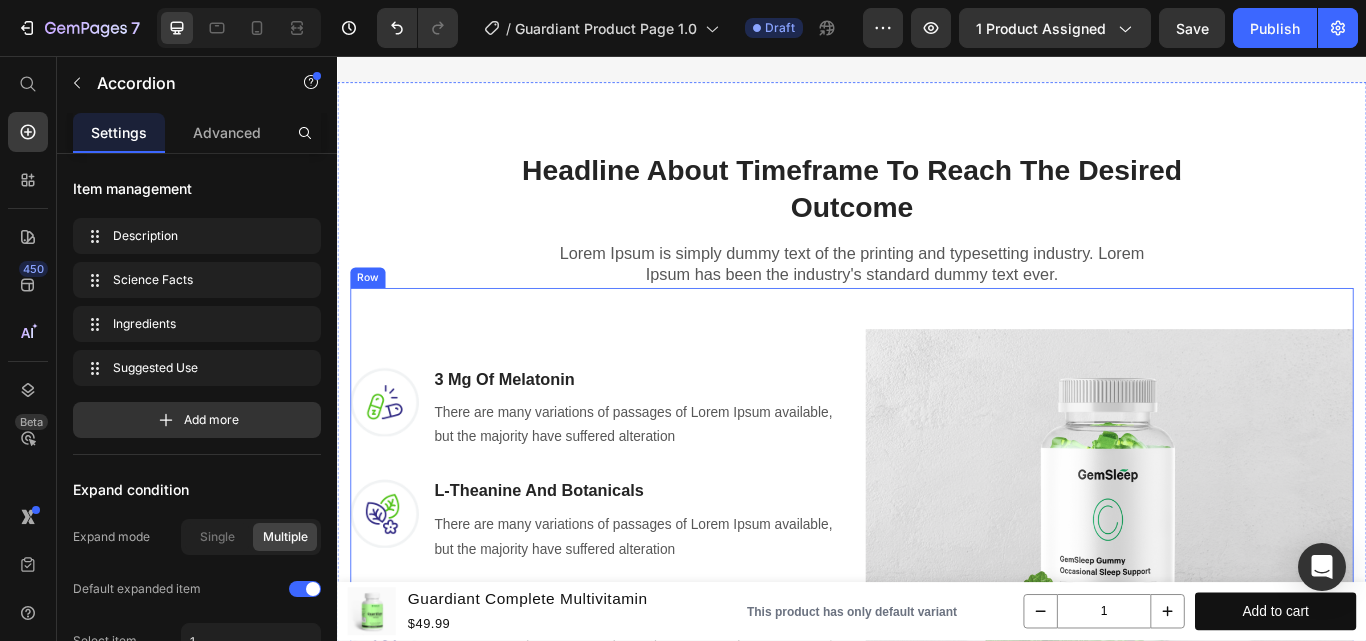 scroll, scrollTop: 1600, scrollLeft: 0, axis: vertical 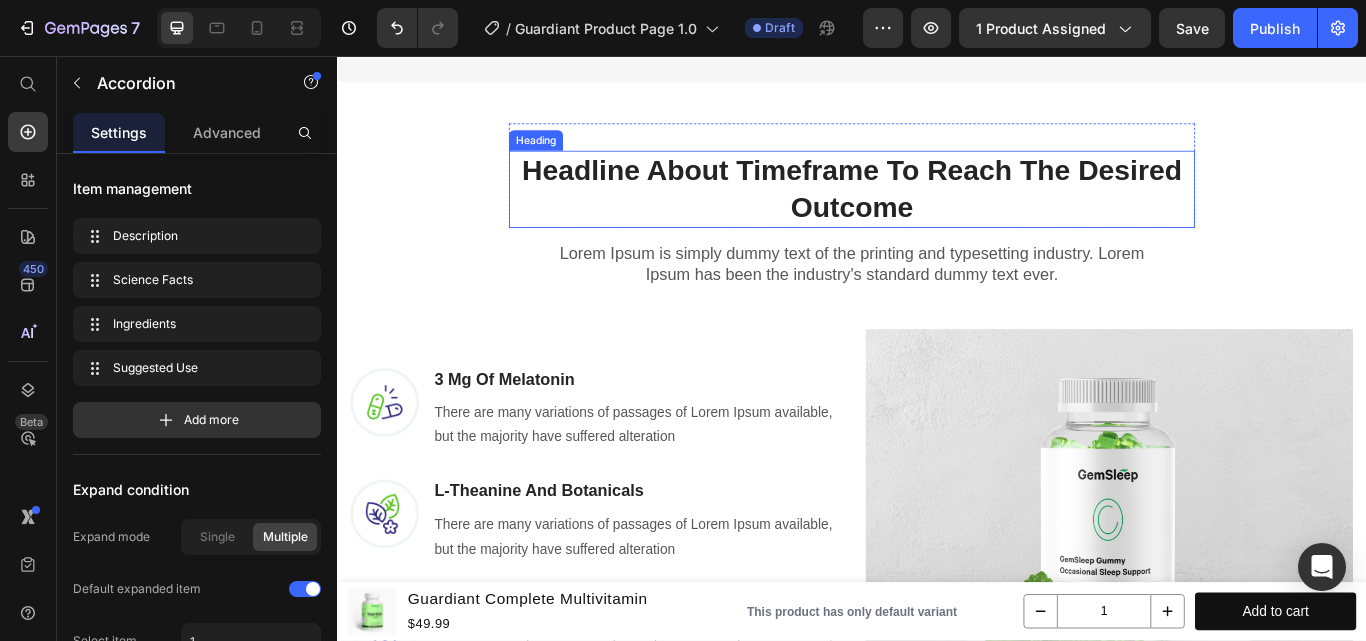 click on "Headline About Timeframe To Reach The Desired Outcome" at bounding box center [937, 212] 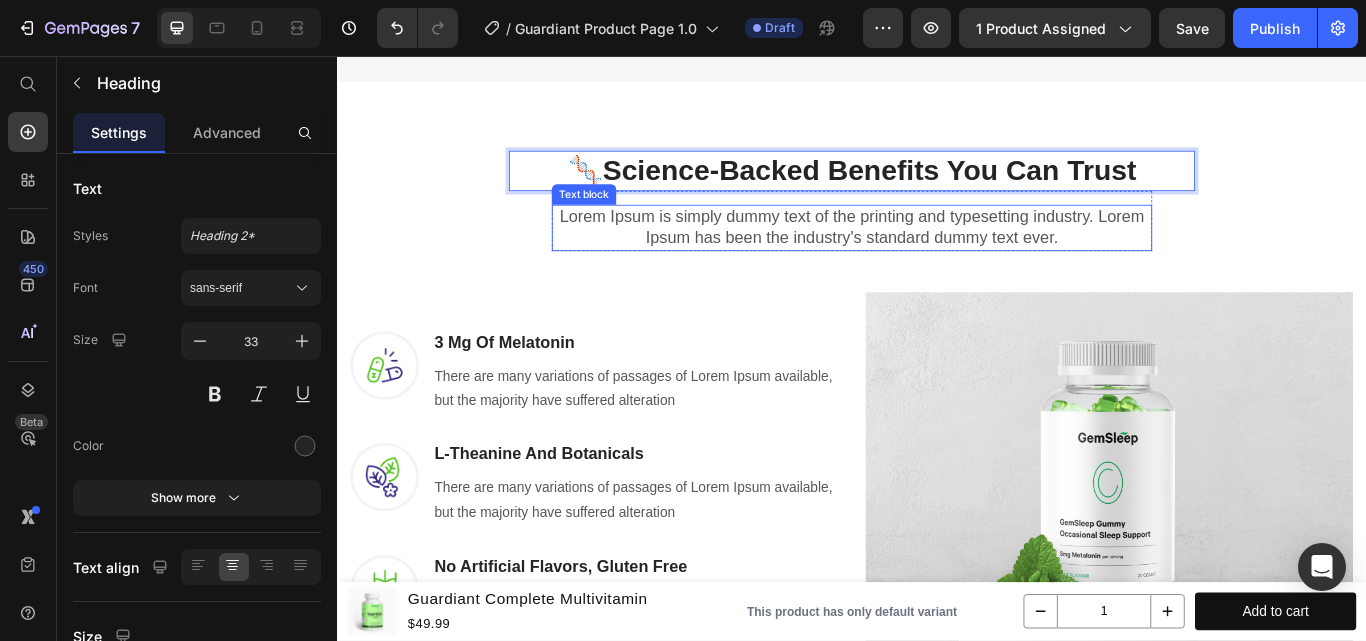 click on "Lorem Ipsum is simply dummy text of the printing and typesetting industry. Lorem Ipsum has been the industry's standard dummy text ever." at bounding box center (937, 256) 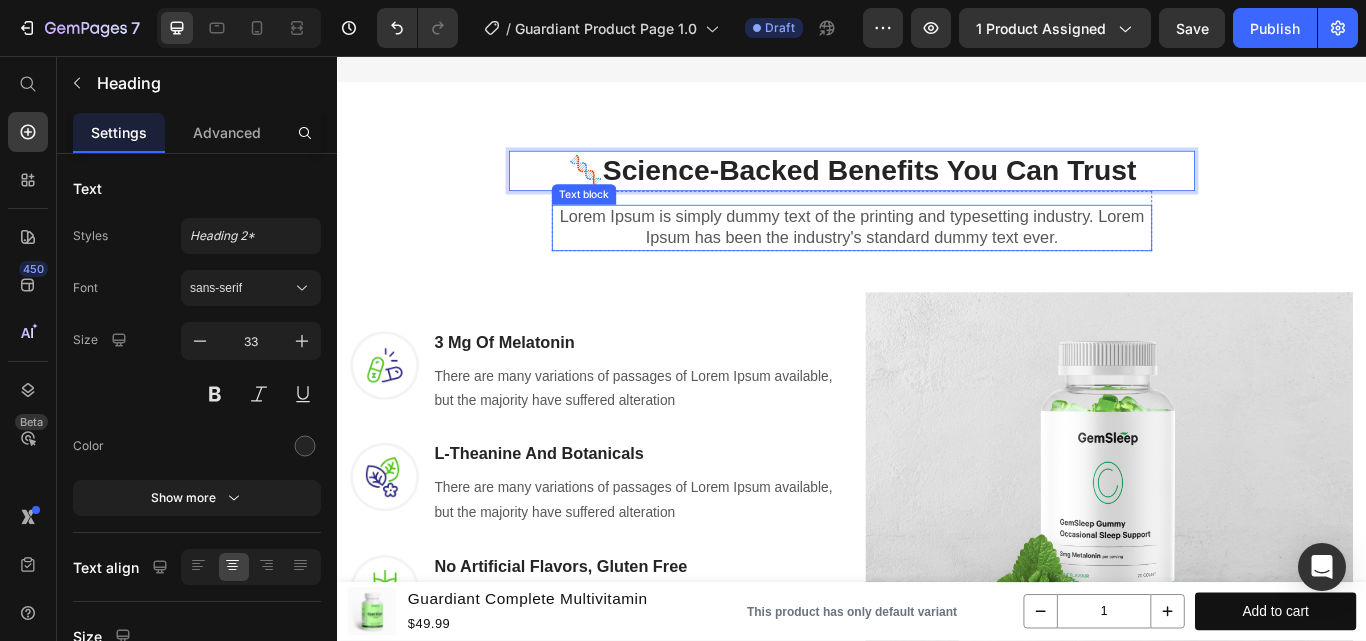 click on "Lorem Ipsum is simply dummy text of the printing and typesetting industry. Lorem Ipsum has been the industry's standard dummy text ever." at bounding box center [937, 256] 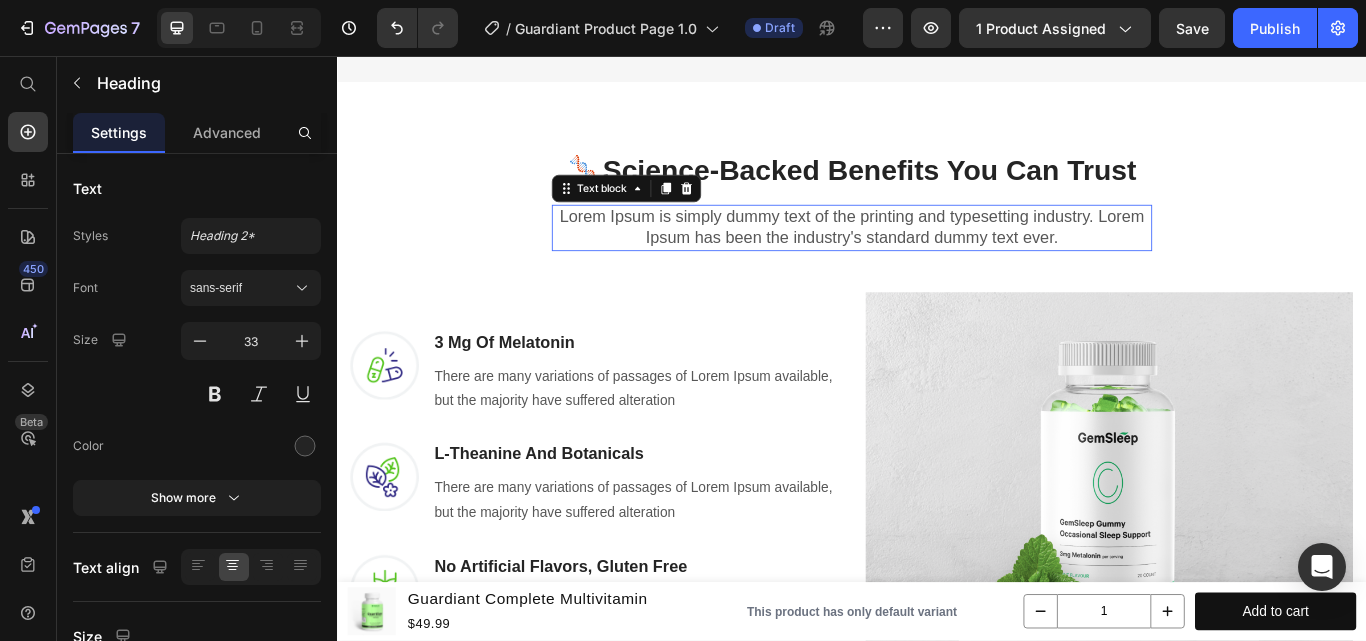 click on "Lorem Ipsum is simply dummy text of the printing and typesetting industry. Lorem Ipsum has been the industry's standard dummy text ever." at bounding box center [937, 256] 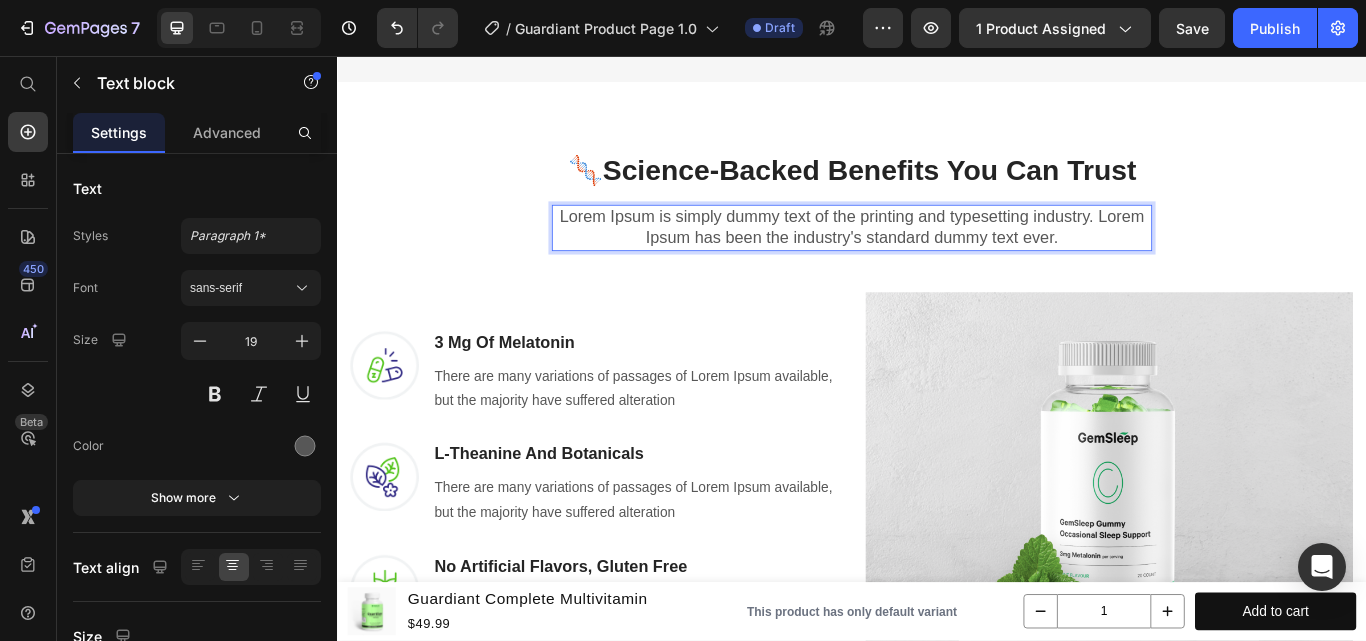 click on "Lorem Ipsum is simply dummy text of the printing and typesetting industry. Lorem Ipsum has been the industry's standard dummy text ever." at bounding box center [937, 256] 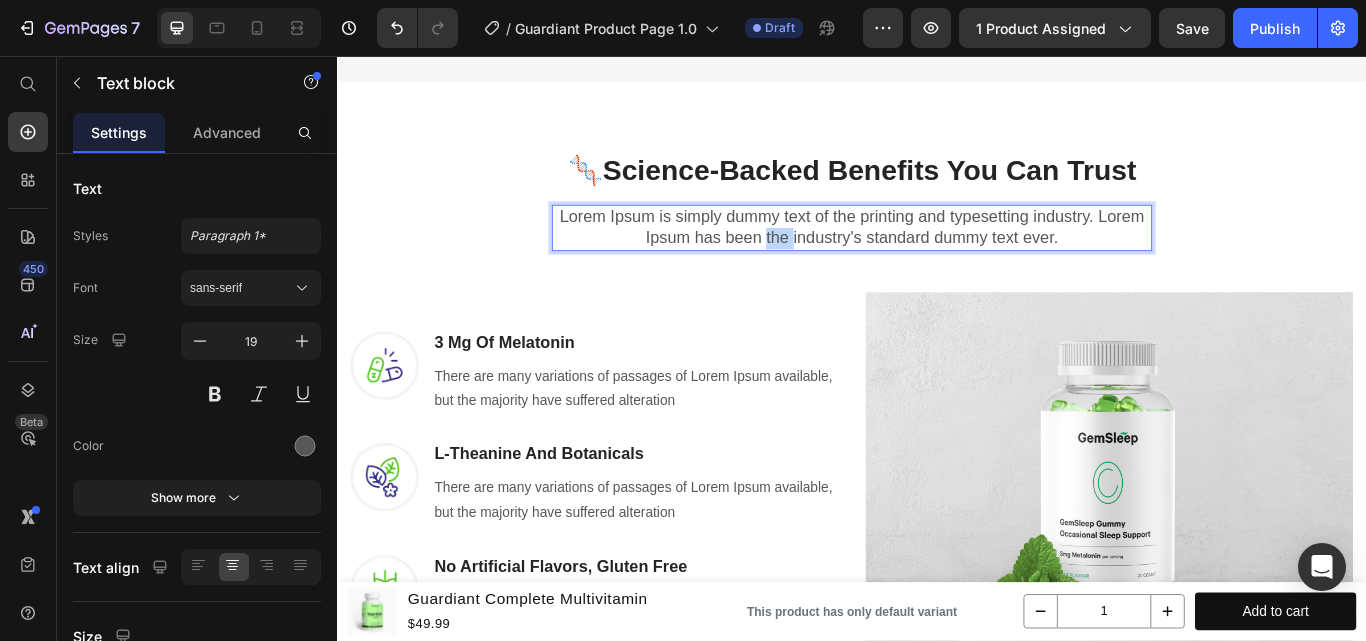 click on "Lorem Ipsum is simply dummy text of the printing and typesetting industry. Lorem Ipsum has been the industry's standard dummy text ever." at bounding box center (937, 256) 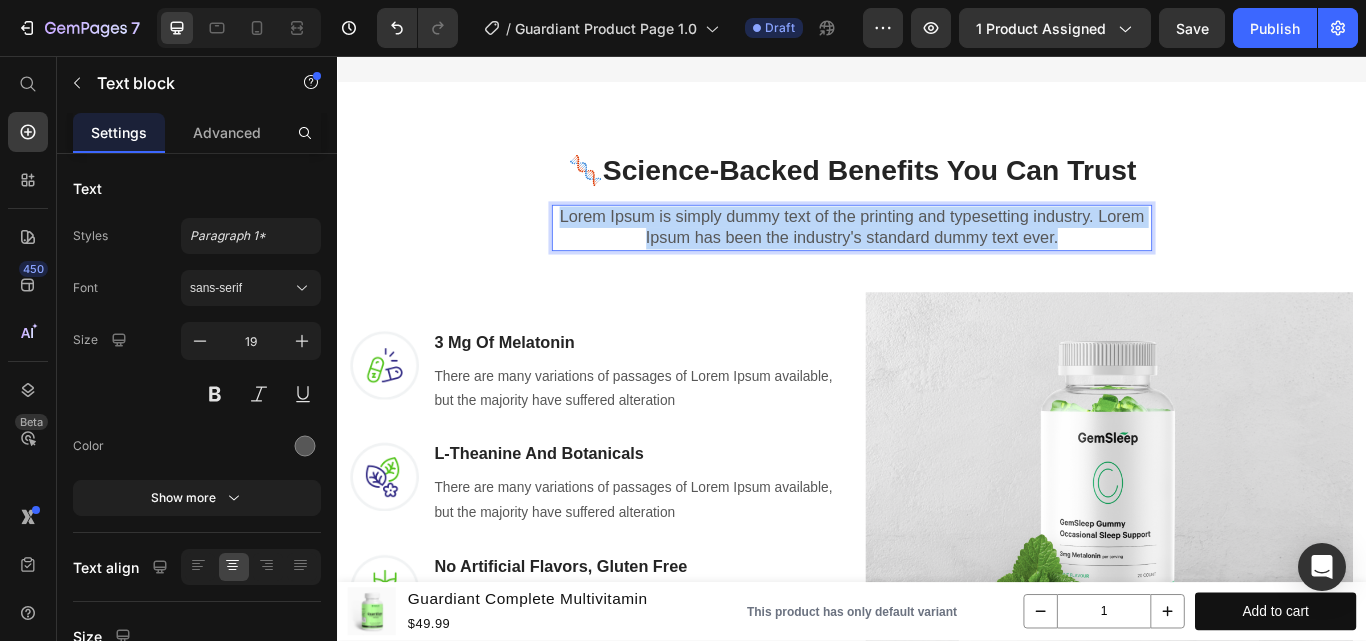 click on "Lorem Ipsum is simply dummy text of the printing and typesetting industry. Lorem Ipsum has been the industry's standard dummy text ever." at bounding box center (937, 256) 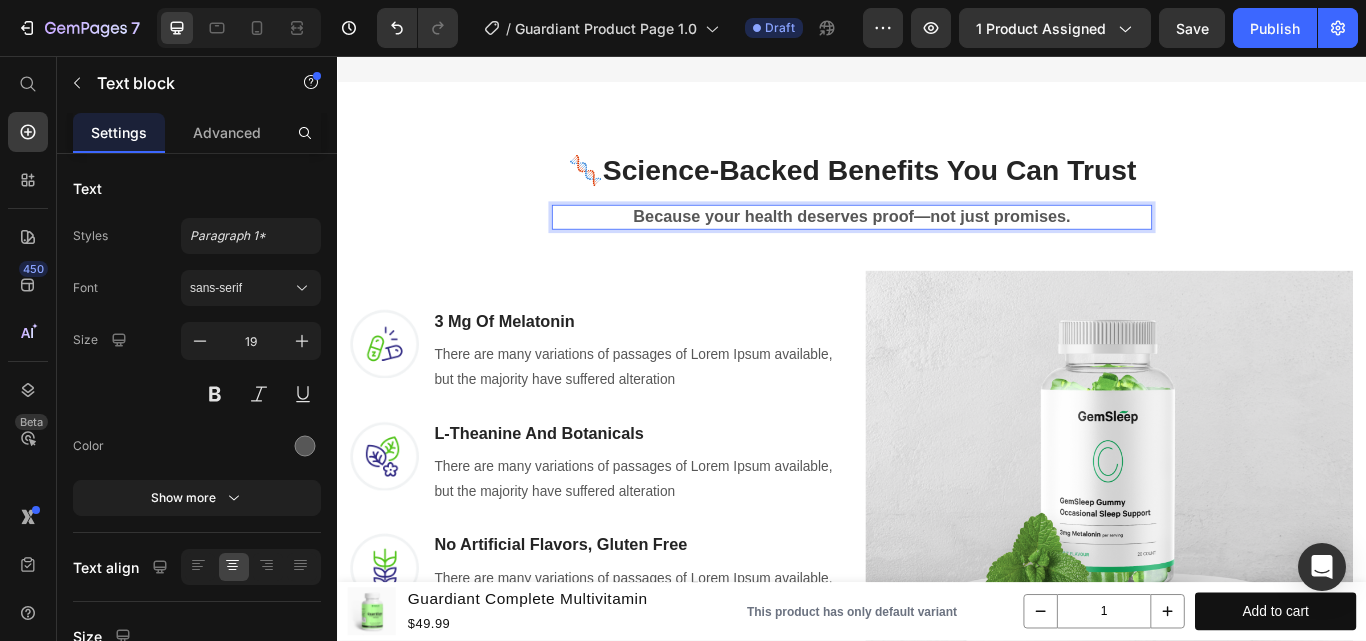 click on "🧬  Science-Backed Benefits You Can Trust Heading Row Because your health deserves proof—not just promises. Text block   0 Row Image 3 Mg Of [MEDICAL_DATA] Heading There are many variations of passages of Lorem Ipsum available, but the majority have suffered alteration Text block Row Image L-Theanine And Botanicals Heading There are many variations of passages of Lorem Ipsum available, but the majority have suffered alteration Text block Row Image No Artificial Flavors, Gluten Free Heading There are many variations of passages of Lorem Ipsum available, but the majority have suffered alteration Text block Row  	   REVEAL OFFER Button                Icon 30 day money back guarantee Text block Icon List Row Image Row" at bounding box center [937, 505] 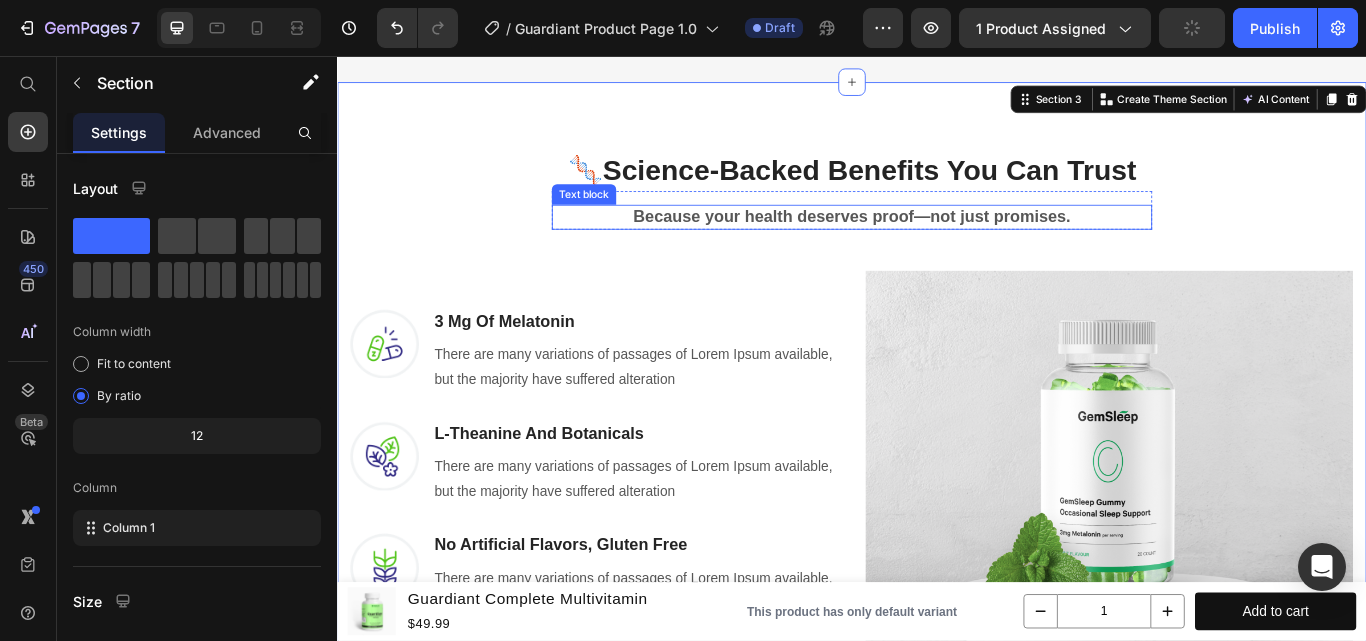 click on "Because your health deserves proof—not just promises." at bounding box center (937, 243) 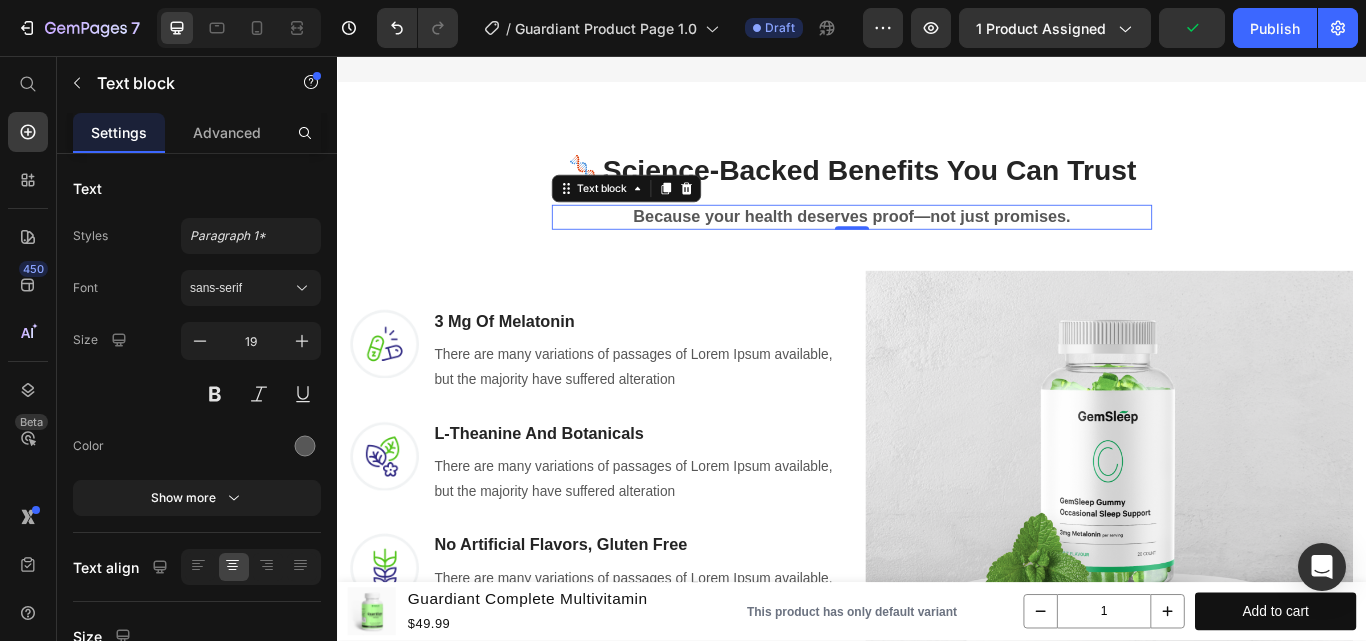 click on "Because your health deserves proof—not just promises." at bounding box center (937, 243) 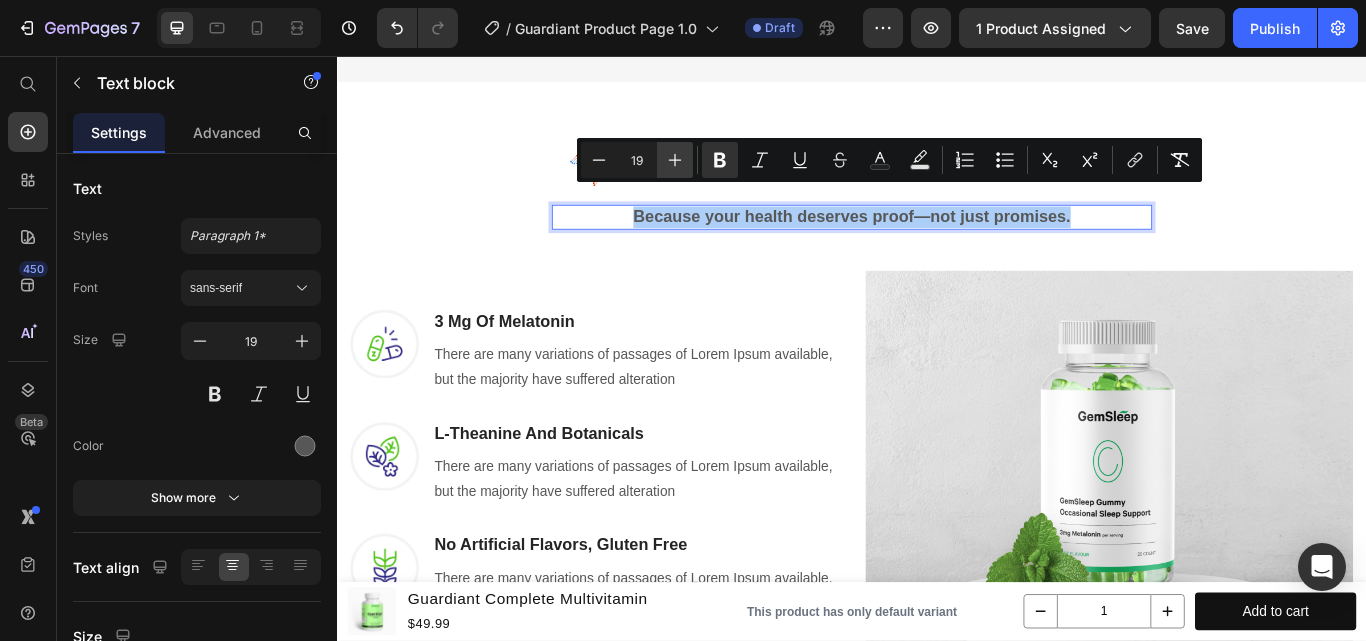 click 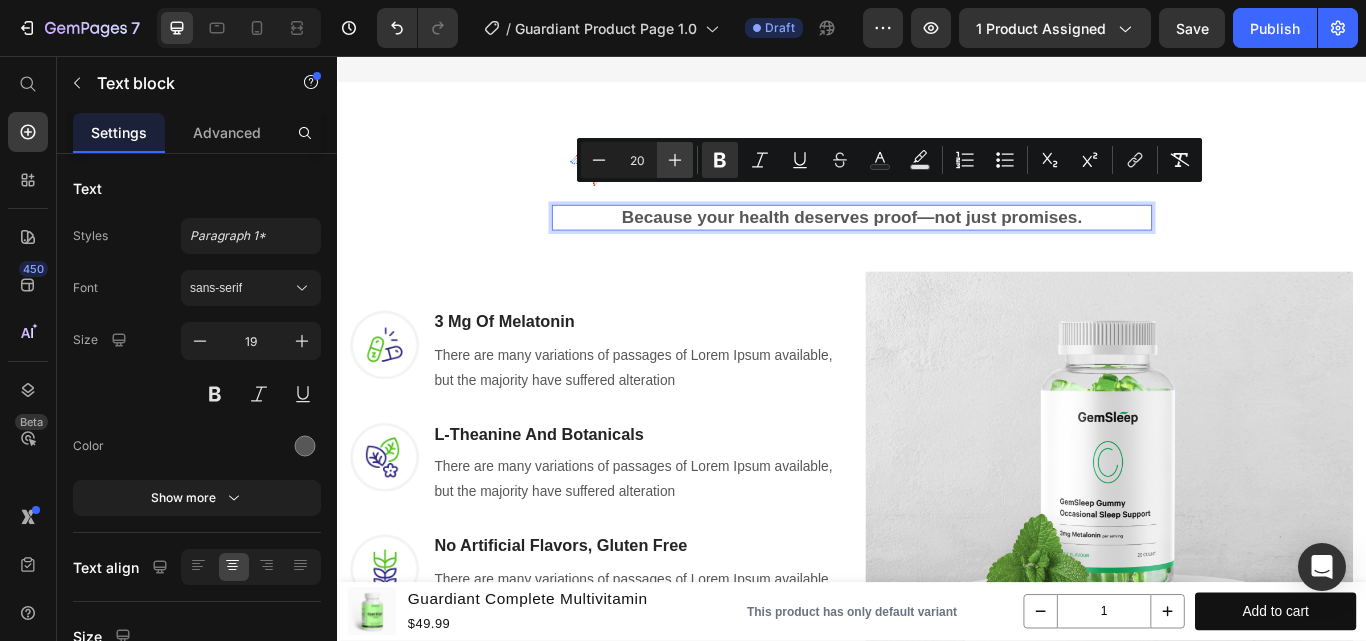 click 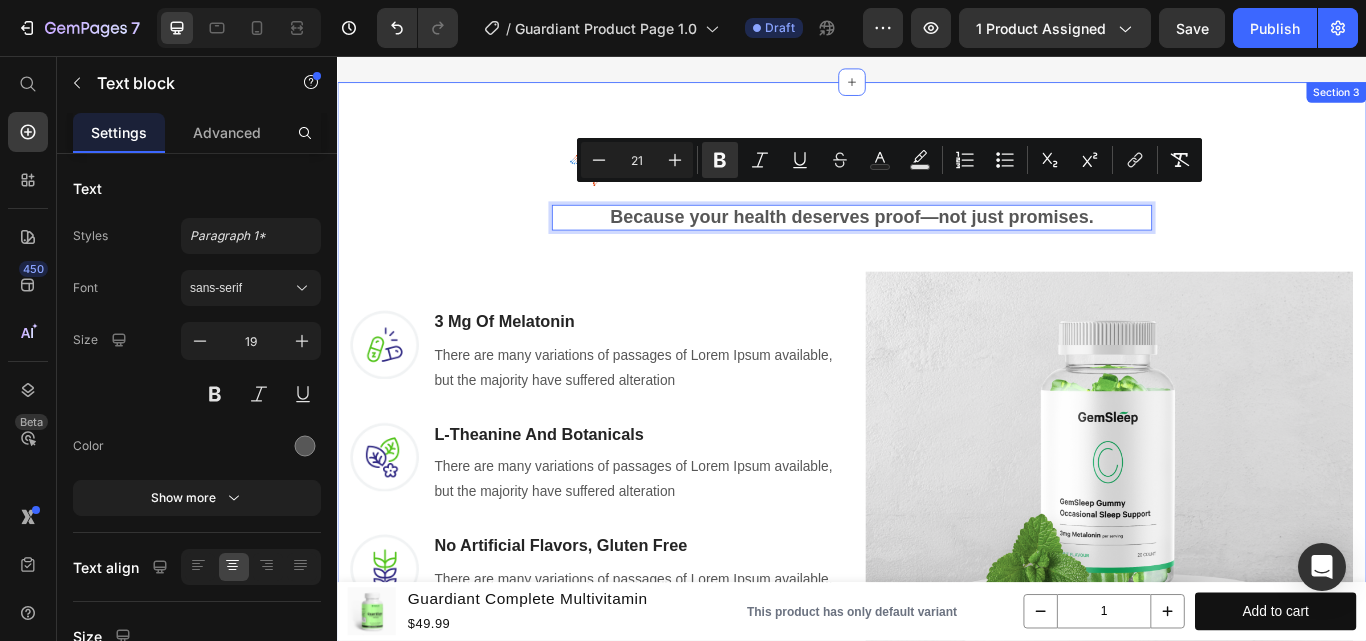 click on "🧬  Science-Backed Benefits You Can Trust Heading Row Because your health deserves proof—not just promises. Text block   0 Row Image 3 Mg Of [MEDICAL_DATA] Heading There are many variations of passages of Lorem Ipsum available, but the majority have suffered alteration Text block Row Image L-Theanine And Botanicals Heading There are many variations of passages of Lorem Ipsum available, but the majority have suffered alteration Text block Row Image No Artificial Flavors, Gluten Free Heading There are many variations of passages of Lorem Ipsum available, but the majority have suffered alteration Text block Row  	   REVEAL OFFER Button                Icon 30 day money back guarantee Text block Icon List Row Image Row" at bounding box center [937, 506] 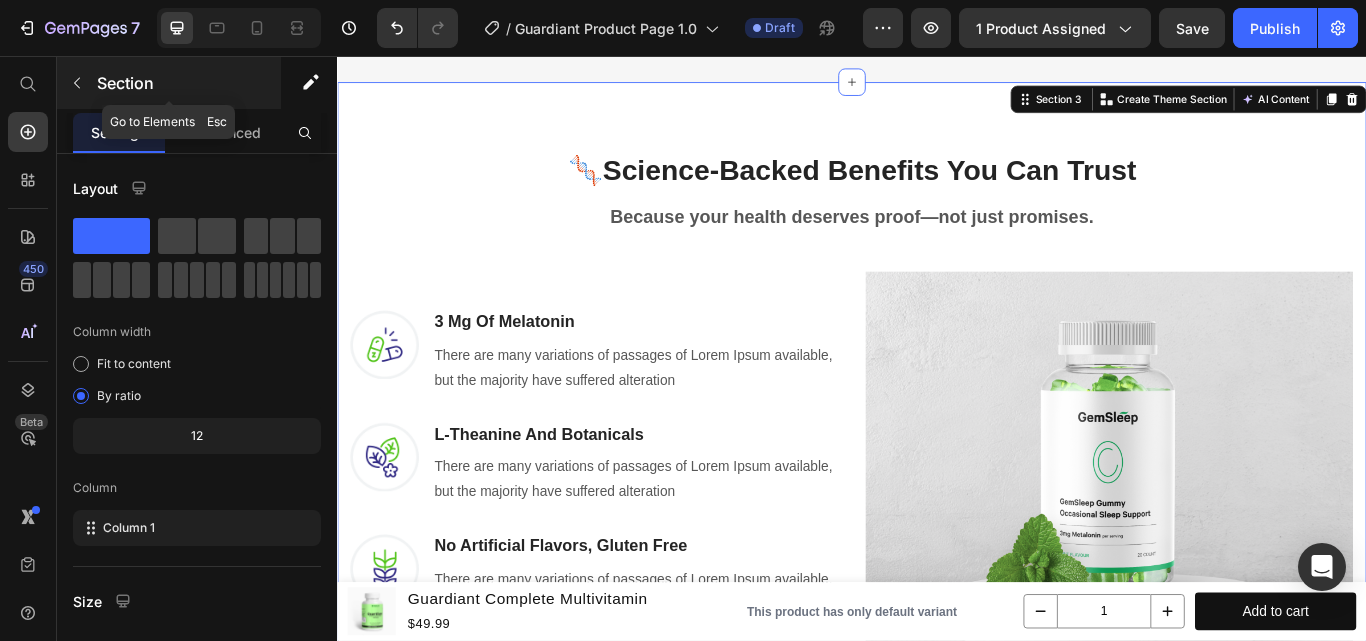 click 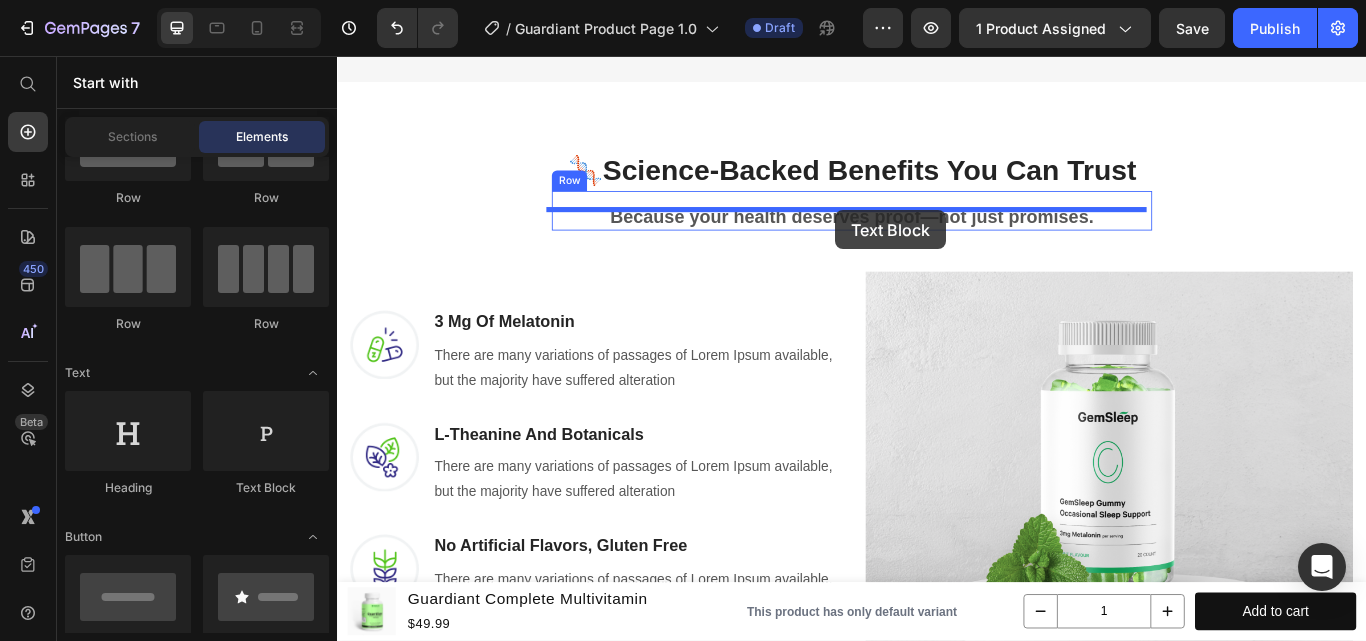 drag, startPoint x: 754, startPoint y: 465, endPoint x: 918, endPoint y: 236, distance: 281.66824 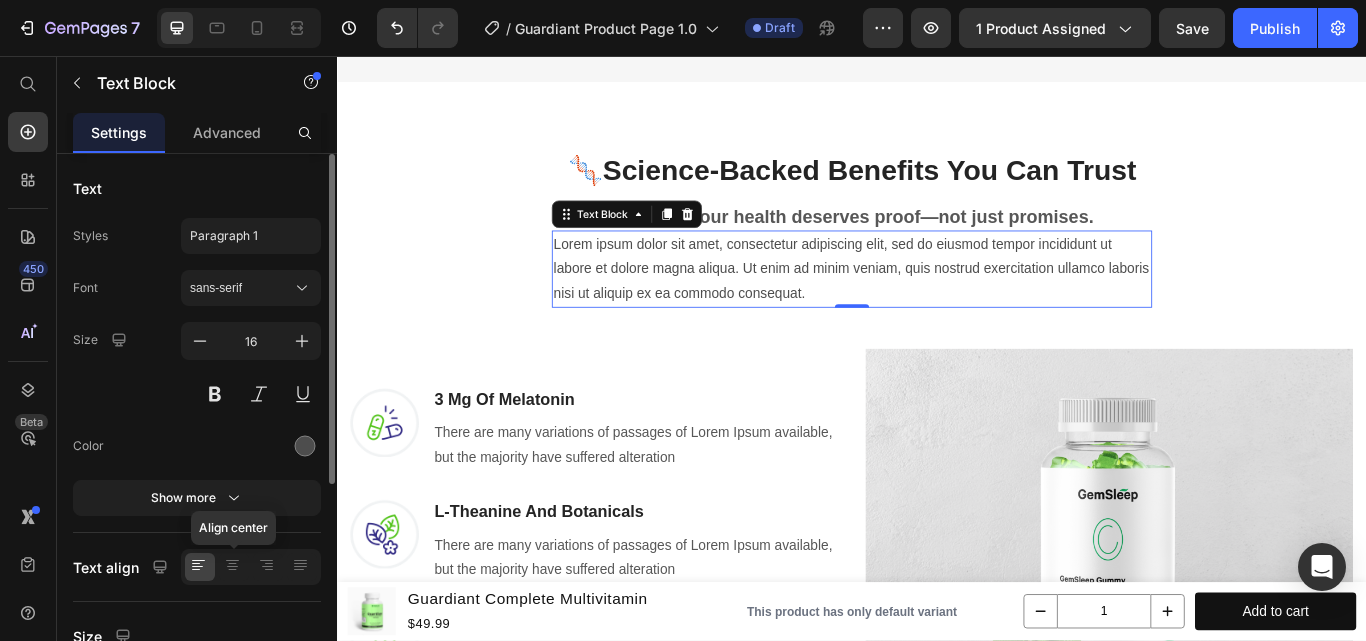 drag, startPoint x: 231, startPoint y: 563, endPoint x: 303, endPoint y: 523, distance: 82.36504 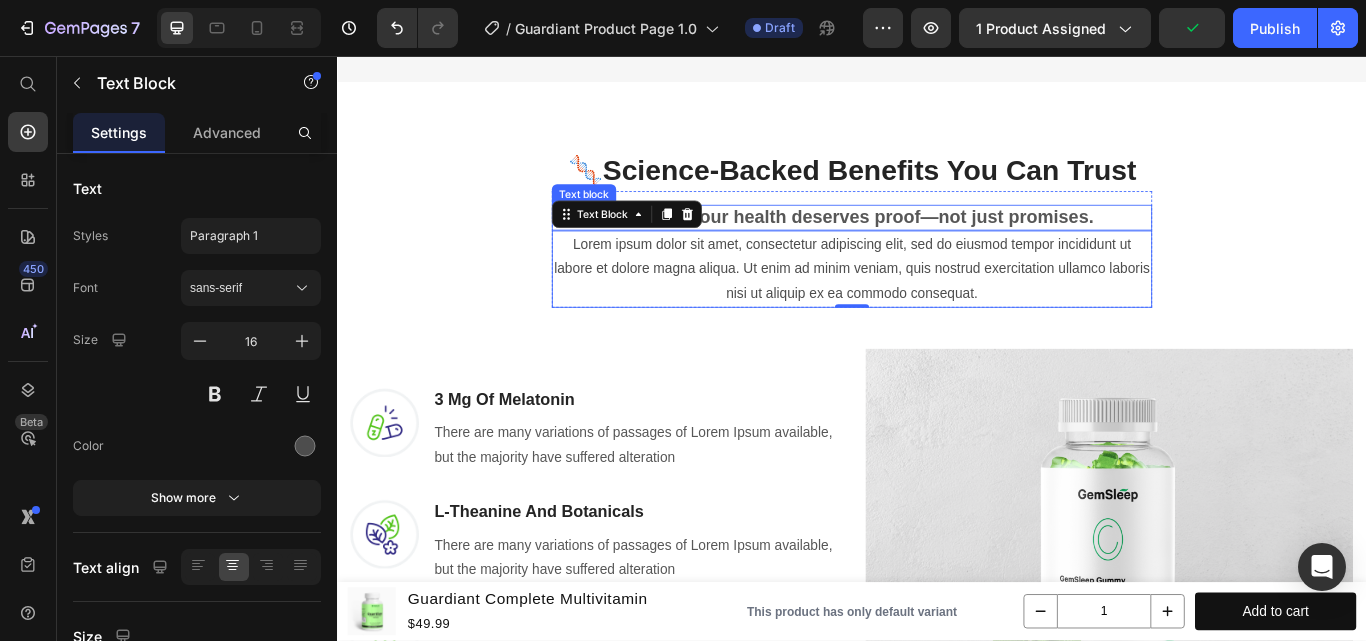 click on "Lorem ipsum dolor sit amet, consectetur adipiscing elit, sed do eiusmod tempor incididunt ut labore et dolore magna aliqua. Ut enim ad minim veniam, quis nostrud exercitation ullamco laboris nisi ut aliquip ex ea commodo consequat." at bounding box center [937, 305] 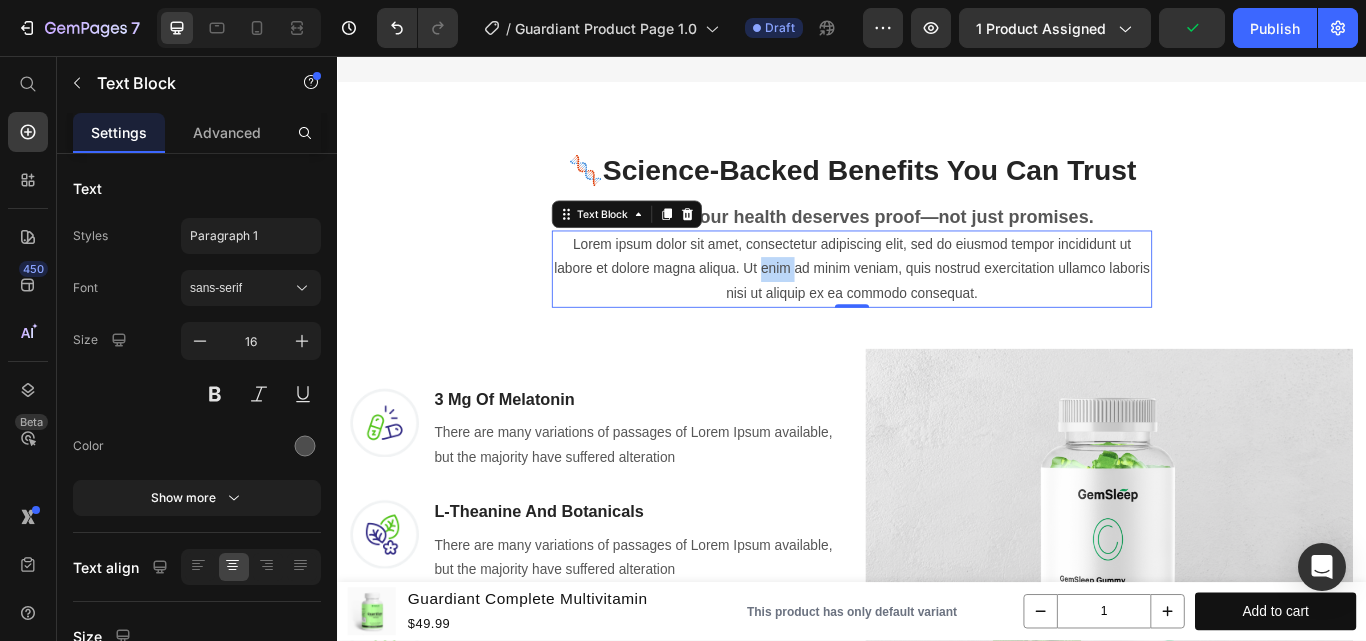 click on "Lorem ipsum dolor sit amet, consectetur adipiscing elit, sed do eiusmod tempor incididunt ut labore et dolore magna aliqua. Ut enim ad minim veniam, quis nostrud exercitation ullamco laboris nisi ut aliquip ex ea commodo consequat." at bounding box center [937, 305] 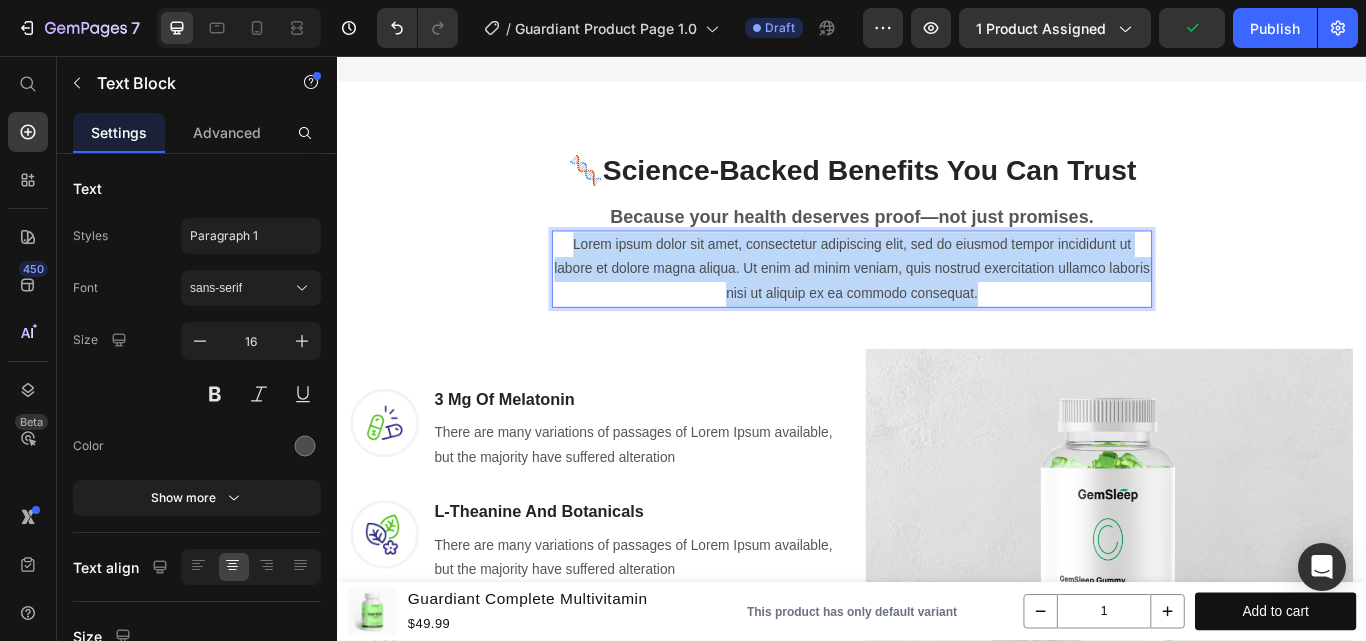 click on "Lorem ipsum dolor sit amet, consectetur adipiscing elit, sed do eiusmod tempor incididunt ut labore et dolore magna aliqua. Ut enim ad minim veniam, quis nostrud exercitation ullamco laboris nisi ut aliquip ex ea commodo consequat." at bounding box center [937, 305] 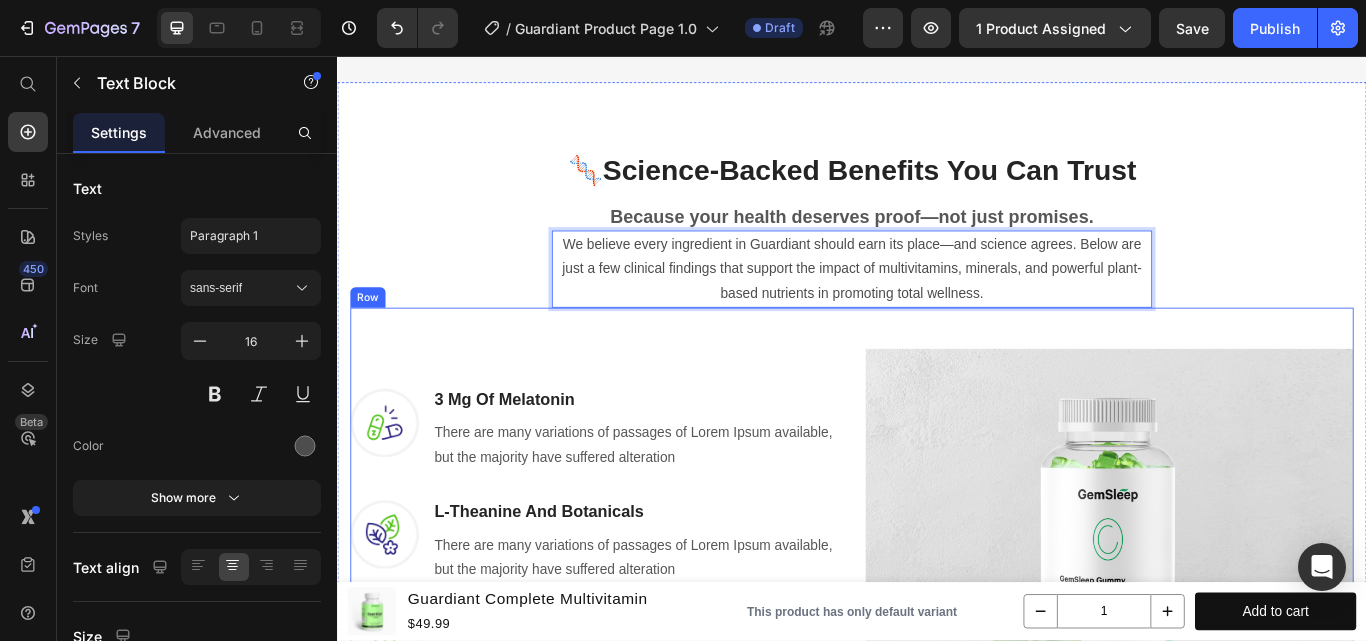 click on "🧬  Science-Backed Benefits You Can Trust Heading Row Because your health deserves proof—not just promises. Text block We believe every ingredient in Guardiant should earn its place—and science agrees. Below are just a few clinical findings that support the impact of multivitamins, minerals, and powerful plant-based nutrients in promoting total wellness. Text Block   0 Row Image 3 Mg Of [MEDICAL_DATA] Heading There are many variations of passages of Lorem Ipsum available, but the majority have suffered alteration Text block Row Image L-Theanine And Botanicals Heading There are many variations of passages of Lorem Ipsum available, but the majority have suffered alteration Text block Row Image No Artificial Flavors, Gluten Free Heading There are many variations of passages of Lorem Ipsum available, but the majority have suffered alteration Text block Row  	   REVEAL OFFER Button                Icon 30 day money back guarantee Text block Icon List Row Image Row" at bounding box center [937, 551] 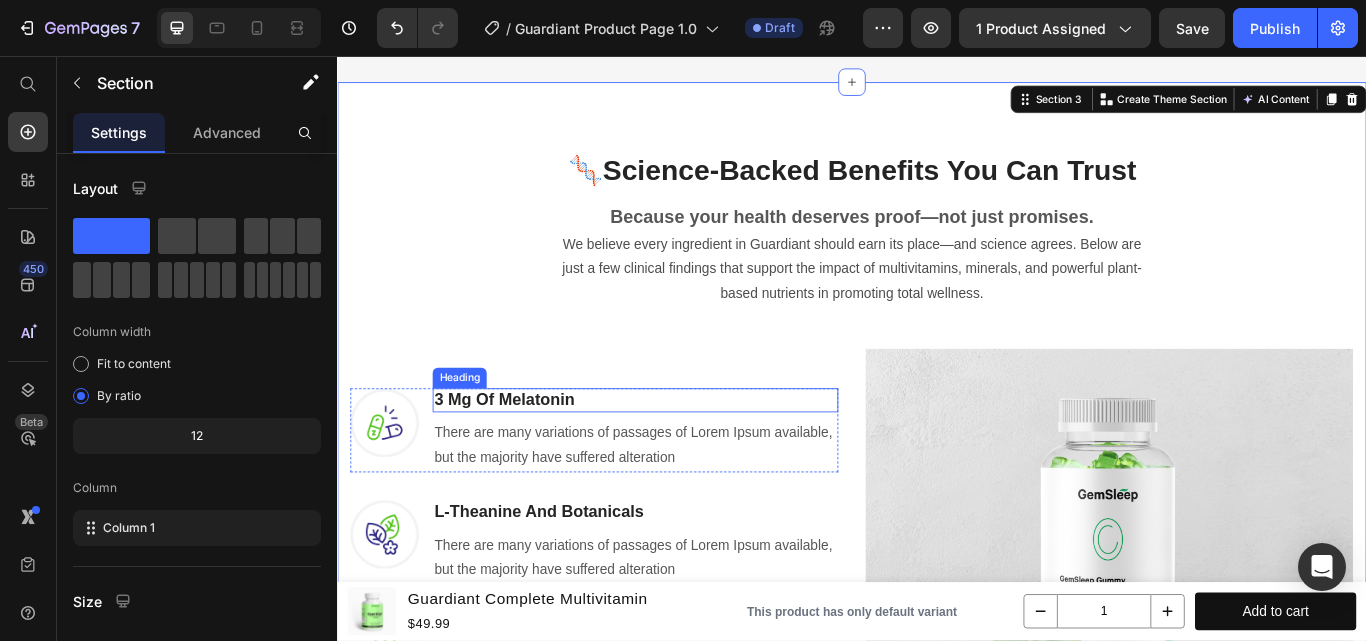 click on "3 Mg Of Melatonin" at bounding box center [684, 458] 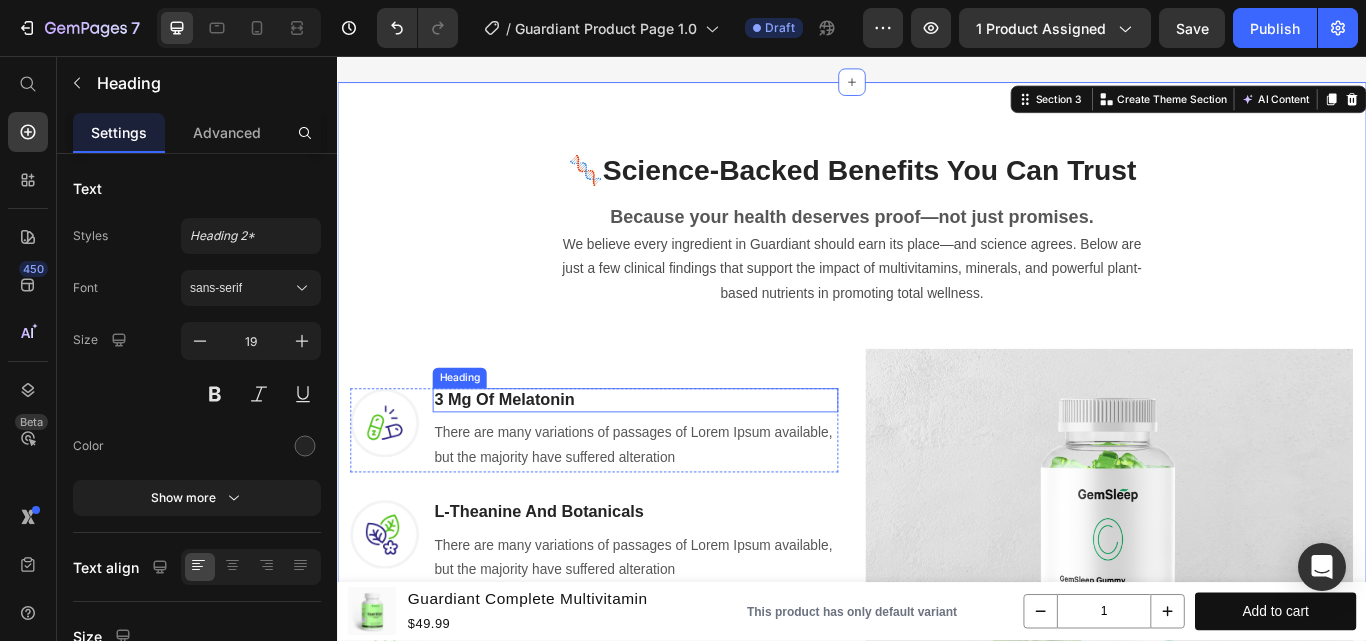 click on "3 Mg Of Melatonin" at bounding box center [684, 458] 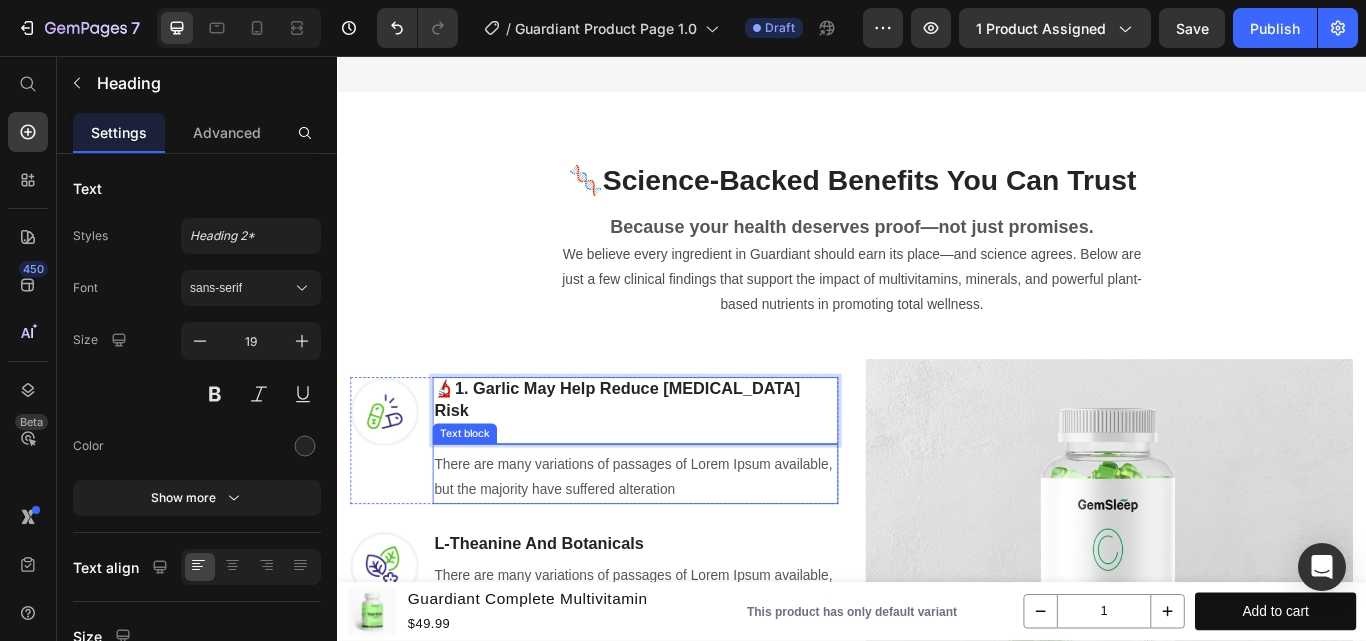 scroll, scrollTop: 1500, scrollLeft: 0, axis: vertical 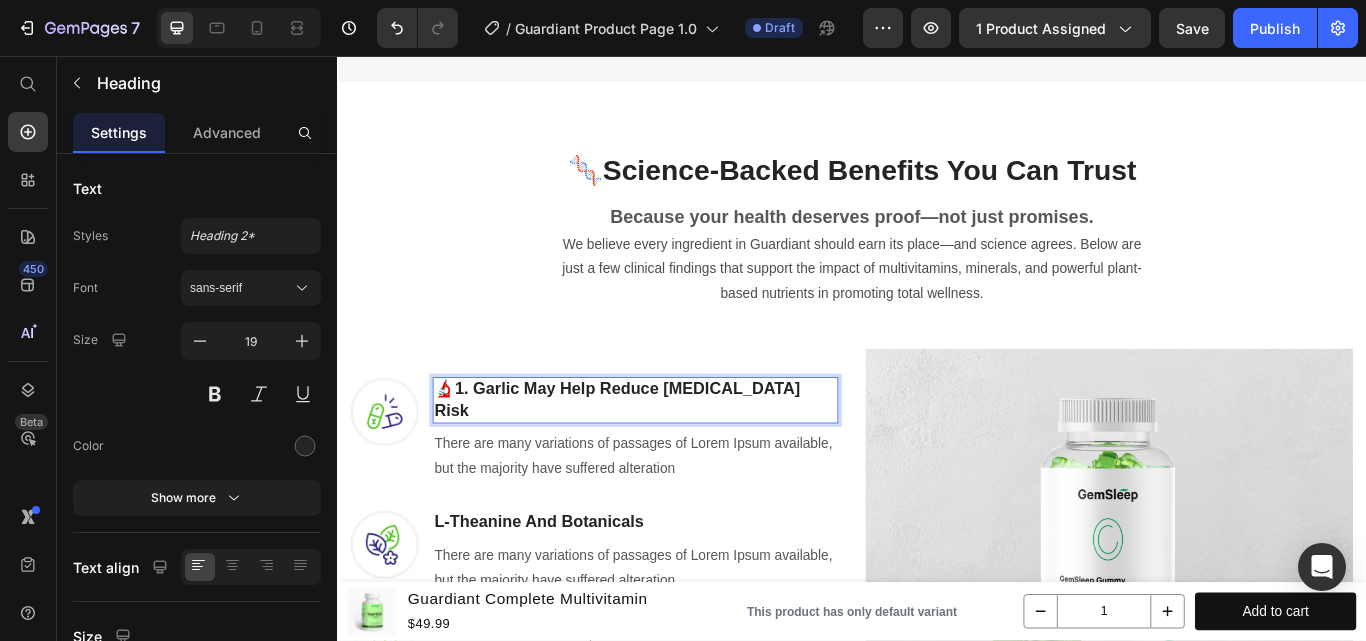 click on "1. Garlic May Help Reduce [MEDICAL_DATA] Risk" at bounding box center (663, 457) 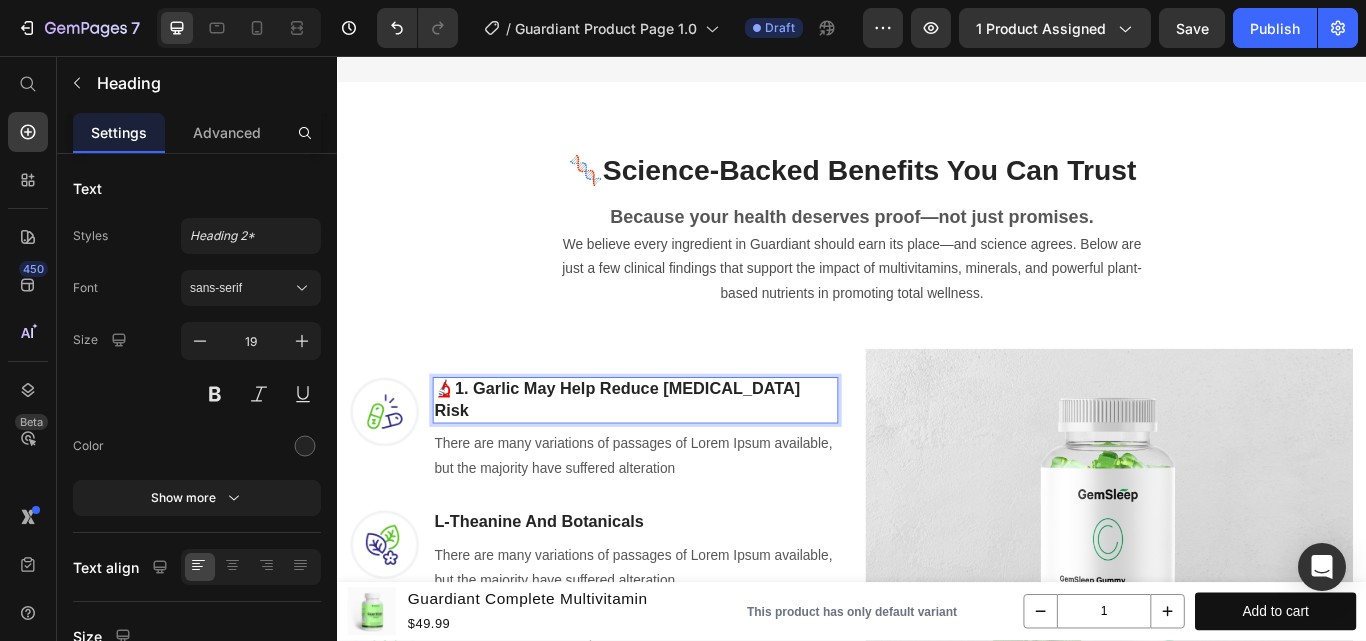 click on "1. Garlic May Help Reduce [MEDICAL_DATA] Risk" at bounding box center (663, 457) 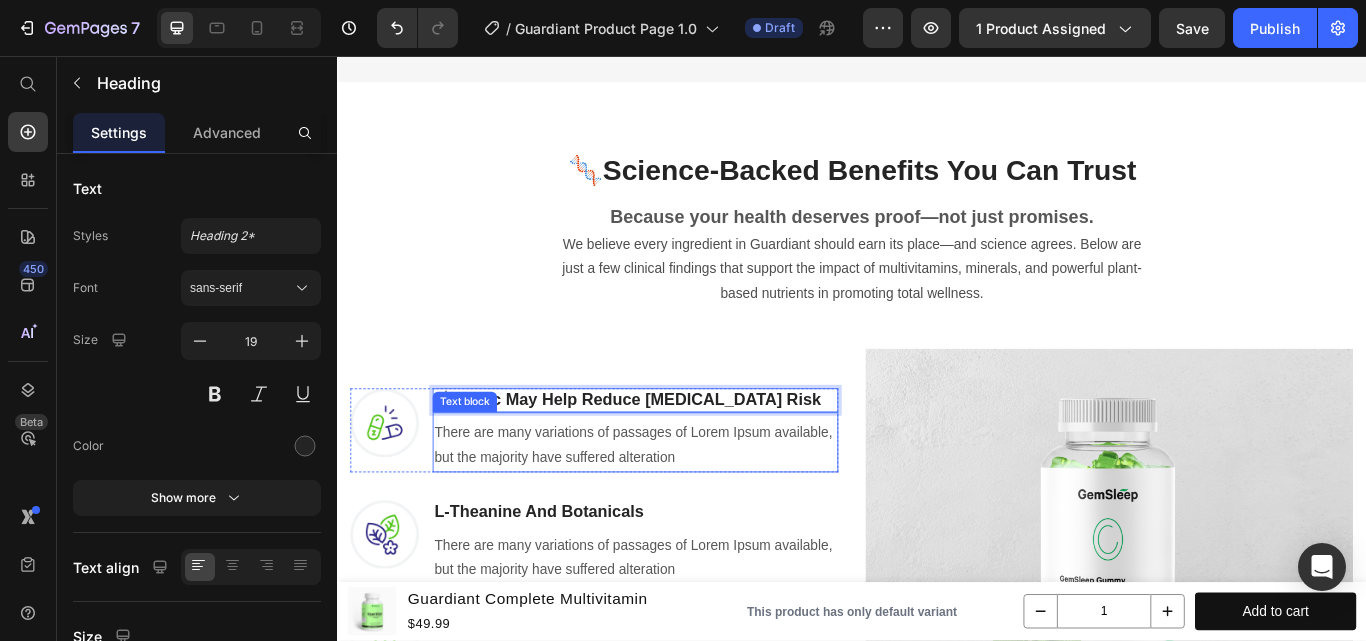 click on "Image 🔬  Garlic May Help Reduce [MEDICAL_DATA] Risk Heading   0 There are many variations of passages of Lorem Ipsum available, but the majority have suffered alteration Text block Row Image L-Theanine And Botanicals Heading There are many variations of passages of Lorem Ipsum available, but the majority have suffered alteration Text block Row Image No Artificial Flavors, Gluten Free Heading There are many variations of passages of Lorem Ipsum available, but the majority have suffered alteration Text block Row  	   REVEAL OFFER Button                Icon 30 day money back guarantee Text block Icon List Row Image Row" at bounding box center (937, 658) 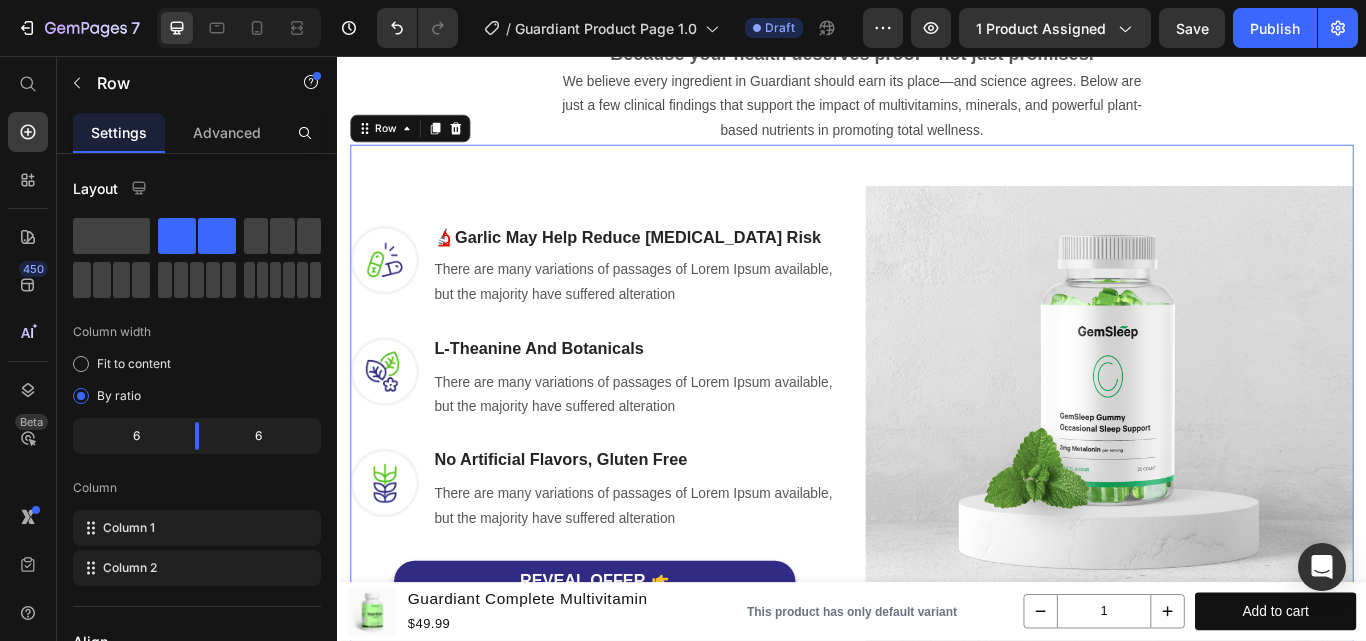 scroll, scrollTop: 1700, scrollLeft: 0, axis: vertical 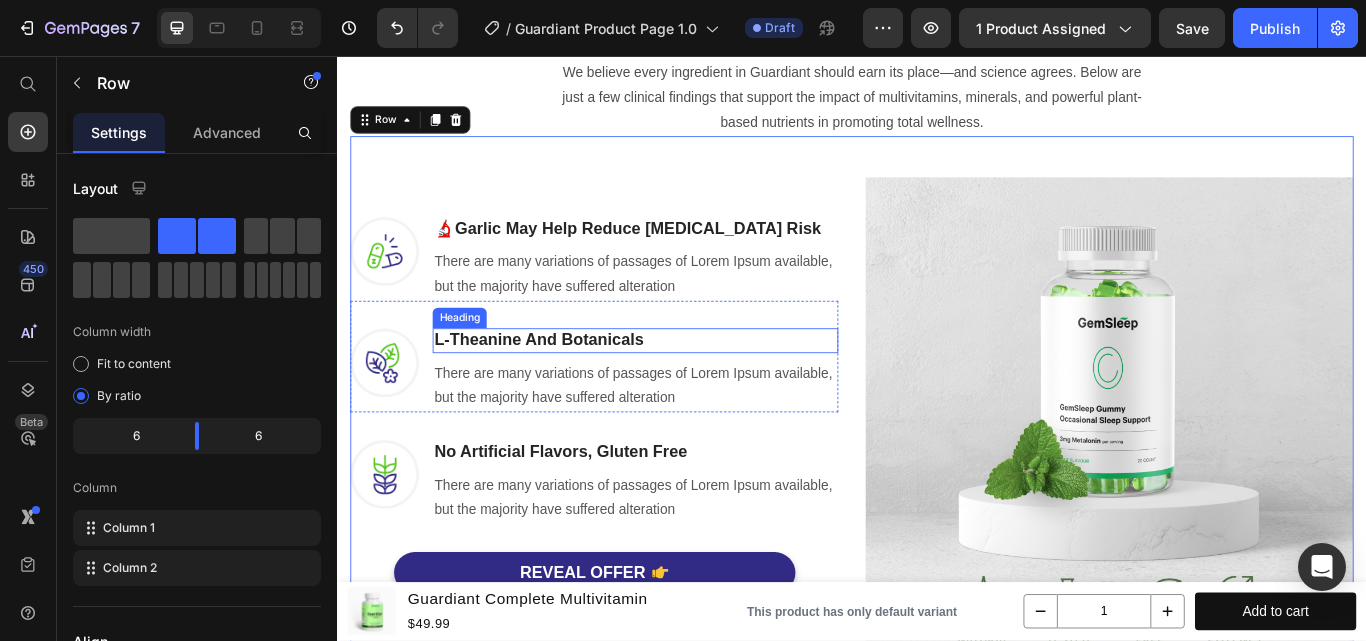 click on "L-Theanine And Botanicals" at bounding box center [684, 388] 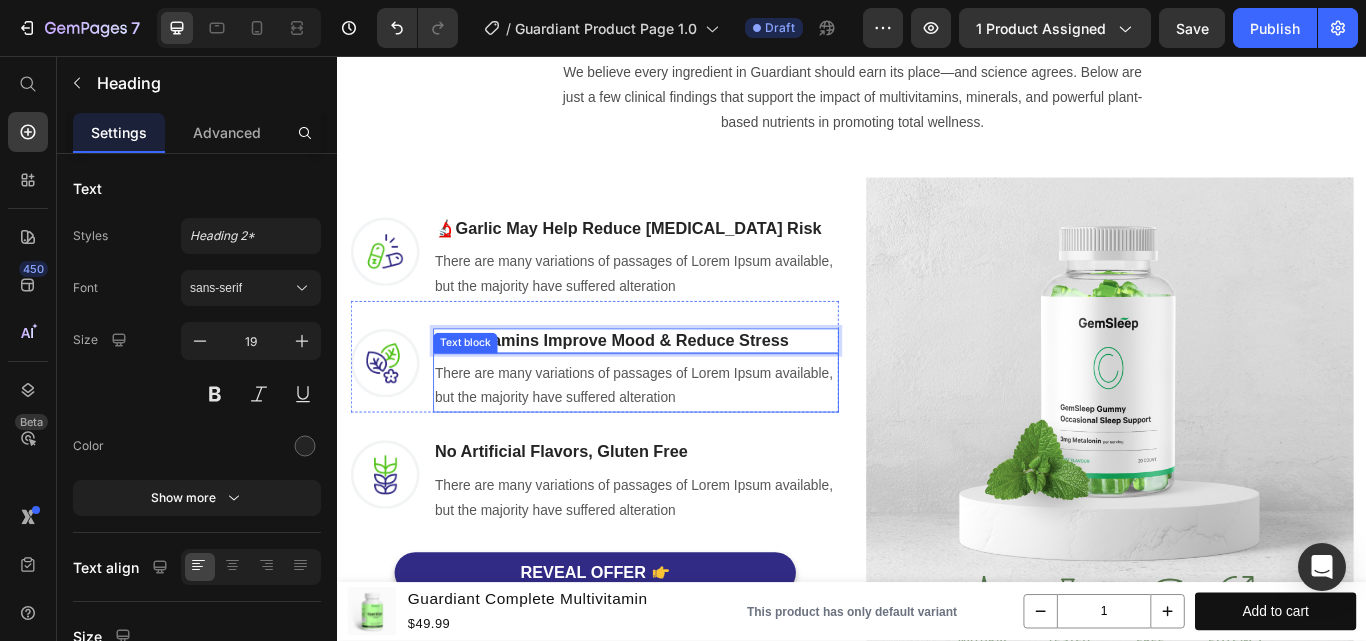 click on "There are many variations of passages of Lorem Ipsum available, but the majority have suffered alteration" at bounding box center (684, 442) 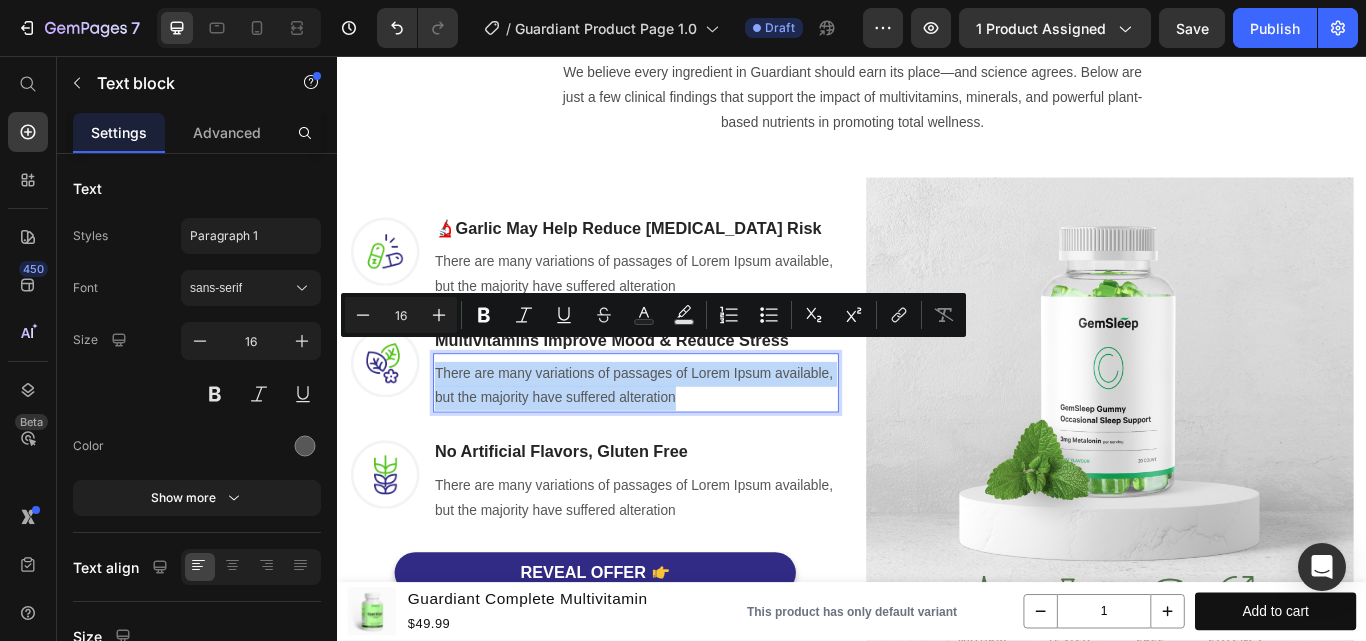 scroll, scrollTop: 1671, scrollLeft: 0, axis: vertical 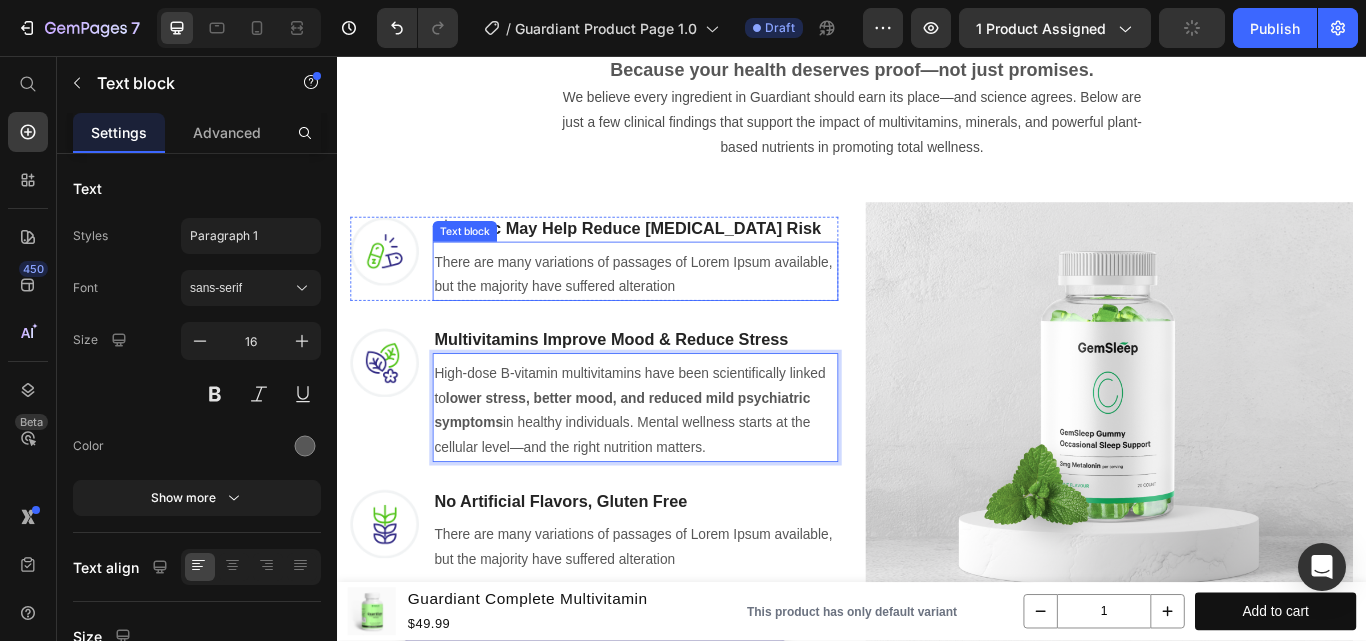 click on "There are many variations of passages of Lorem Ipsum available, but the majority have suffered alteration" at bounding box center (684, 312) 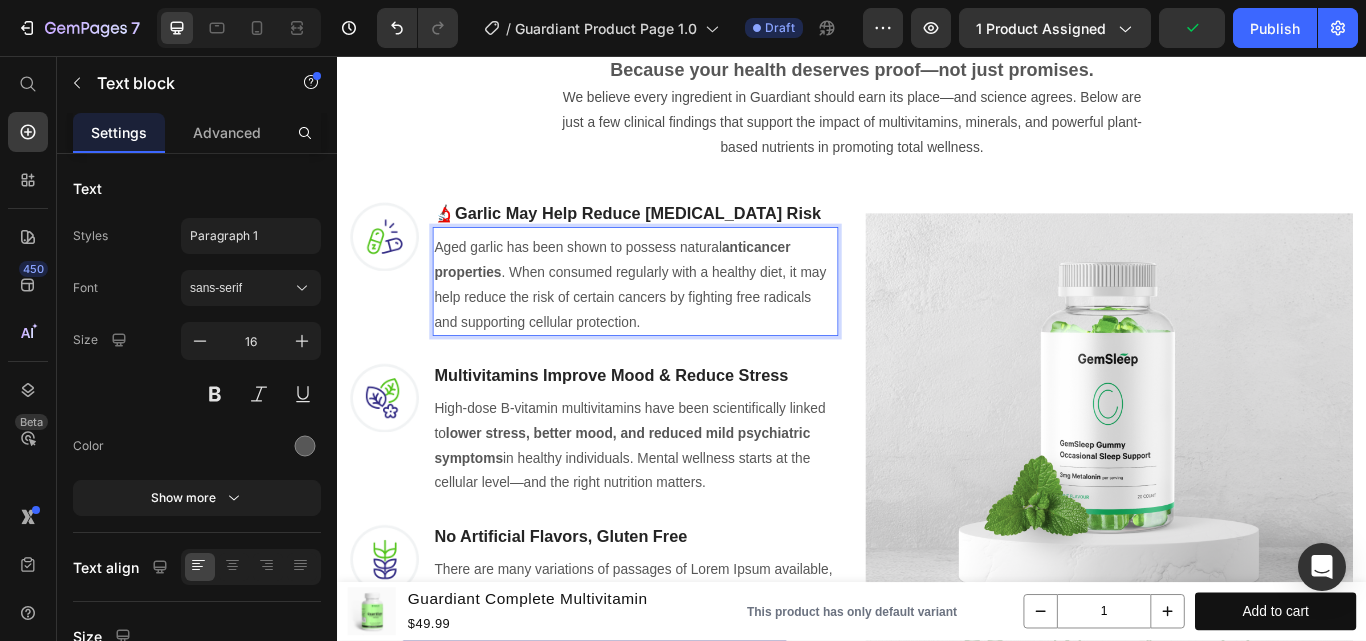 scroll, scrollTop: 1658, scrollLeft: 0, axis: vertical 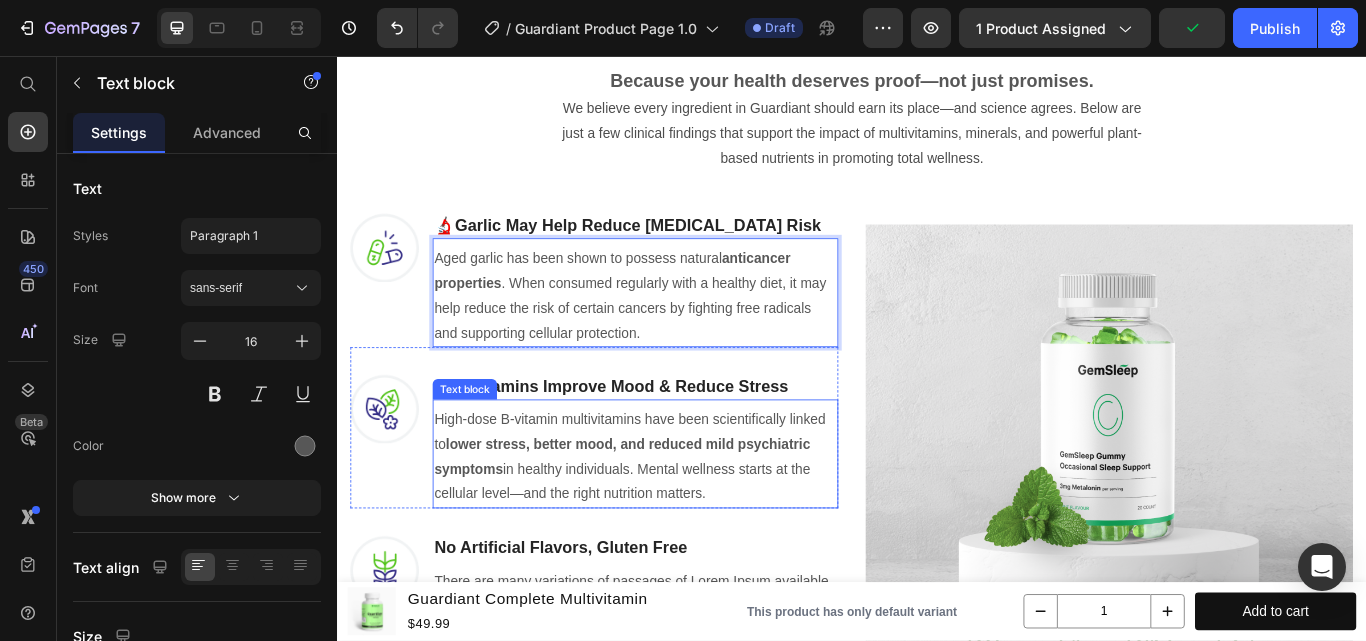 click on "High-dose B-vitamin multivitamins have been scientifically linked to  lower stress, better mood, and reduced mild psychiatric symptoms  in healthy individuals. Mental wellness starts at the cellular level—and the right nutrition matters." at bounding box center (684, 524) 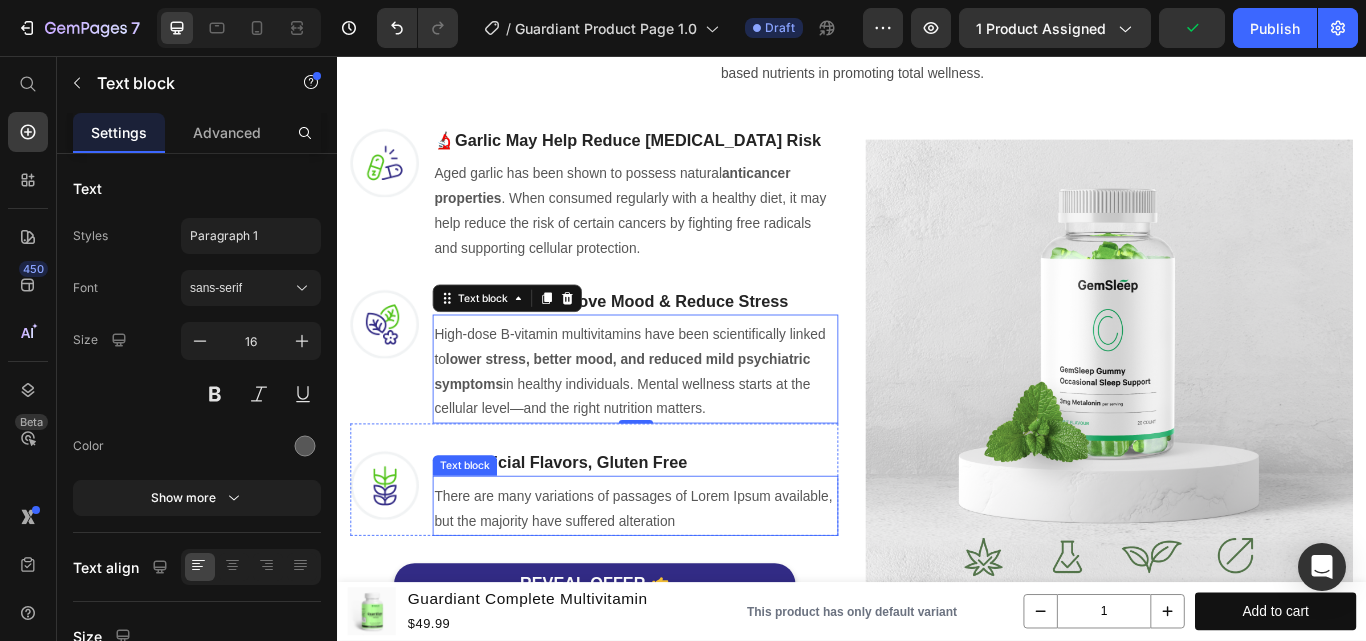 scroll, scrollTop: 1758, scrollLeft: 0, axis: vertical 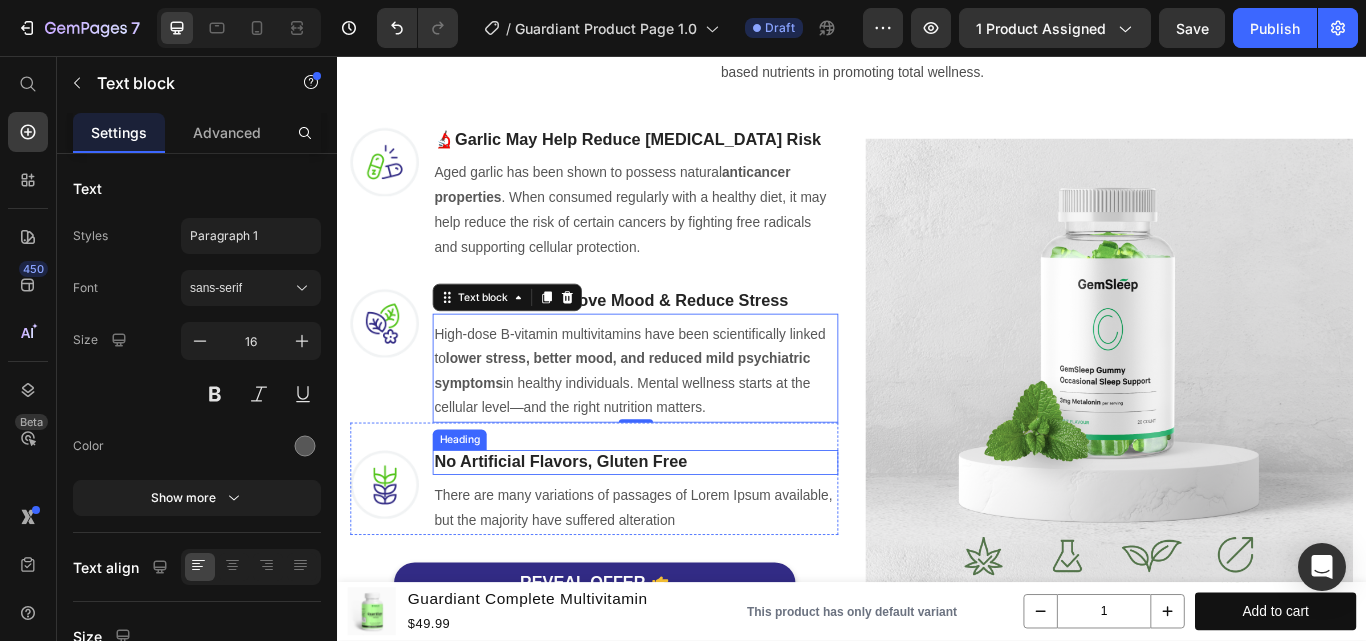 click on "No Artificial Flavors, Gluten Free" at bounding box center (684, 530) 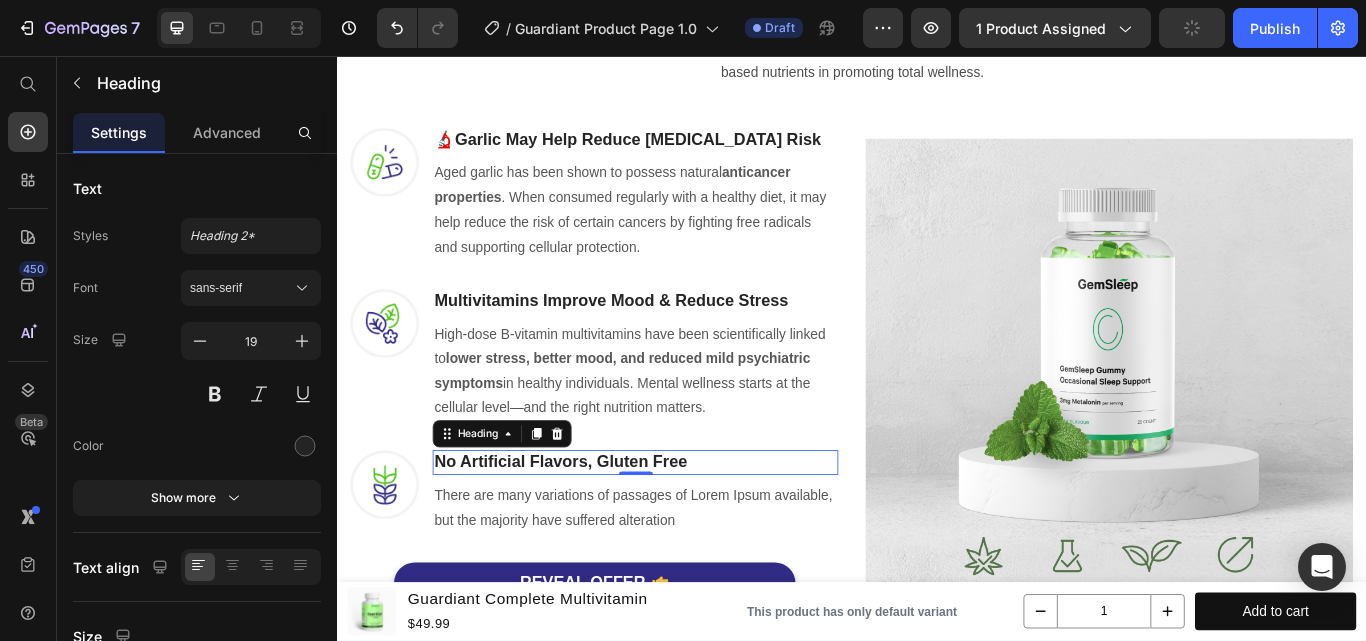 click on "No Artificial Flavors, Gluten Free" at bounding box center (684, 530) 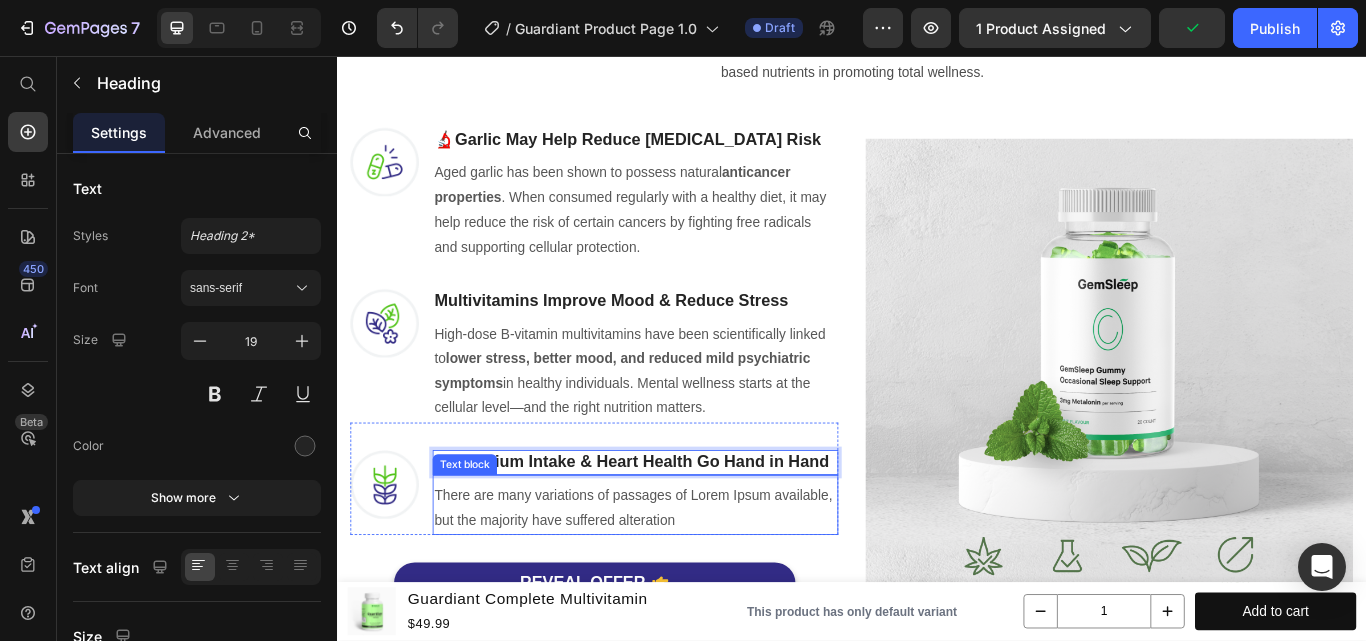 click on "There are many variations of passages of Lorem Ipsum available, but the majority have suffered alteration" at bounding box center (684, 584) 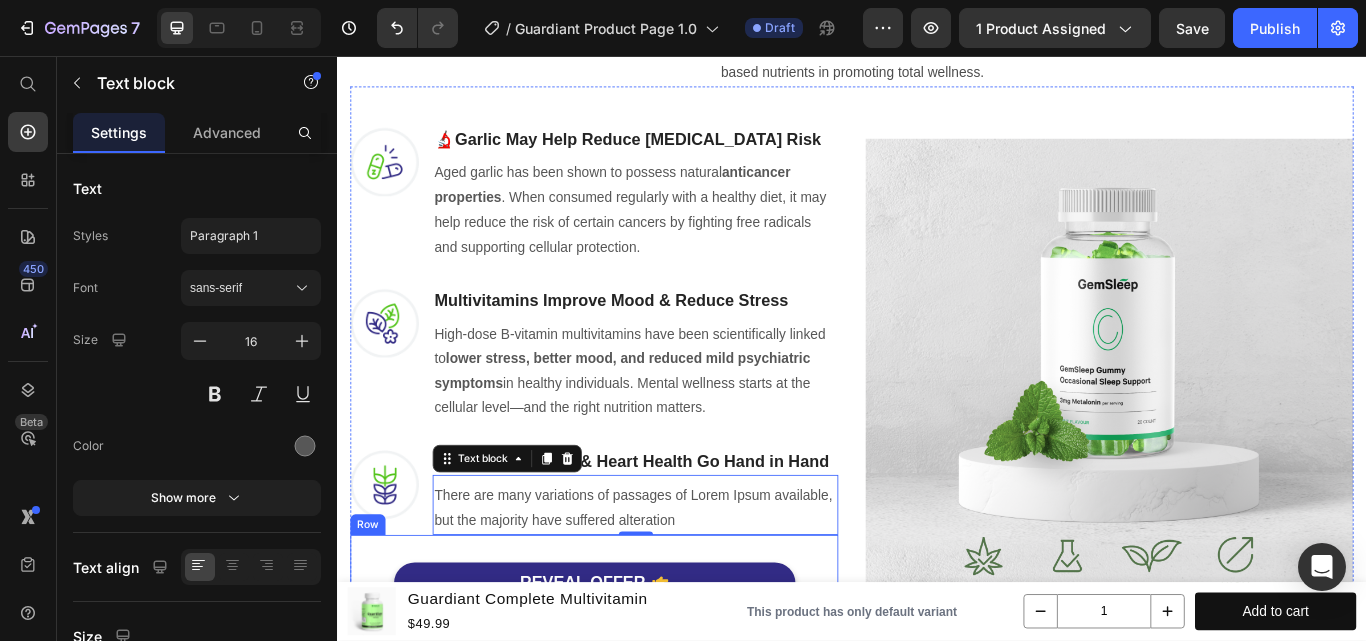 click on "There are many variations of passages of Lorem Ipsum available, but the majority have suffered alteration" at bounding box center (684, 584) 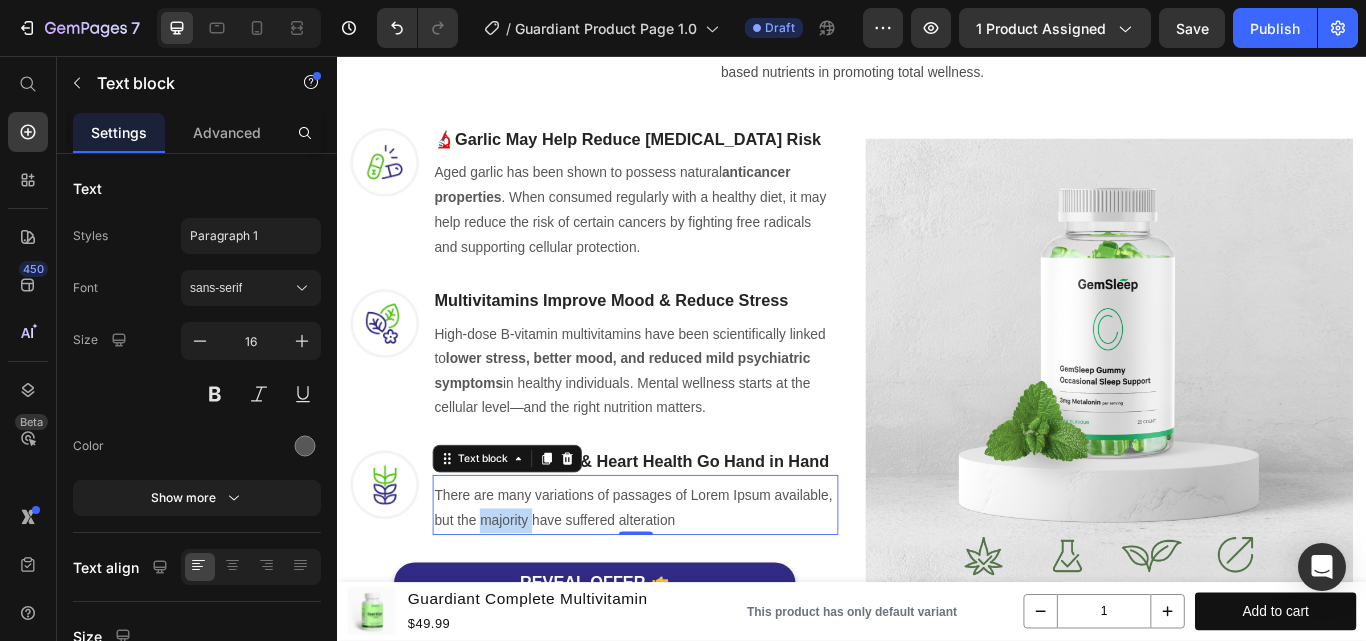 click on "There are many variations of passages of Lorem Ipsum available, but the majority have suffered alteration" at bounding box center (684, 584) 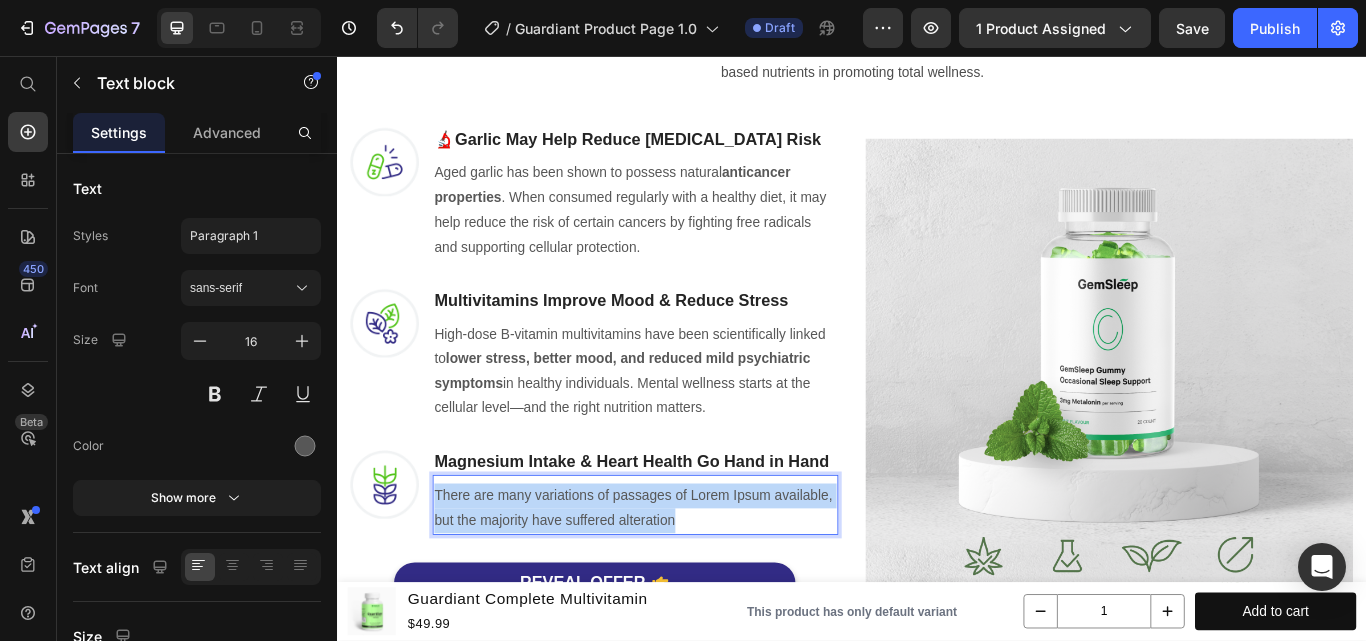 click on "There are many variations of passages of Lorem Ipsum available, but the majority have suffered alteration" at bounding box center (684, 584) 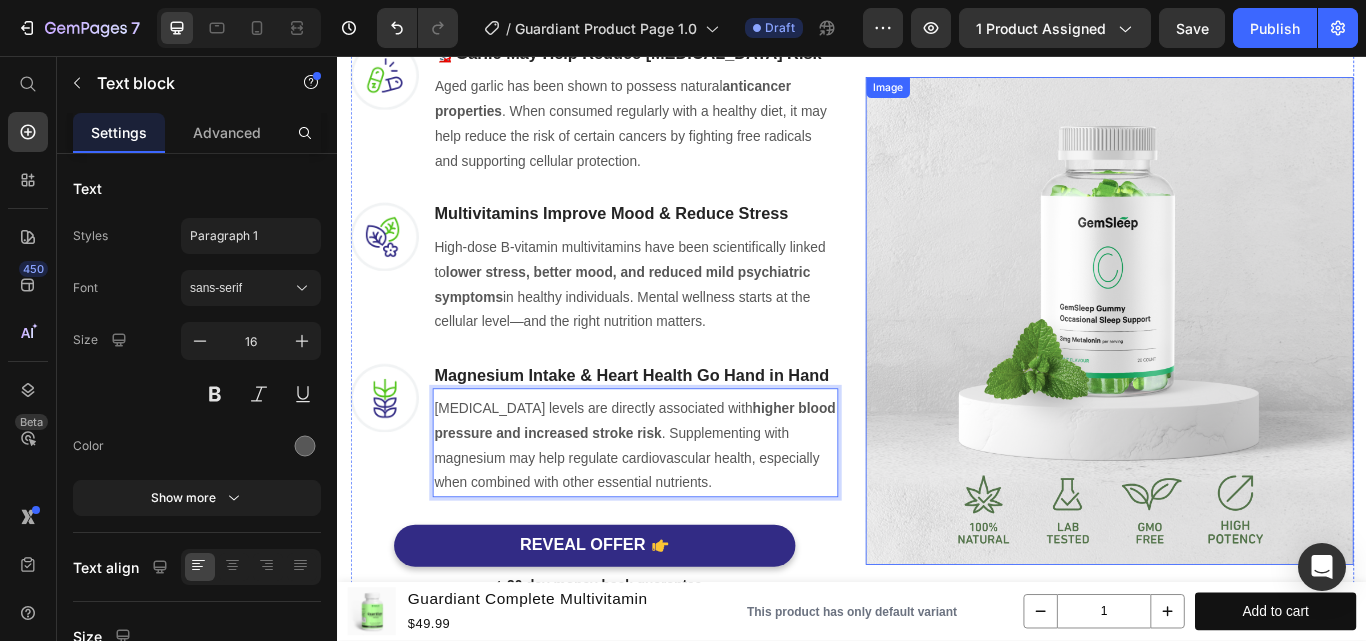 scroll, scrollTop: 1958, scrollLeft: 0, axis: vertical 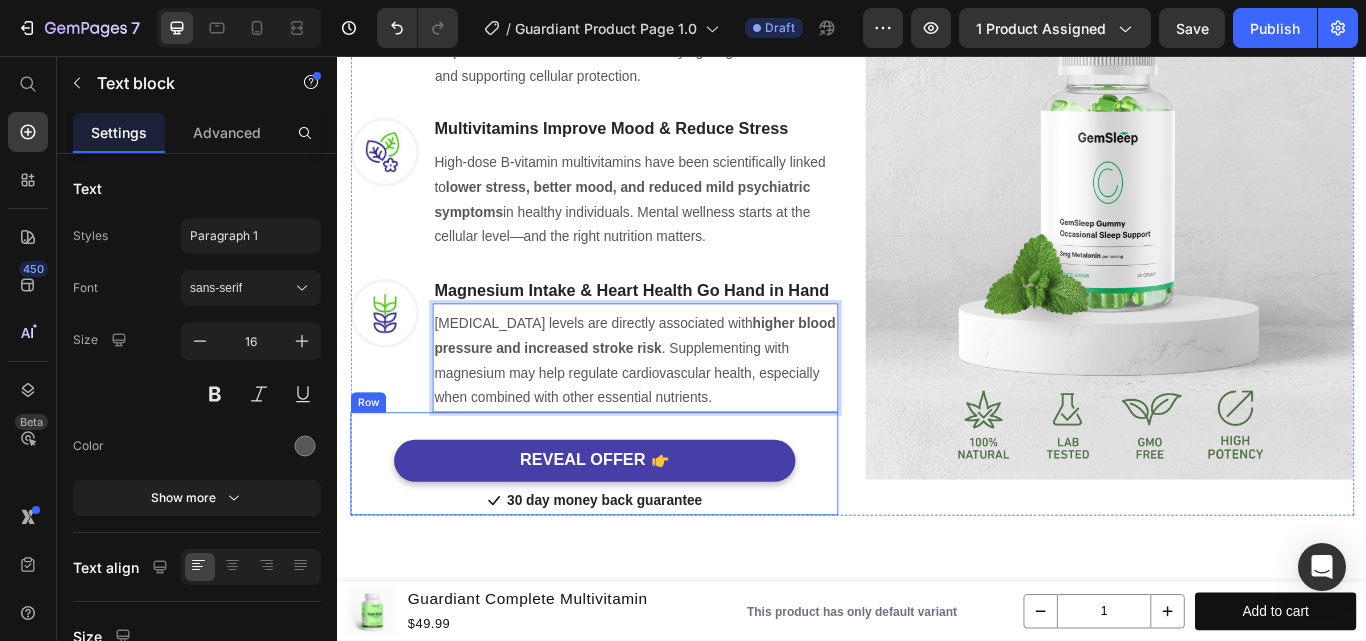 click on "REVEAL OFFER" at bounding box center (637, 528) 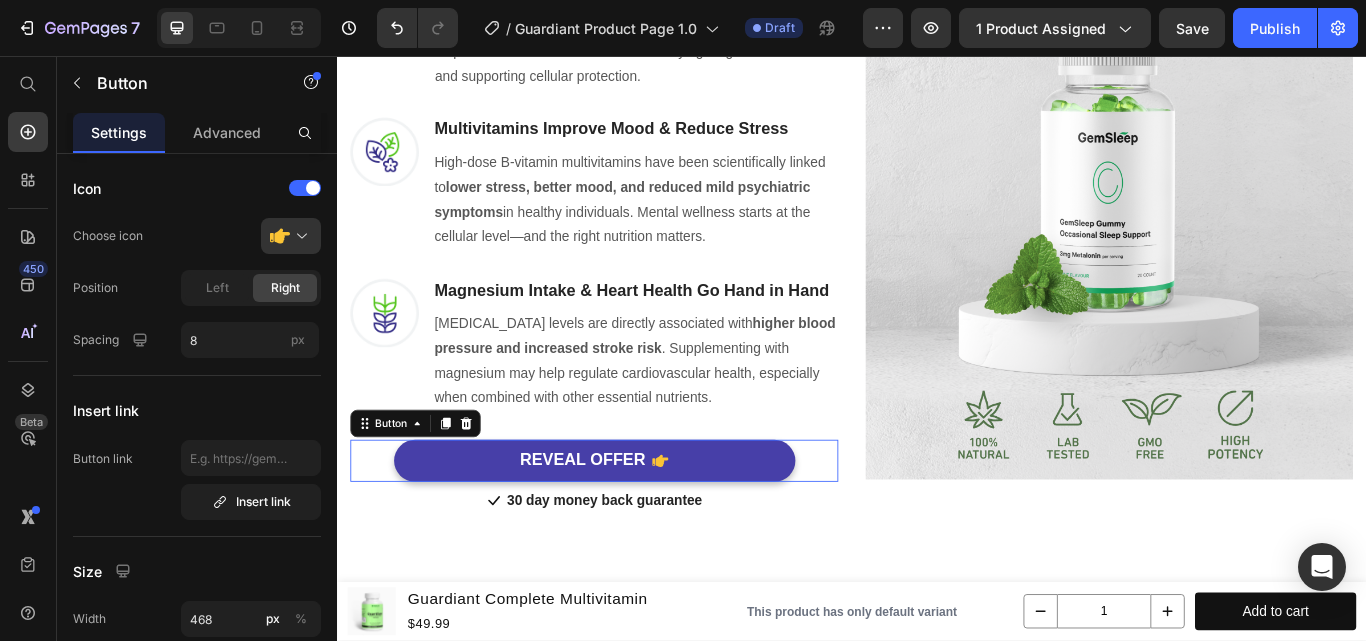 scroll, scrollTop: 0, scrollLeft: 0, axis: both 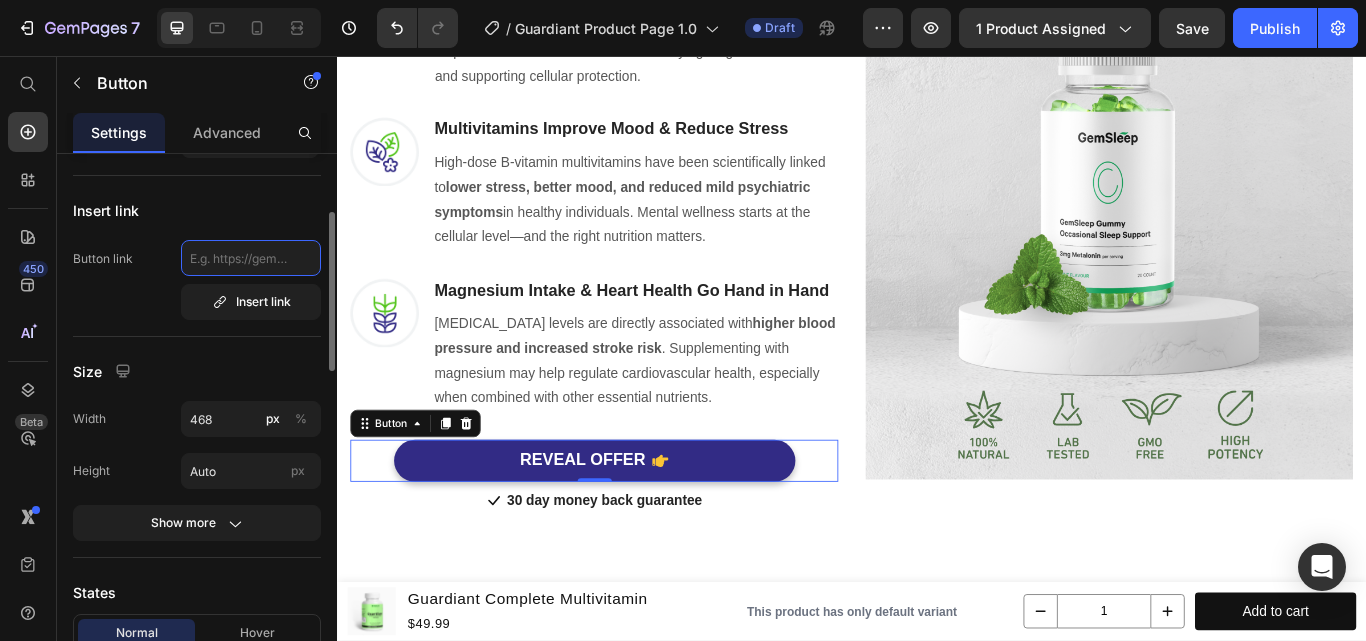click 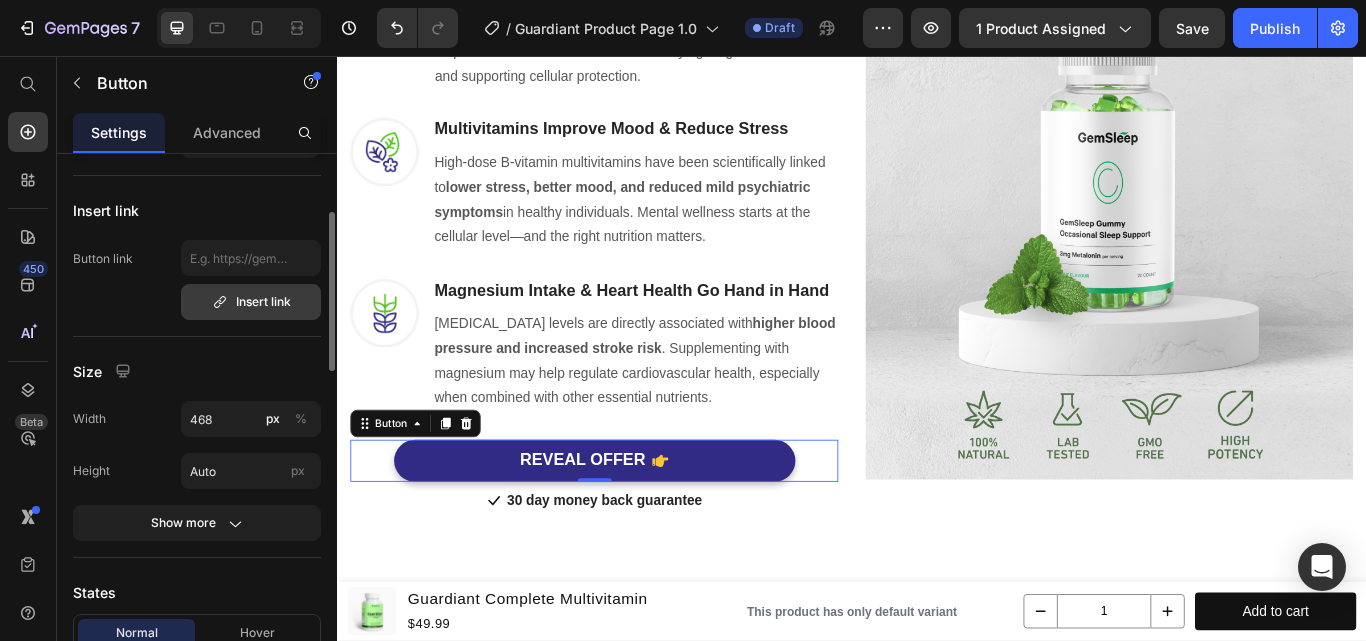 click on "Insert link" at bounding box center (251, 302) 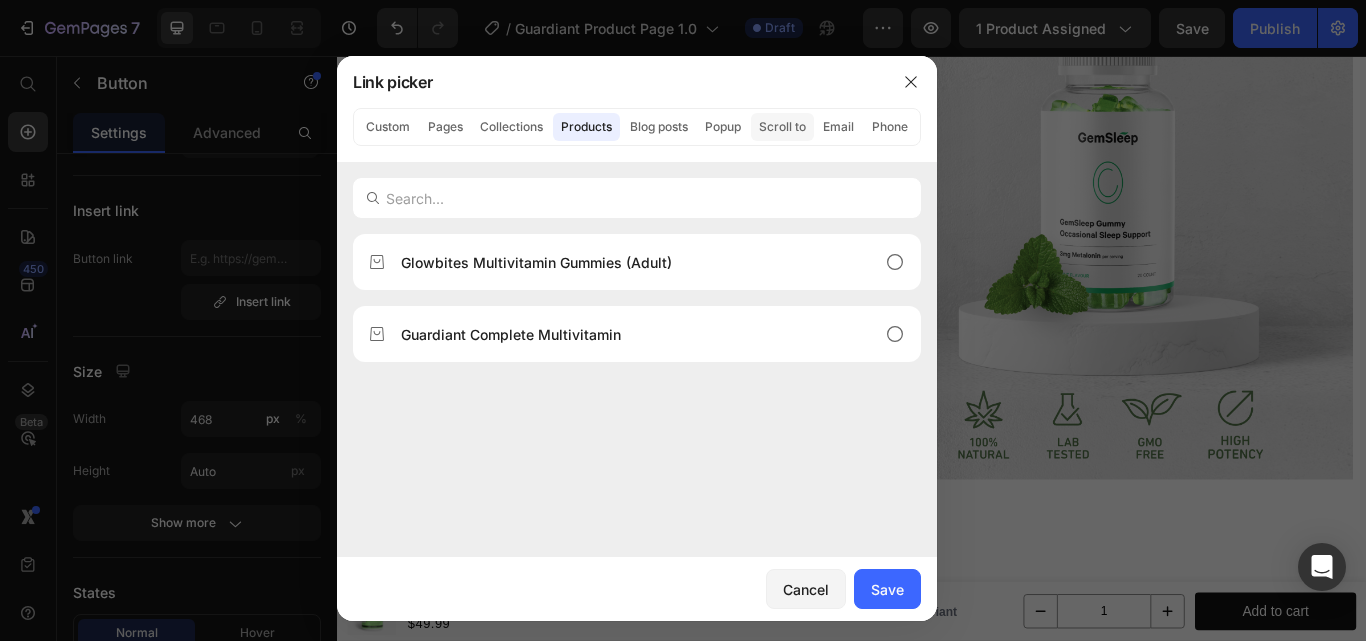 click on "Scroll to" 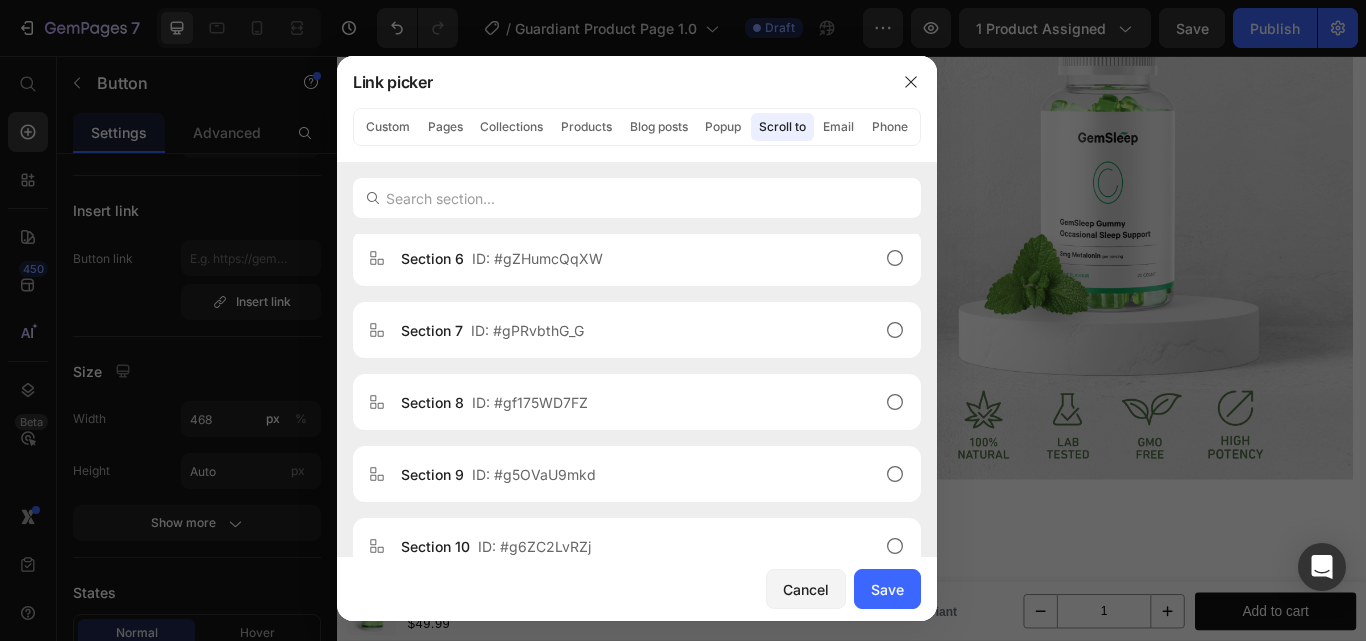 scroll, scrollTop: 0, scrollLeft: 0, axis: both 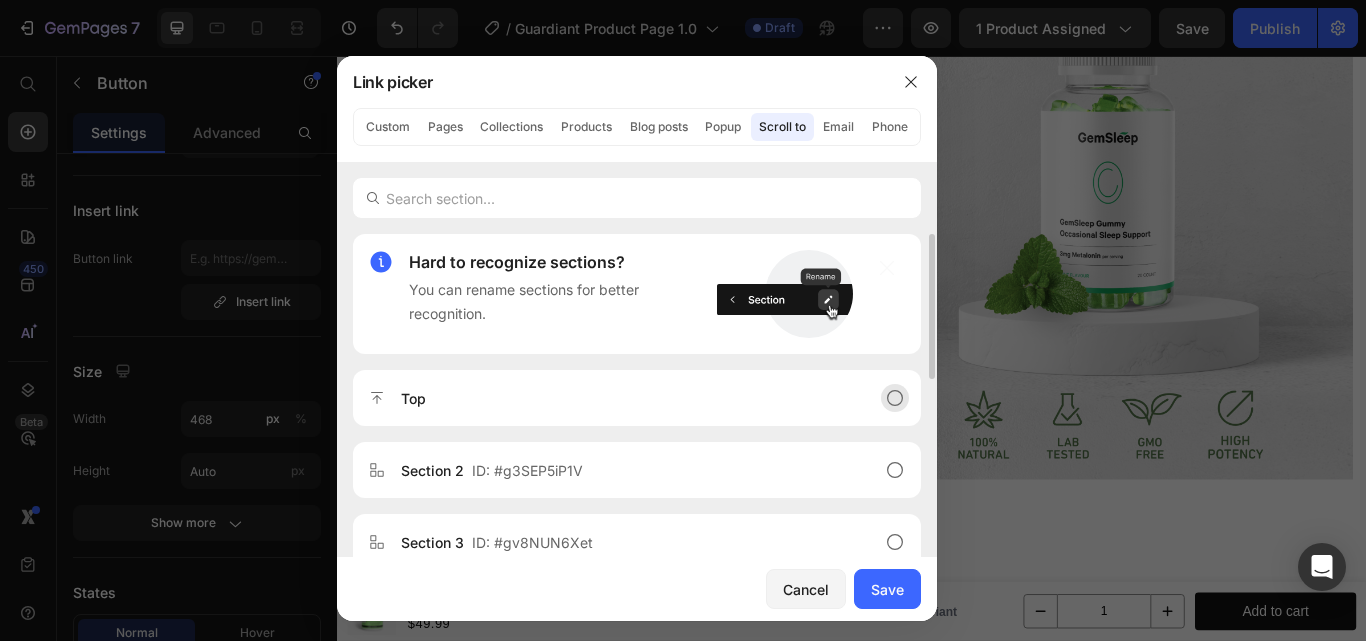 click 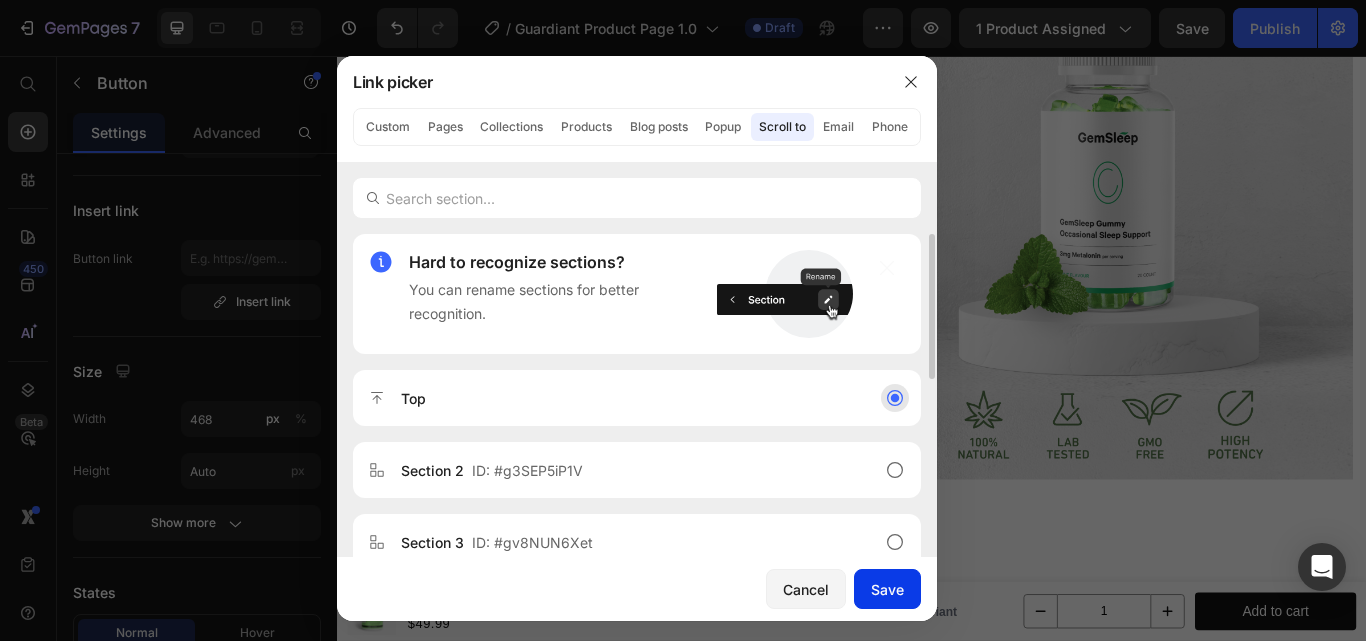 drag, startPoint x: 878, startPoint y: 586, endPoint x: 211, endPoint y: 254, distance: 745.0591 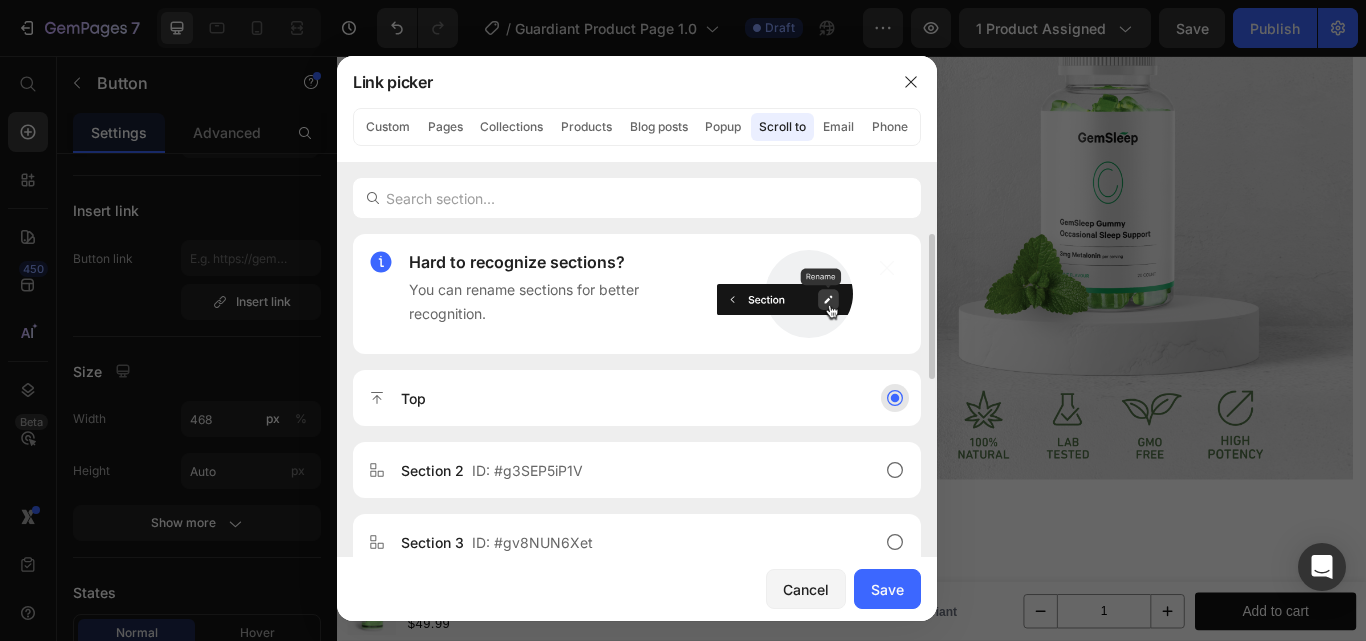 type on "#scroll-to-top" 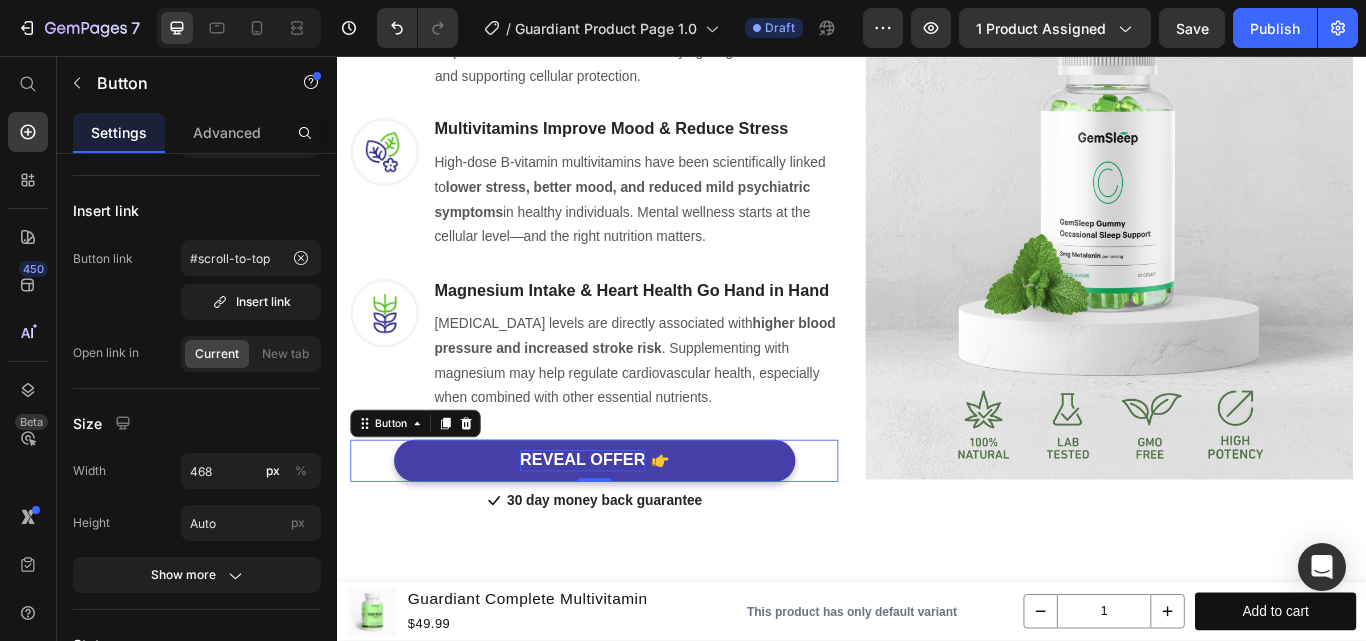click on "REVEAL OFFER" at bounding box center (623, 528) 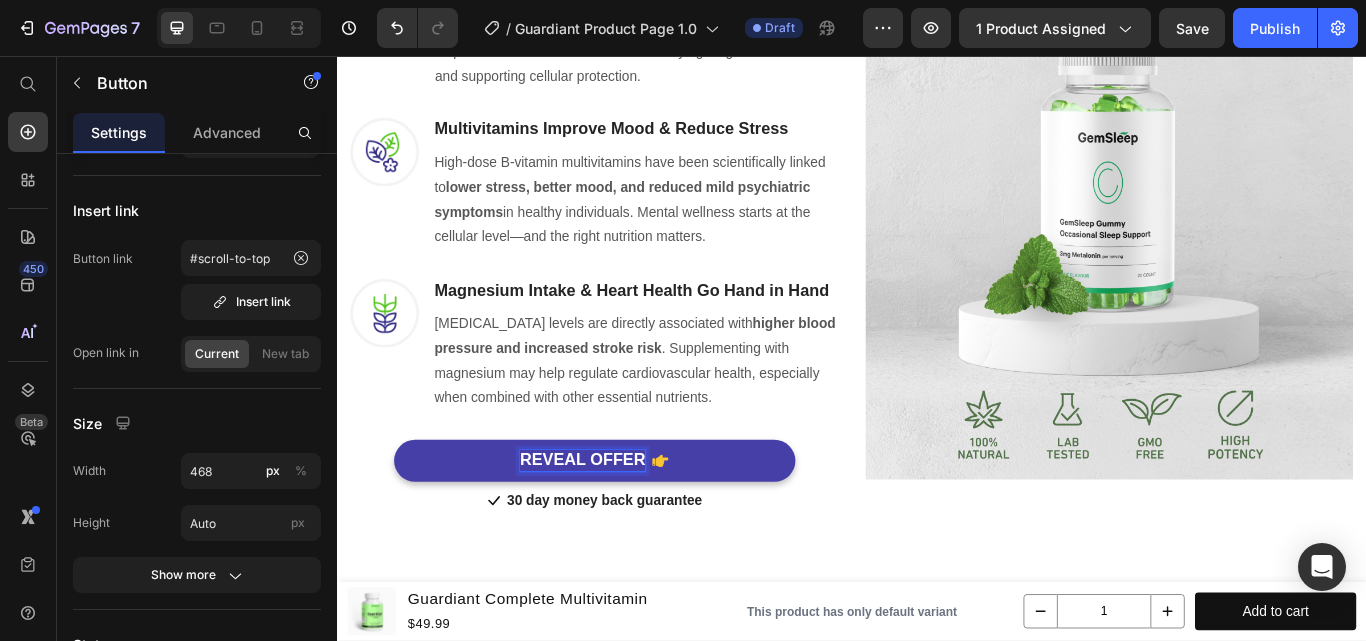 click on "REVEAL OFFER" at bounding box center [623, 528] 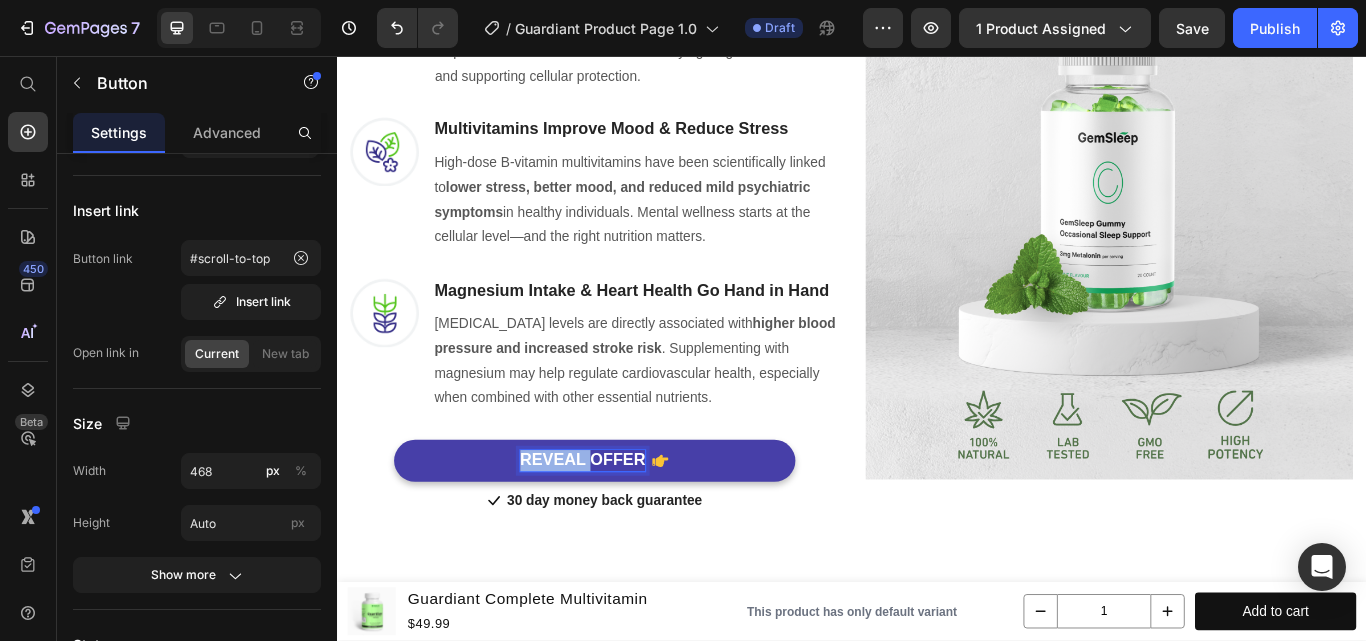 click on "REVEAL OFFER" at bounding box center (623, 528) 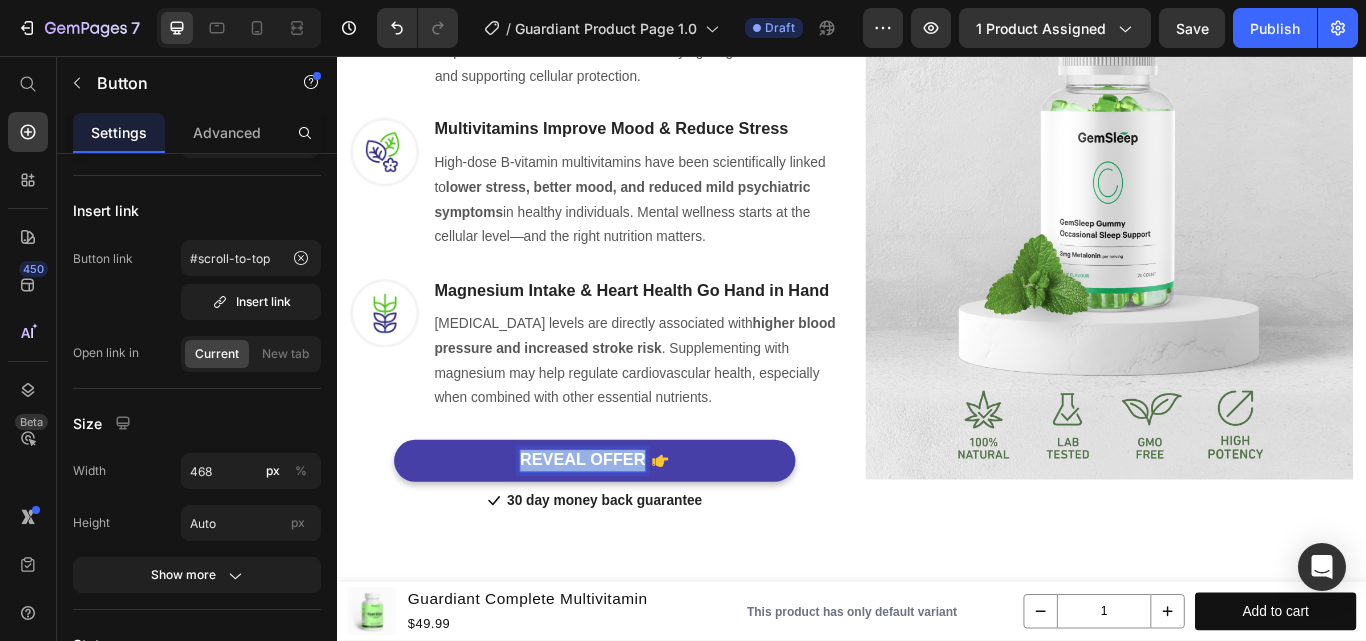 click on "REVEAL OFFER" at bounding box center (623, 528) 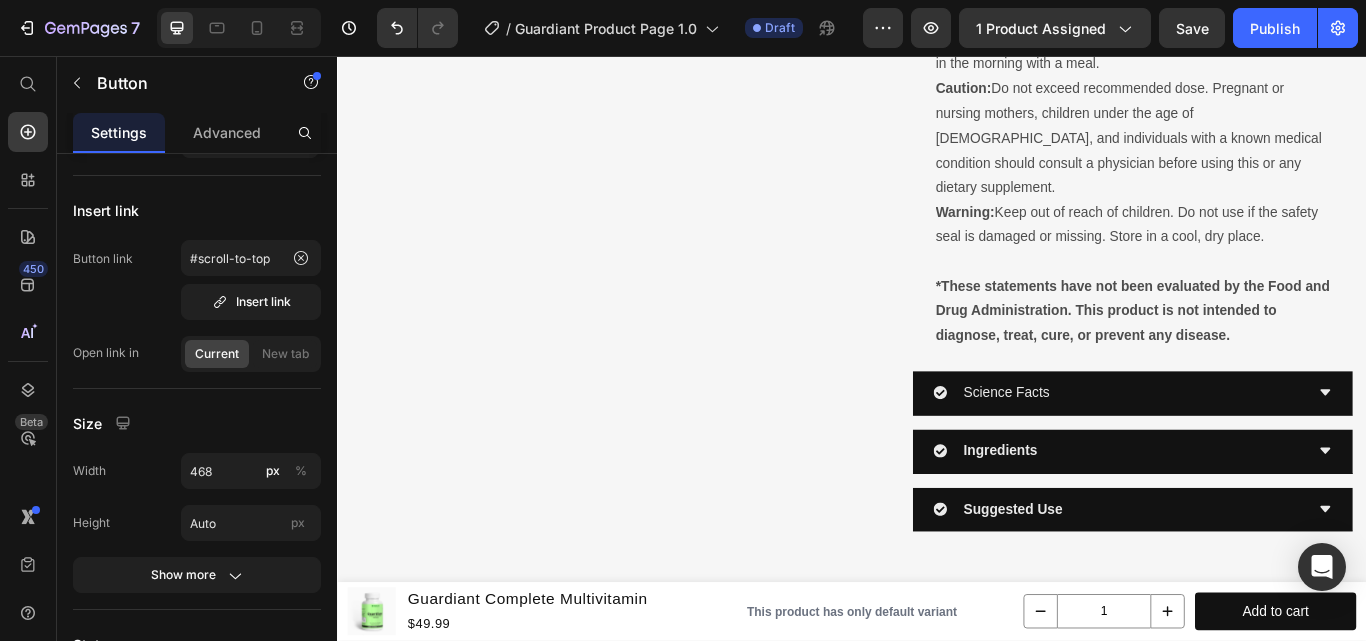 scroll, scrollTop: 3072, scrollLeft: 0, axis: vertical 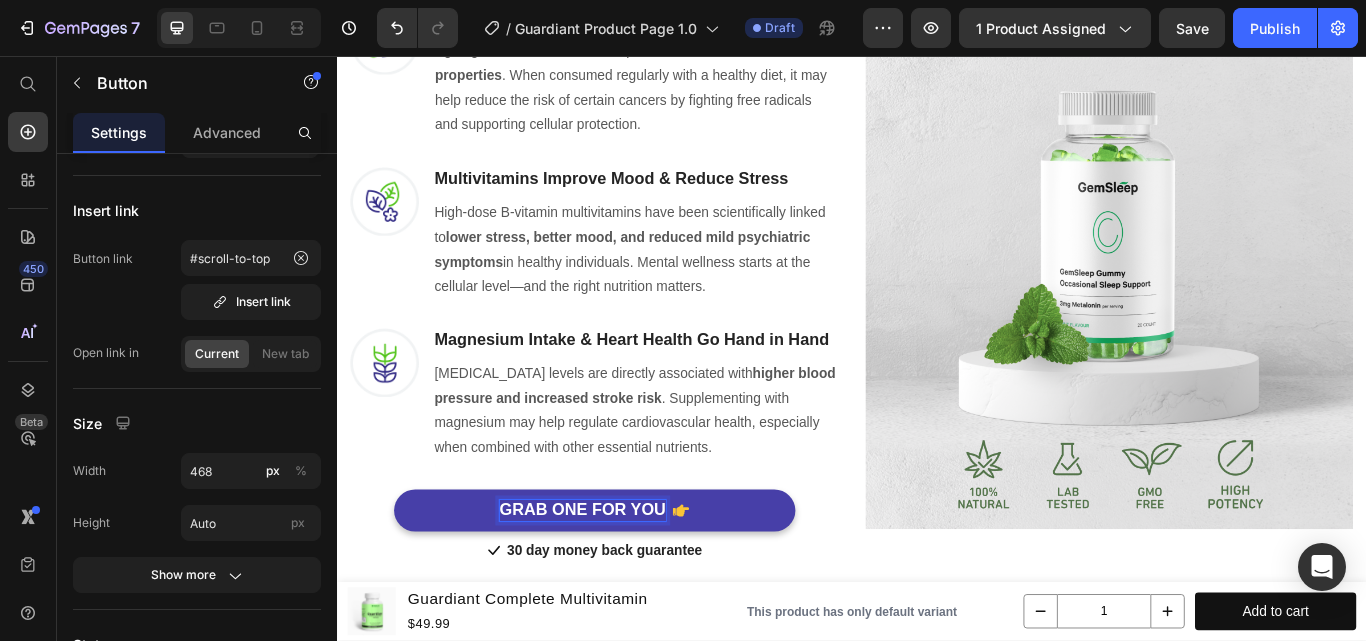 click on "GRAB ONE FOR YOU" at bounding box center (637, 586) 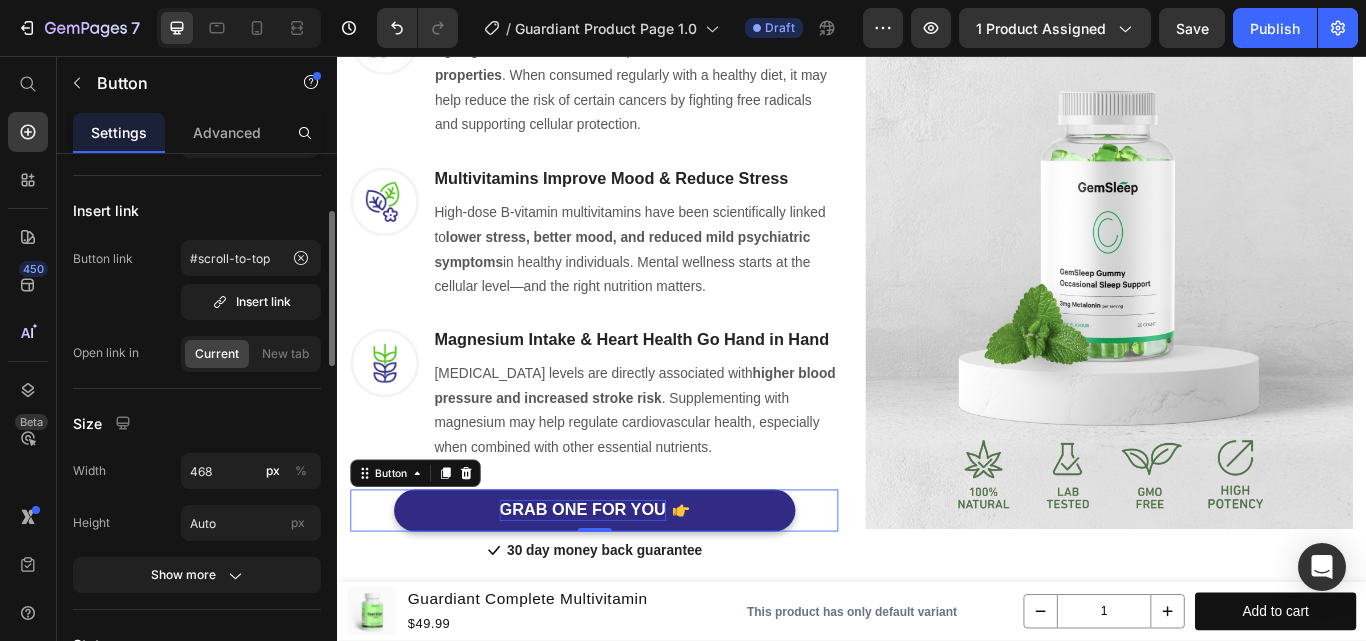 scroll, scrollTop: 600, scrollLeft: 0, axis: vertical 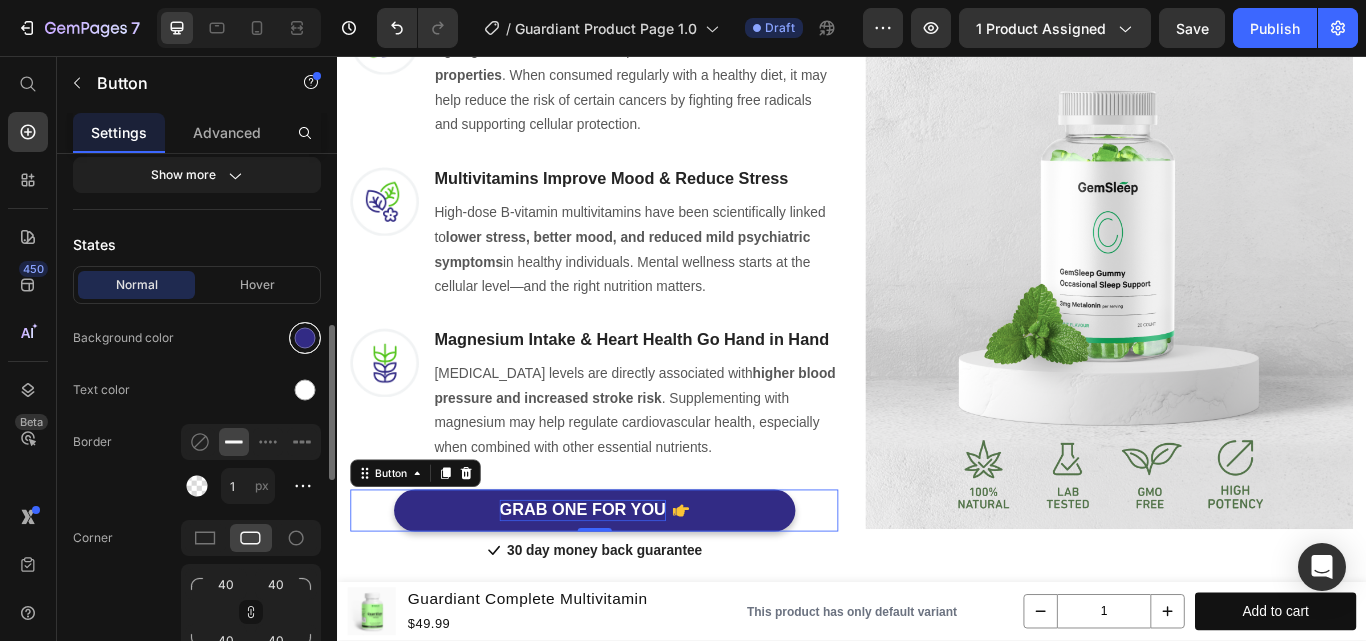 click at bounding box center [305, 338] 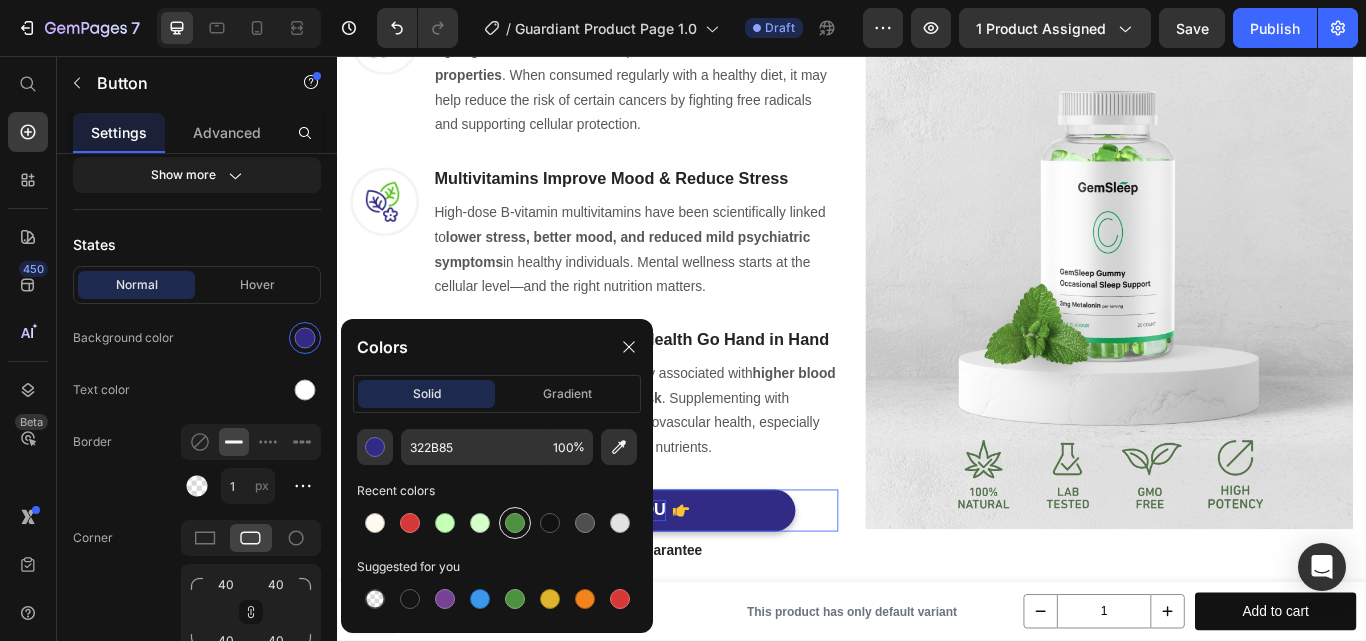 click at bounding box center (515, 523) 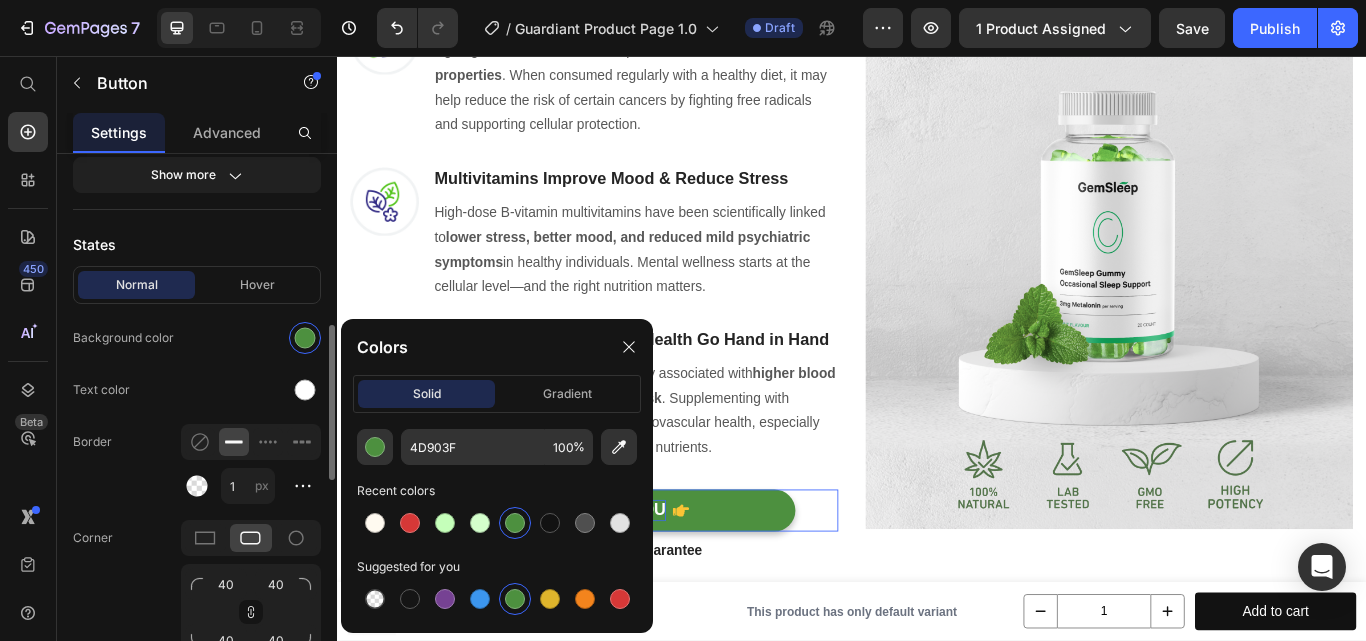 click on "Icon Choose icon  	   Position Left Right Spacing 8 px Insert link Button link #scroll-to-top  Insert link   Open link in  Current New tab Size Width 468 px % Height Auto px Show more States Normal Hover Background color Text color Border 1 px Corner 40 40 40 40 Shadow 90 Color Distance 4 px Size 0 px Blur 8 px Text Styles Paragraph 1 Font sans-serif Size 16 Show more Align  Delete element" at bounding box center [197, 505] 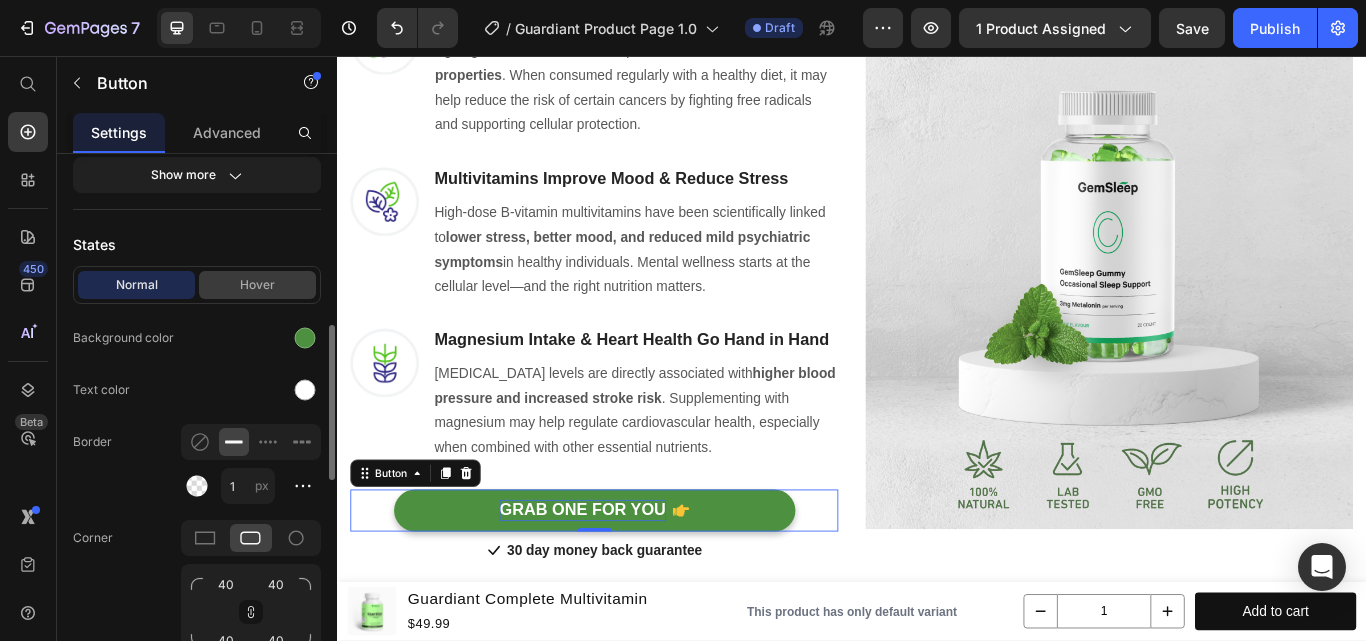 click on "Hover" at bounding box center [257, 285] 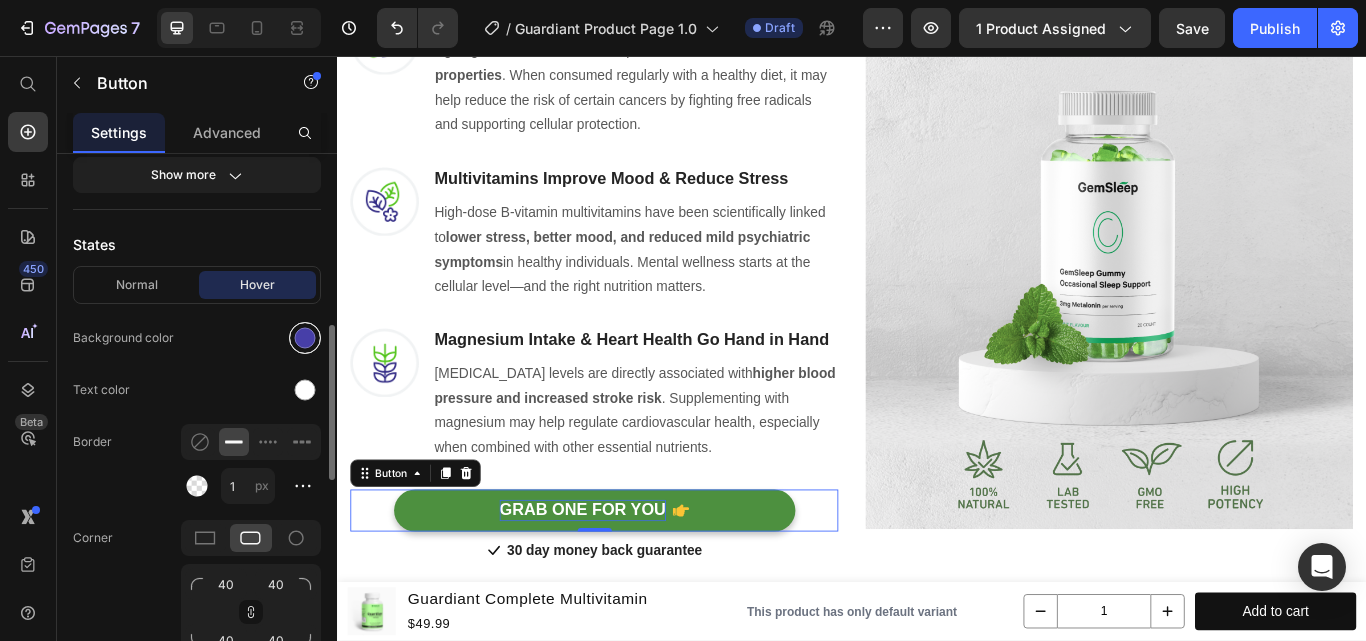 click at bounding box center (305, 338) 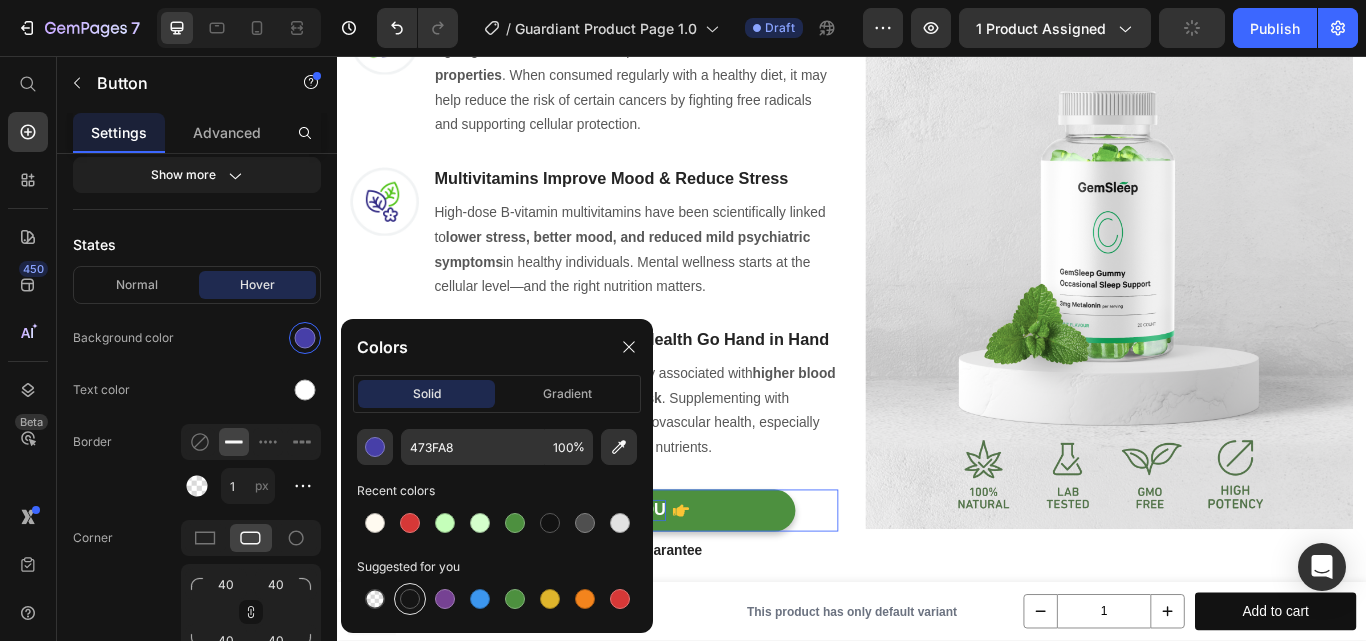 click at bounding box center [410, 599] 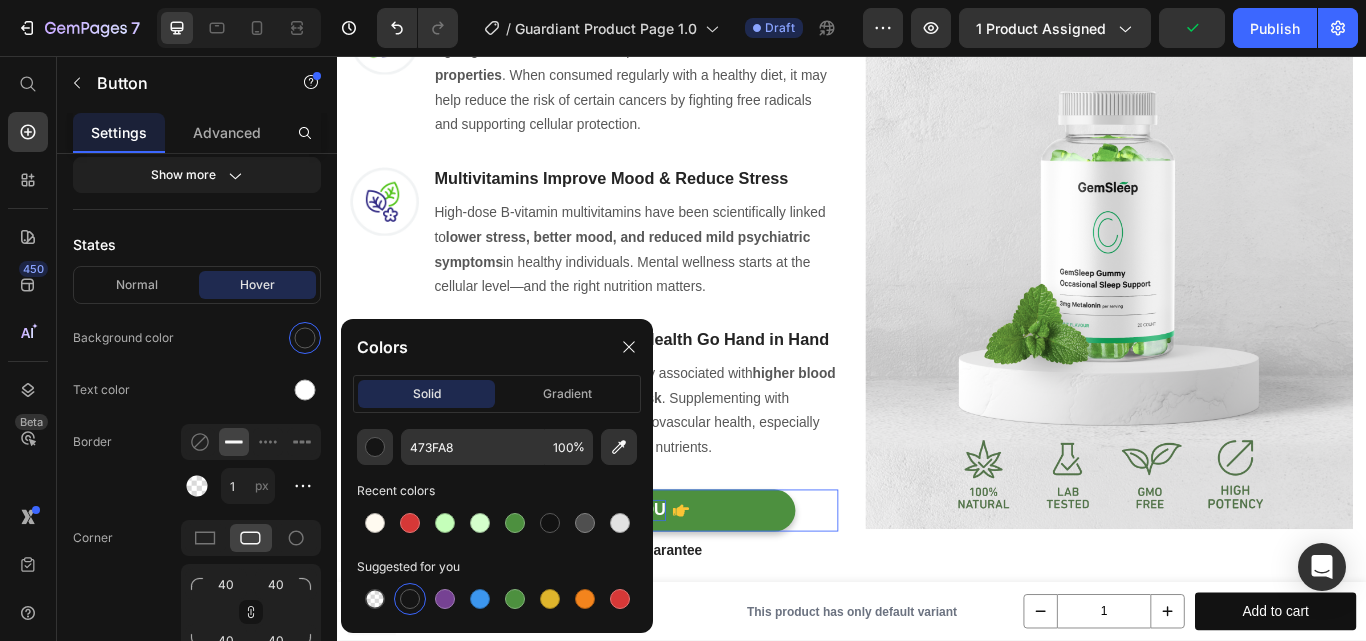 type on "151515" 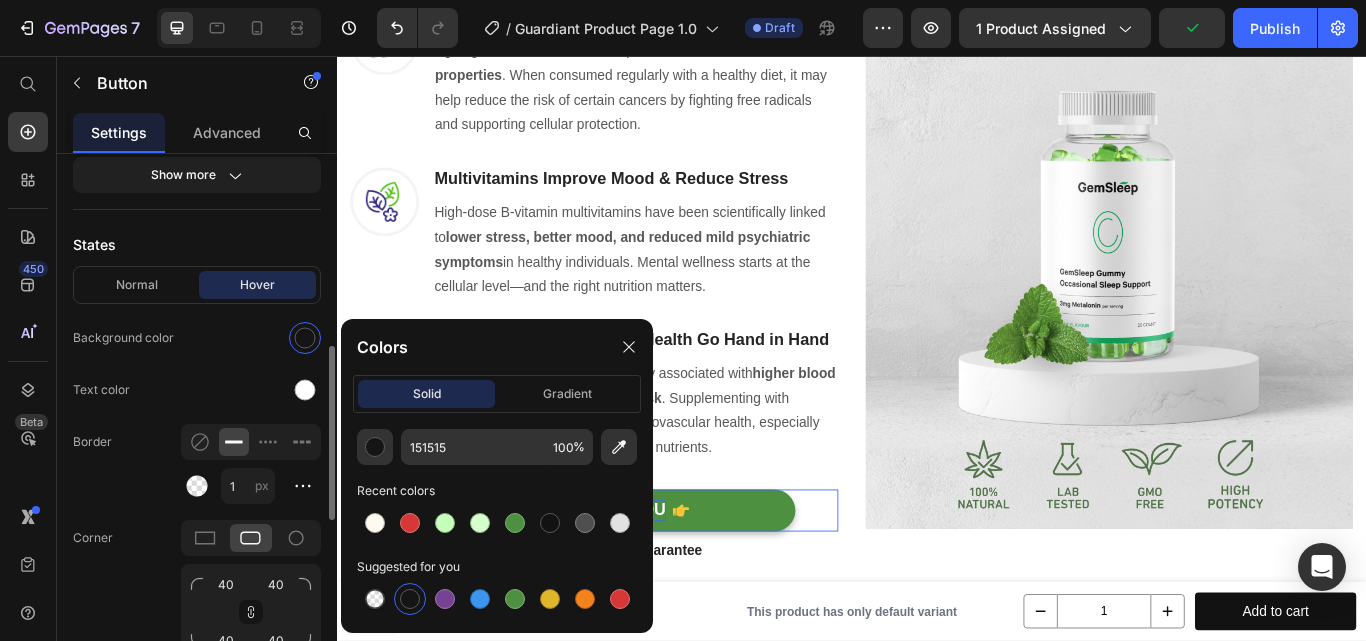 click at bounding box center (251, 338) 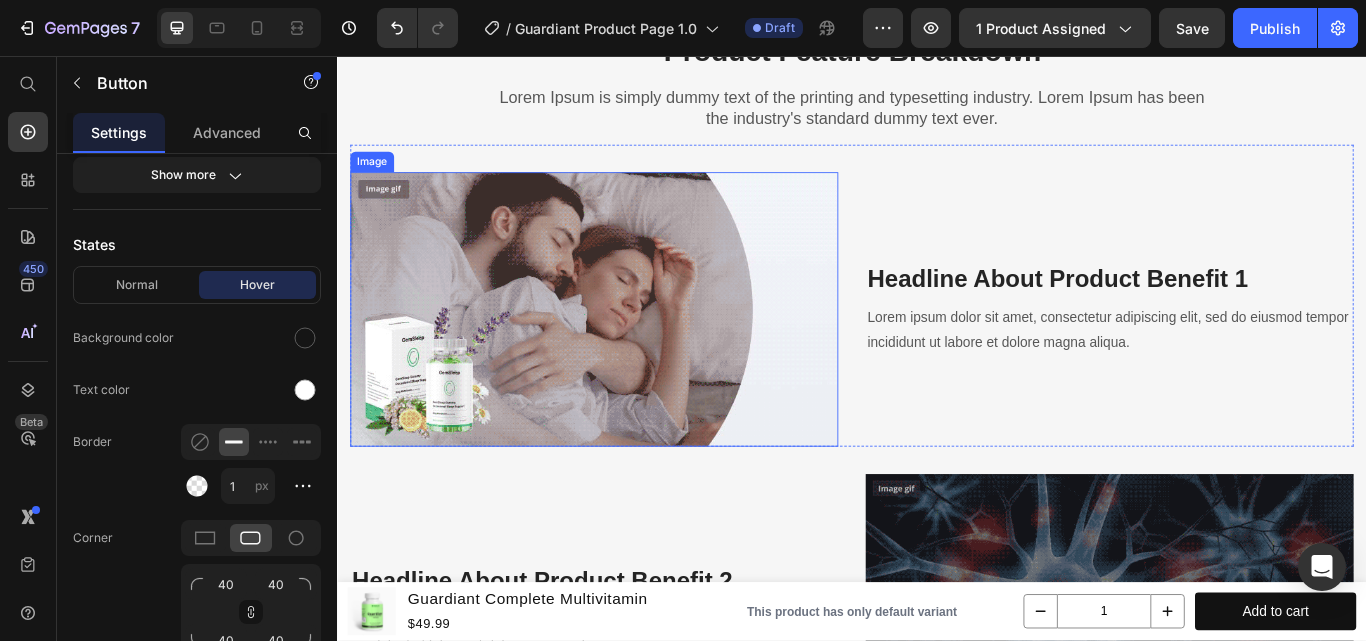 scroll, scrollTop: 3572, scrollLeft: 0, axis: vertical 